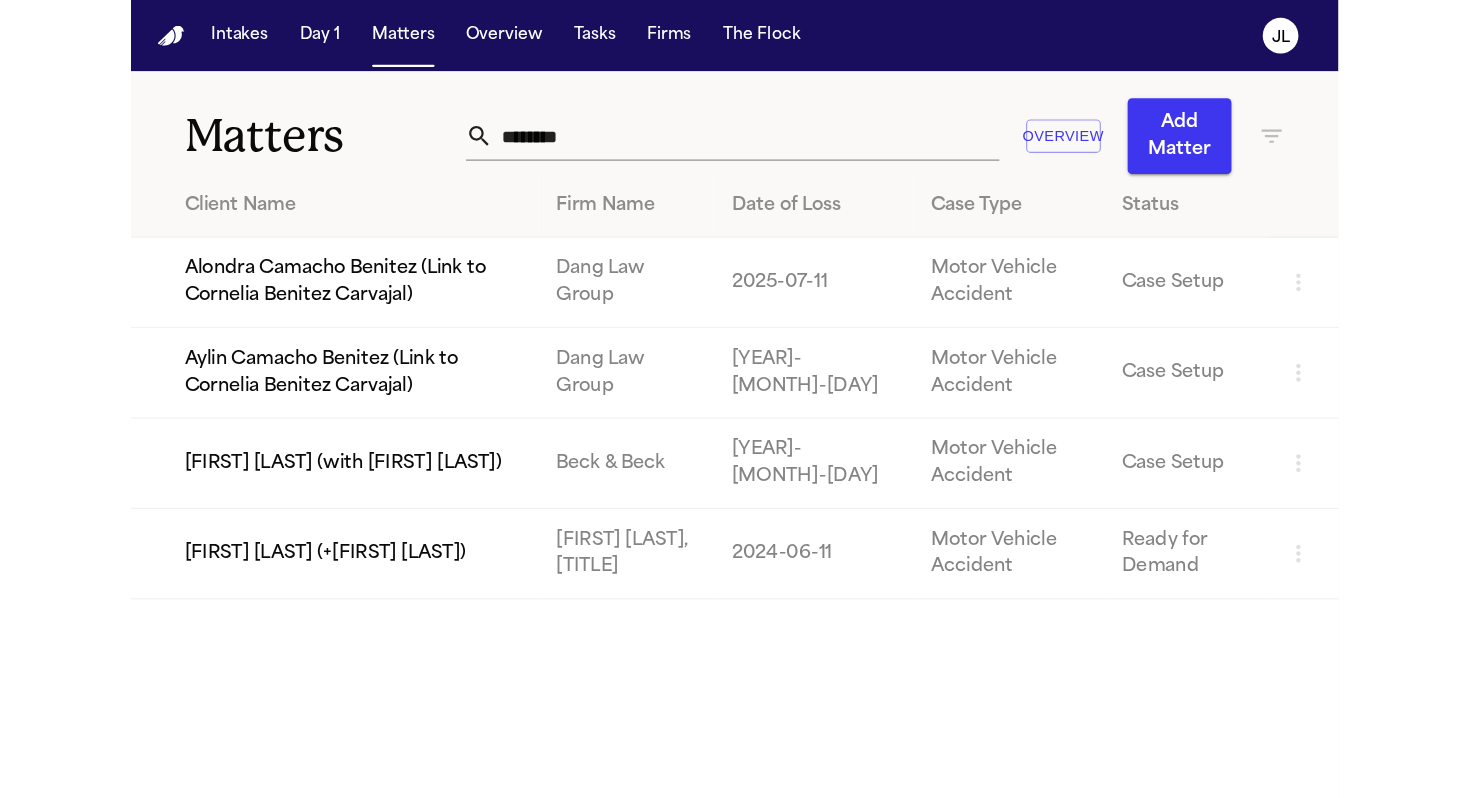 scroll, scrollTop: 0, scrollLeft: 0, axis: both 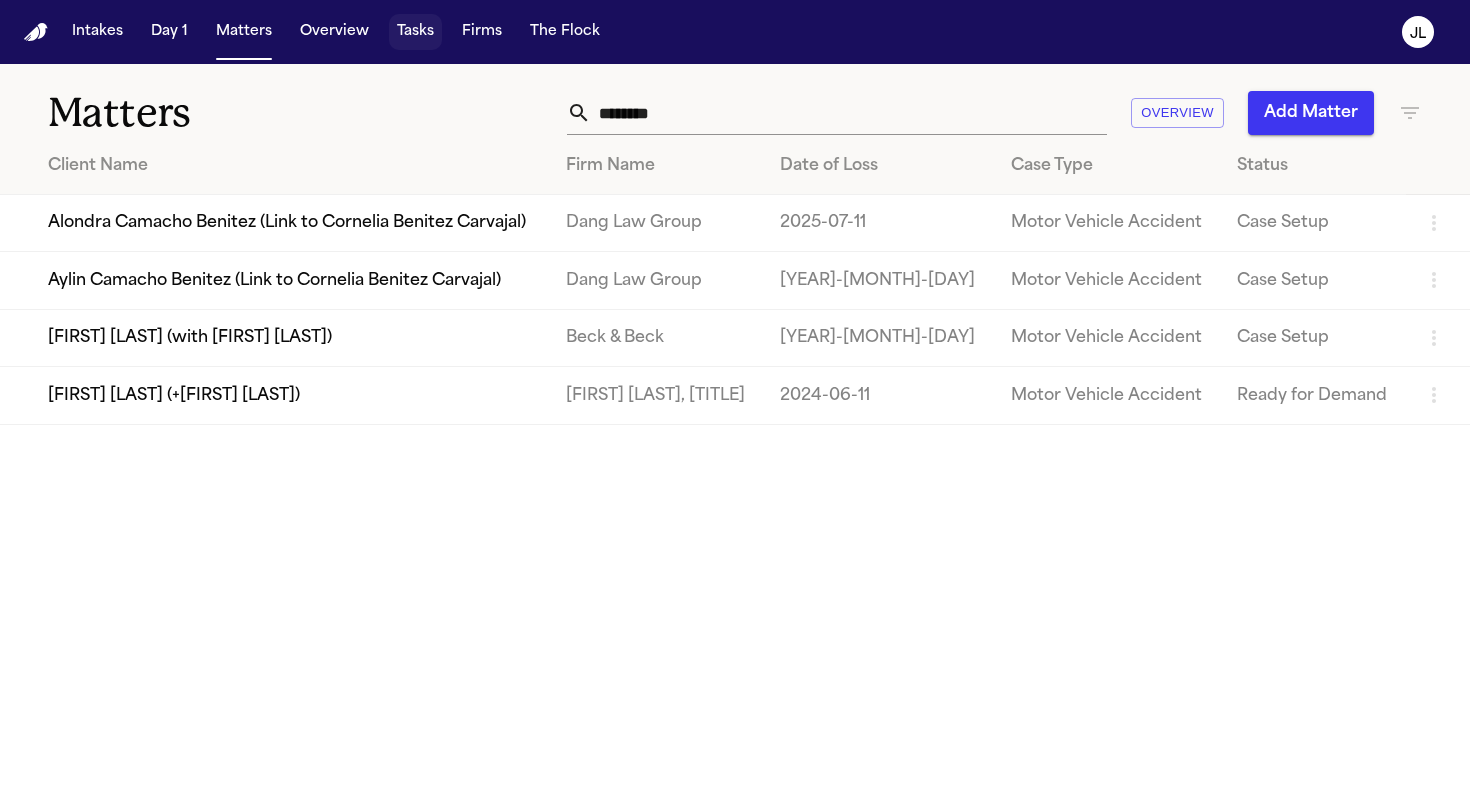 click on "Tasks" at bounding box center [415, 32] 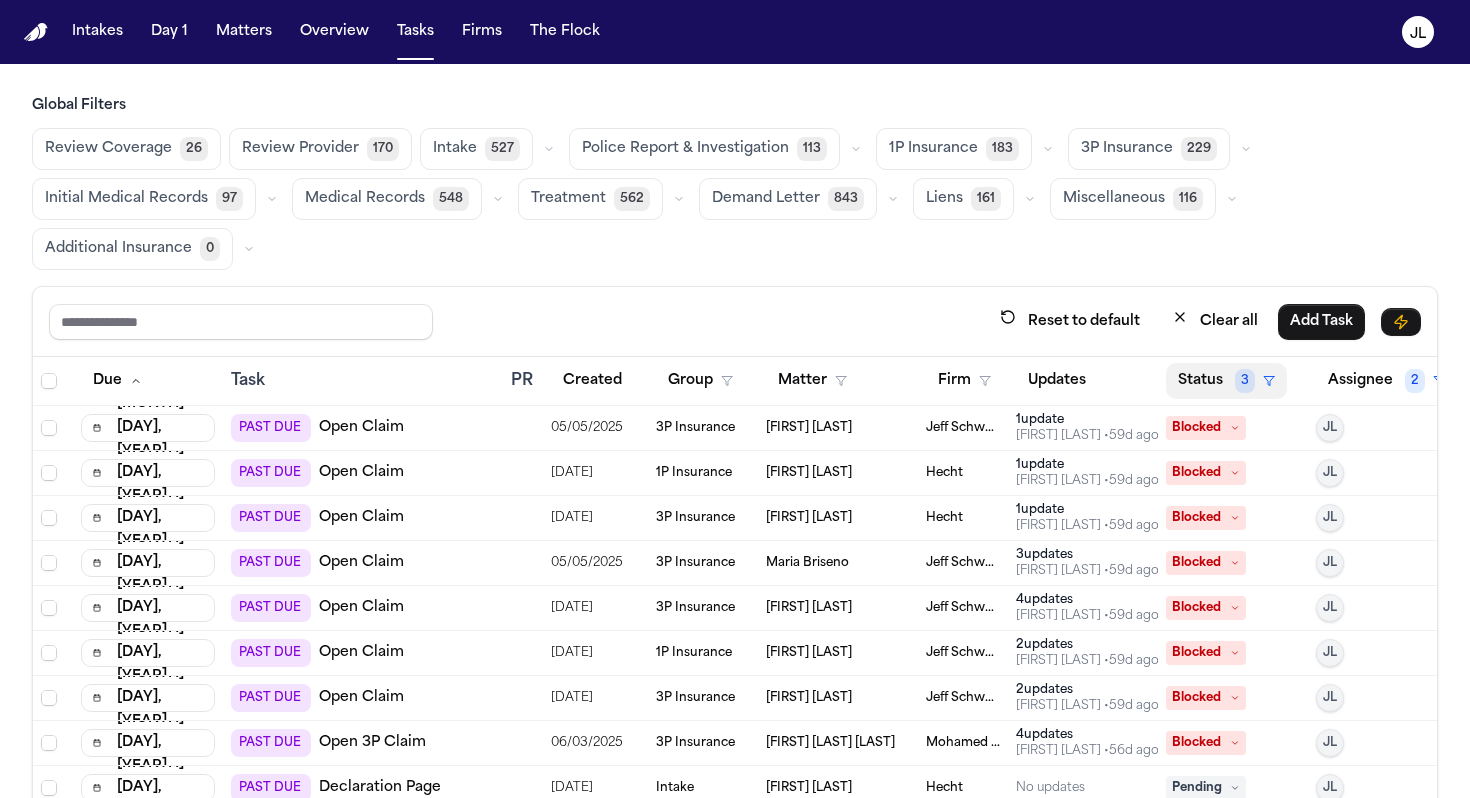 click on "Status 3" at bounding box center [1226, 381] 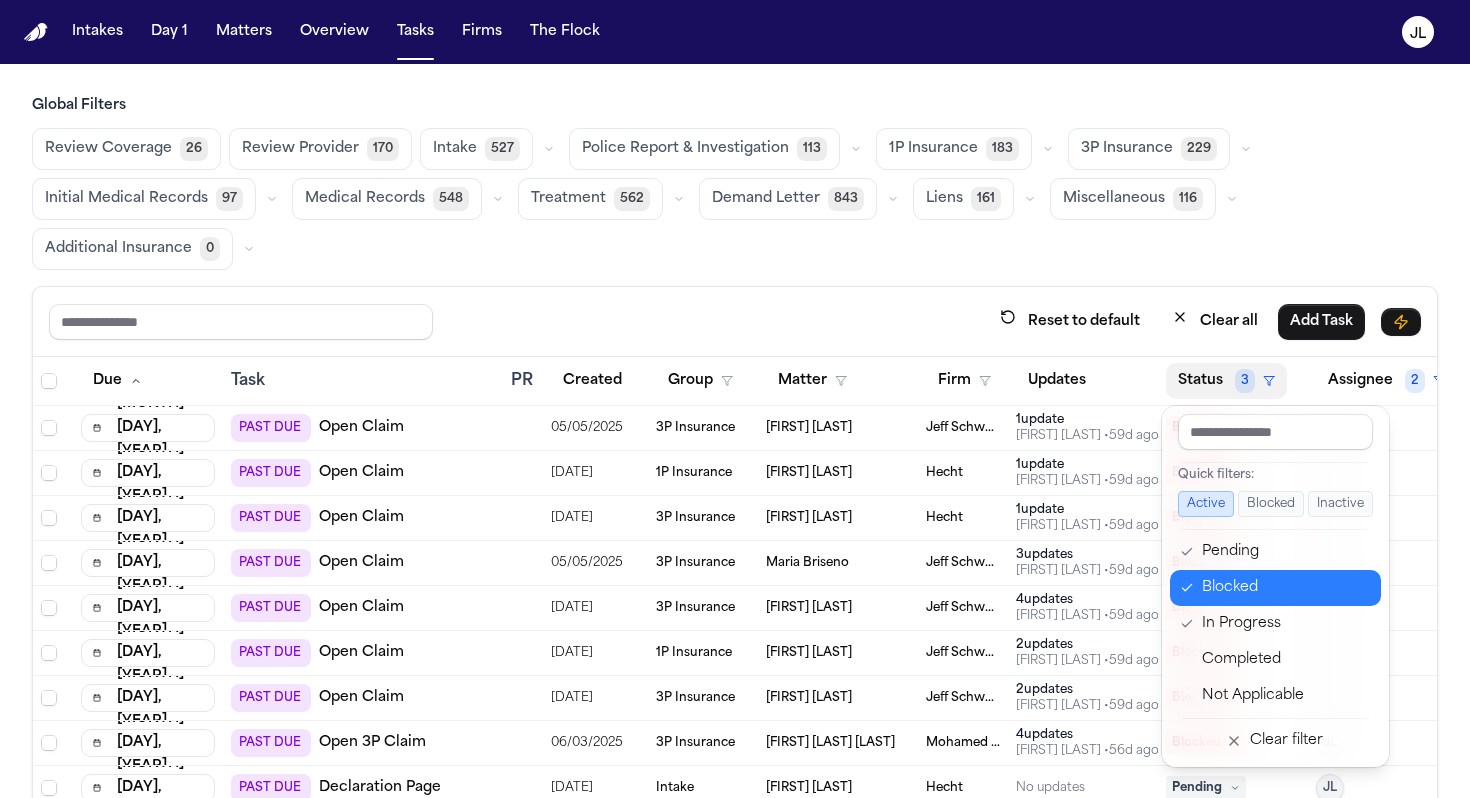 click on "Blocked" at bounding box center [1285, 588] 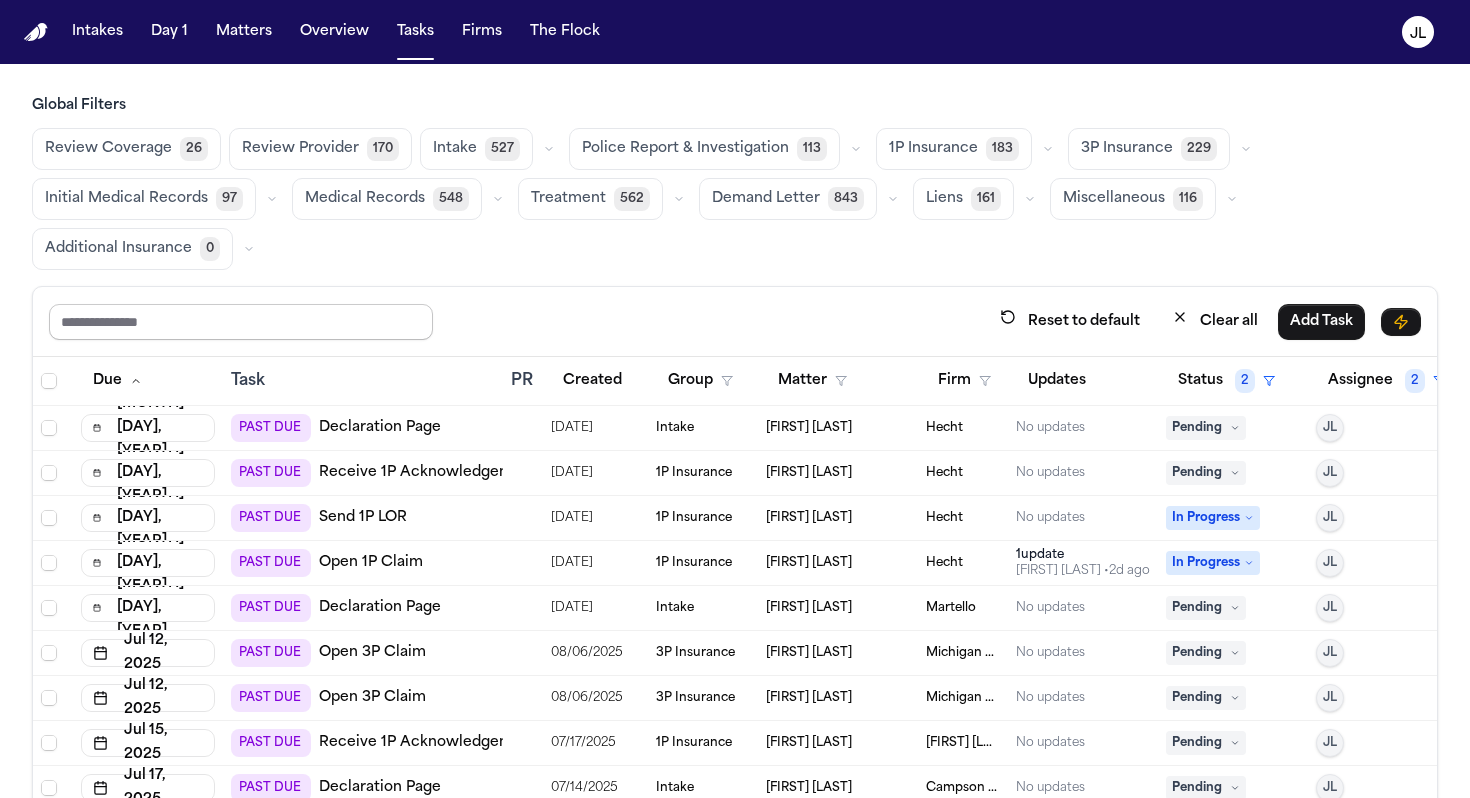 drag, startPoint x: 333, startPoint y: 332, endPoint x: 305, endPoint y: 335, distance: 28.160255 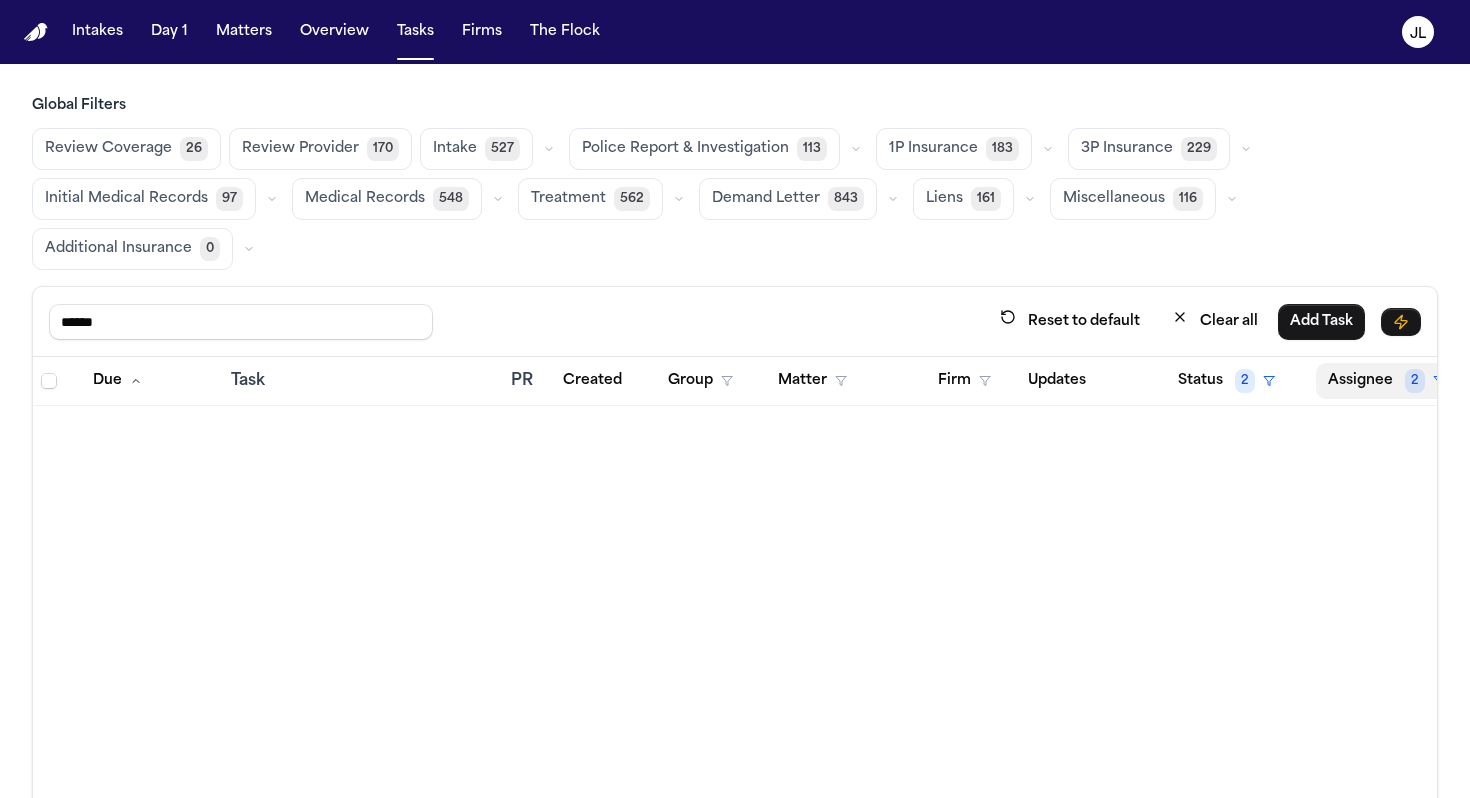 type on "******" 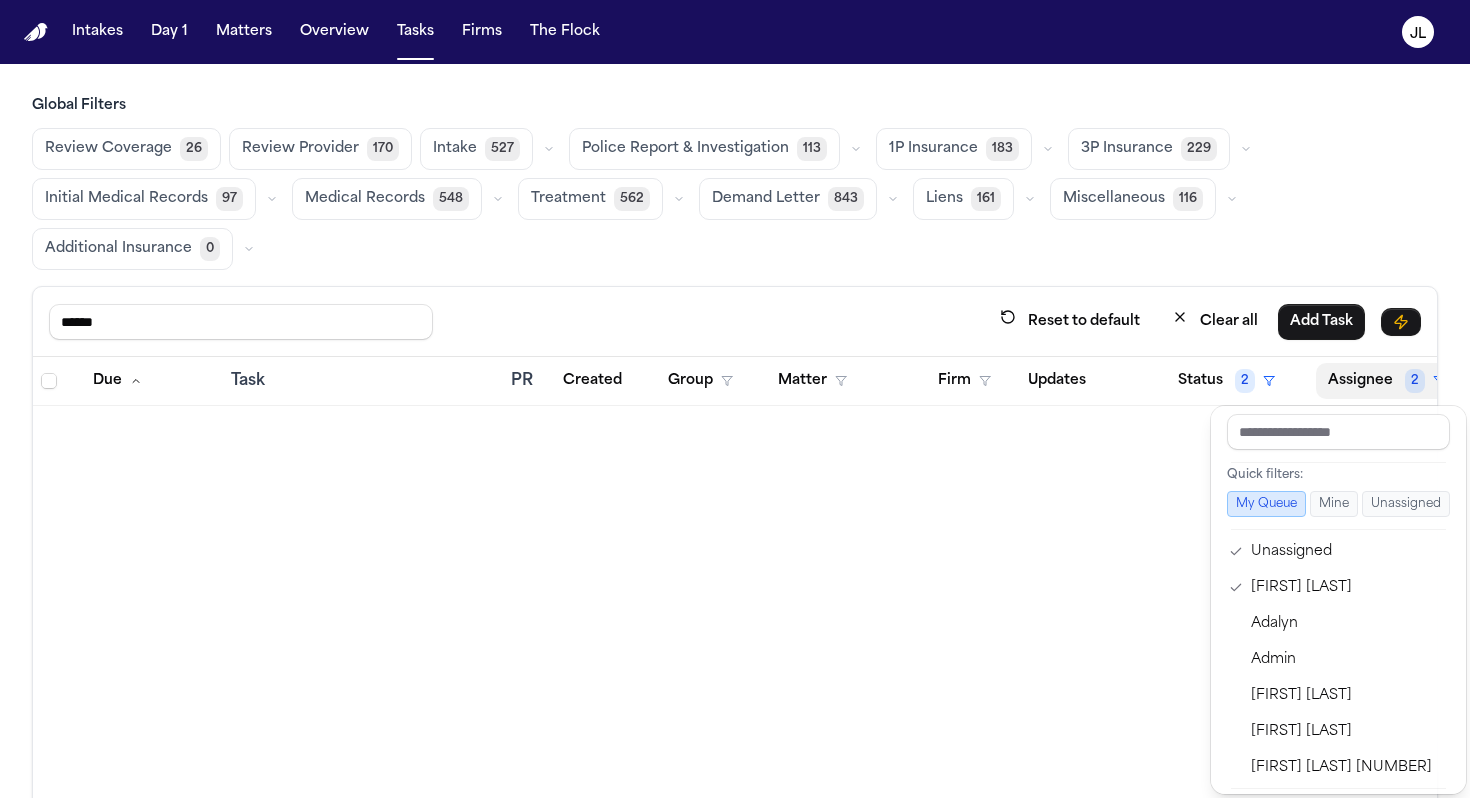 scroll, scrollTop: 43, scrollLeft: 0, axis: vertical 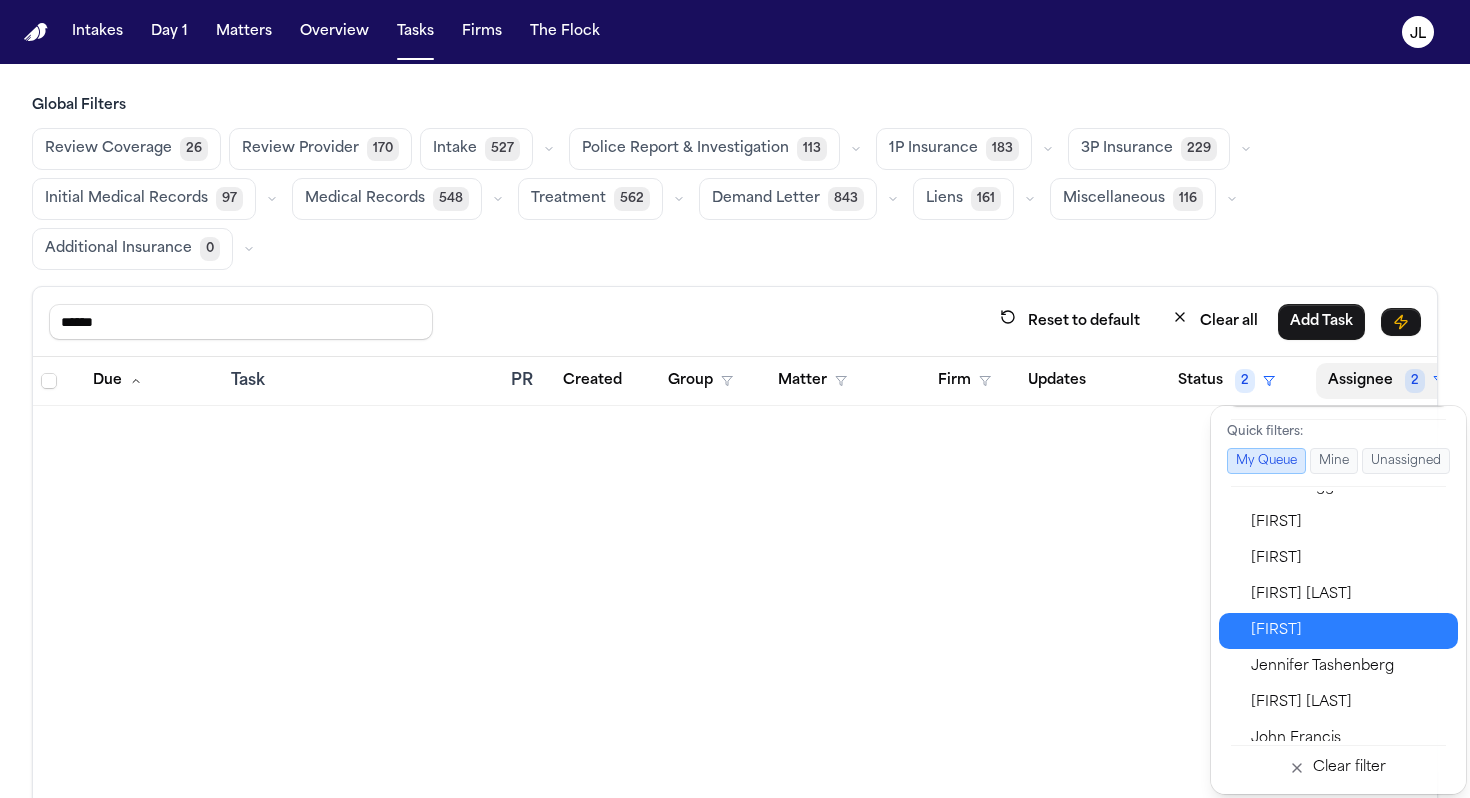 click on "[FIRST]" at bounding box center (1348, 631) 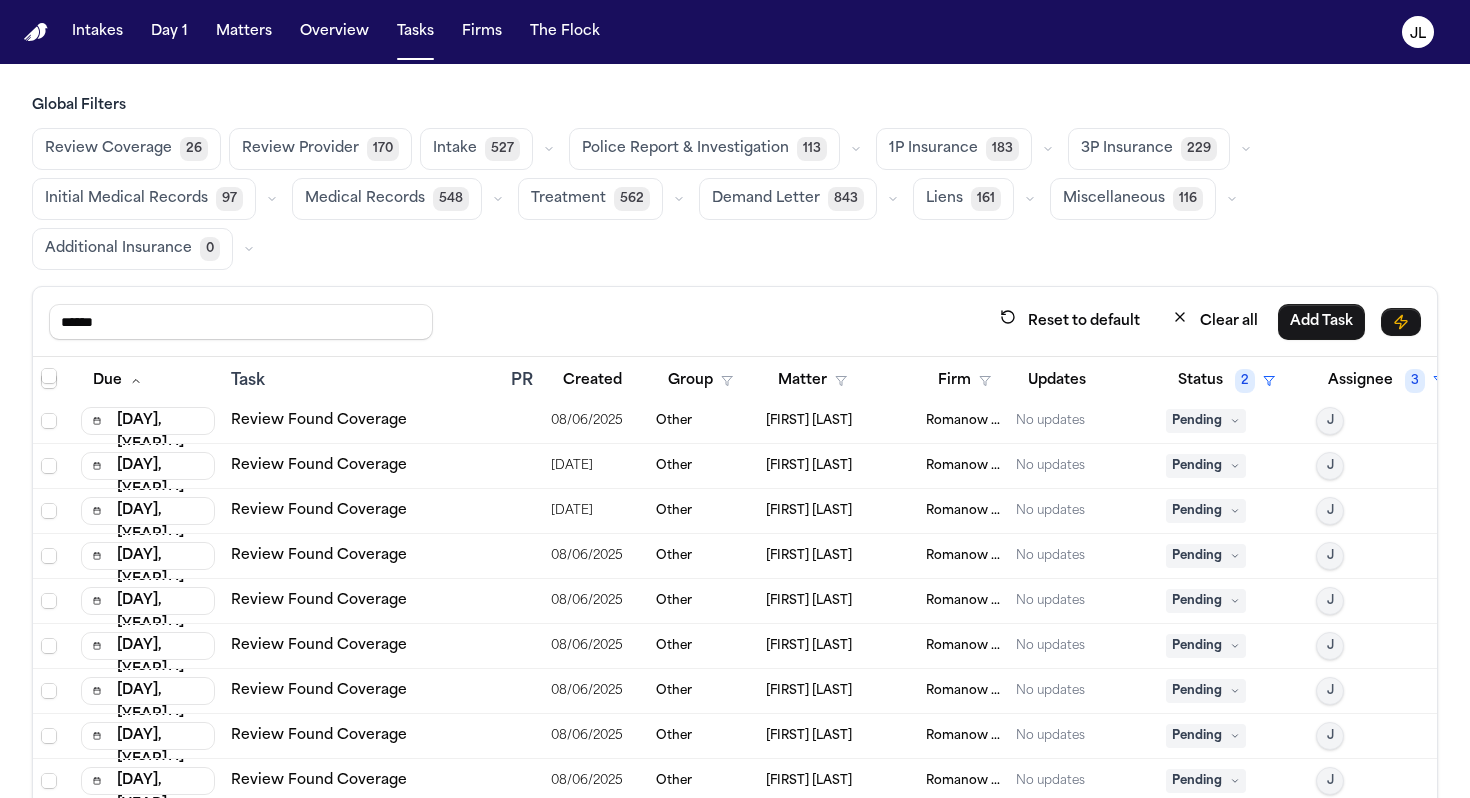 scroll, scrollTop: 326, scrollLeft: 0, axis: vertical 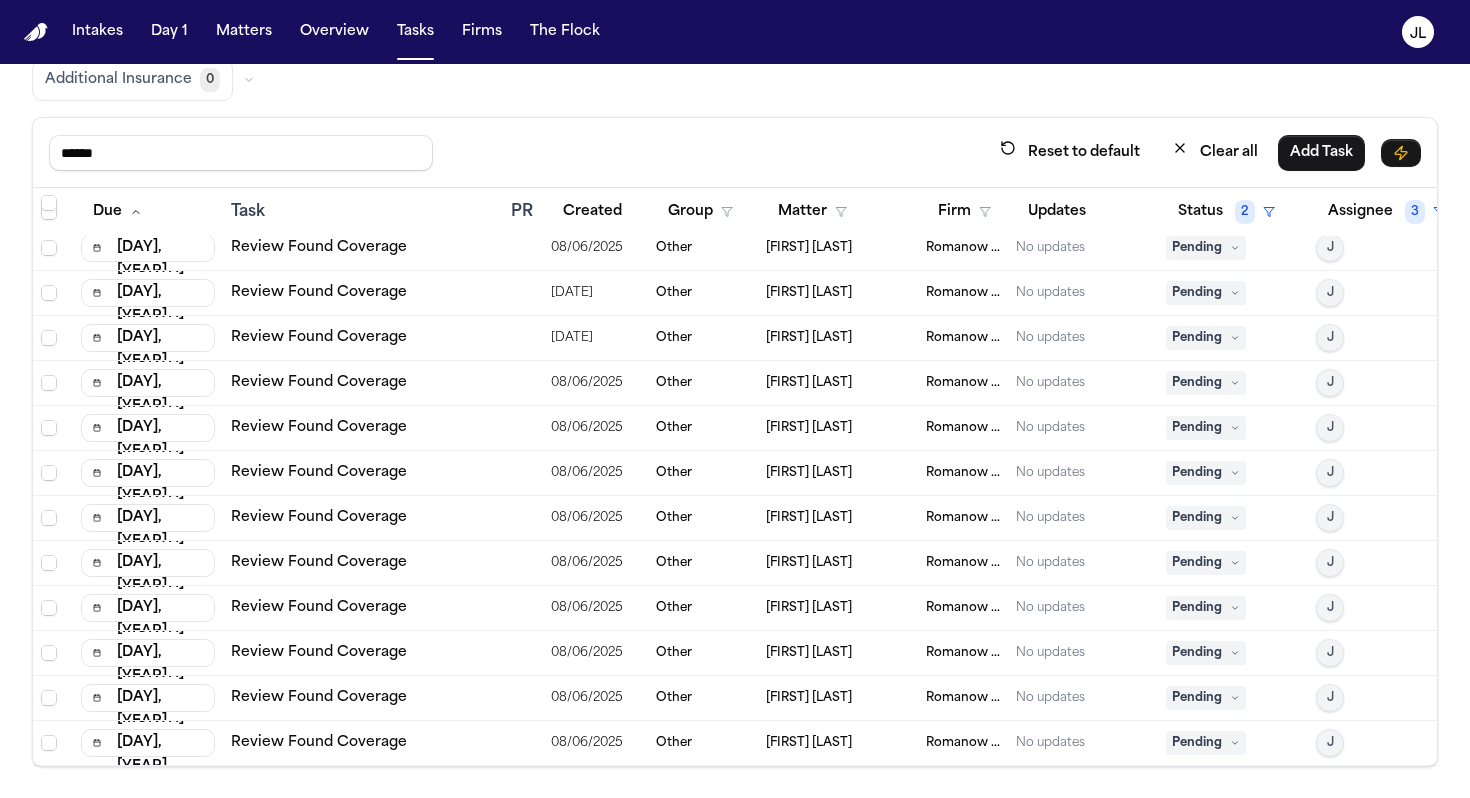 click on "Review Found Coverage" at bounding box center (319, 743) 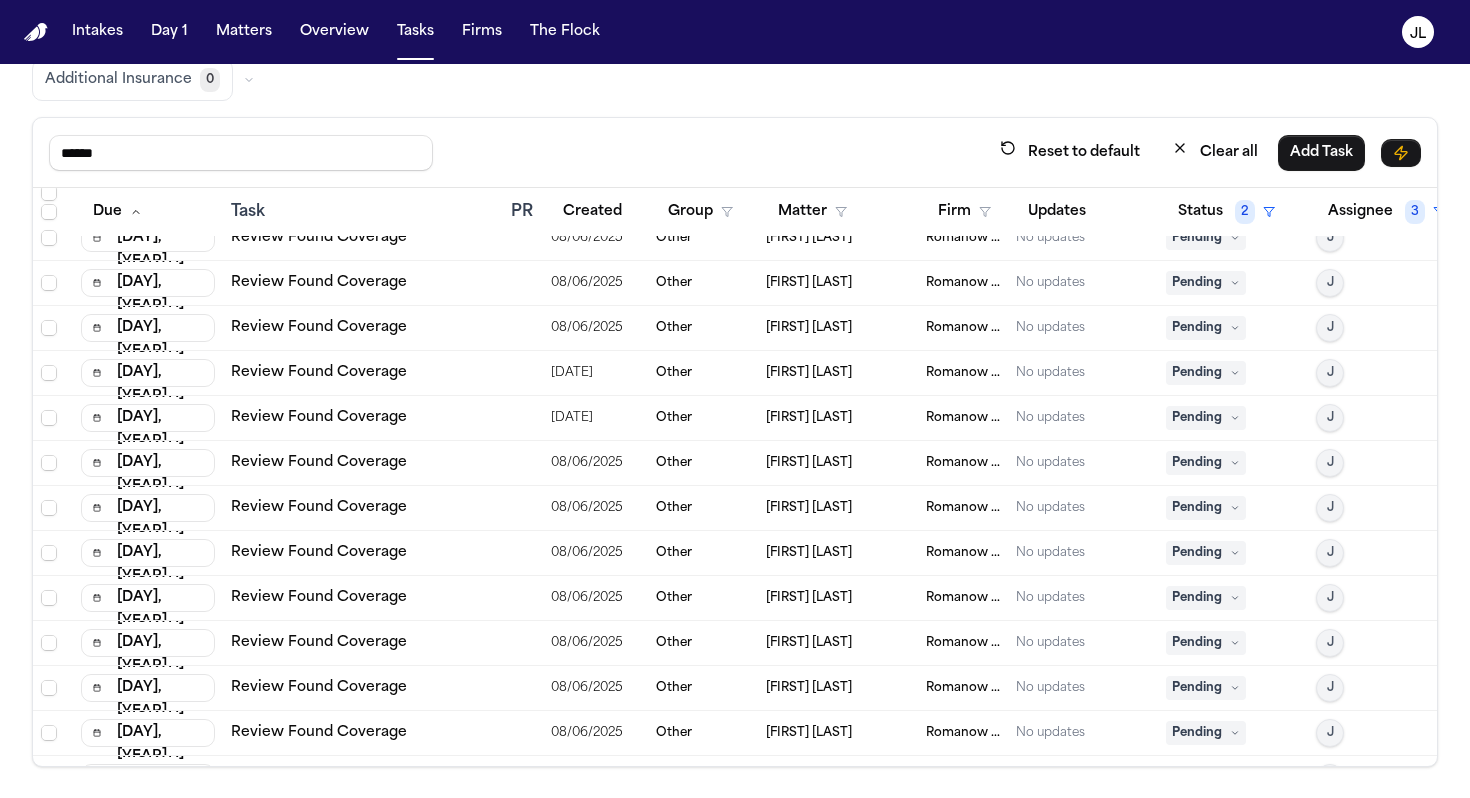 scroll, scrollTop: 221, scrollLeft: 0, axis: vertical 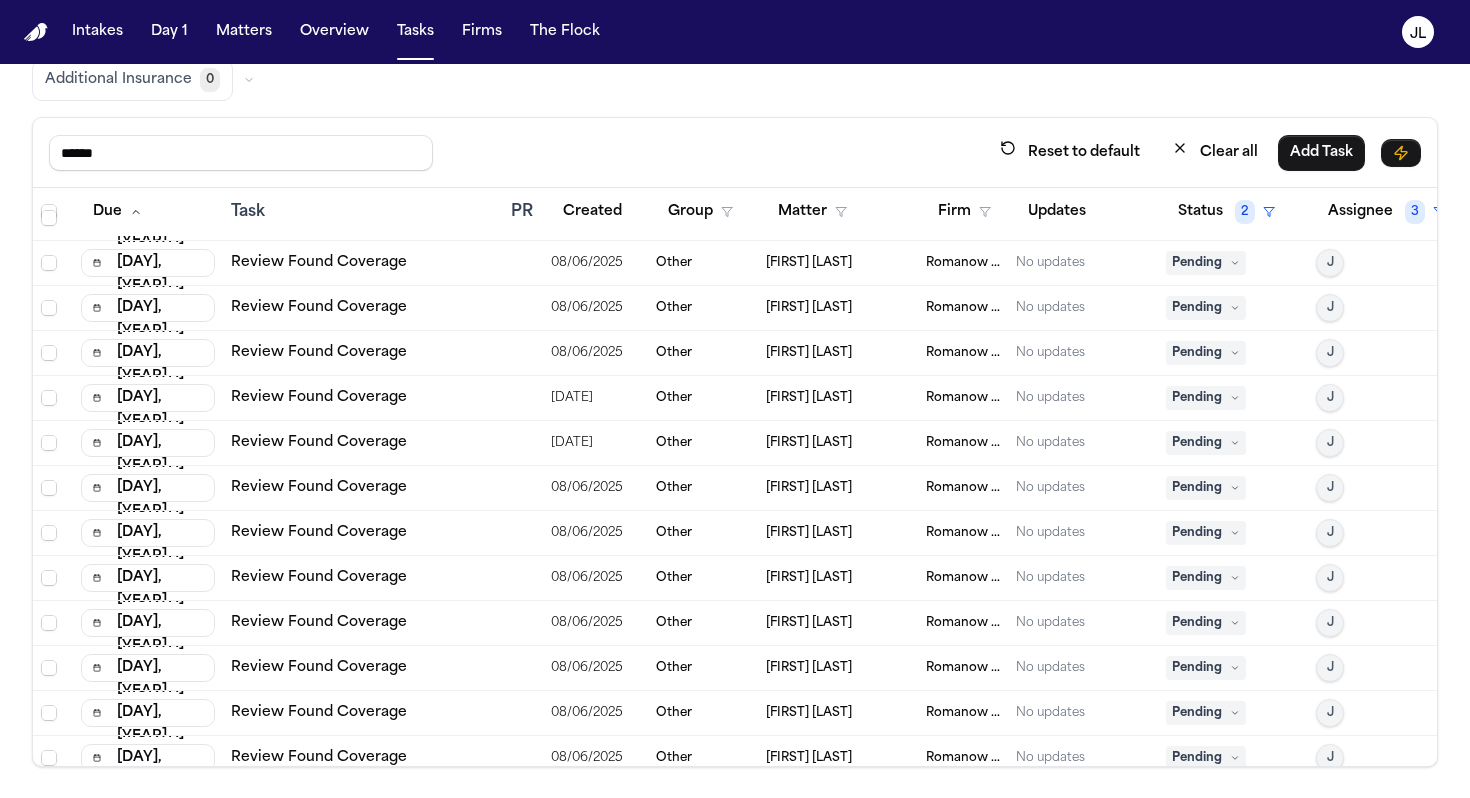 click on "Review Found Coverage" at bounding box center [319, 488] 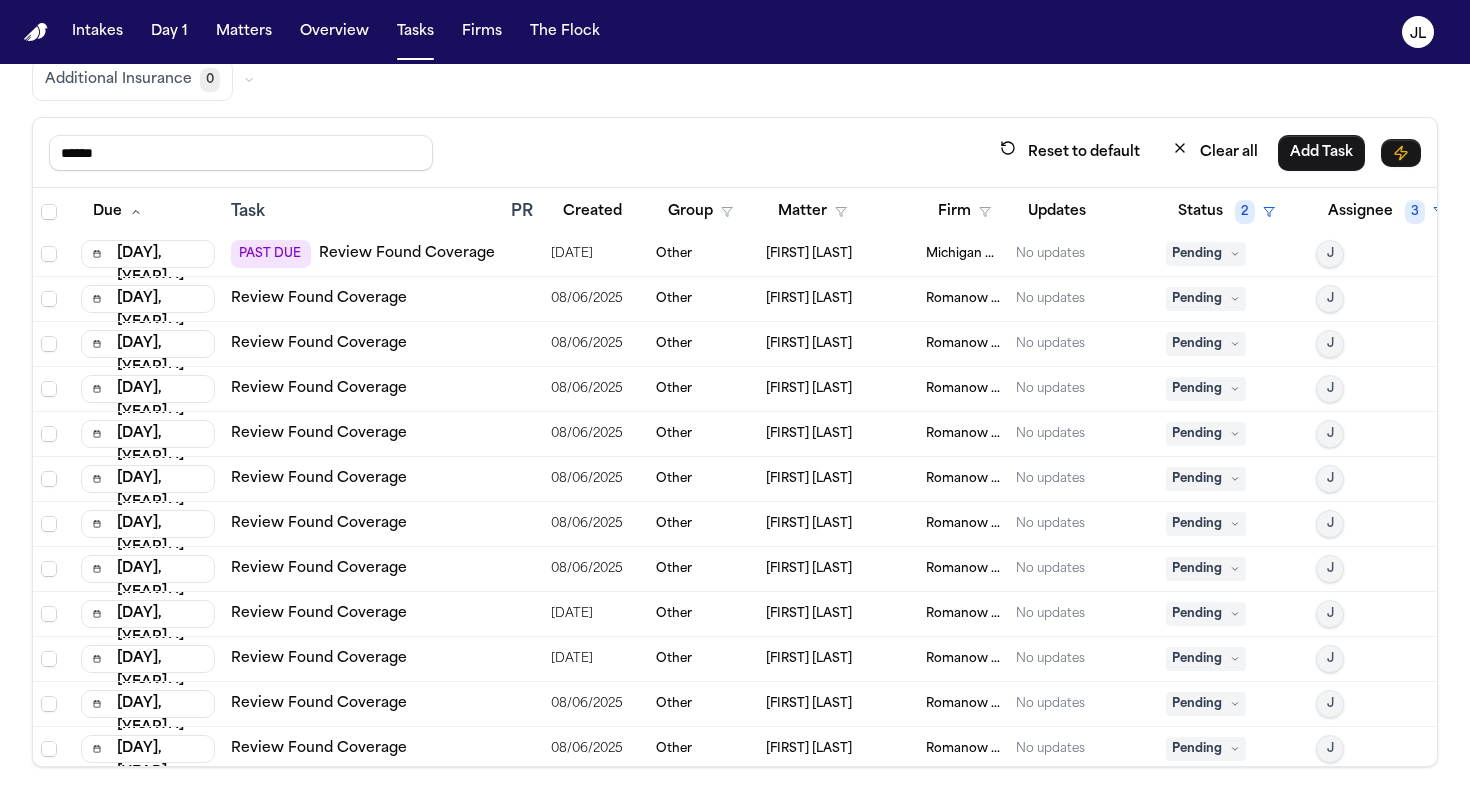 scroll, scrollTop: 0, scrollLeft: 0, axis: both 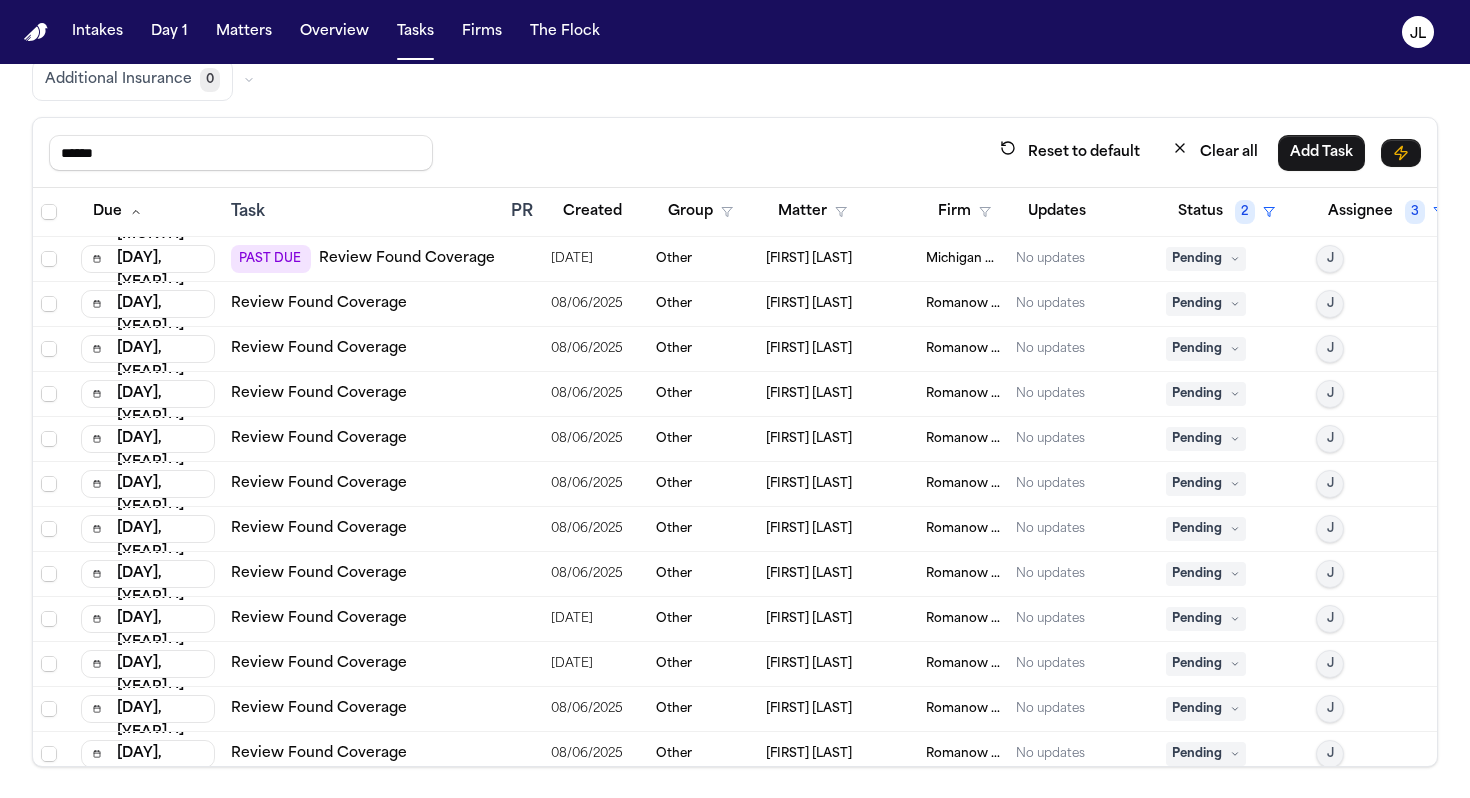 click on "Review Found Coverage" at bounding box center [319, 304] 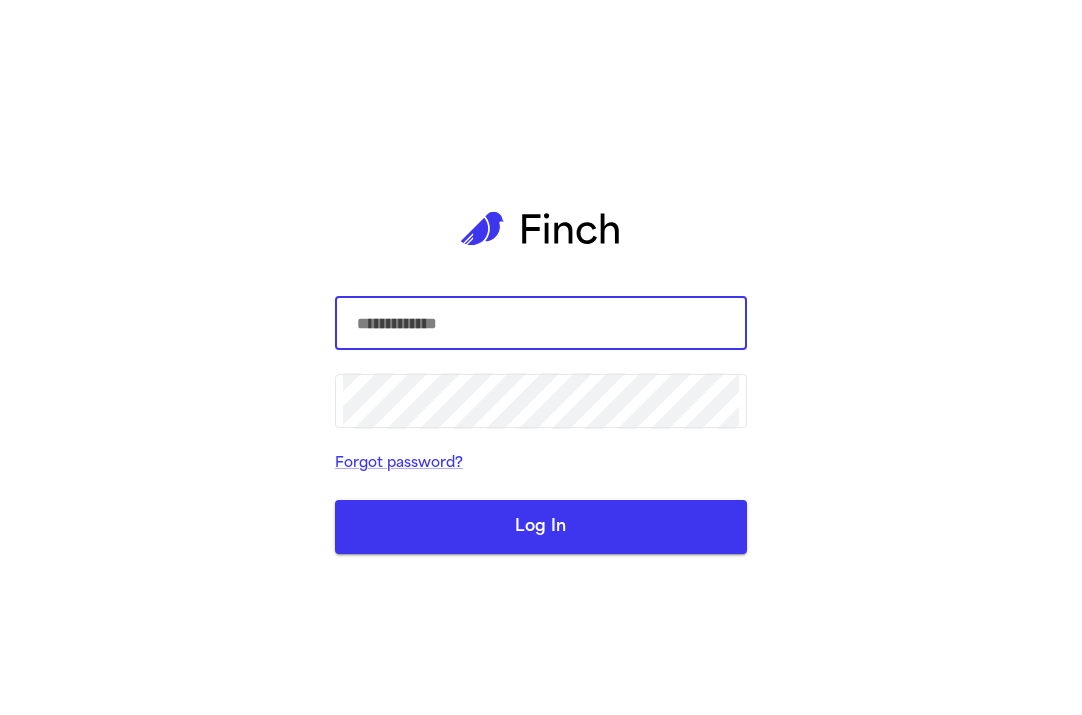 scroll, scrollTop: 0, scrollLeft: 0, axis: both 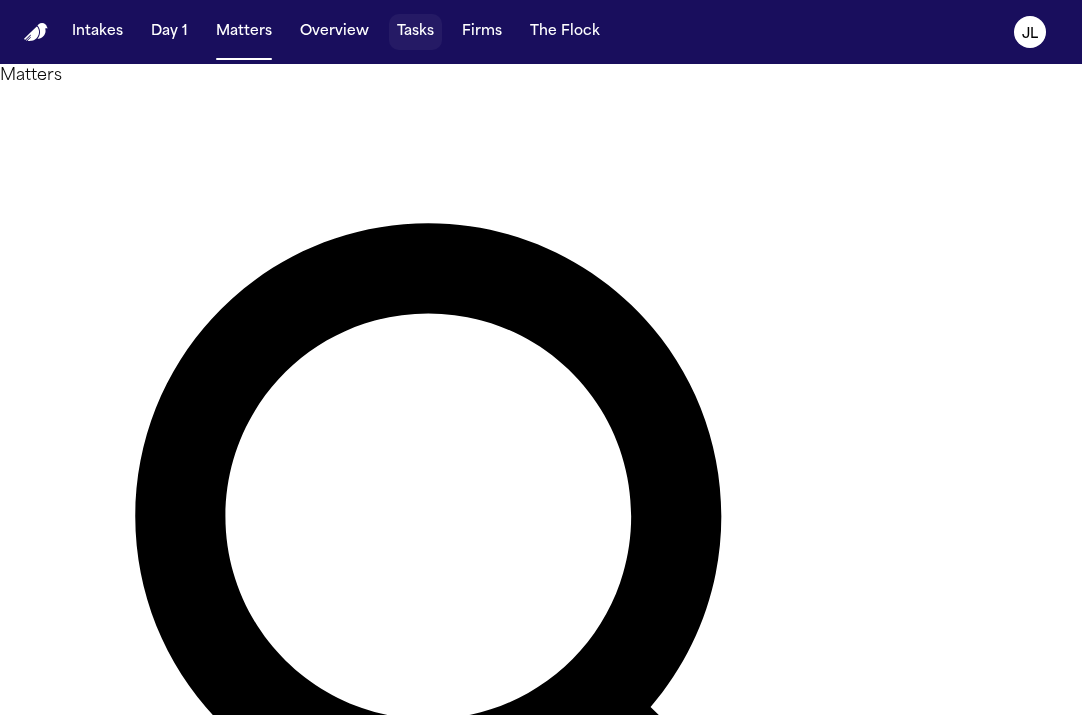 click on "Tasks" at bounding box center (415, 32) 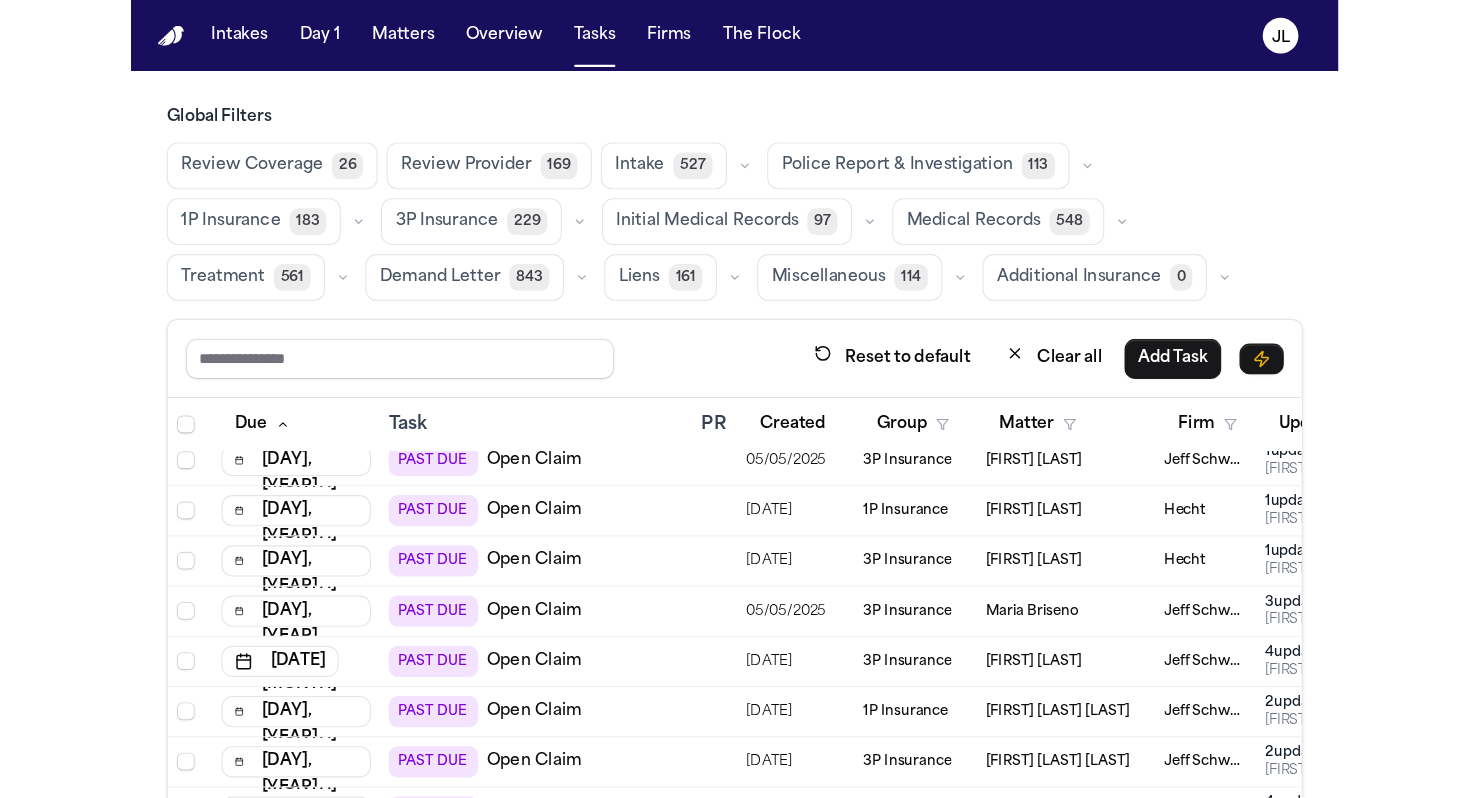 scroll, scrollTop: 0, scrollLeft: 0, axis: both 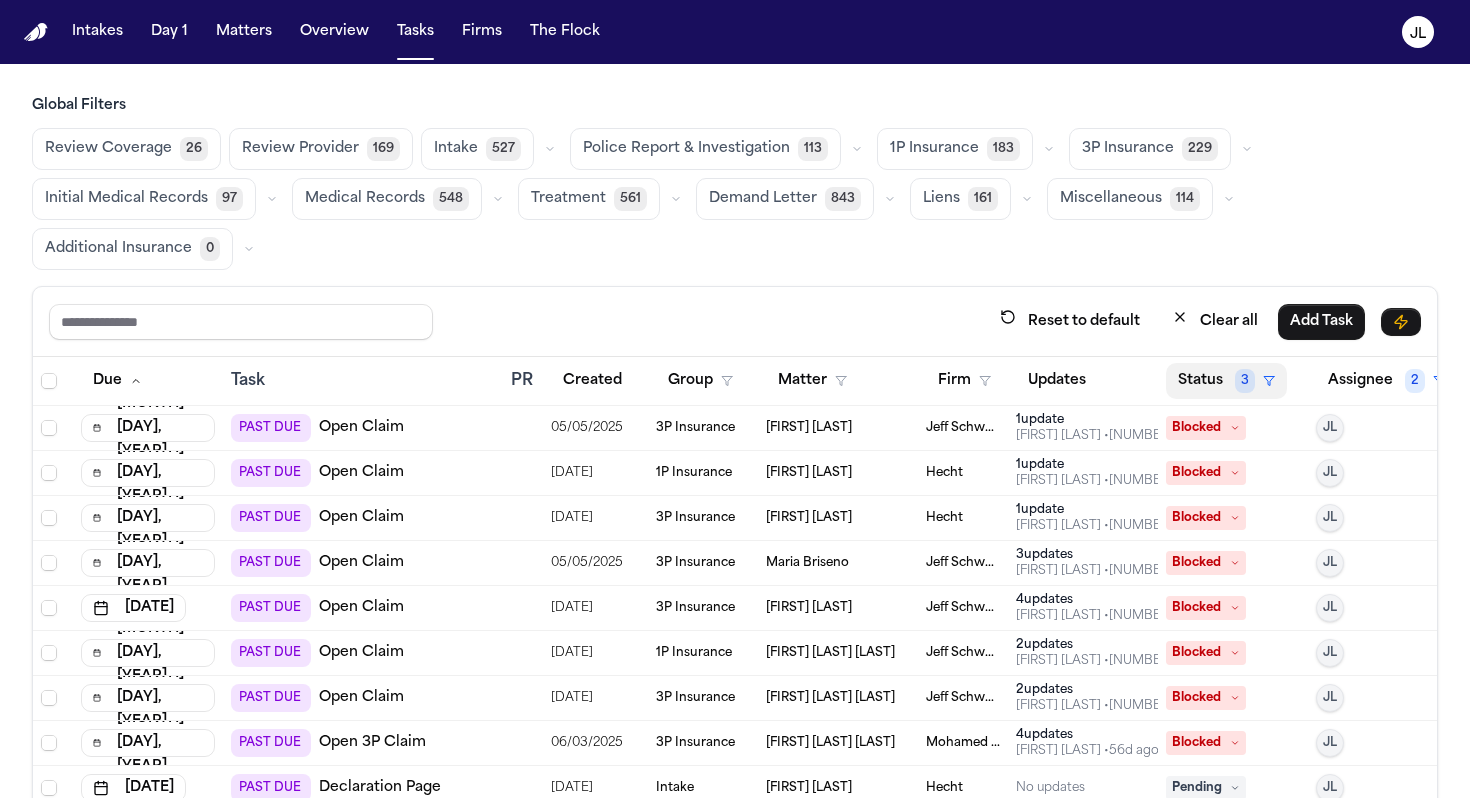 click on "Status 3" at bounding box center (1226, 381) 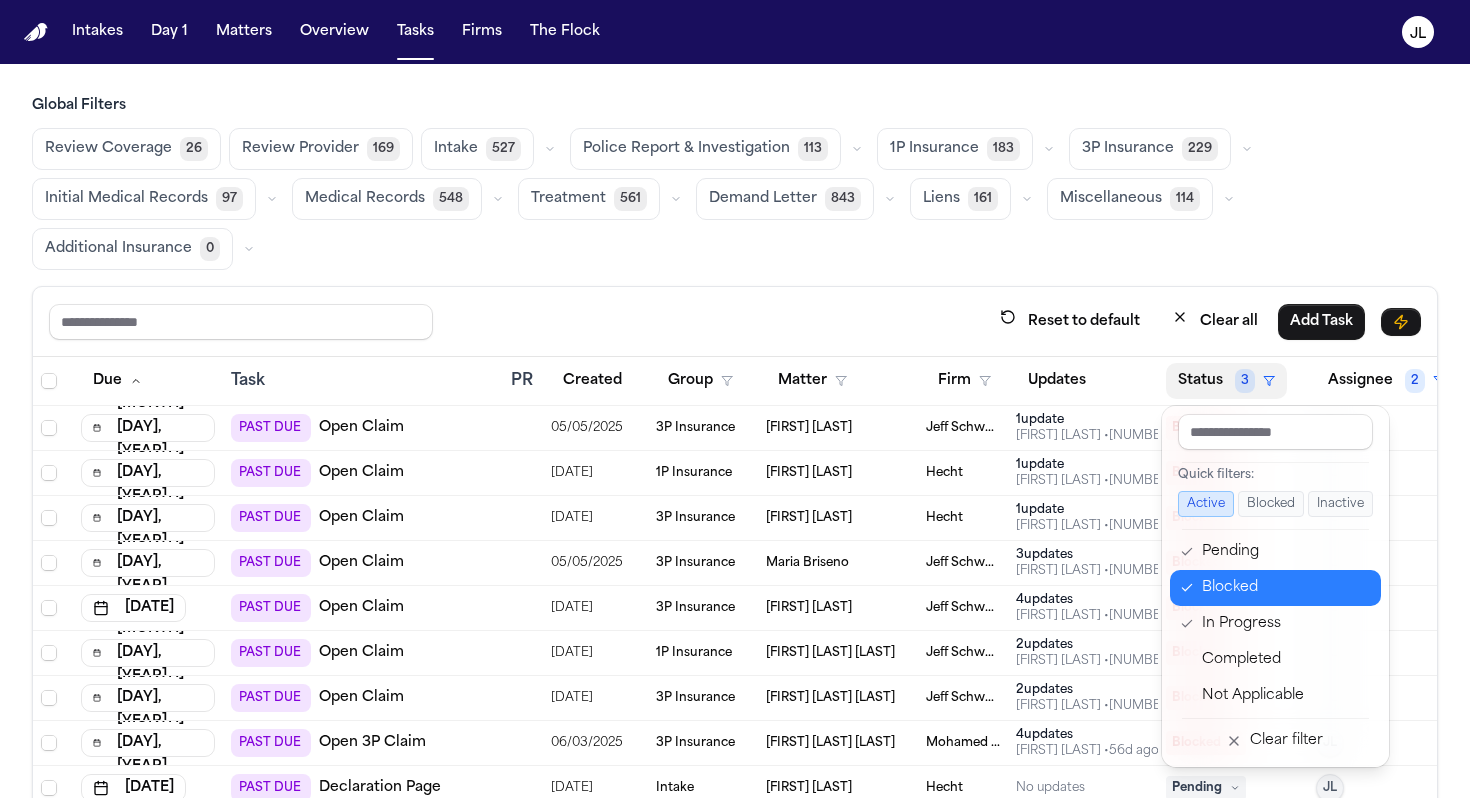 click on "Blocked" at bounding box center (1285, 588) 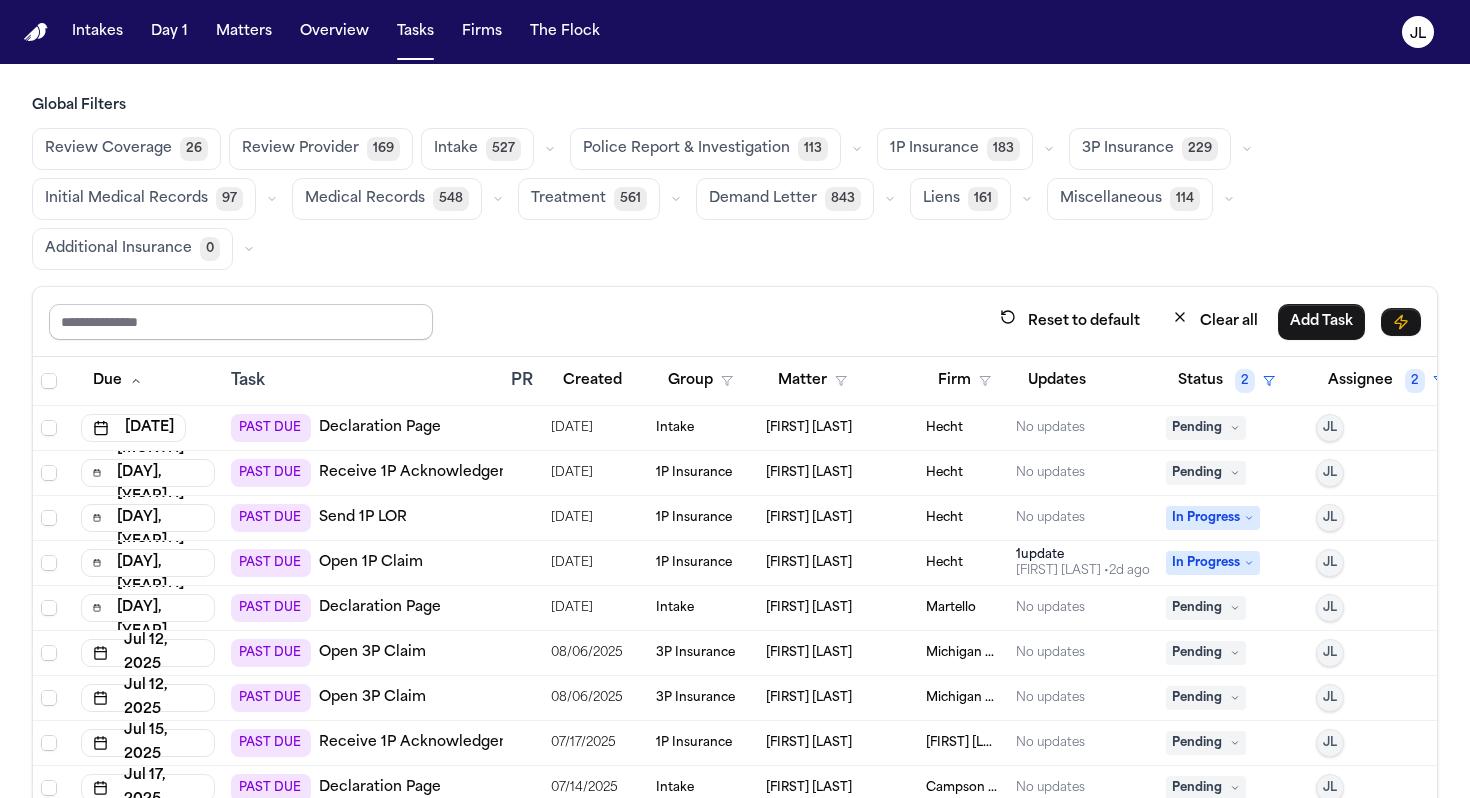 click at bounding box center (241, 322) 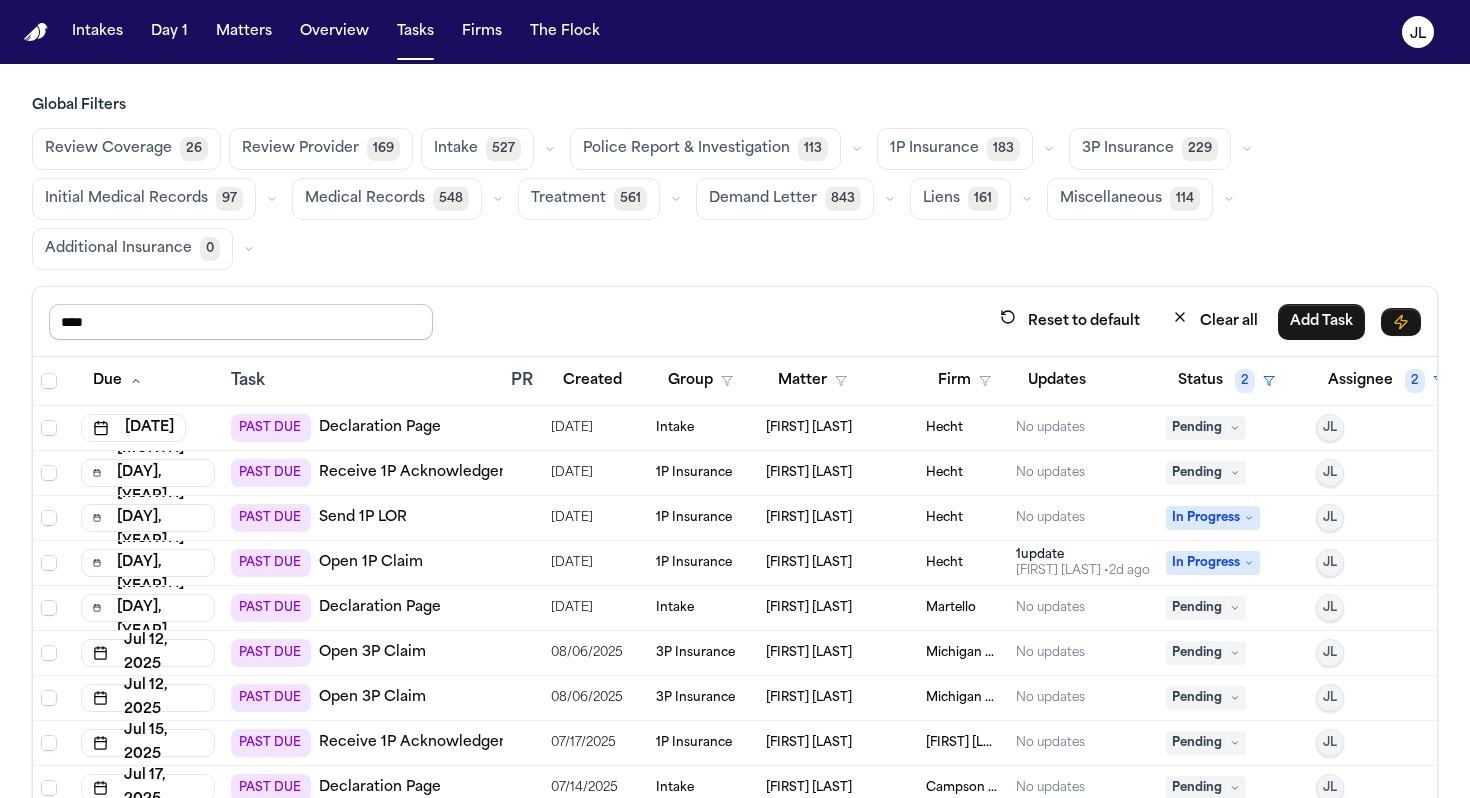 type on "****" 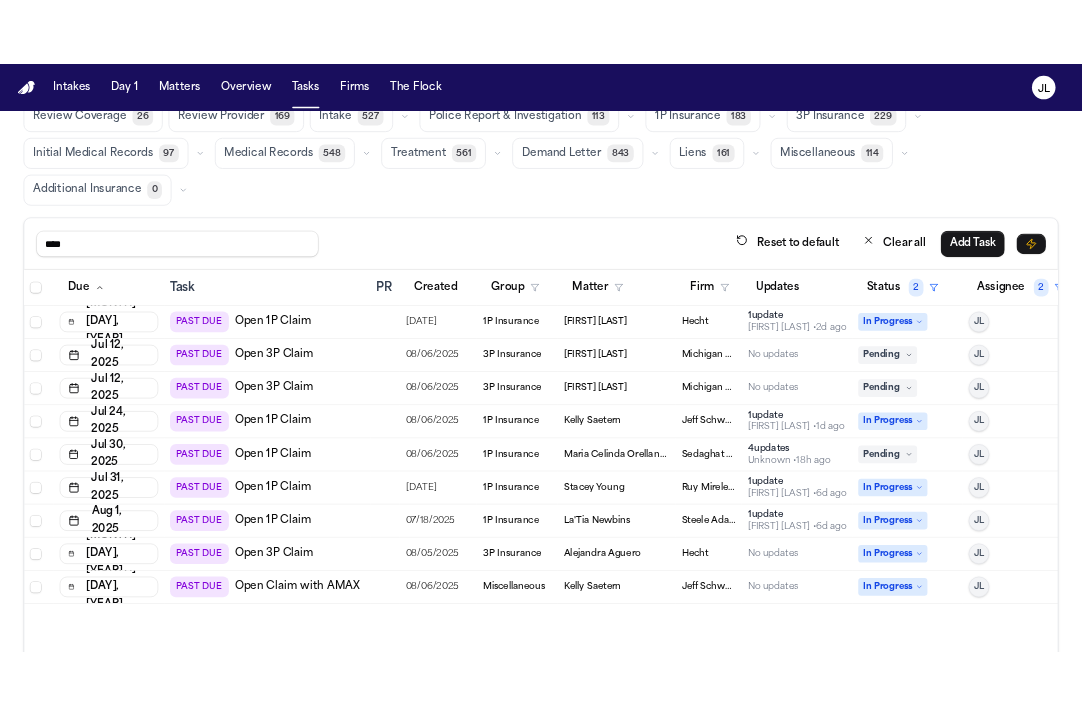 scroll, scrollTop: 76, scrollLeft: 0, axis: vertical 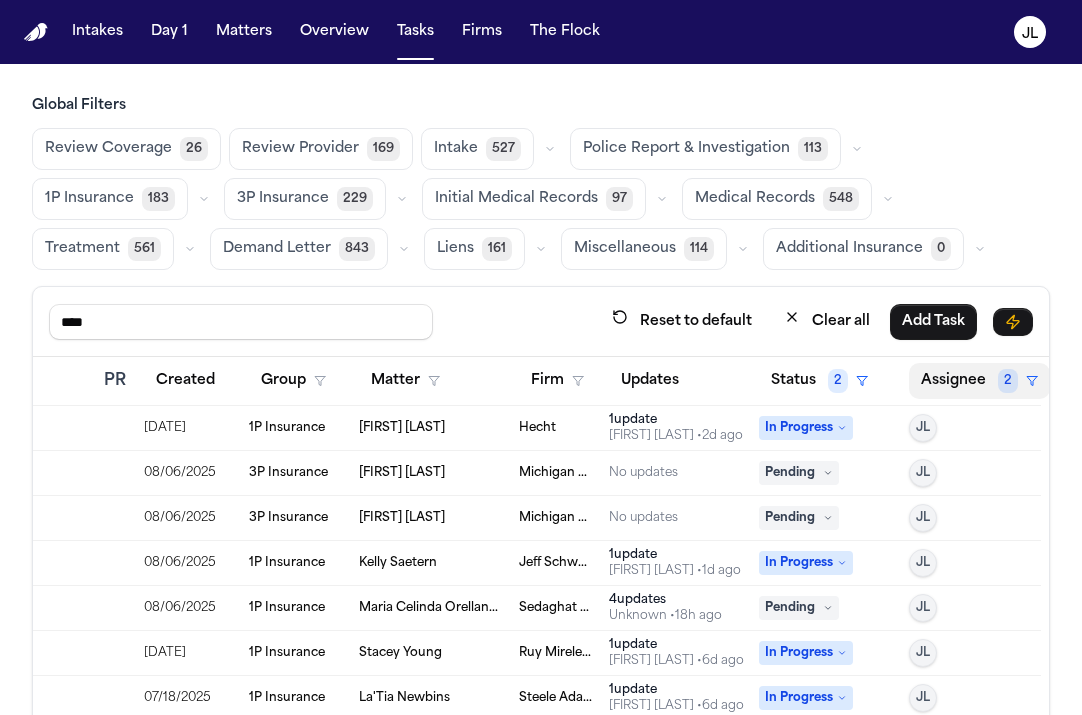 click on "Assignee 2" at bounding box center [979, 381] 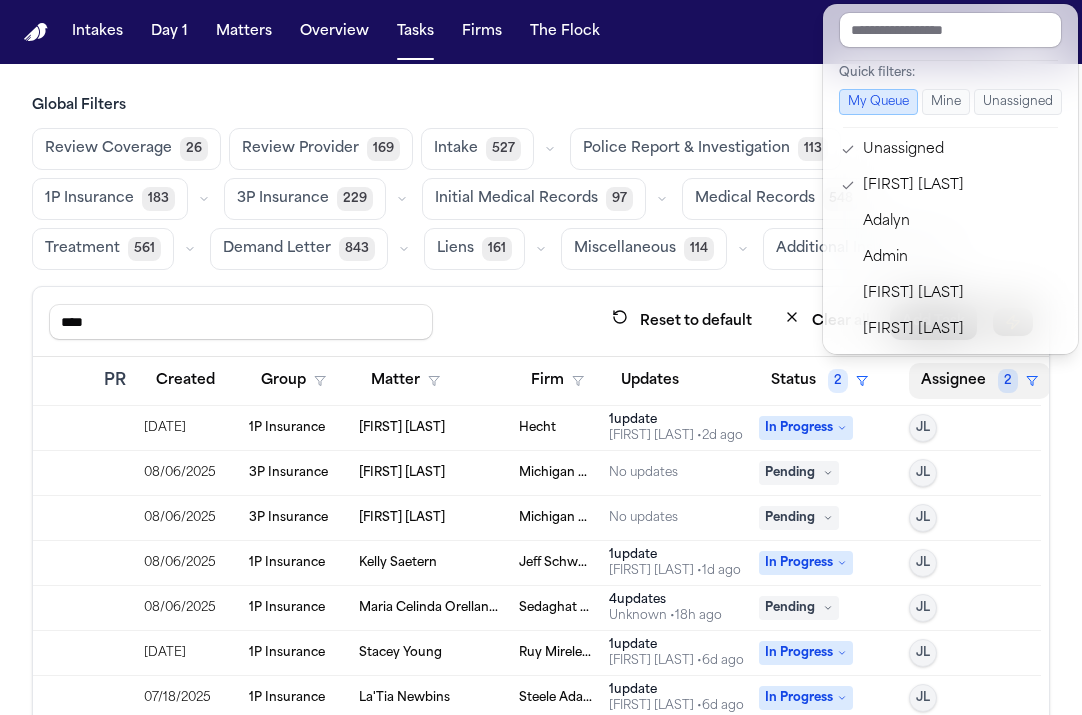 click on "Intakes Day 1 Matters Overview Tasks Firms The Flock JL Global Filters Review Coverage 26 Review Provider 169 Intake 527 Police Report & Investigation 113 1P Insurance 183 3P Insurance 229 Initial Medical Records 97 Medical Records 548 Treatment 561 Demand Letter 843 Liens 161 Miscellaneous 114 Additional Insurance 0 **** Reset to default Clear all Add Task Due Task PR Created Group Matter Firm Updates Status 2 Assignee 2 [MONTH] [DAY], [YEAR] PAST DUE Open 1P Claim 07/31/2025 1P Insurance [FIRST] [LAST] 1 update [FIRST] [LAST] • 2d ago In Progress JL [MONTH] [DAY], [YEAR] PAST DUE Open 3P Claim 08/06/2025 3P Insurance [FIRST] [LAST] Michigan Auto Law No updates Pending JL [MONTH] [DAY], [YEAR] PAST DUE Open 3P Claim 08/06/2025 3P Insurance [FIRST] [LAST] Michigan Auto Law No updates Pending JL [MONTH] [DAY], [YEAR] PAST DUE Open 1P Claim 08/06/2025 1P Insurance [FIRST] [LAST] [FIRST] [LAST] 1 update [FIRST] [LAST] • 1d ago In Progress JL [MONTH] [DAY], [YEAR] PAST DUE Open 1P Claim 08/06/2025 1P Insurance [FIRST] [LAST] [FIRST] [LAST] [LAST] 4 s" at bounding box center [541, 357] 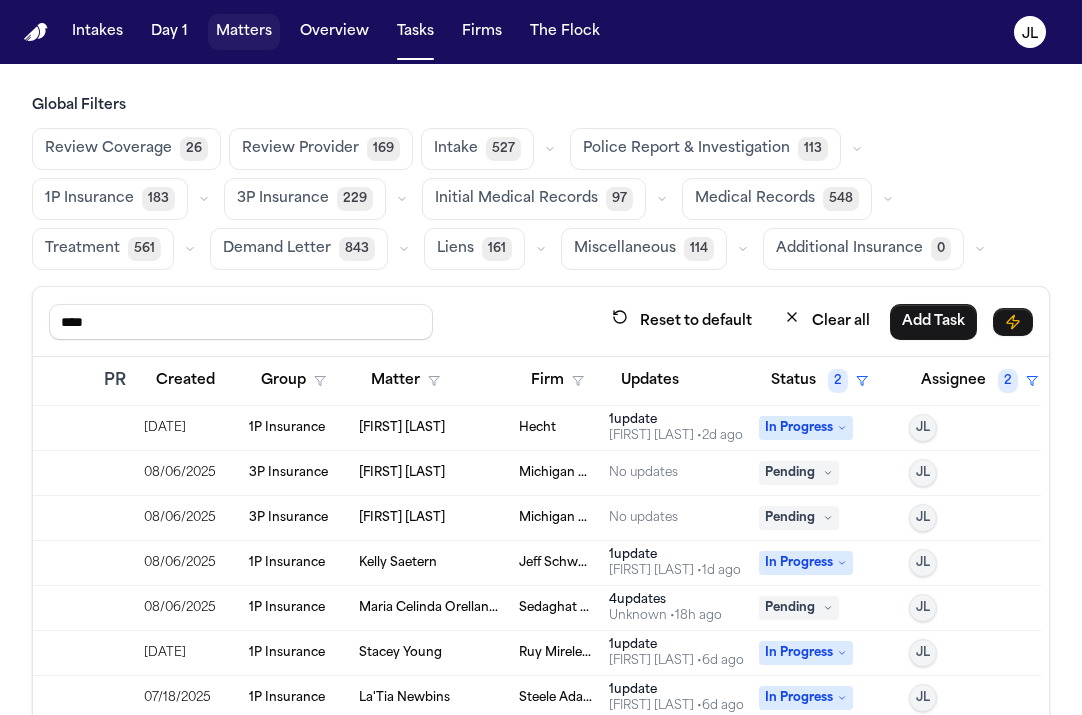 click on "Matters" at bounding box center [244, 32] 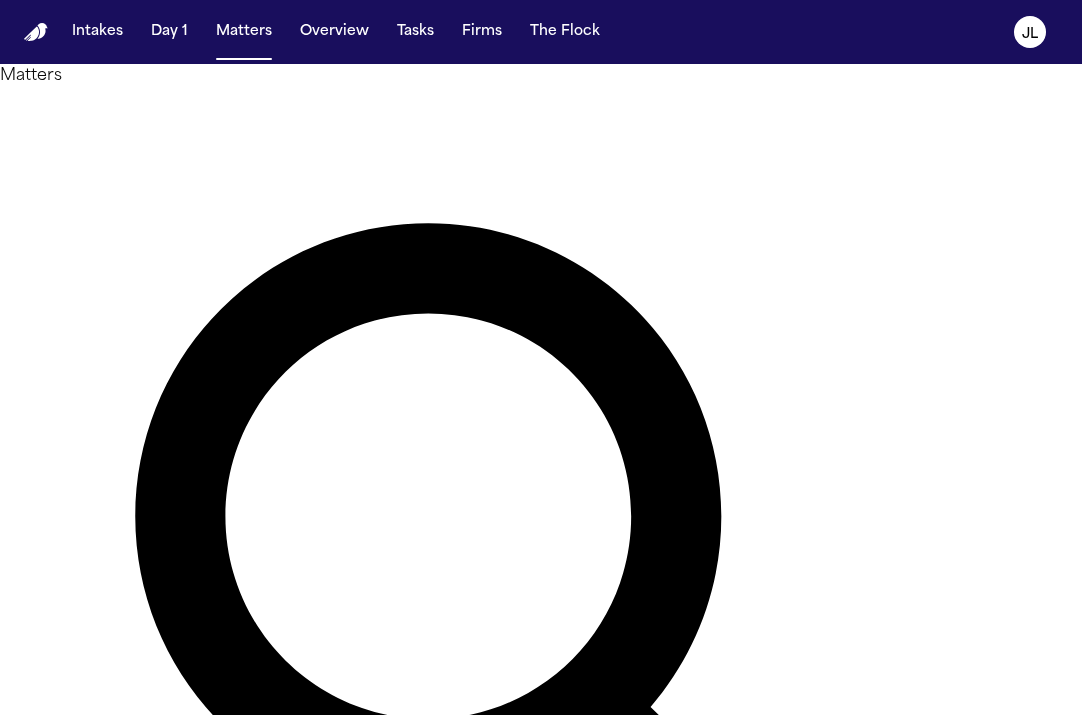 click at bounding box center (80, 1182) 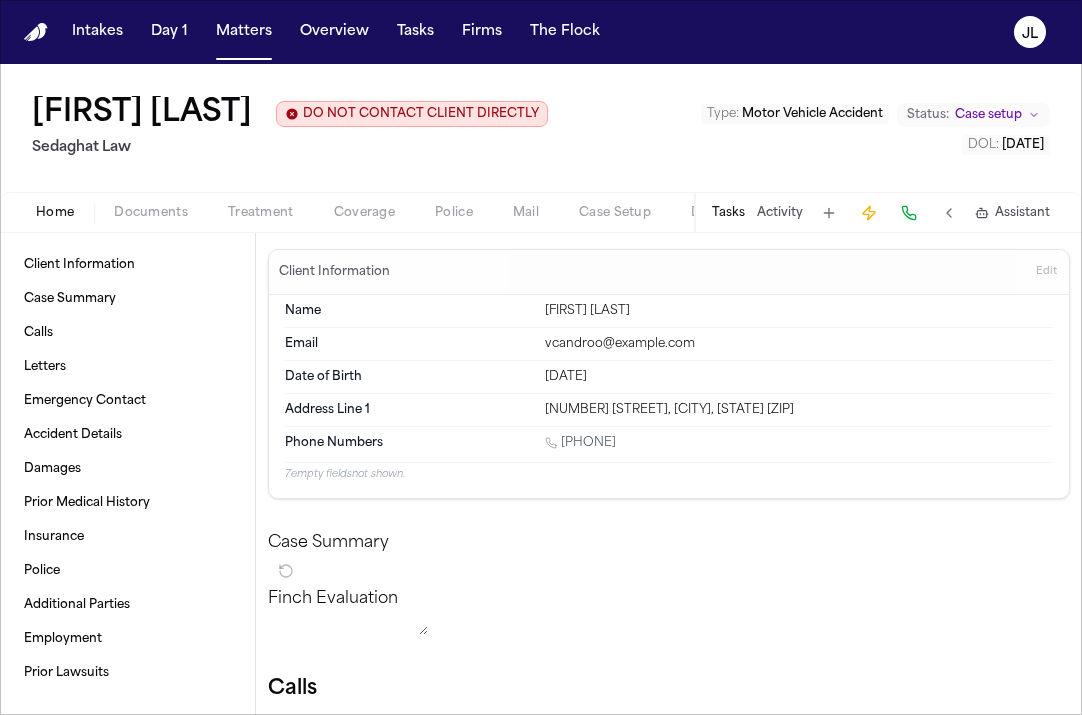 click on "Coverage" at bounding box center [364, 213] 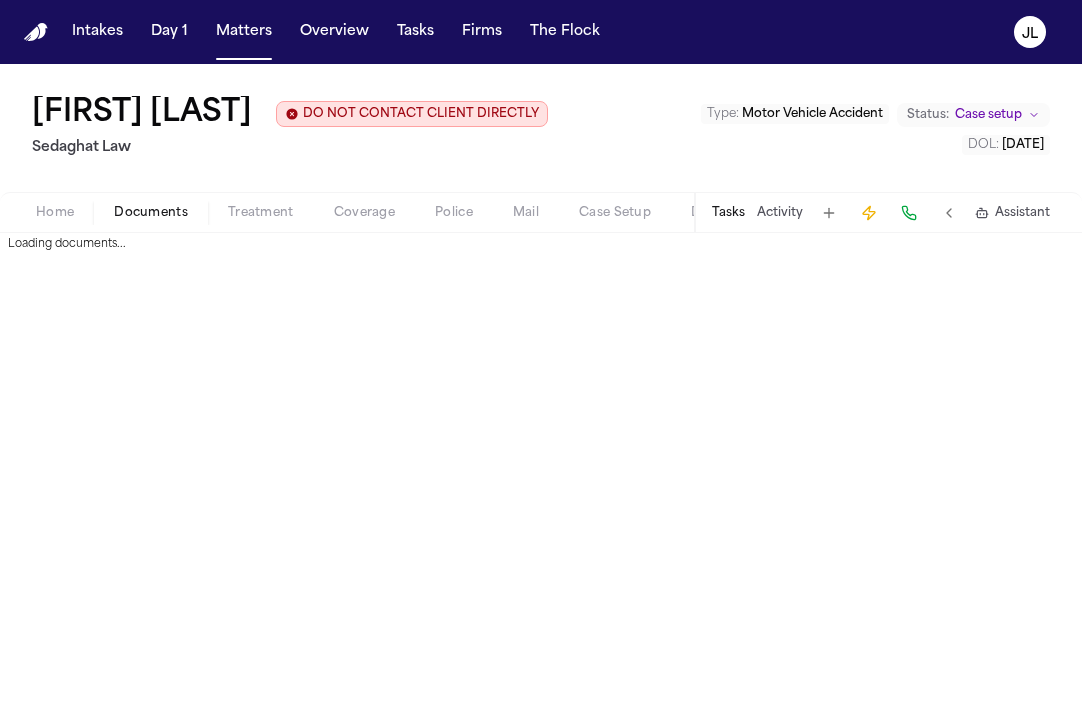 click on "Documents" at bounding box center [151, 213] 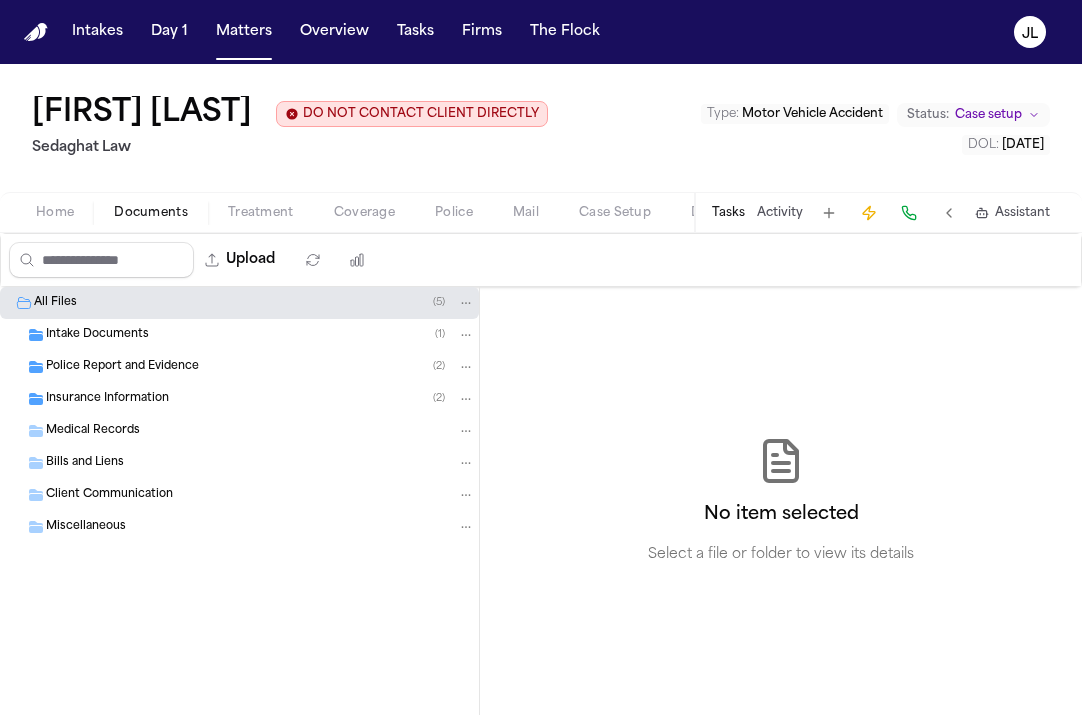 click on "Insurance Information" at bounding box center (107, 399) 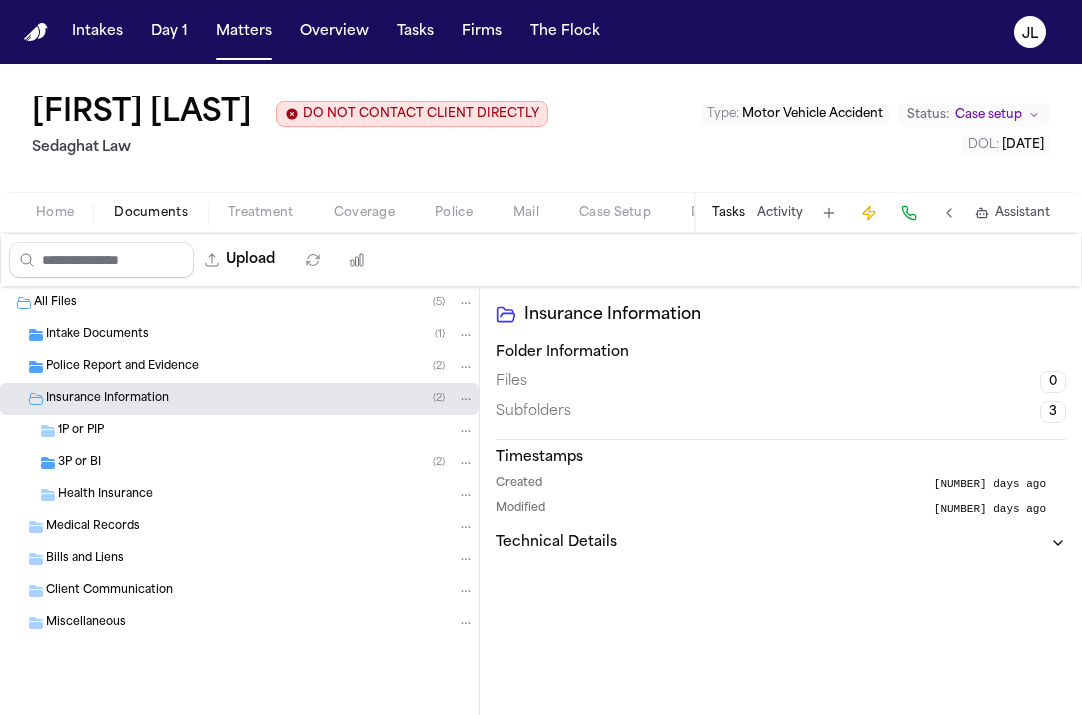 click on "1P or PIP" at bounding box center (266, 431) 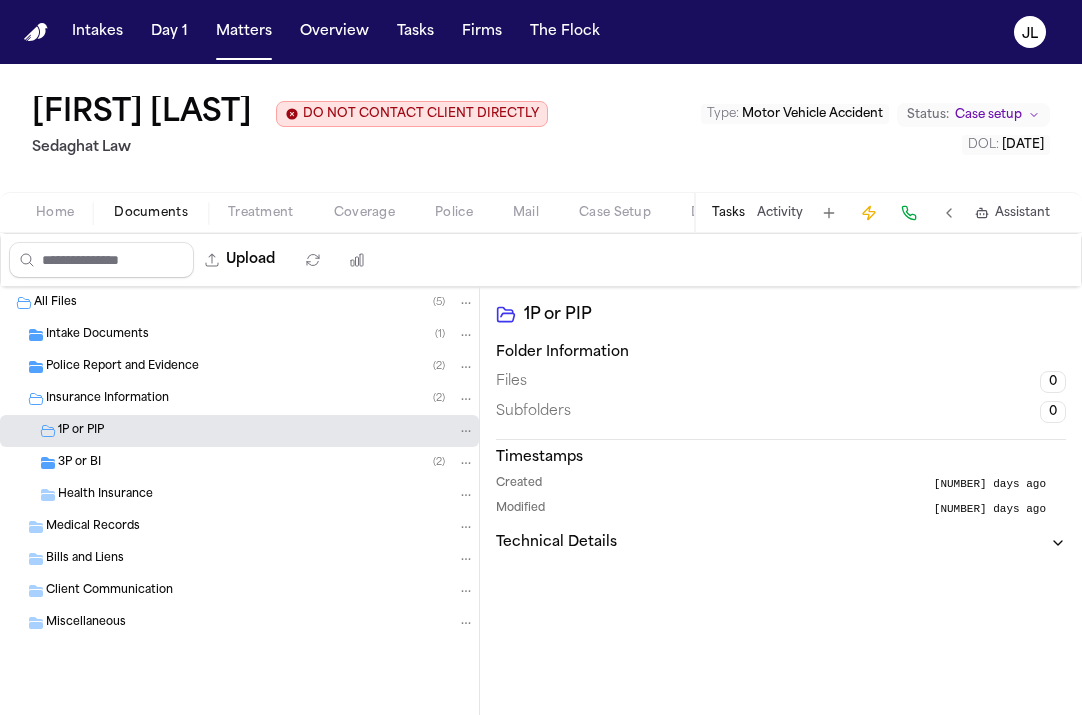 click on "3P or BI ( 2 )" at bounding box center (266, 463) 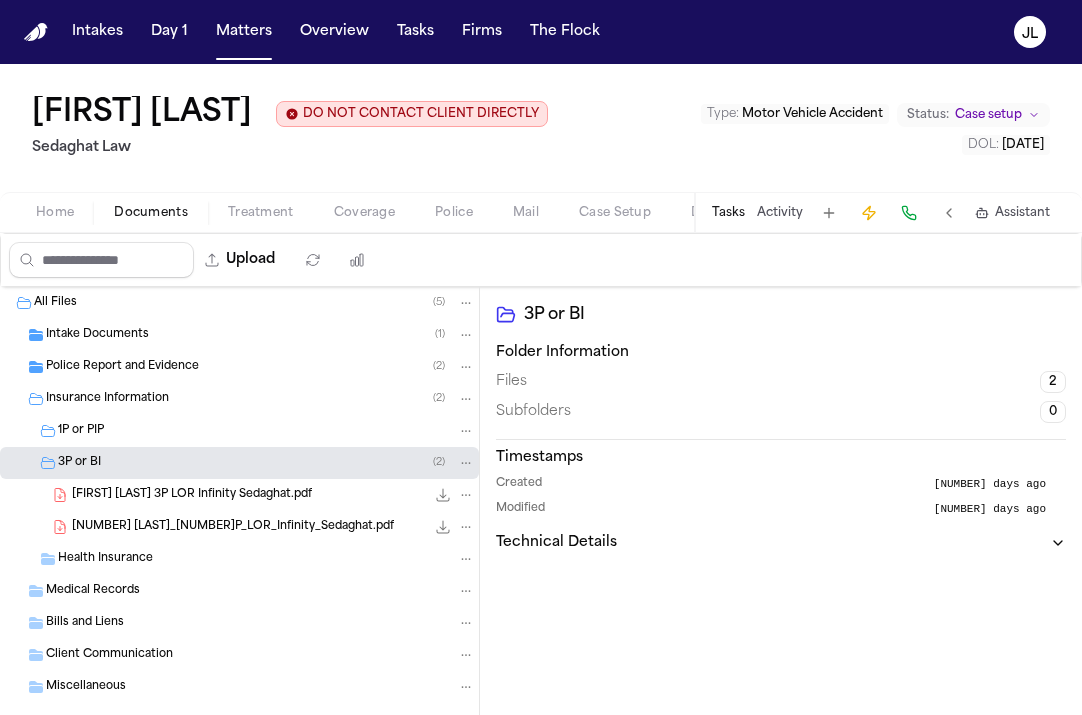 click on "Coverage" at bounding box center (364, 213) 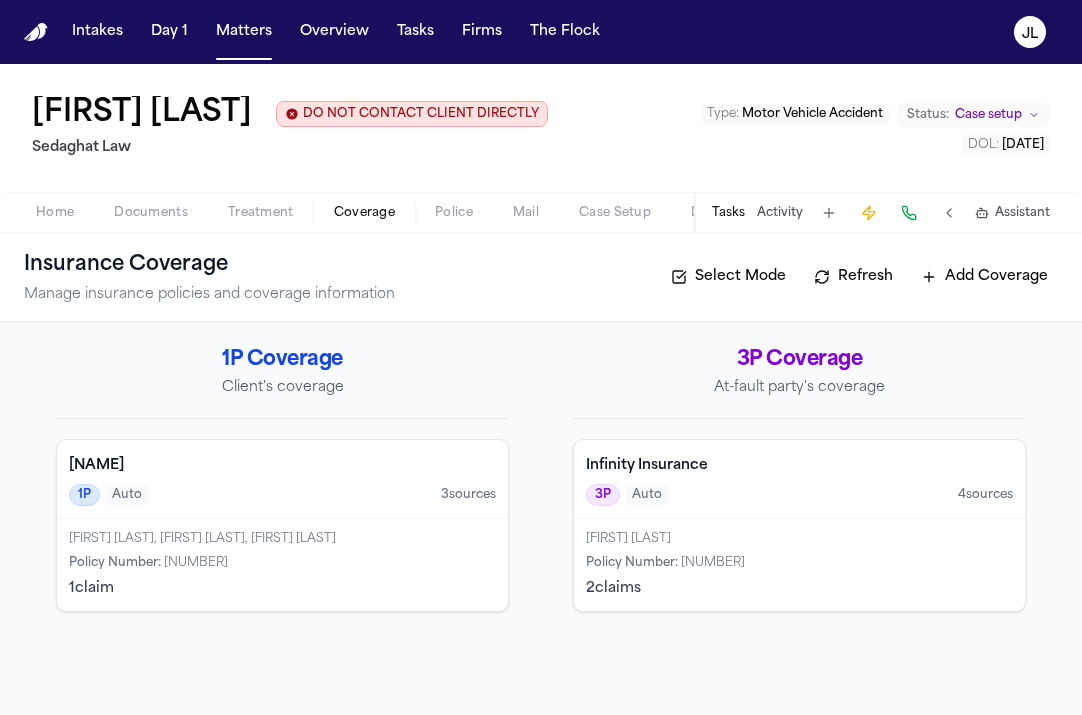 click on "Tasks" at bounding box center (728, 213) 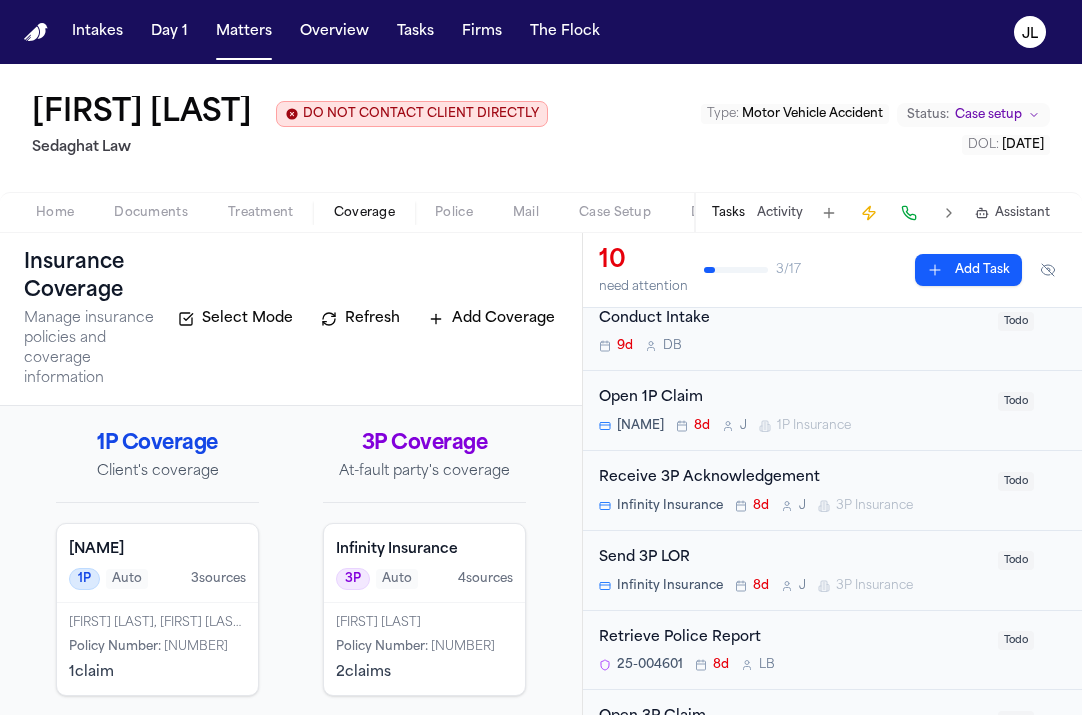 scroll, scrollTop: 220, scrollLeft: 0, axis: vertical 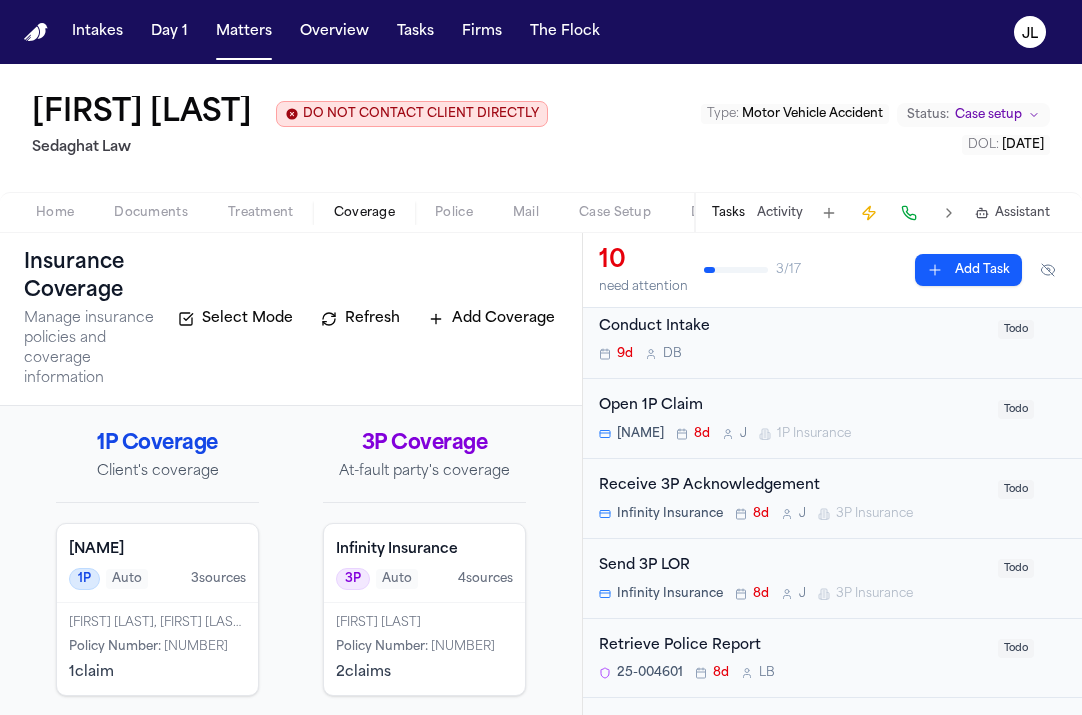 click on "Open 1P Claim Kemper 8d J 1P Insurance" at bounding box center (792, 418) 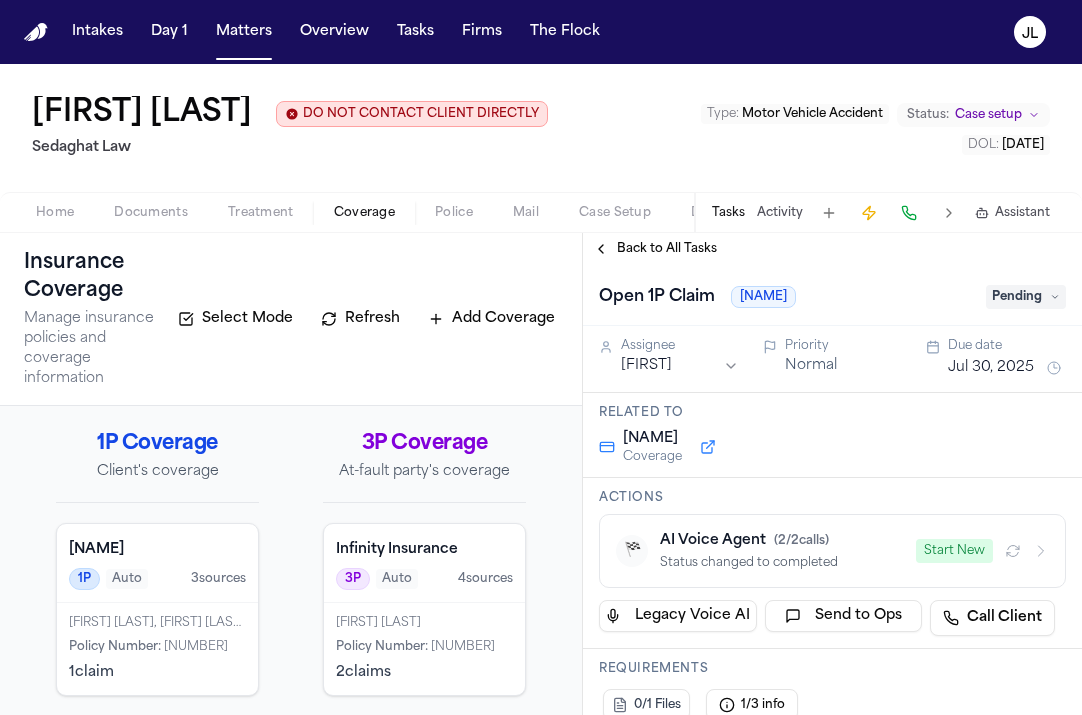 click on "Pending" at bounding box center (1026, 297) 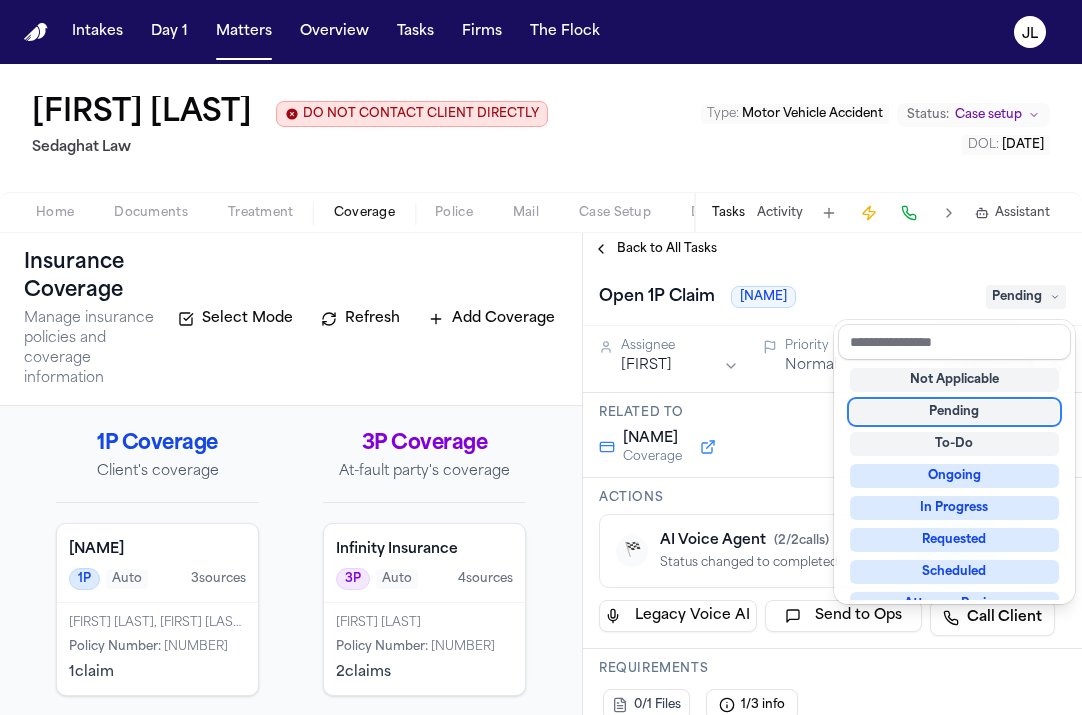 scroll, scrollTop: 312, scrollLeft: 0, axis: vertical 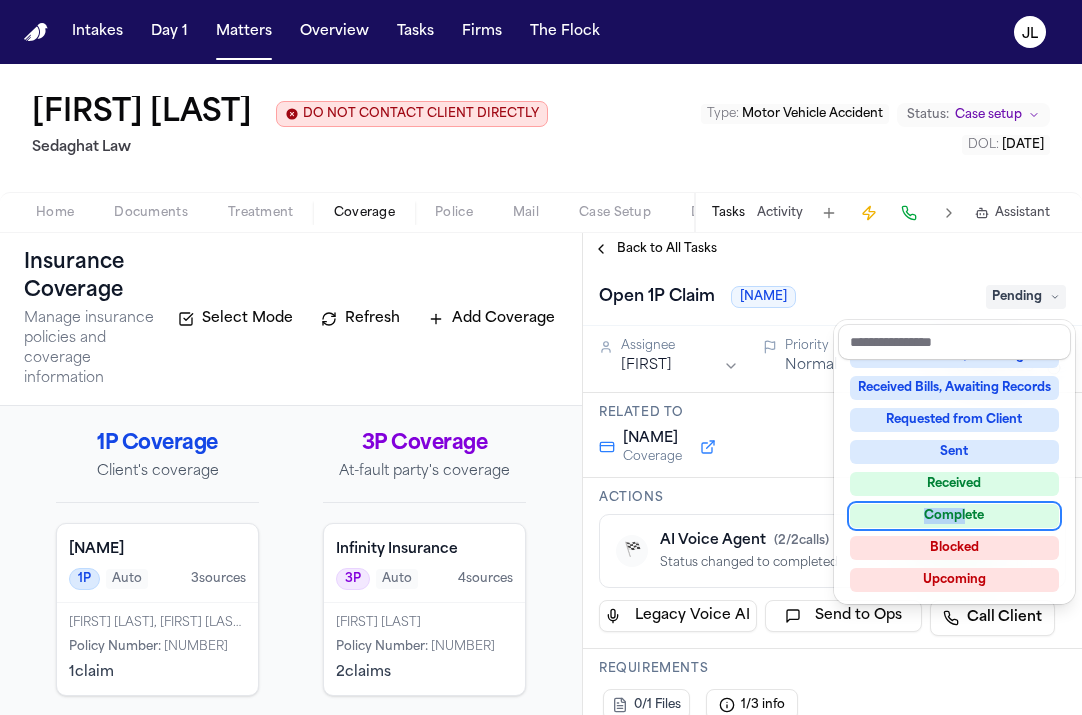 drag, startPoint x: 967, startPoint y: 502, endPoint x: 966, endPoint y: 515, distance: 13.038404 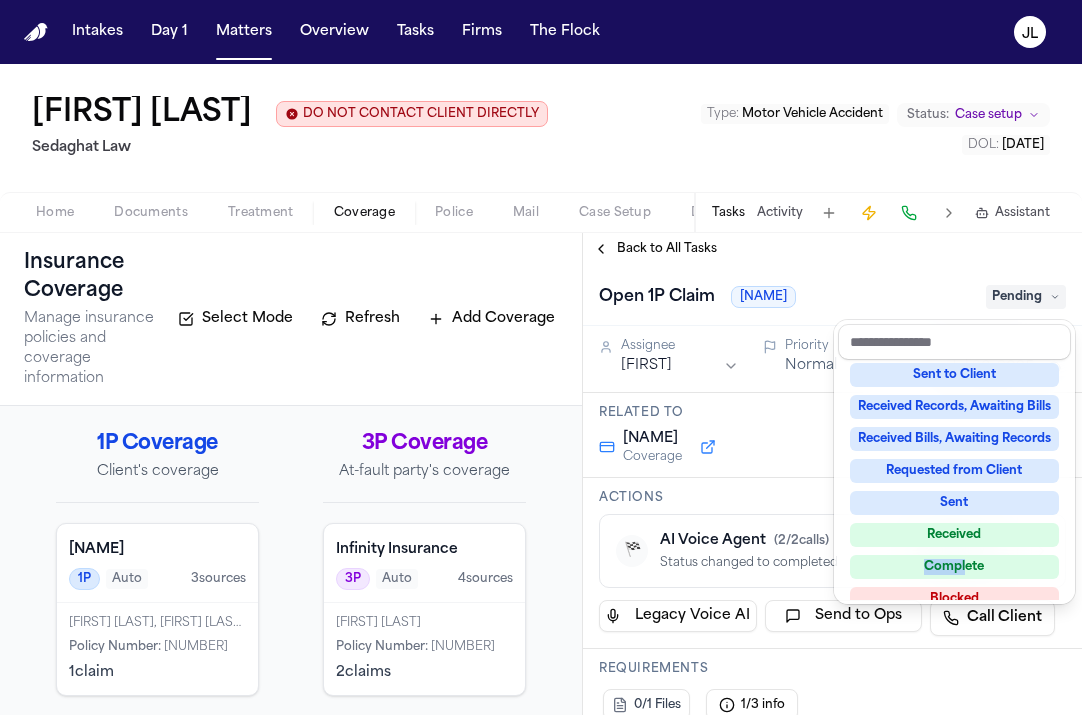 scroll, scrollTop: 125, scrollLeft: 0, axis: vertical 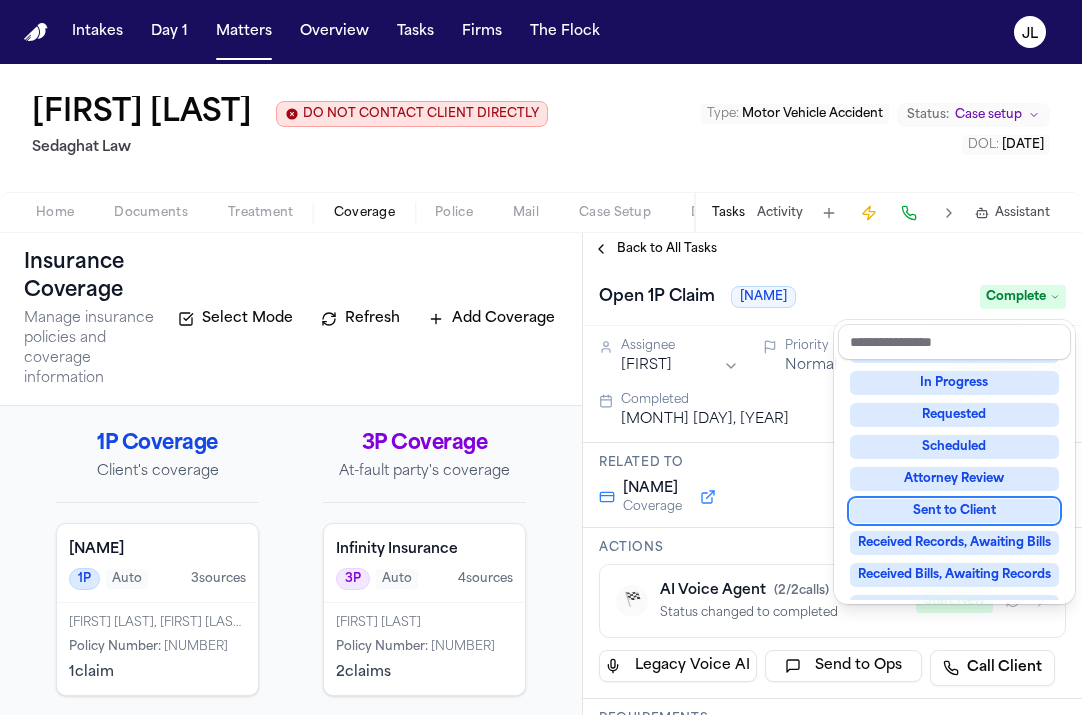 click on "**********" at bounding box center (832, 474) 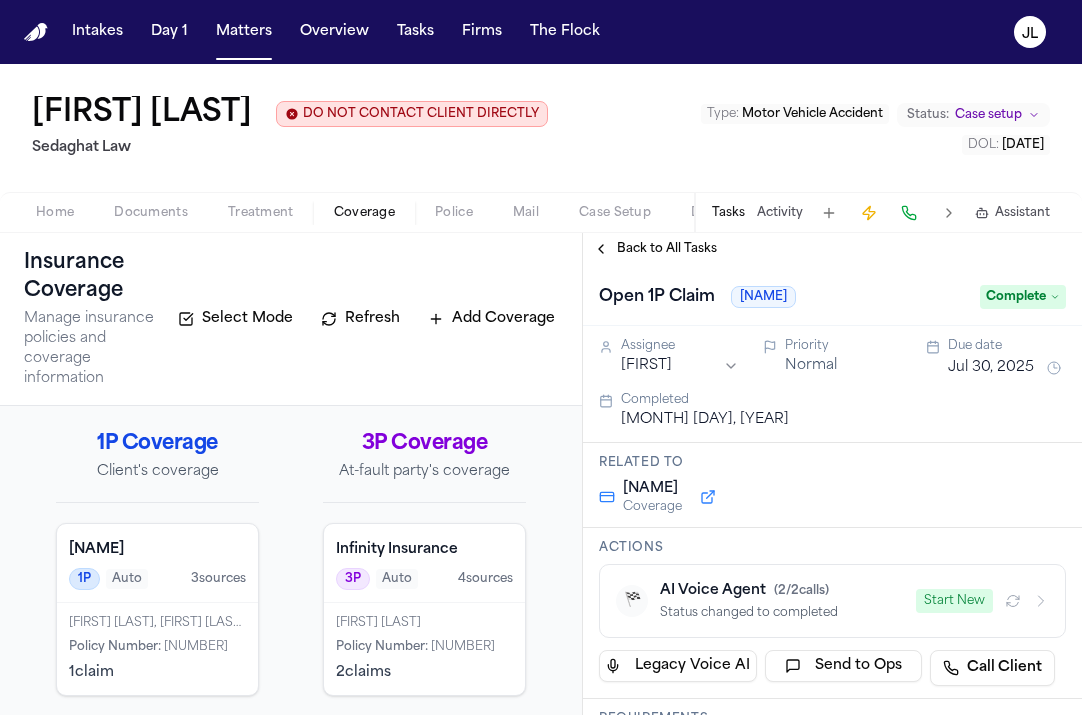 click on "Back to All Tasks" at bounding box center (655, 249) 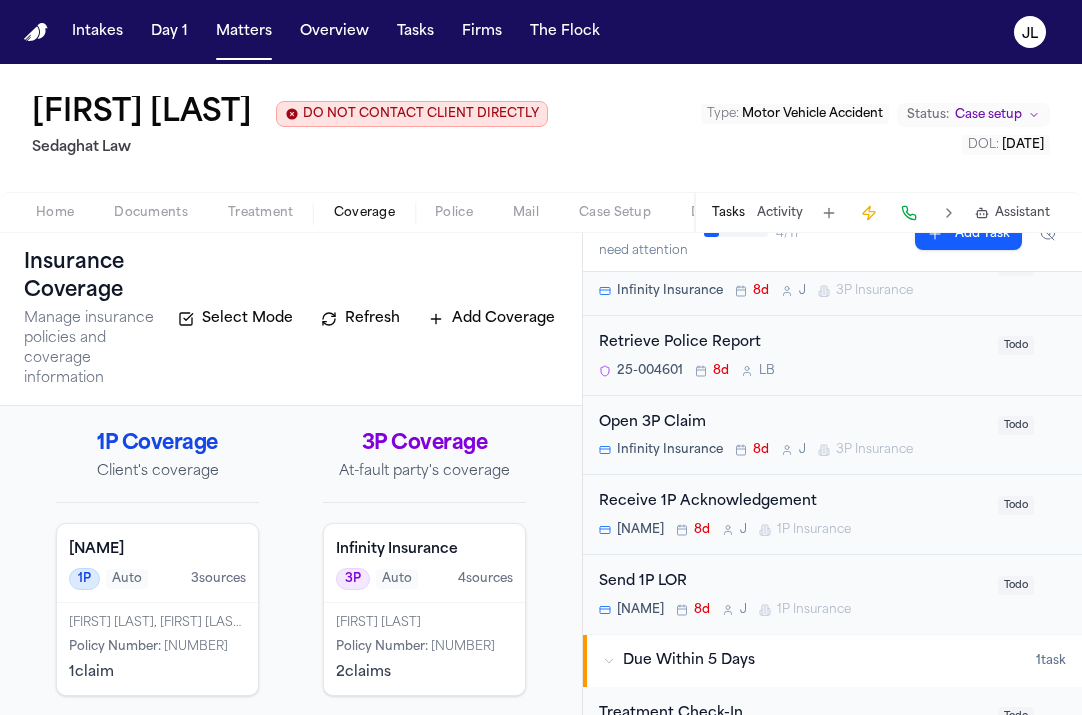 scroll, scrollTop: 456, scrollLeft: 0, axis: vertical 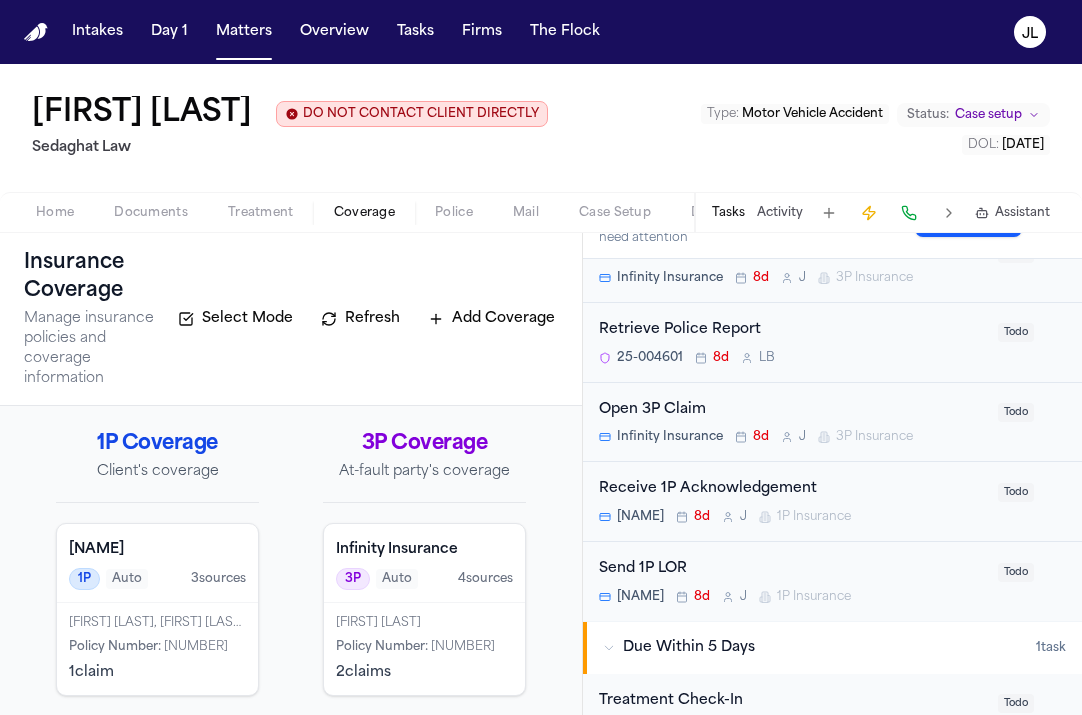 click on "Send 1P LOR" at bounding box center (792, 569) 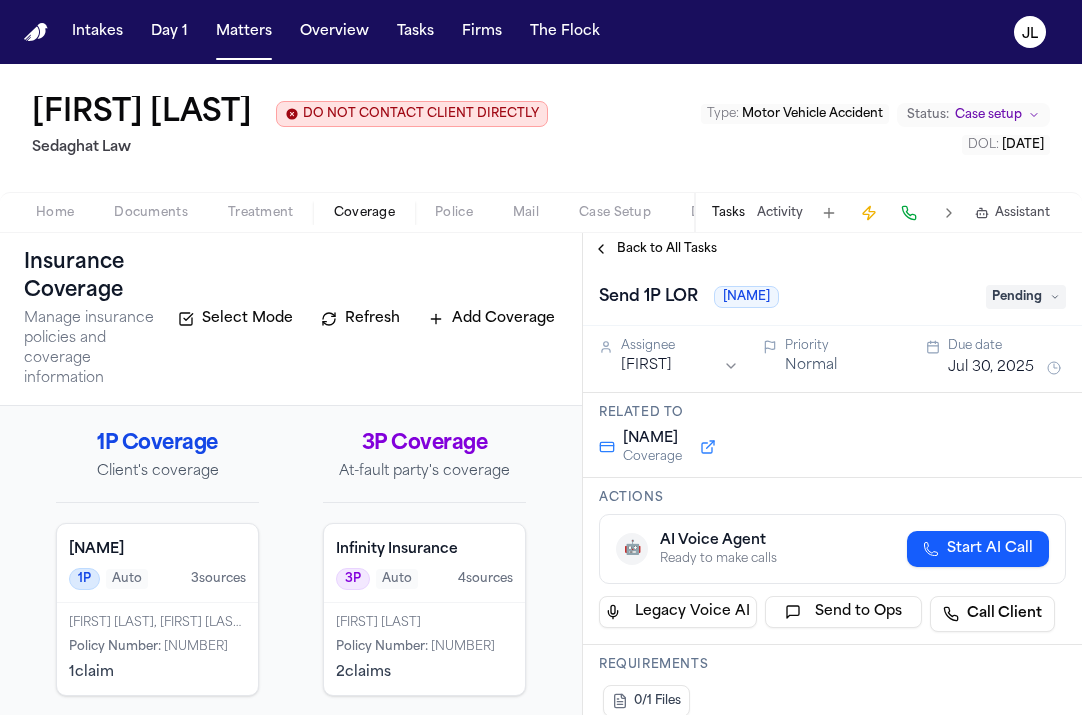 click on "Send 1P LOR Kemper Pending" at bounding box center [832, 297] 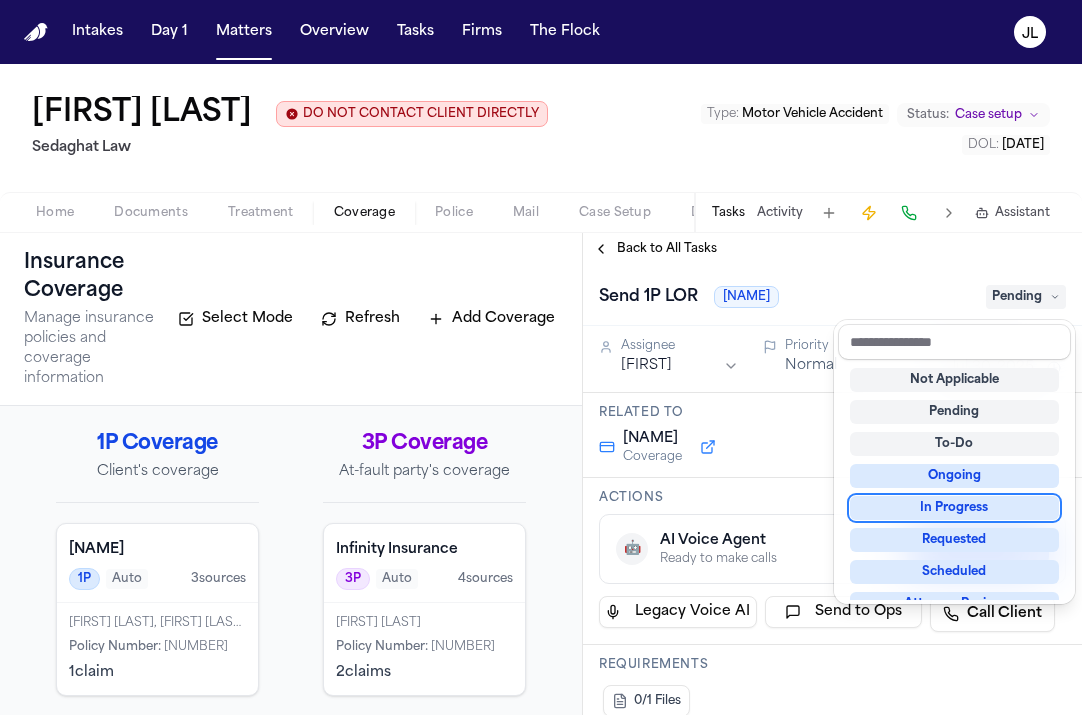 scroll, scrollTop: 312, scrollLeft: 0, axis: vertical 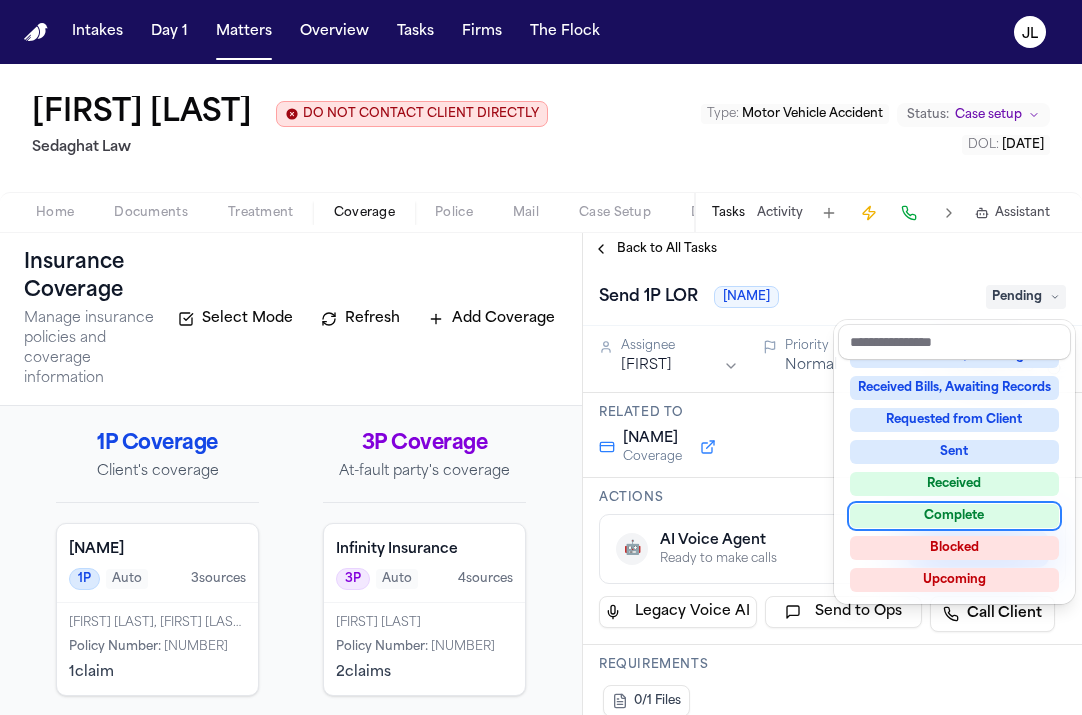 click on "Complete" at bounding box center (954, 516) 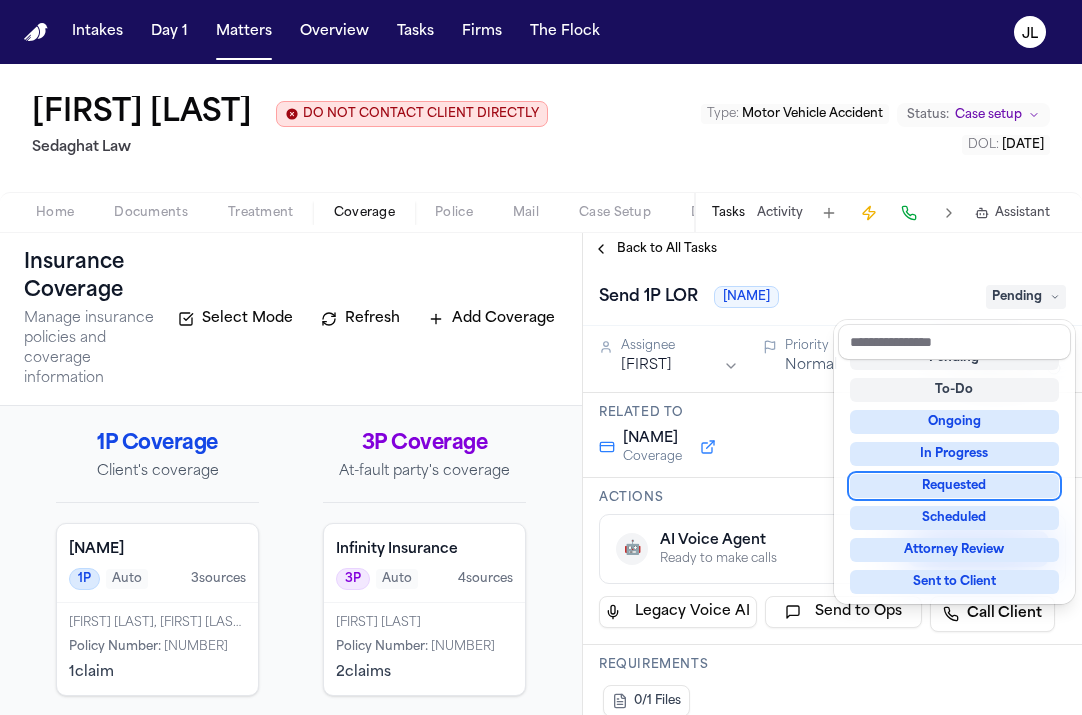 scroll, scrollTop: 10, scrollLeft: 0, axis: vertical 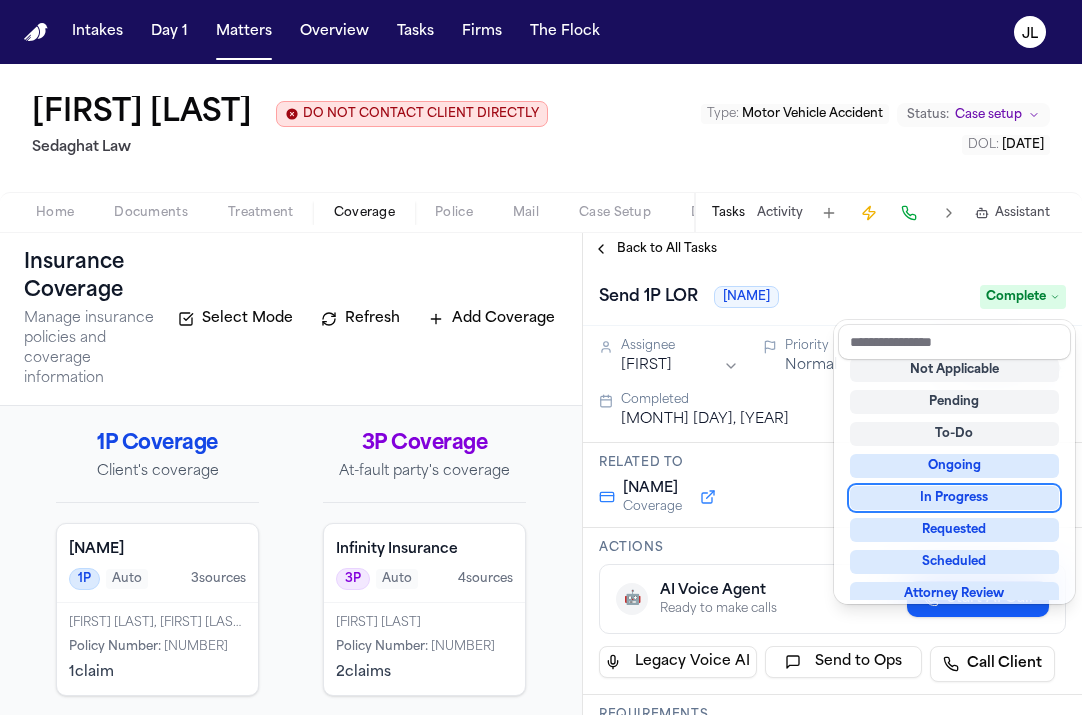 click on "**********" at bounding box center (832, 474) 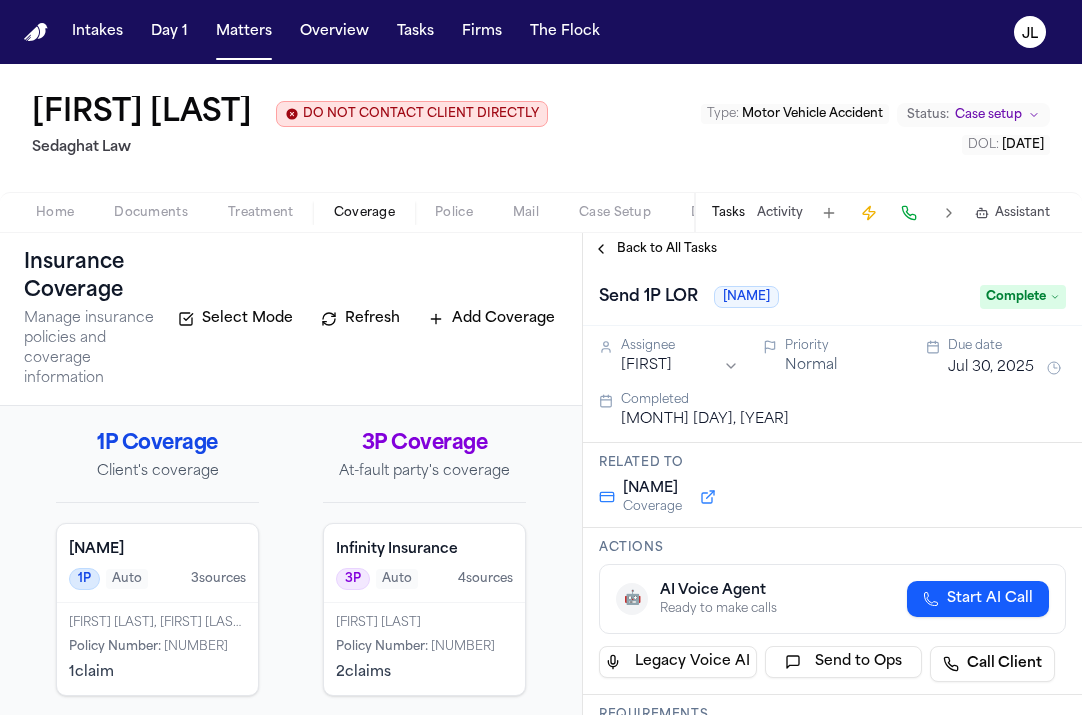 click on "Back to All Tasks" at bounding box center [655, 249] 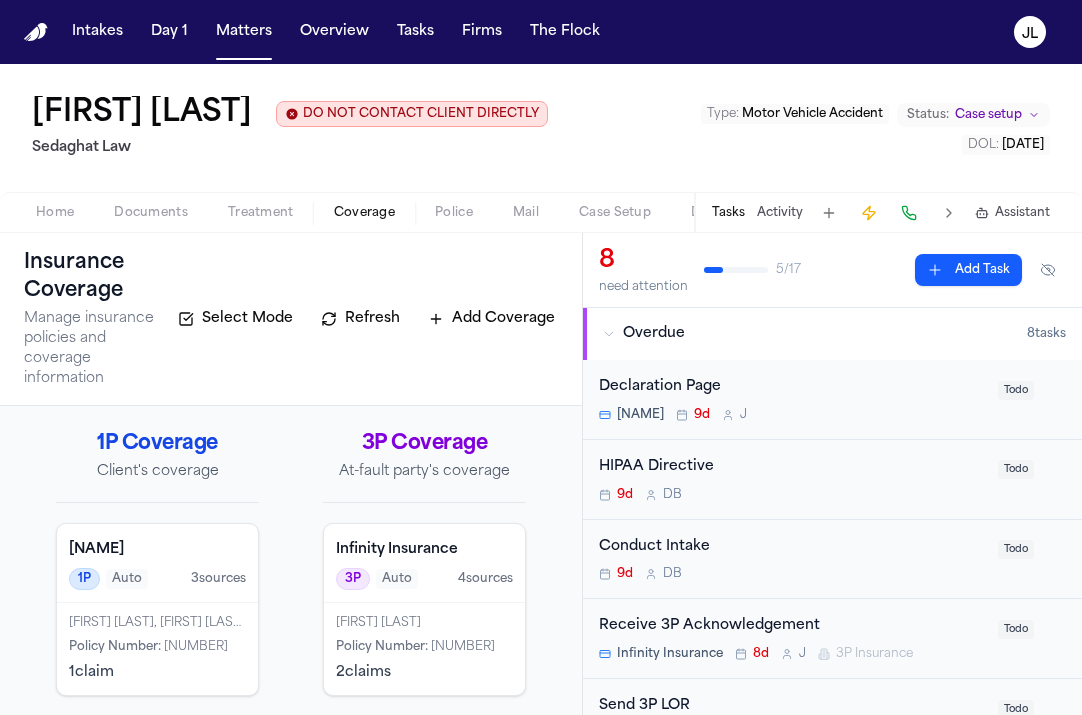 click on "Documents" at bounding box center [151, 213] 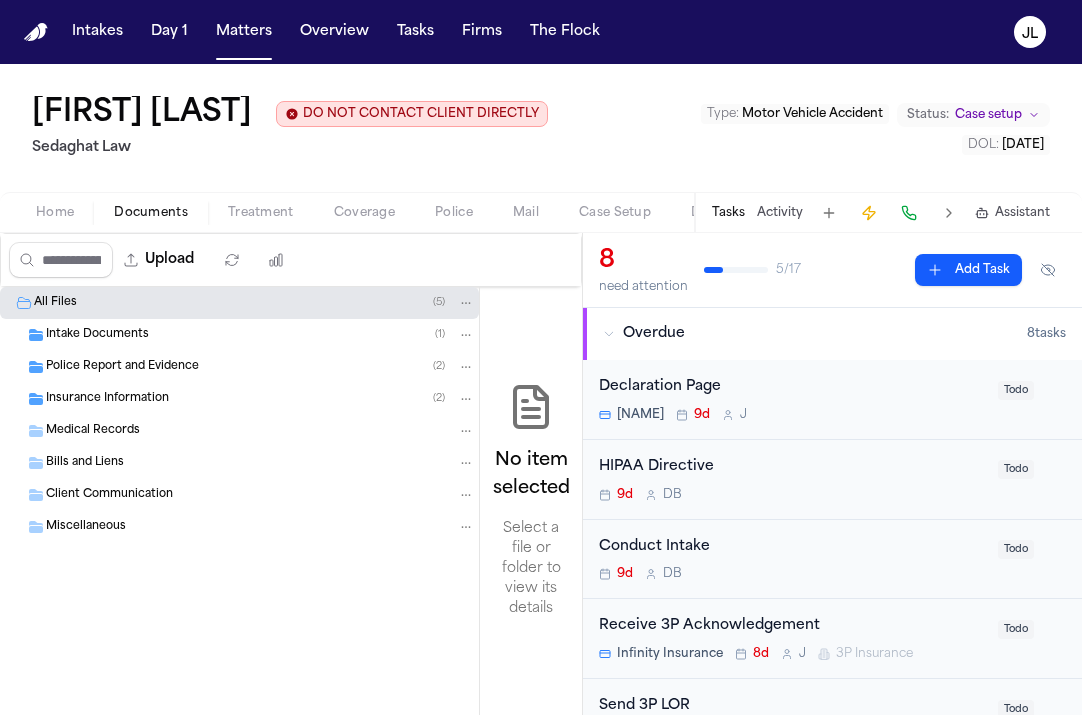 click on "Insurance Information" at bounding box center (107, 399) 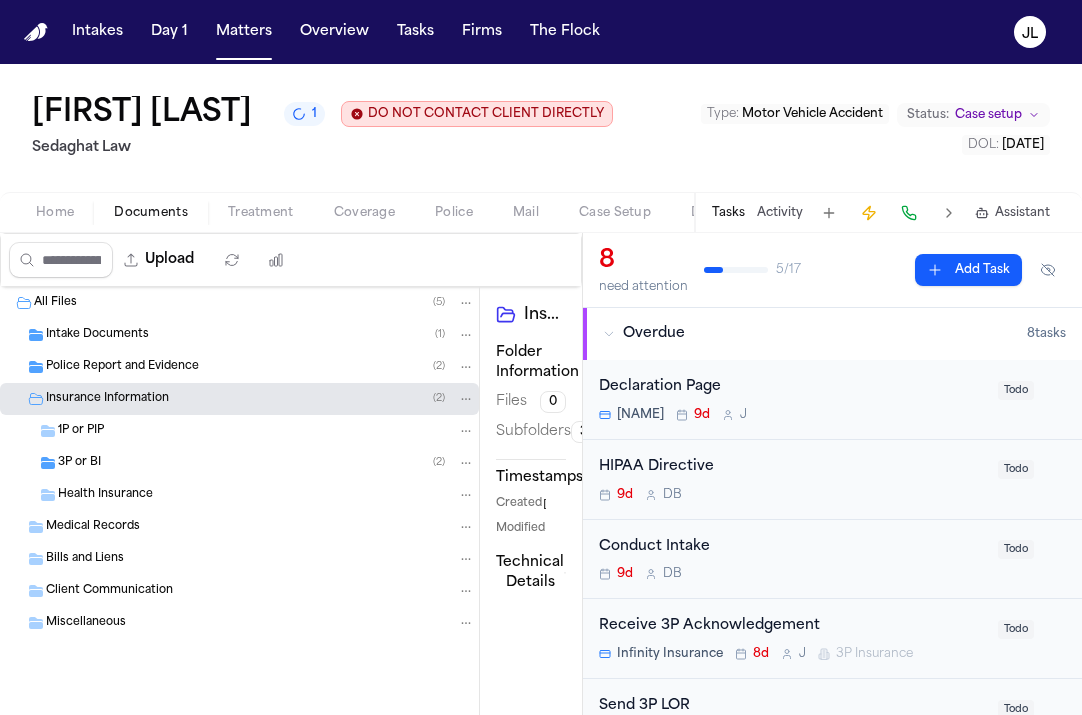 click on "3P or BI ( 2 )" at bounding box center (266, 463) 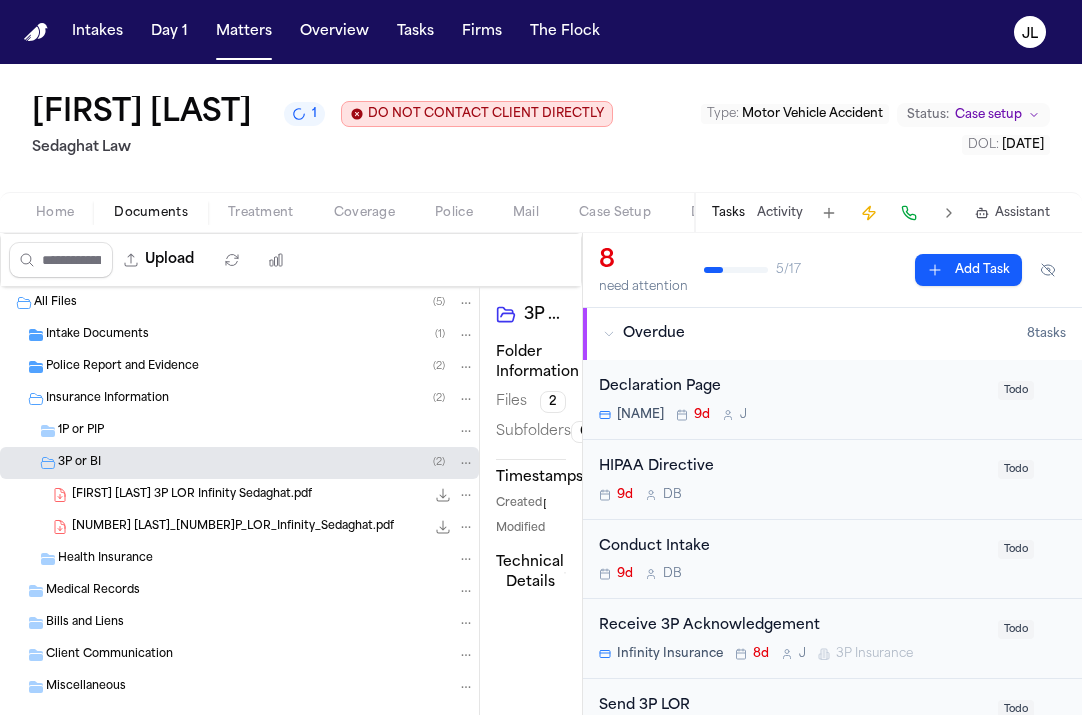 click on "1P or PIP" at bounding box center [266, 431] 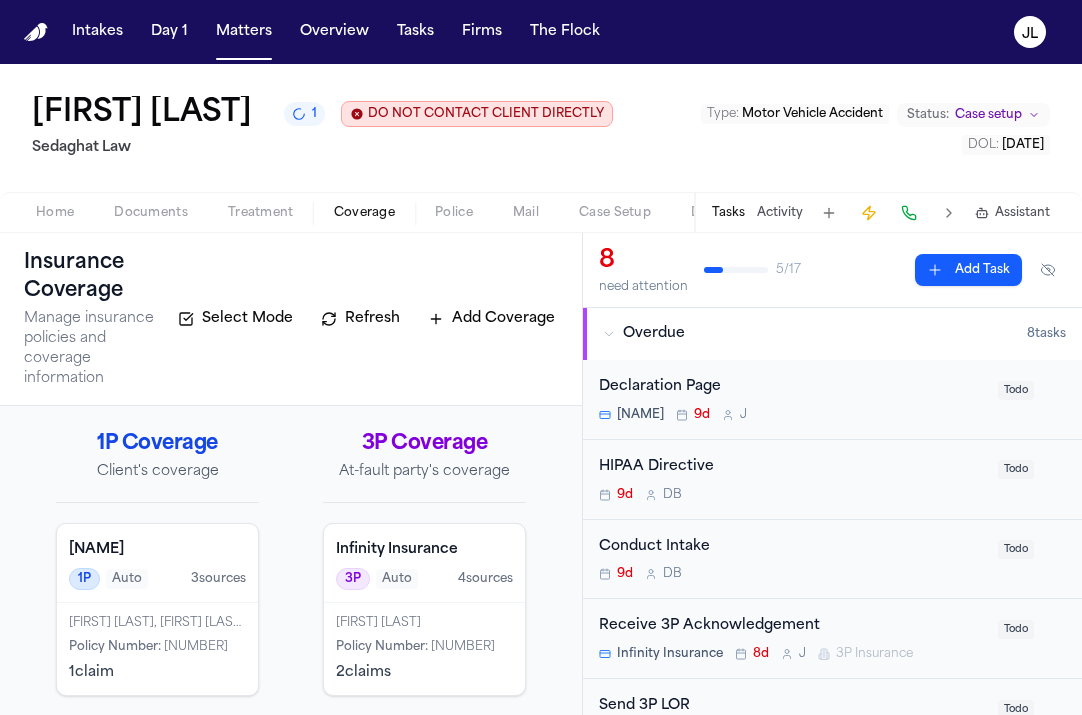click on "Coverage" at bounding box center (364, 213) 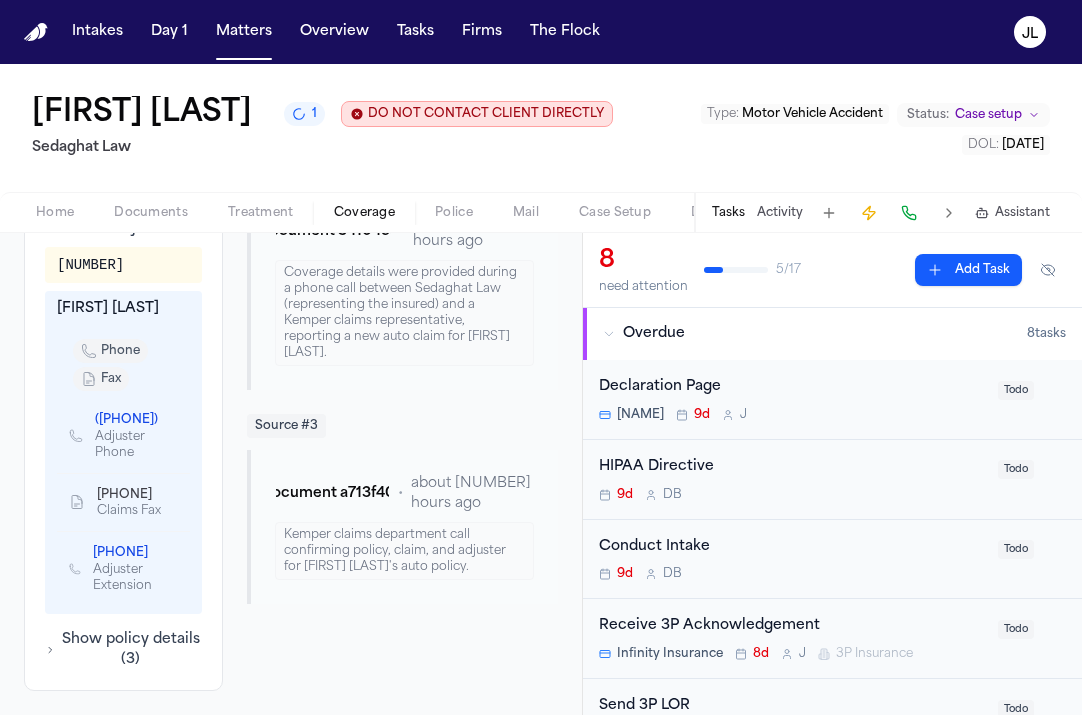 scroll, scrollTop: 0, scrollLeft: 0, axis: both 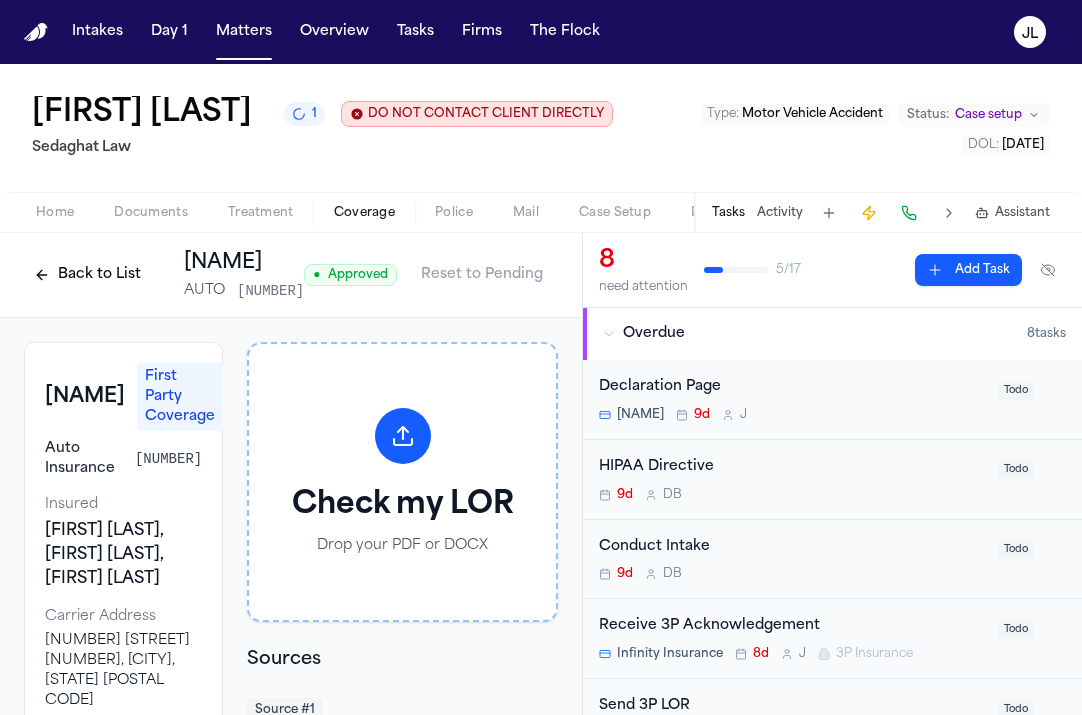 click on "Back to List" at bounding box center [87, 275] 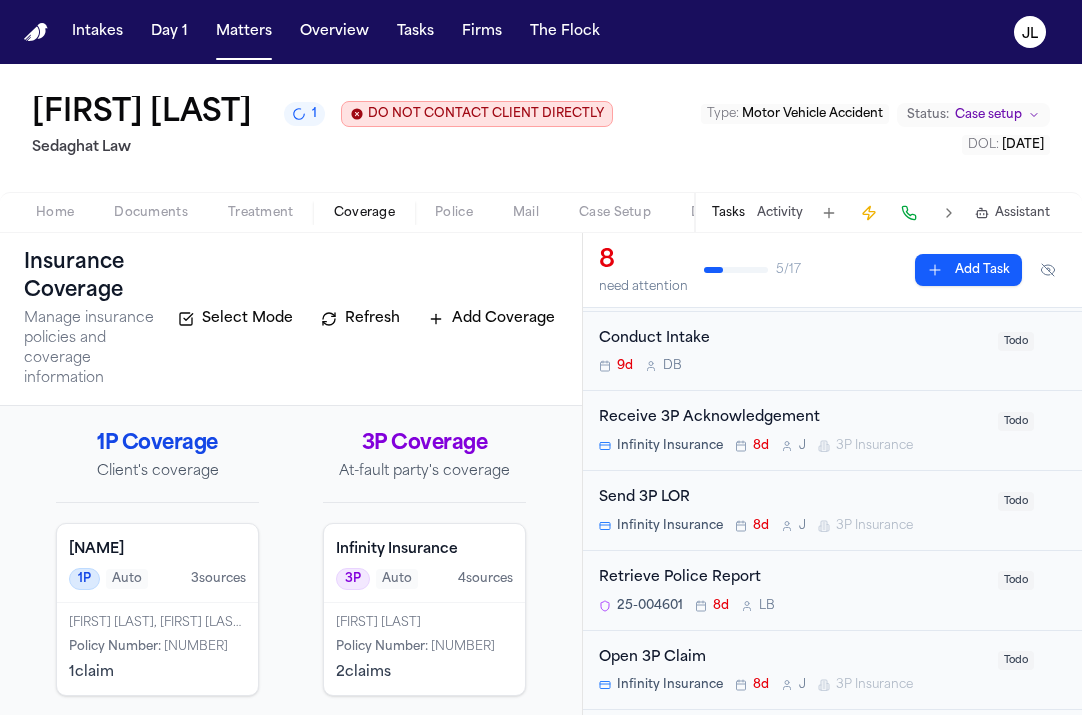 scroll, scrollTop: 217, scrollLeft: 0, axis: vertical 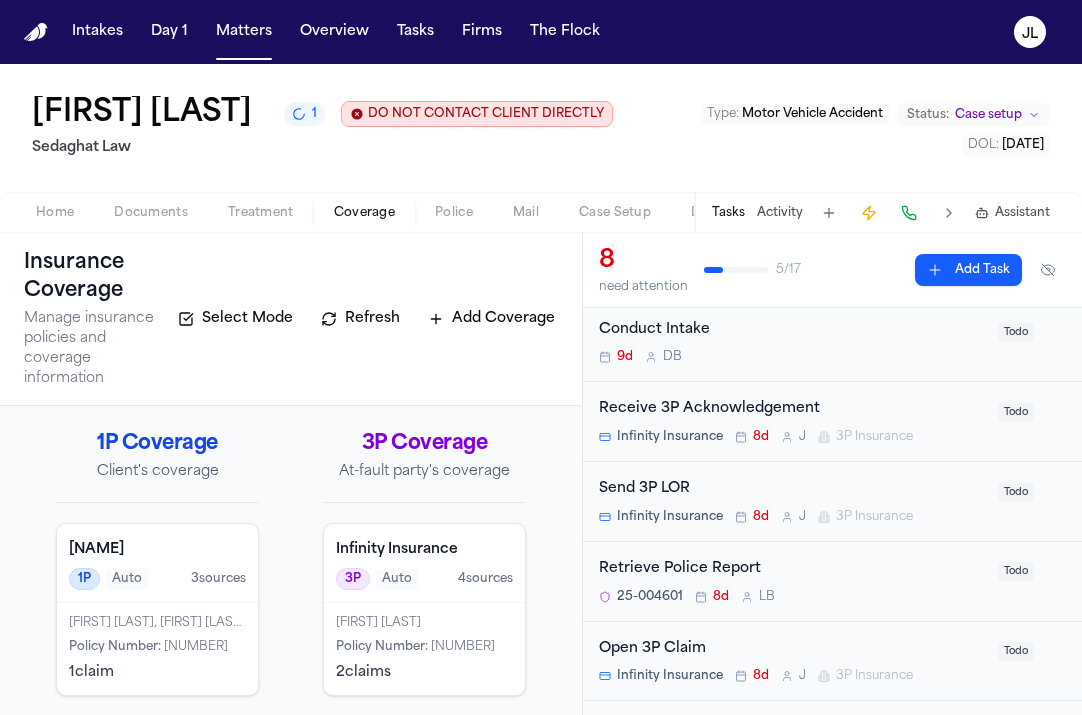 click on "Send 3P LOR" at bounding box center (792, 489) 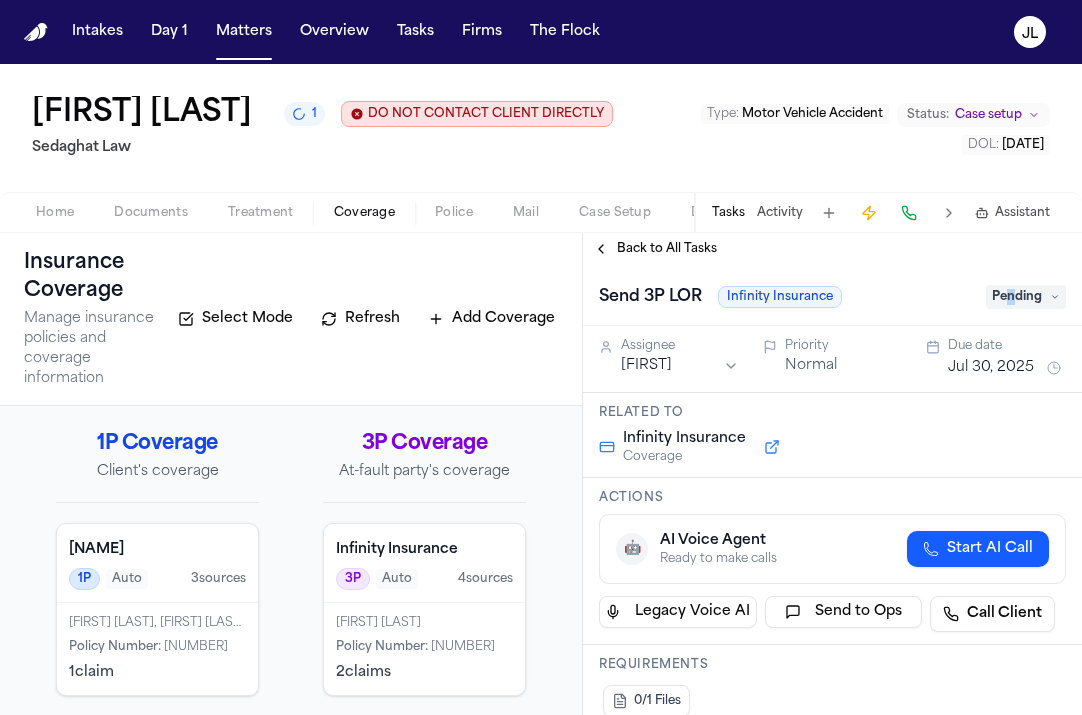 click on "Pending" at bounding box center (1026, 297) 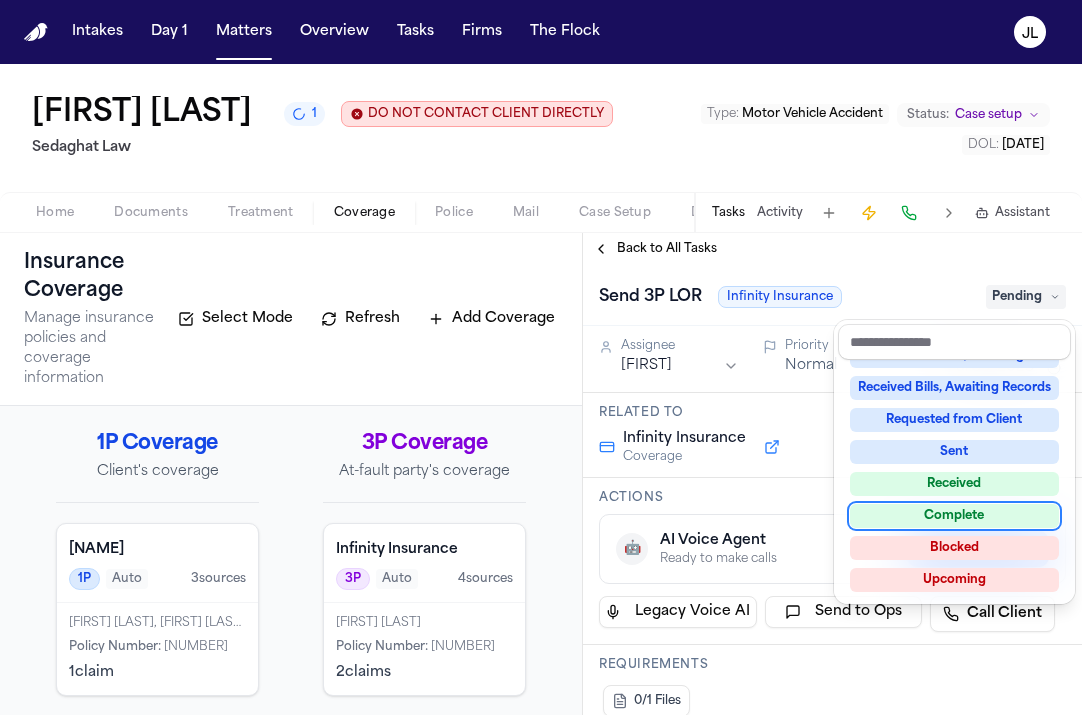click on "Complete" at bounding box center (954, 516) 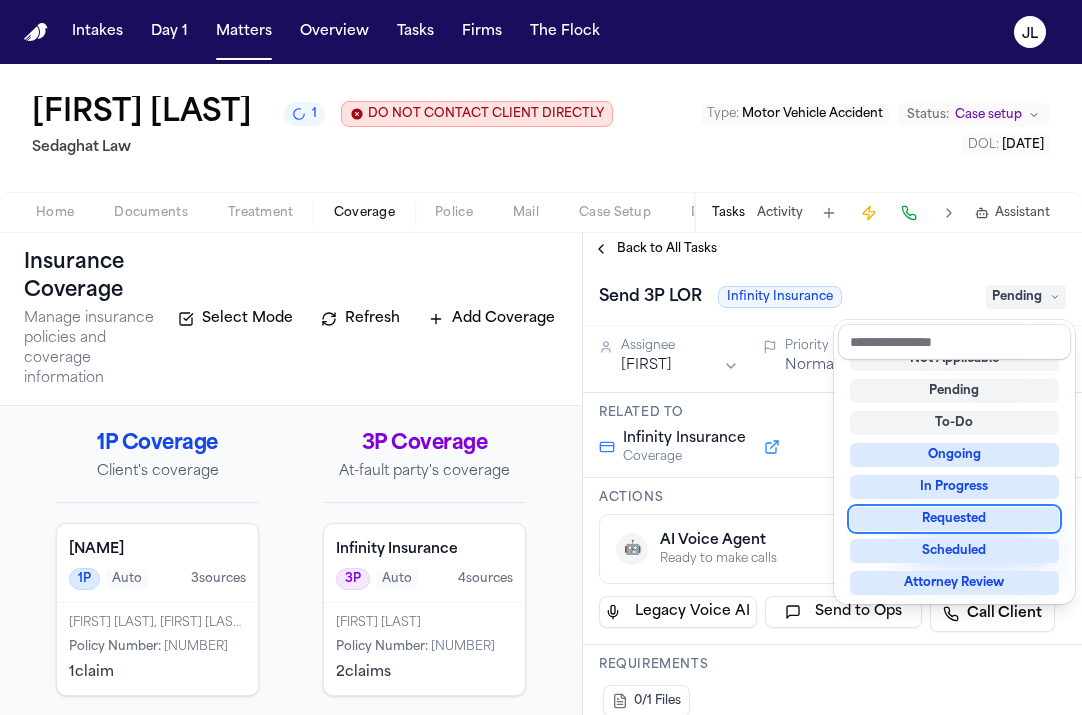scroll, scrollTop: 15, scrollLeft: 0, axis: vertical 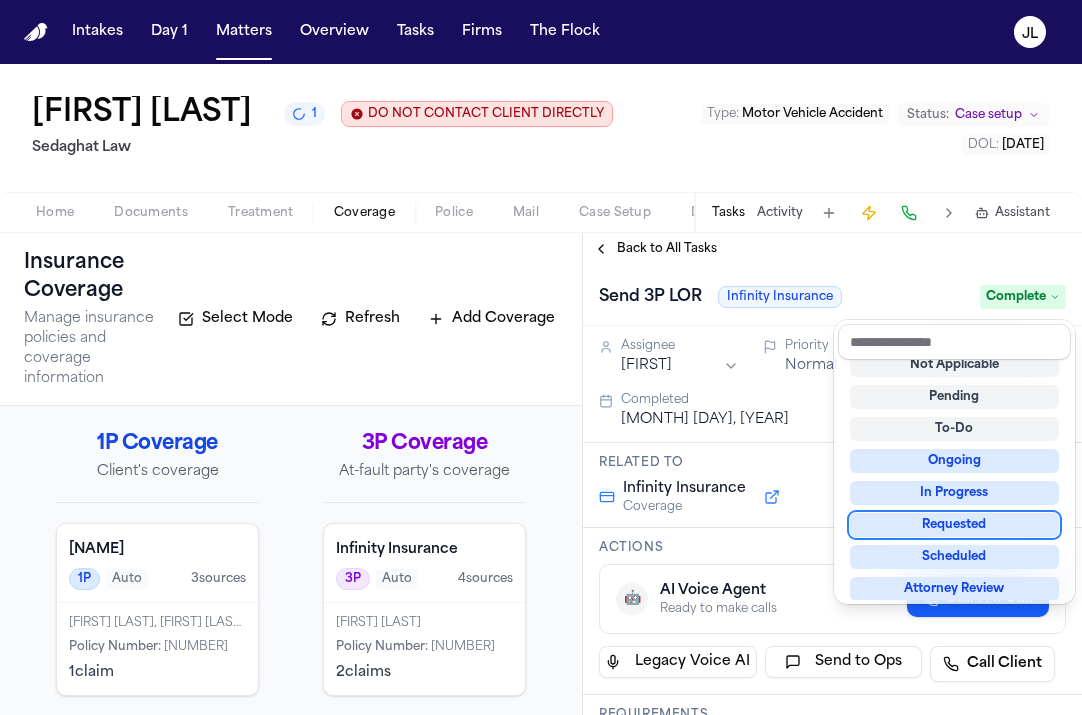 click on "**********" at bounding box center [832, 474] 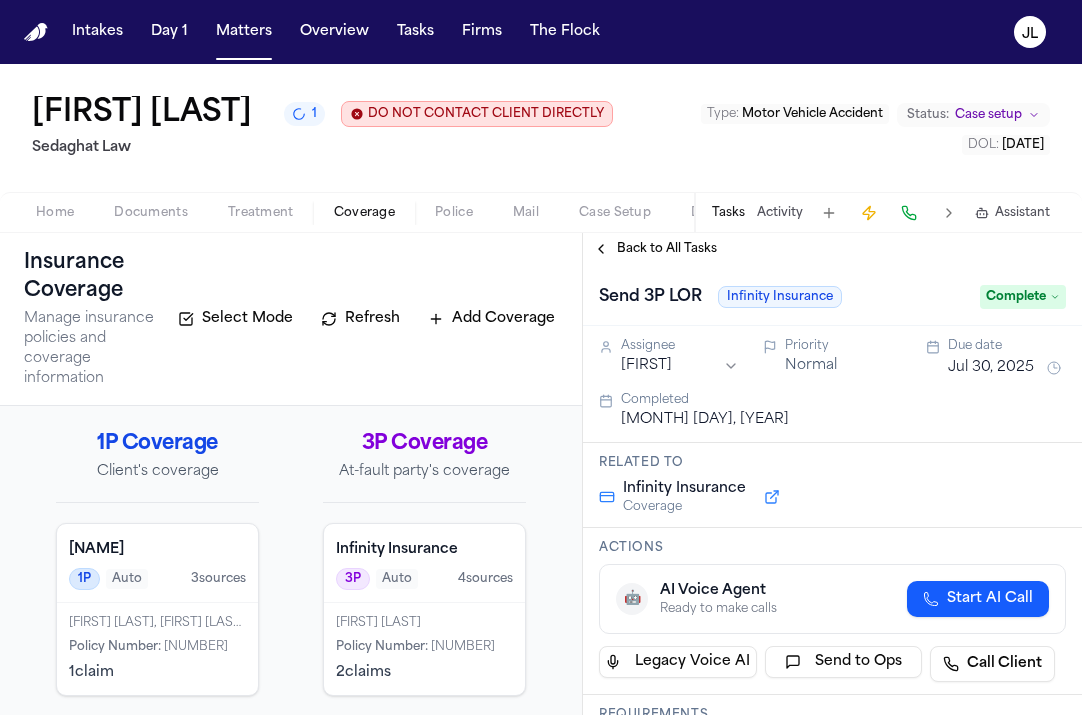 click on "Back to All Tasks" at bounding box center [655, 249] 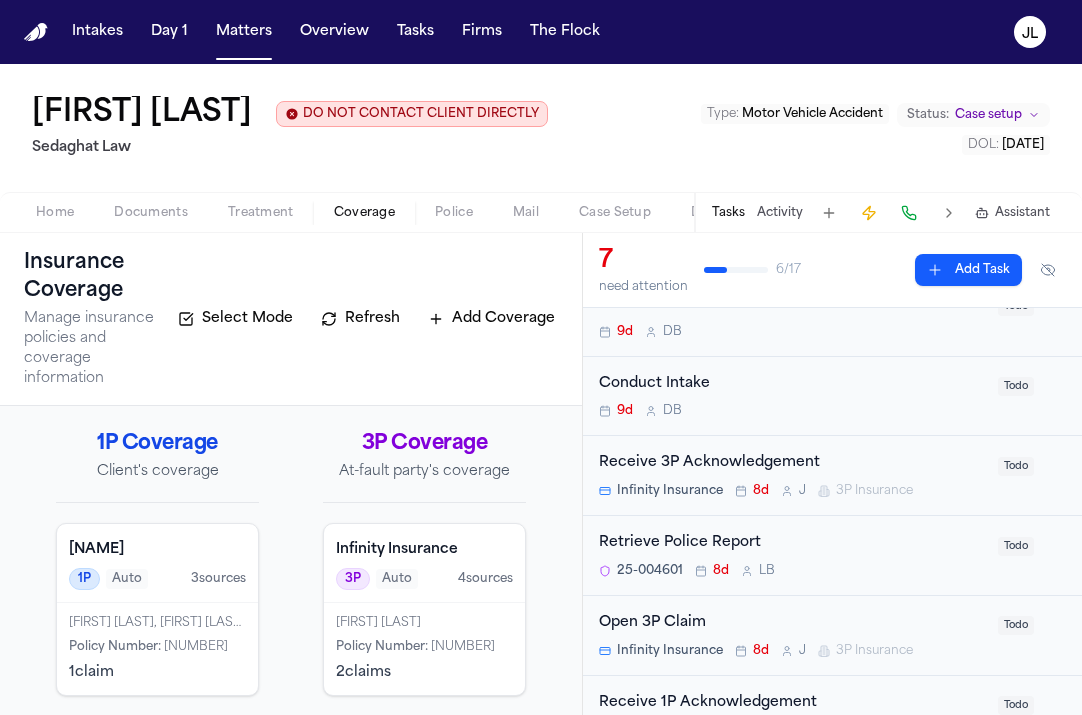 scroll, scrollTop: 164, scrollLeft: 0, axis: vertical 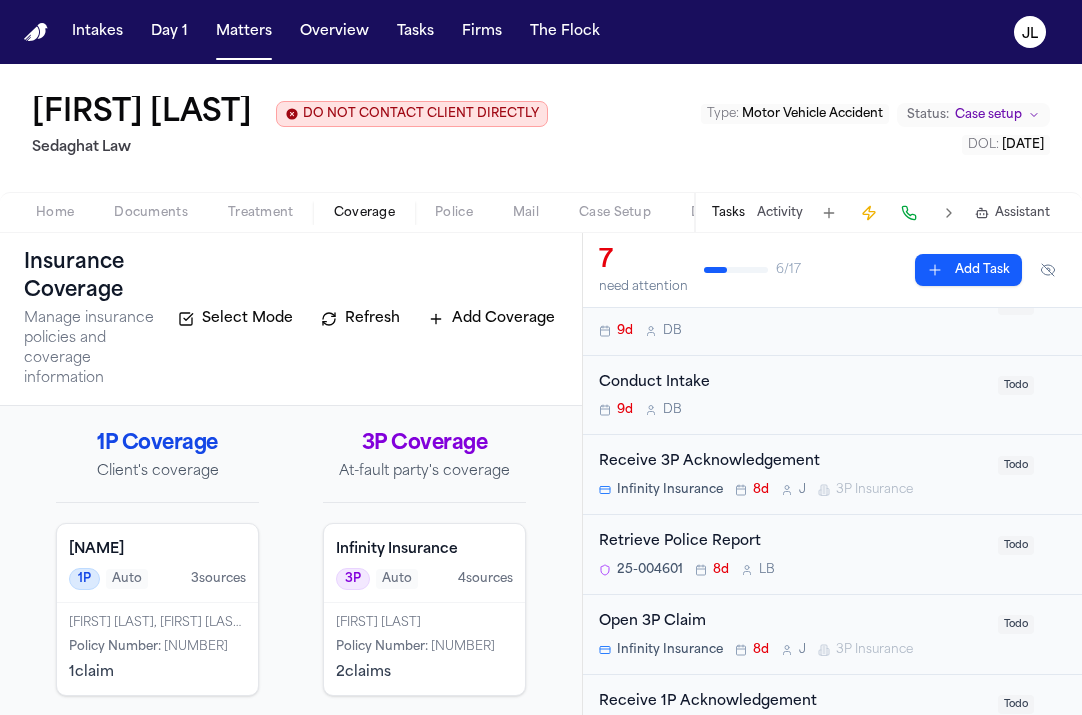 click on "Home" at bounding box center (55, 213) 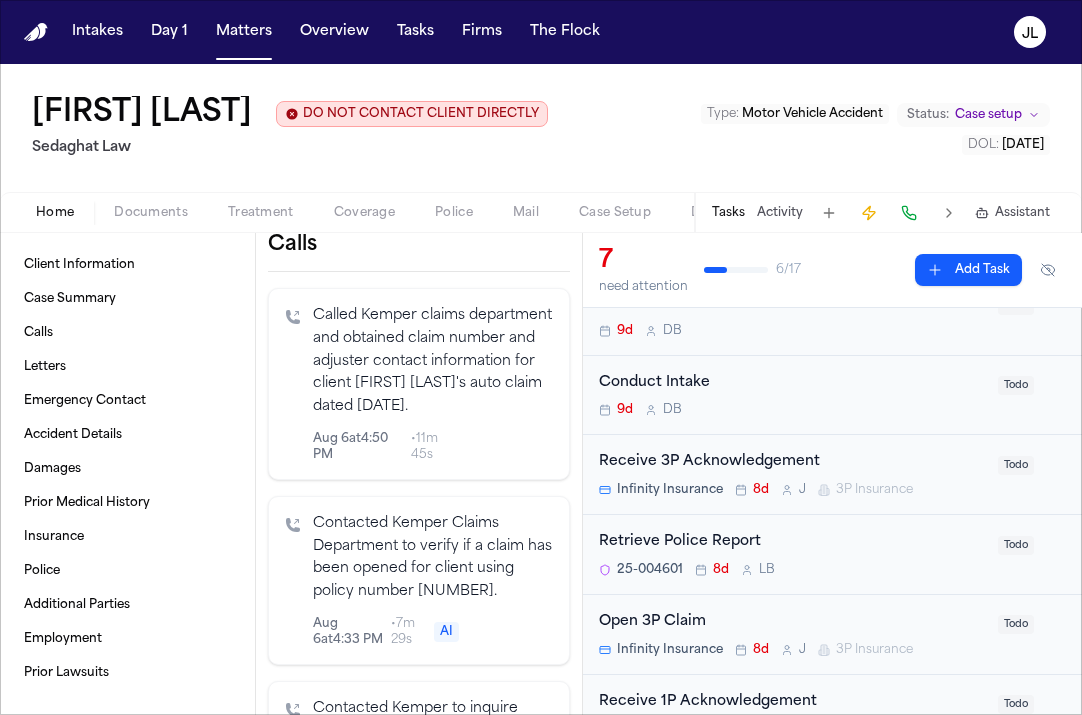 scroll, scrollTop: 159, scrollLeft: 0, axis: vertical 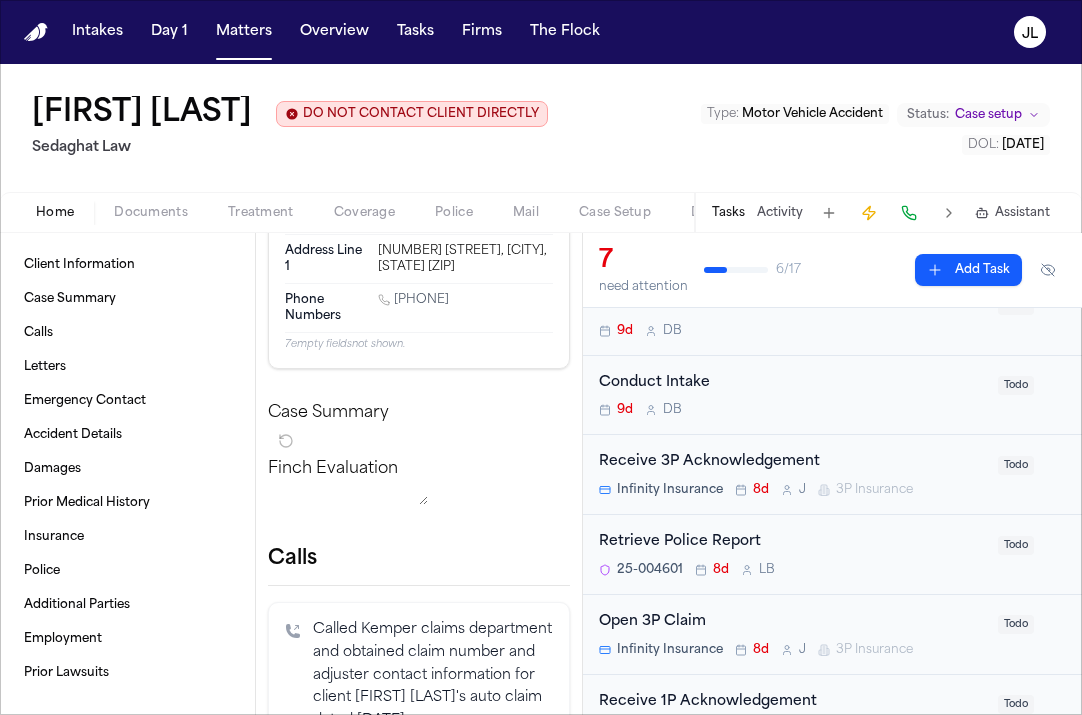 click on "Open 3P Claim" at bounding box center [792, 622] 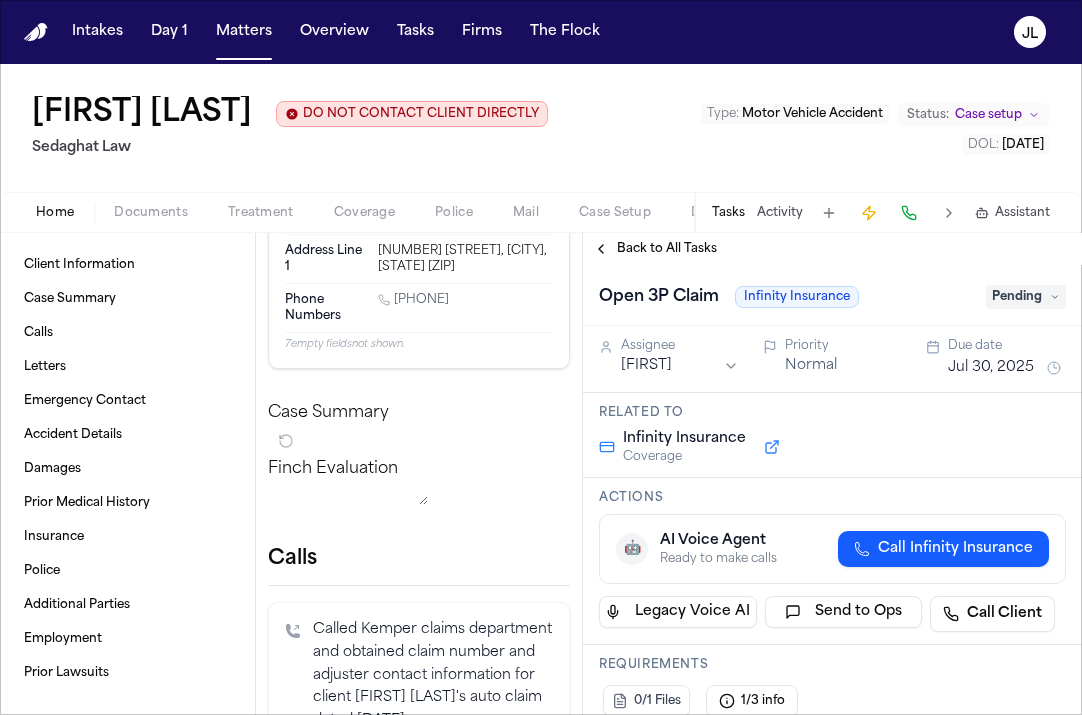click on "Pending" at bounding box center (1026, 297) 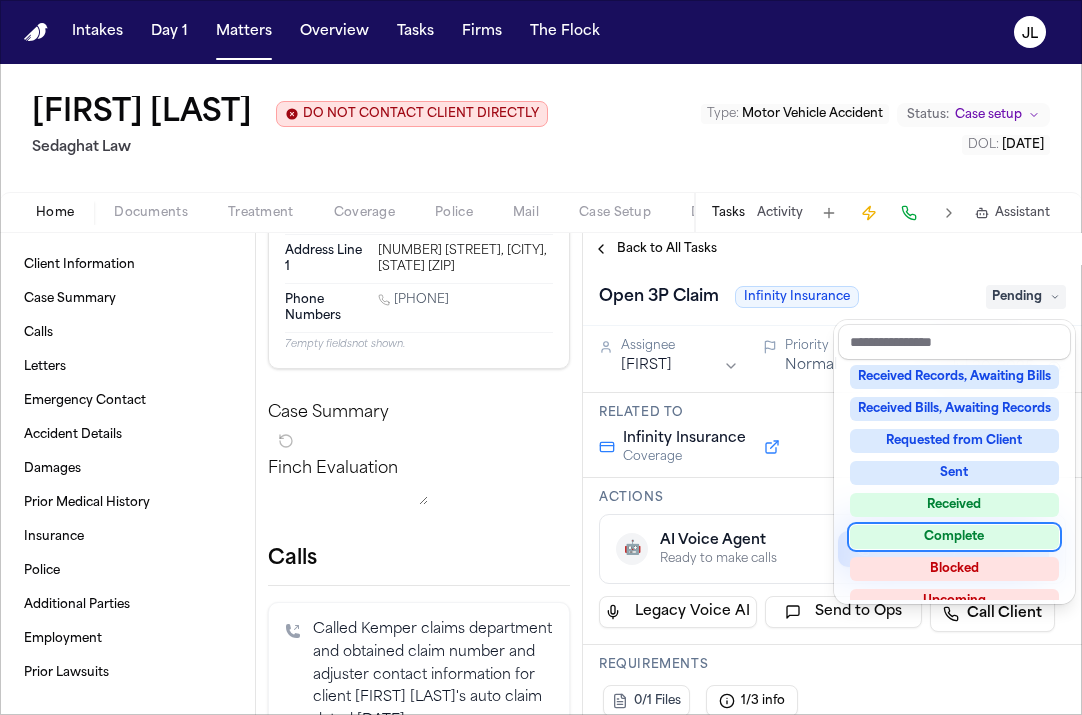 click on "Complete" at bounding box center (954, 537) 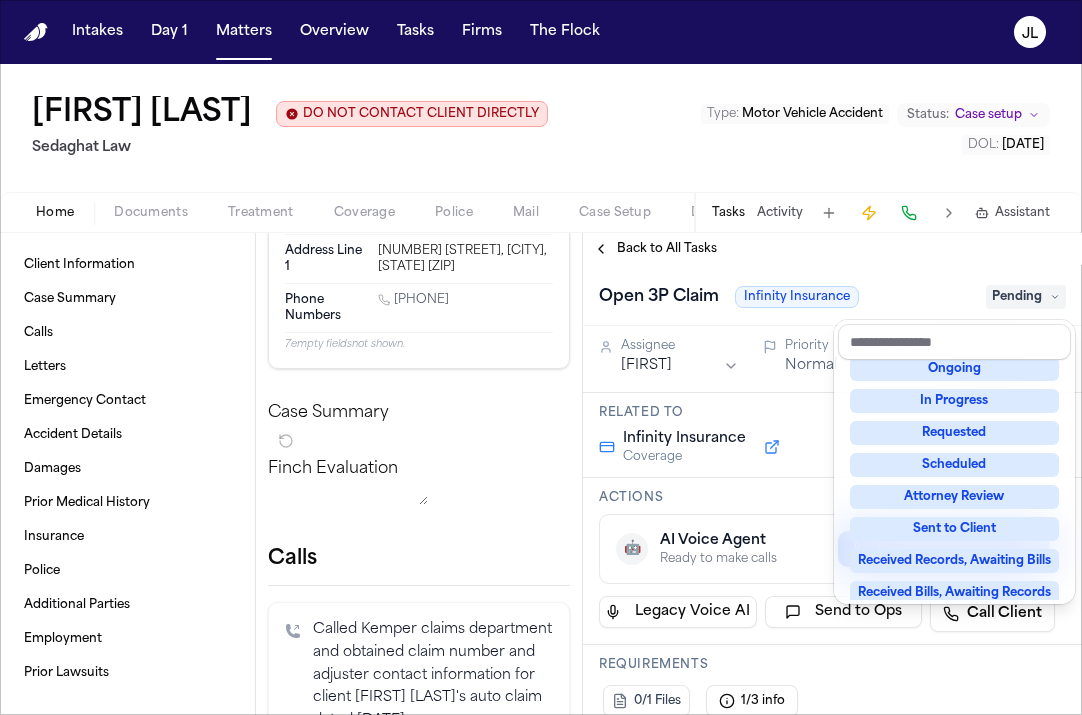 scroll, scrollTop: 22, scrollLeft: 0, axis: vertical 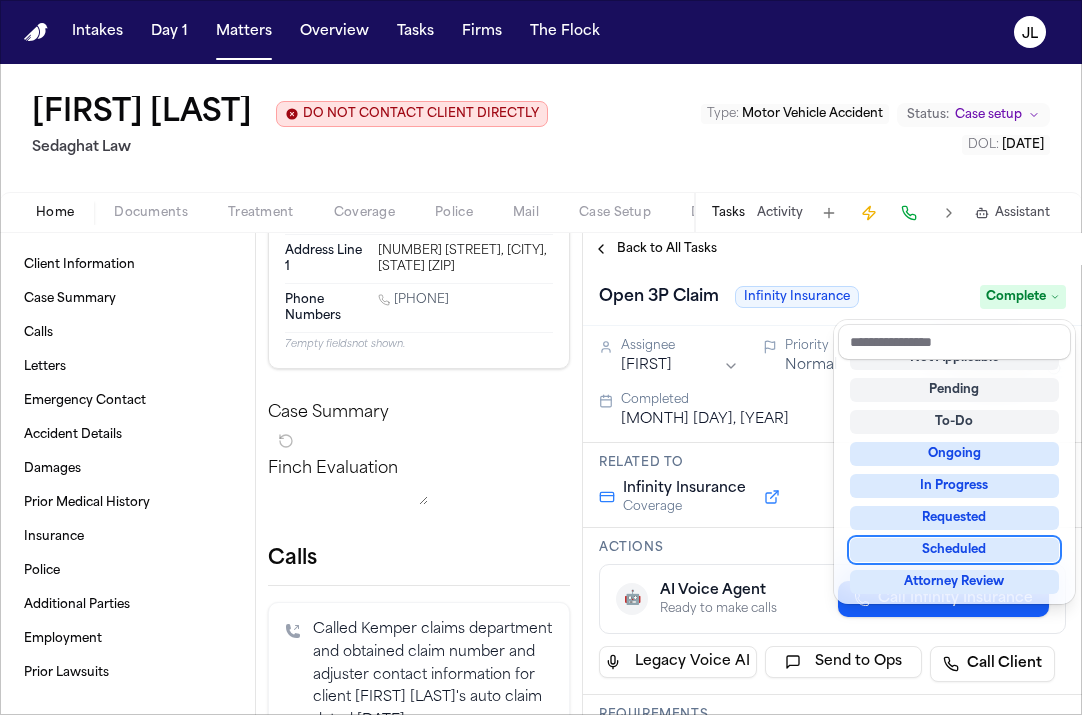 click on "**********" at bounding box center (832, 474) 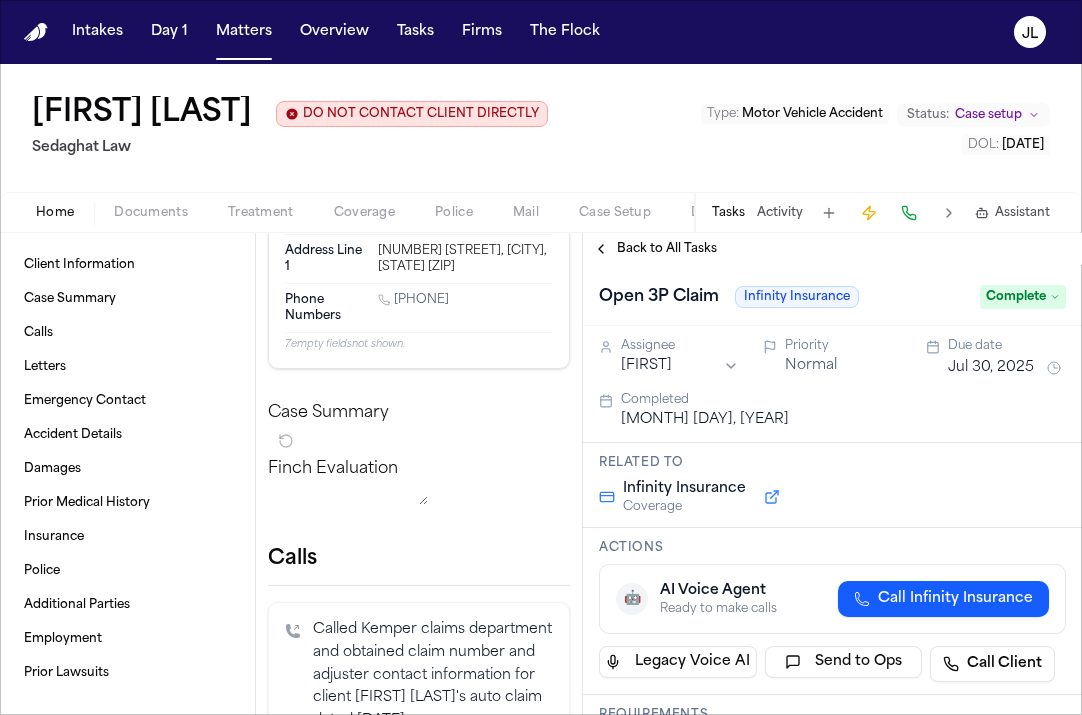 click on "Back to All Tasks" at bounding box center [655, 249] 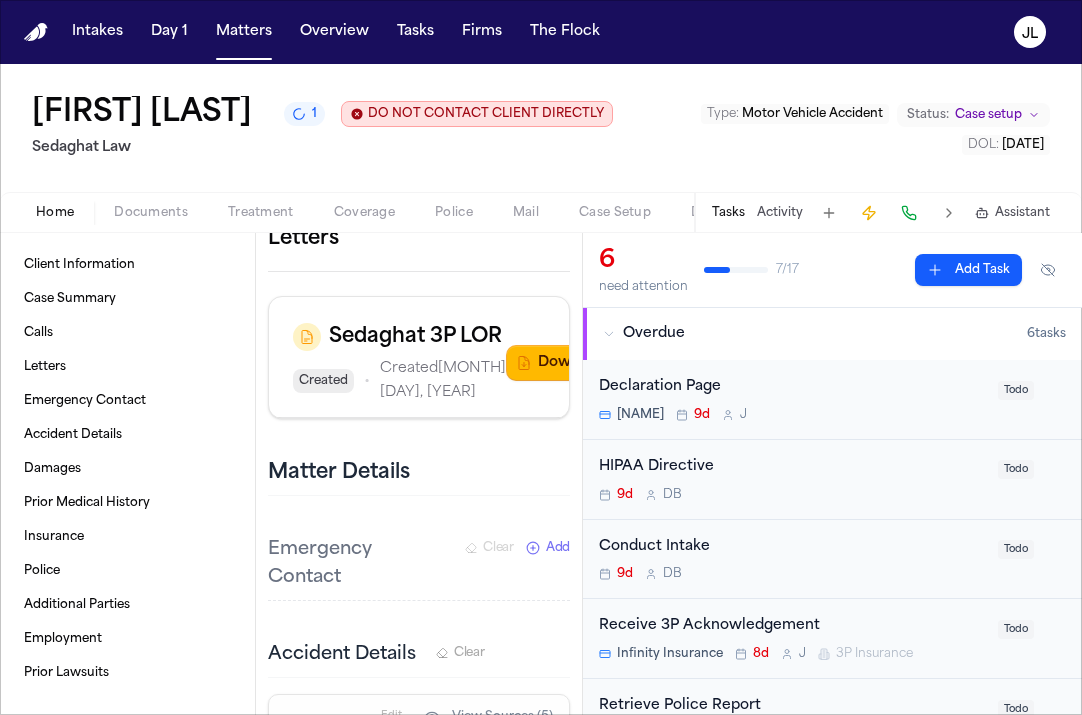 scroll, scrollTop: 1312, scrollLeft: 0, axis: vertical 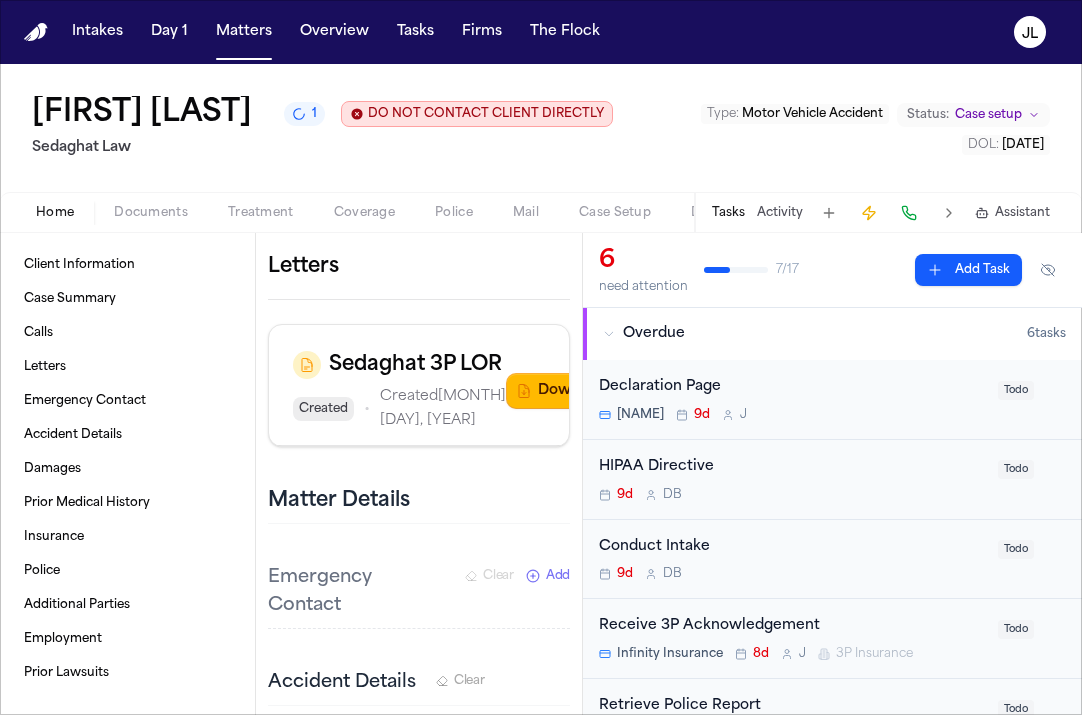 click 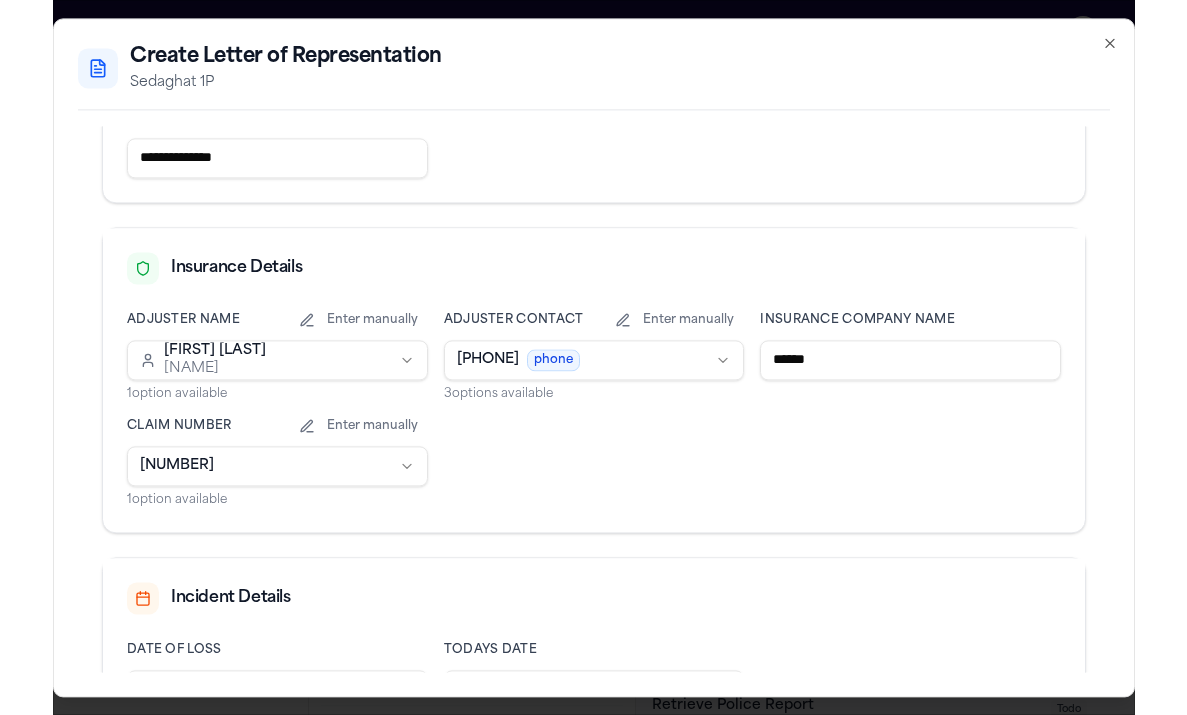 scroll, scrollTop: 532, scrollLeft: 0, axis: vertical 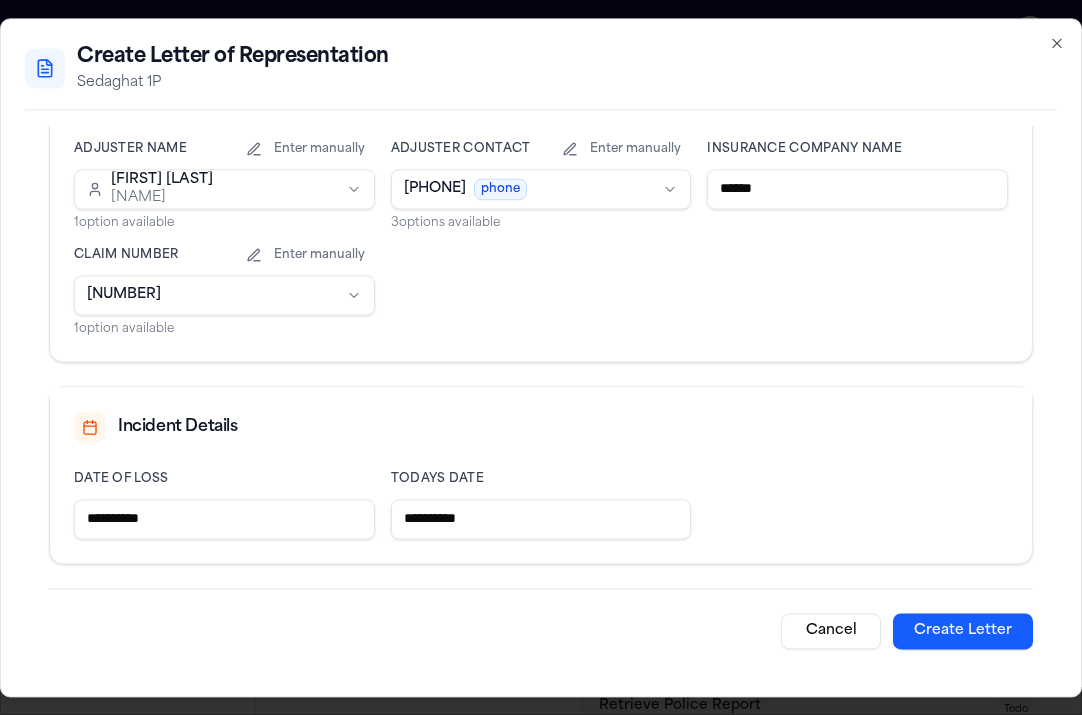 click on "Create Letter" at bounding box center (963, 631) 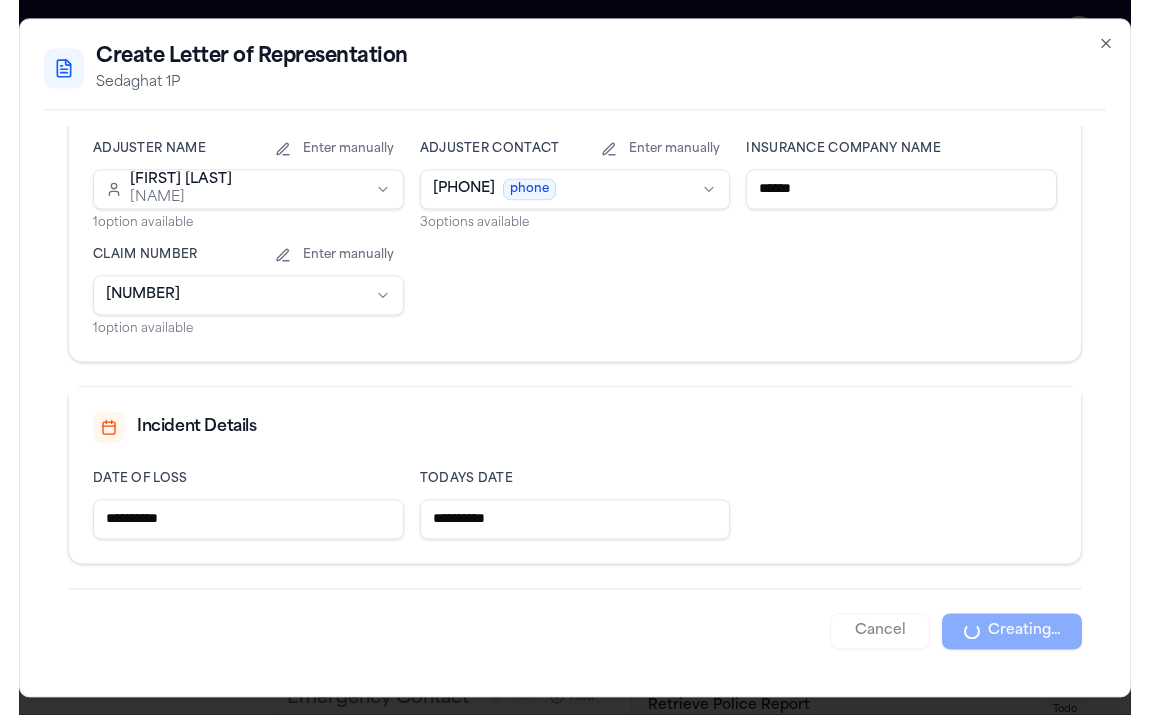 scroll, scrollTop: 1010, scrollLeft: 0, axis: vertical 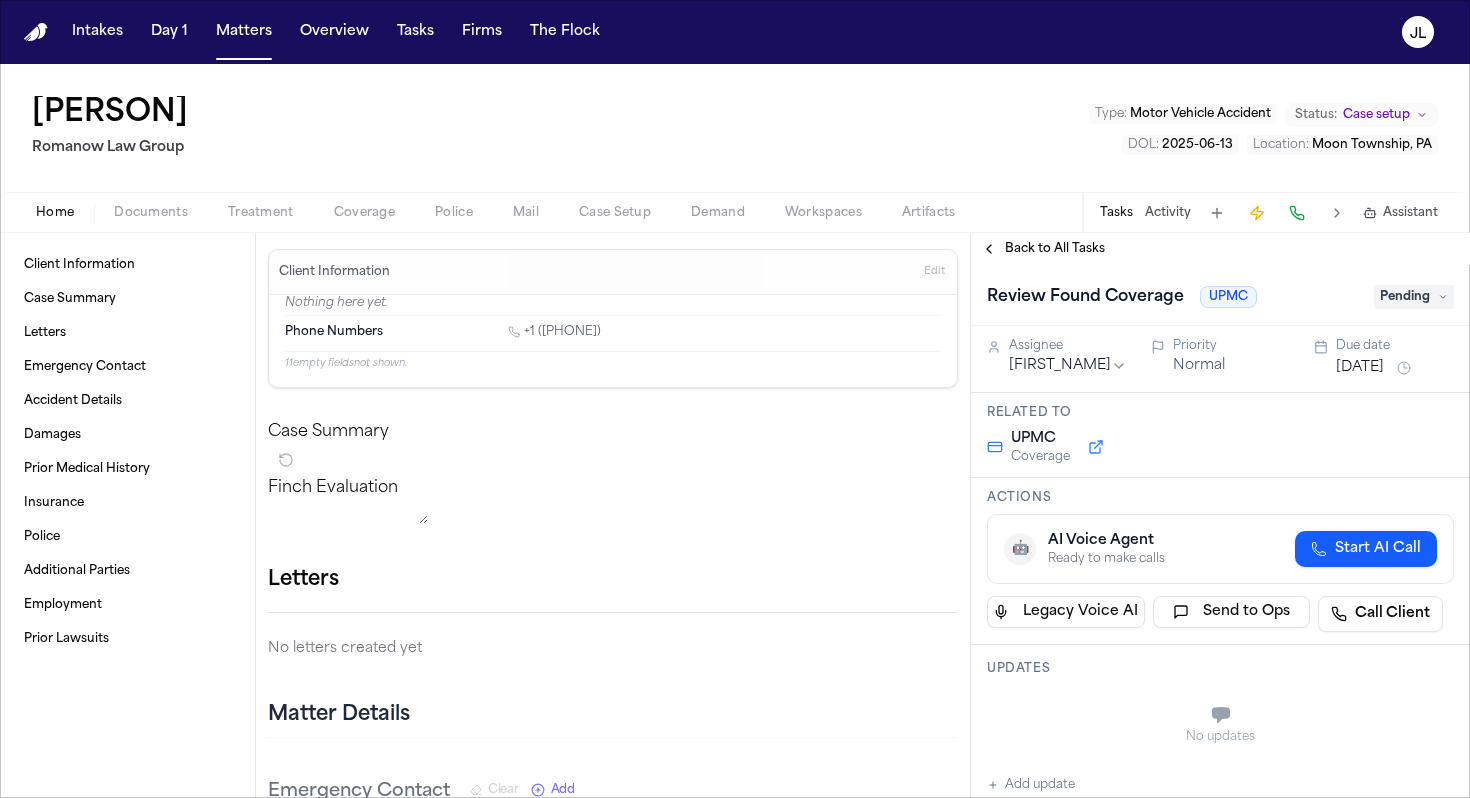 click on "Coverage" at bounding box center (364, 213) 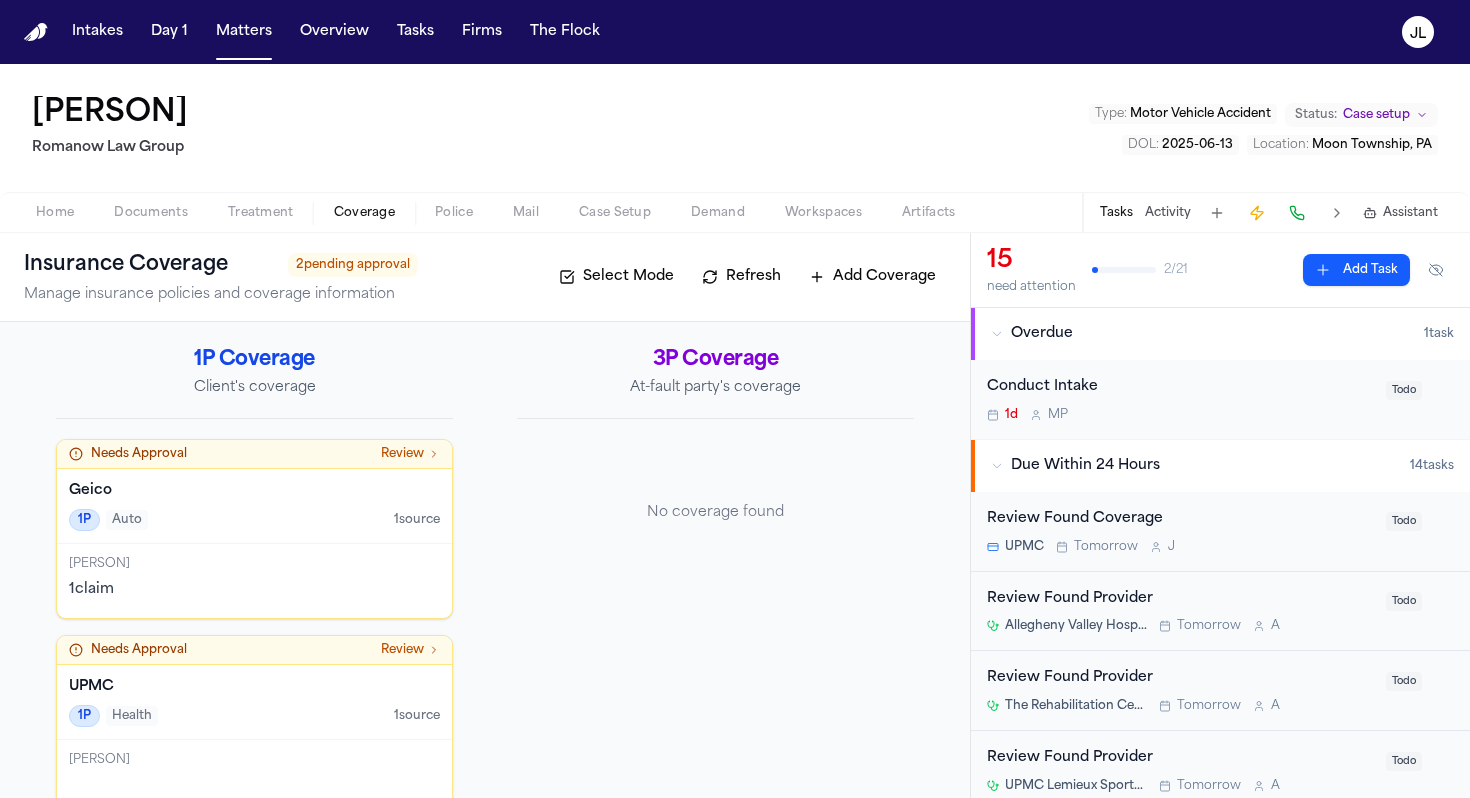 scroll, scrollTop: 41, scrollLeft: 0, axis: vertical 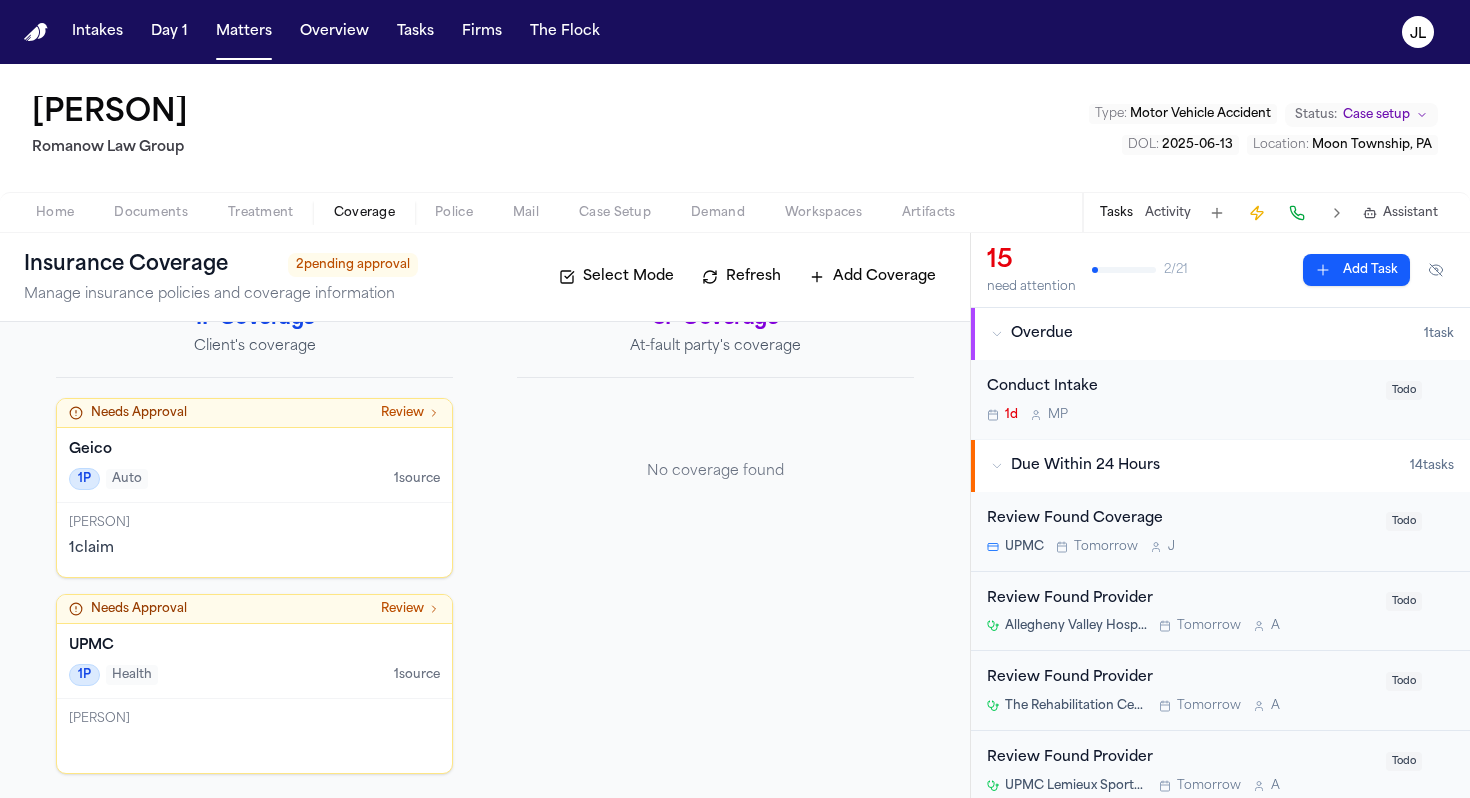 click on "Geico 1P Auto 1 source" at bounding box center [254, 465] 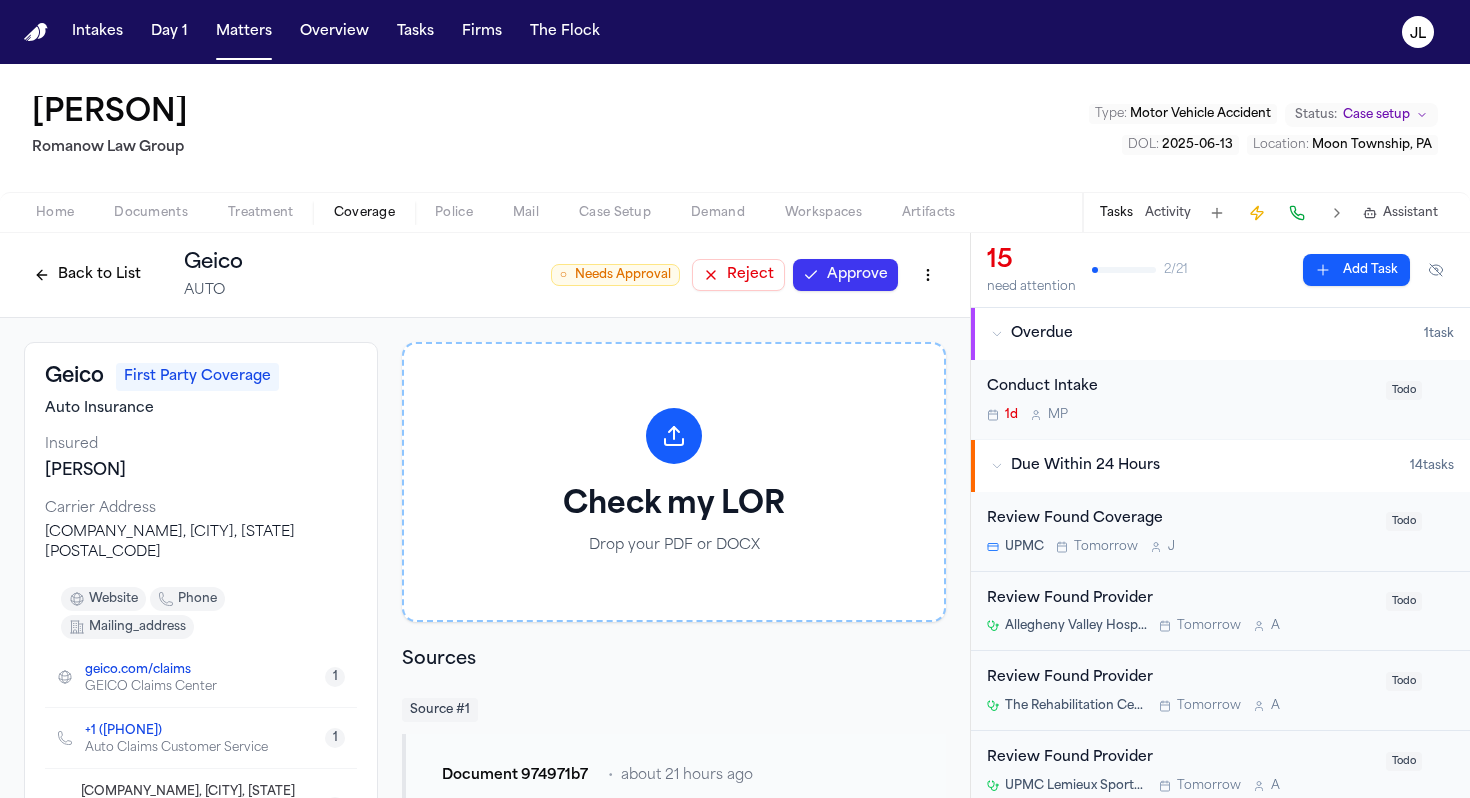 click on "Approve" at bounding box center [845, 275] 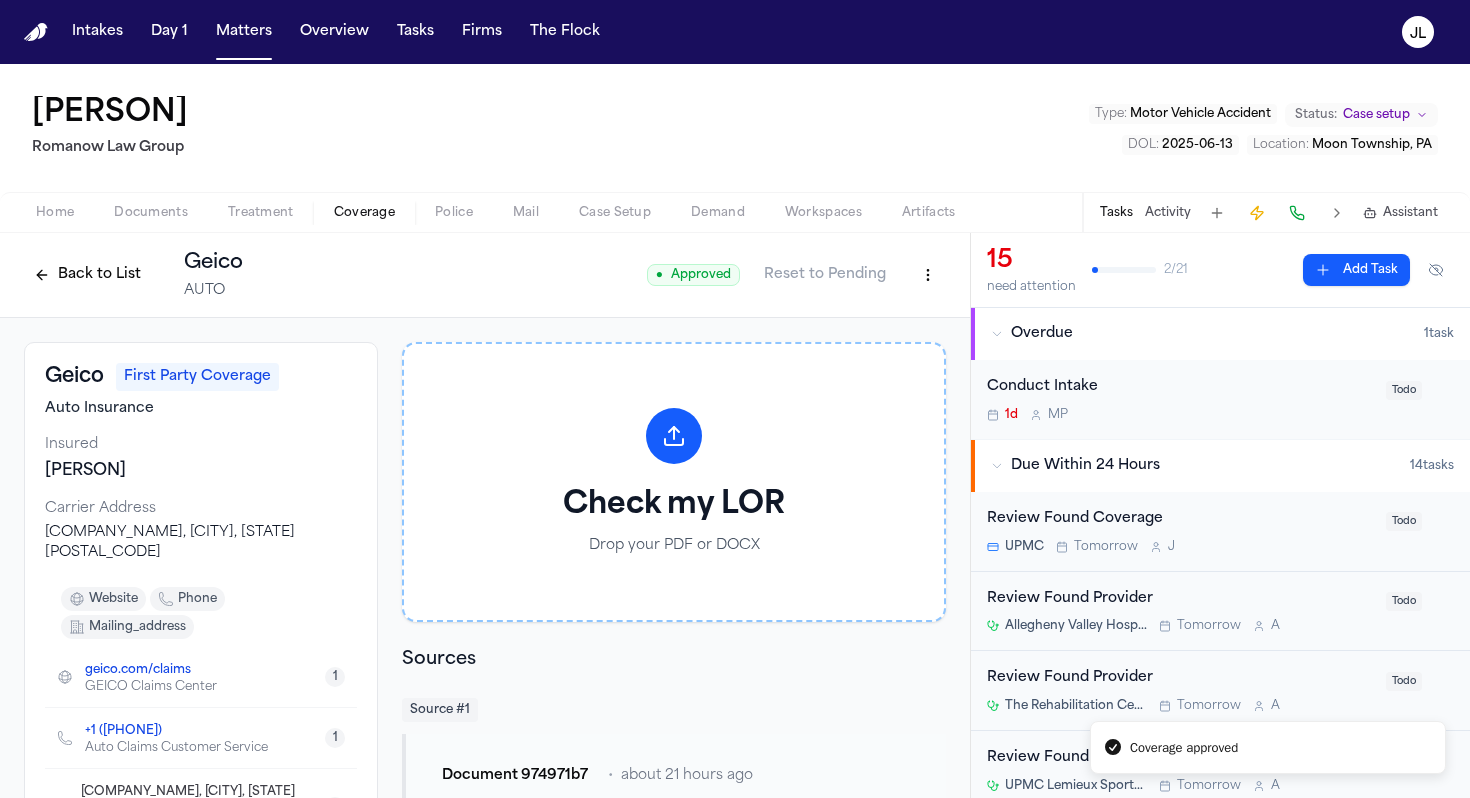click on "Case Setup" at bounding box center [615, 213] 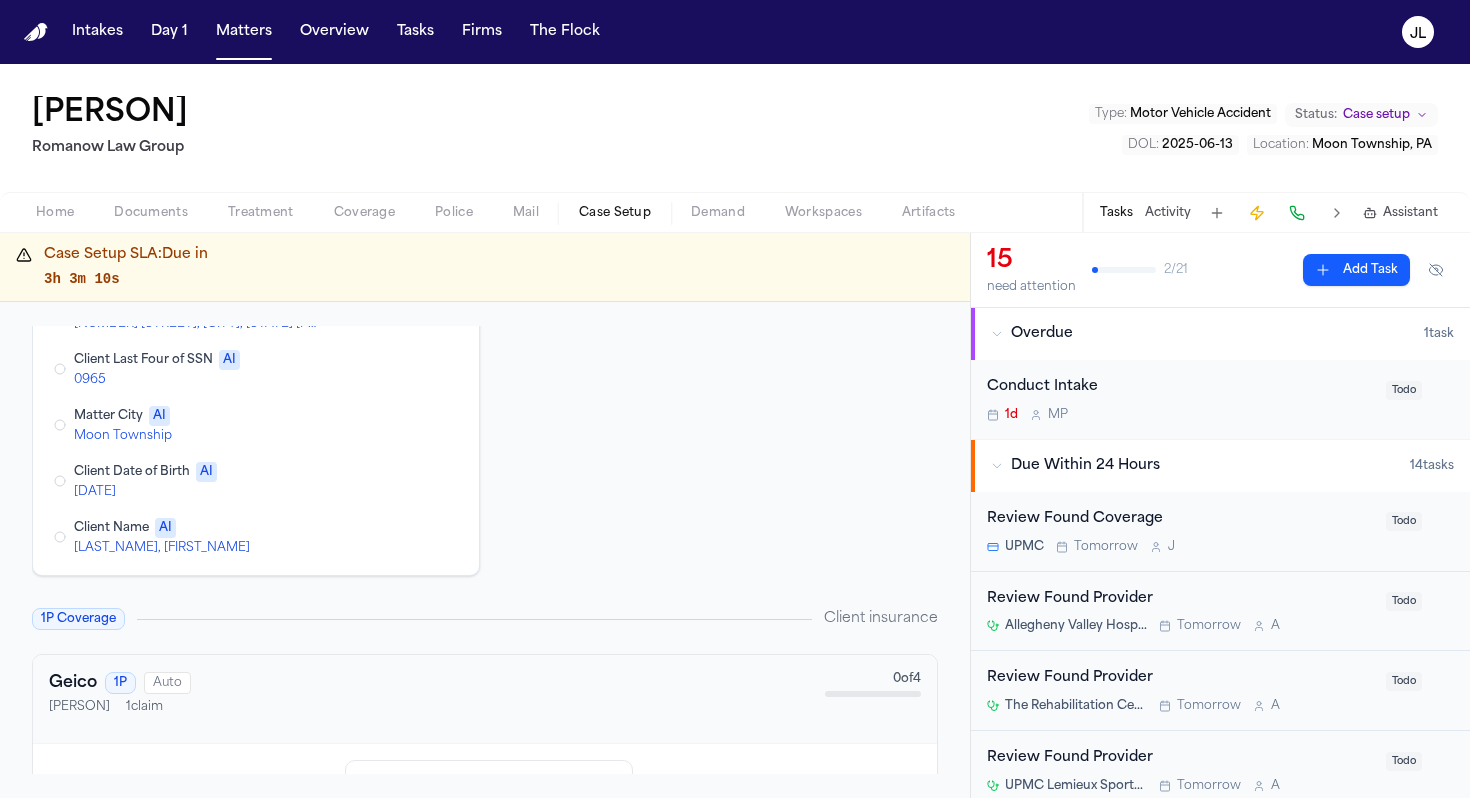 scroll, scrollTop: 192, scrollLeft: 0, axis: vertical 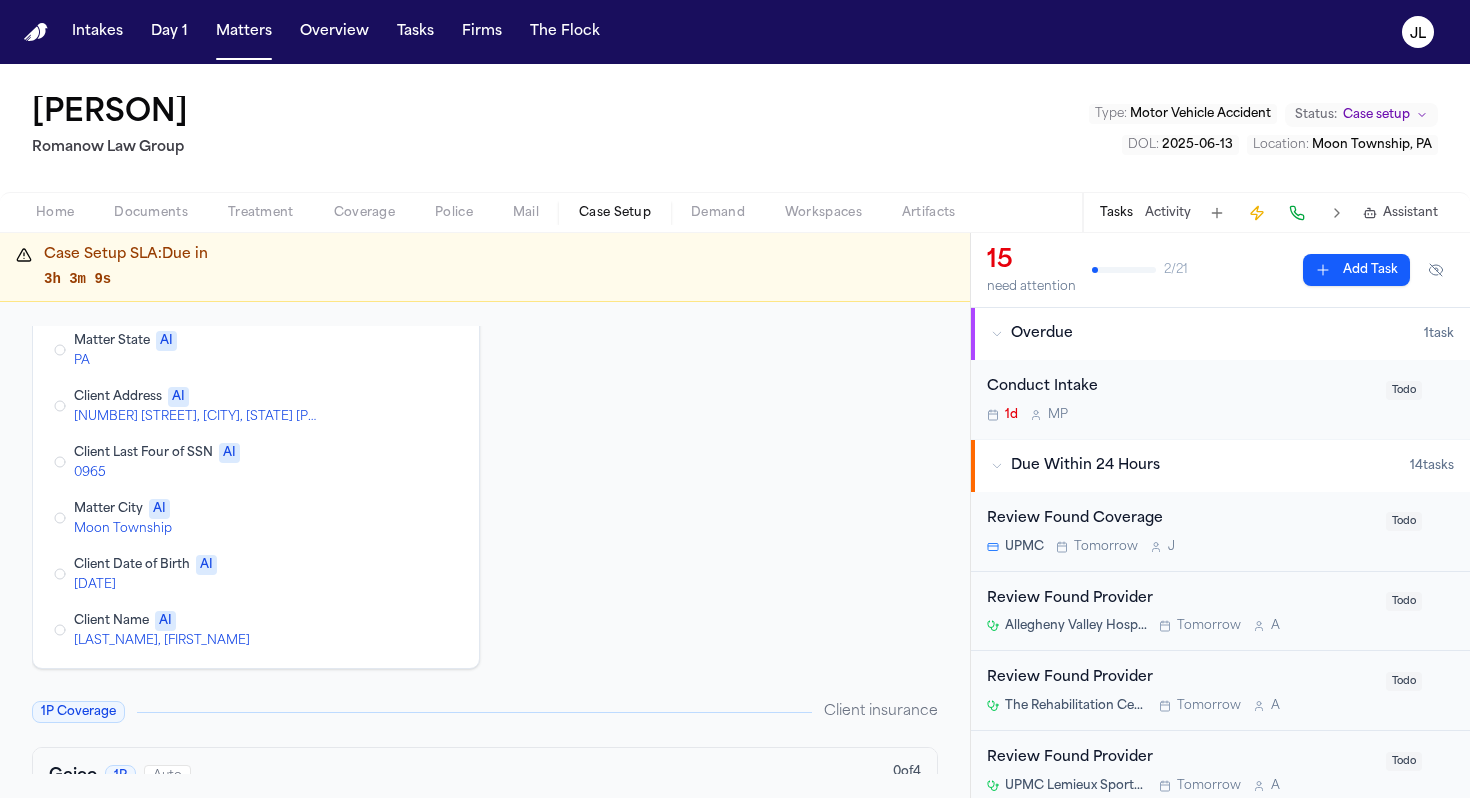 click at bounding box center (366, 518) 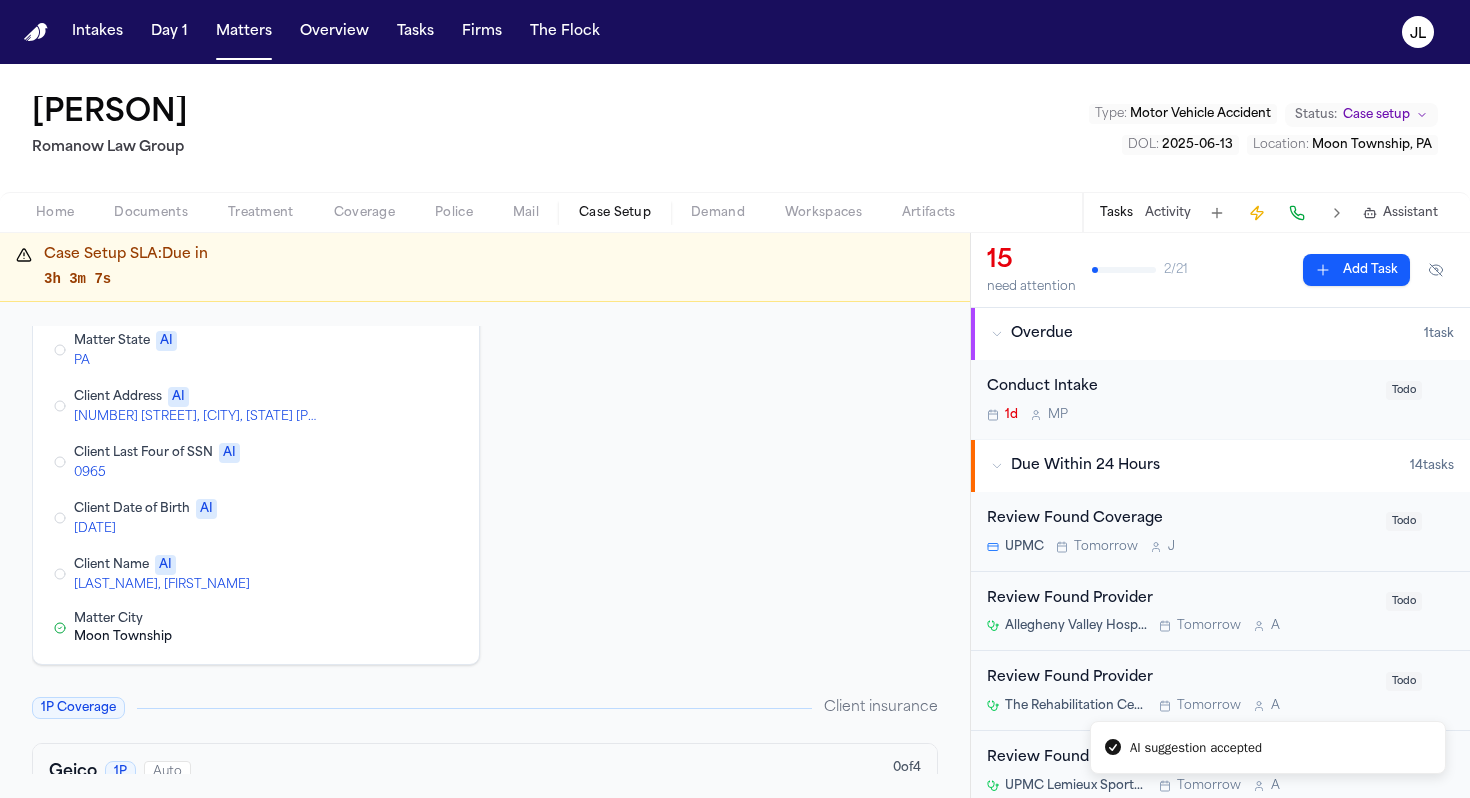 click at bounding box center (366, 462) 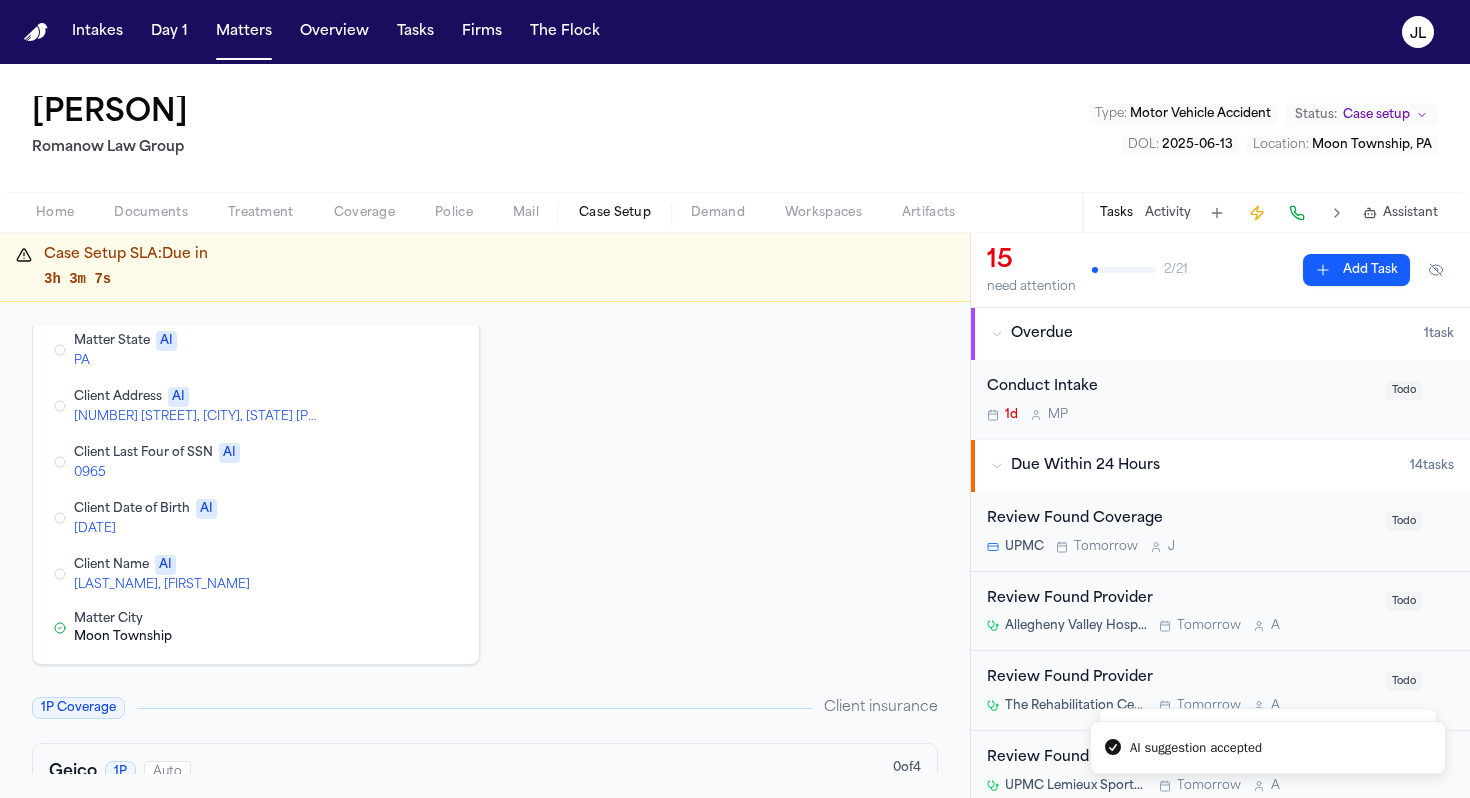 click at bounding box center (366, 518) 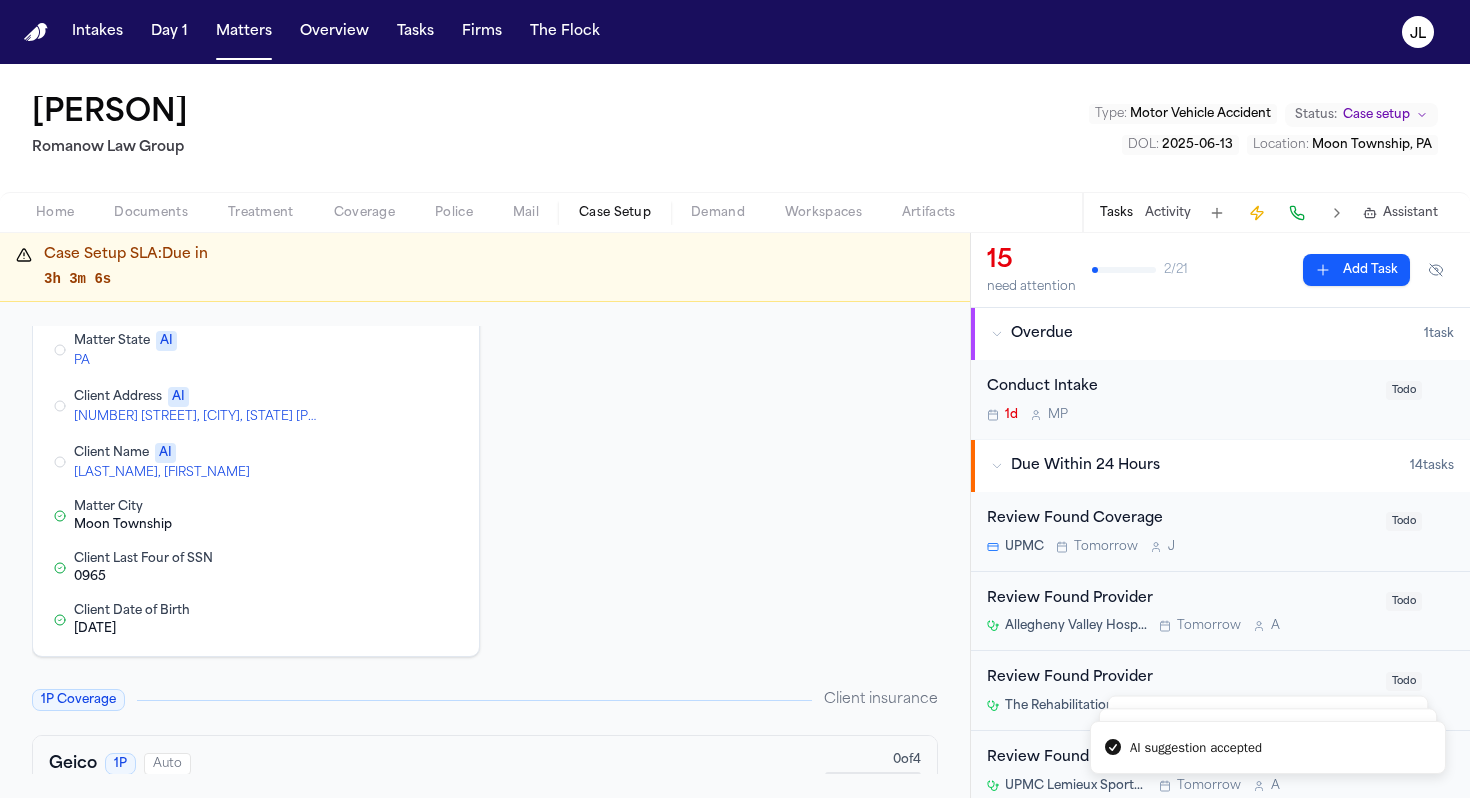 click at bounding box center [366, 406] 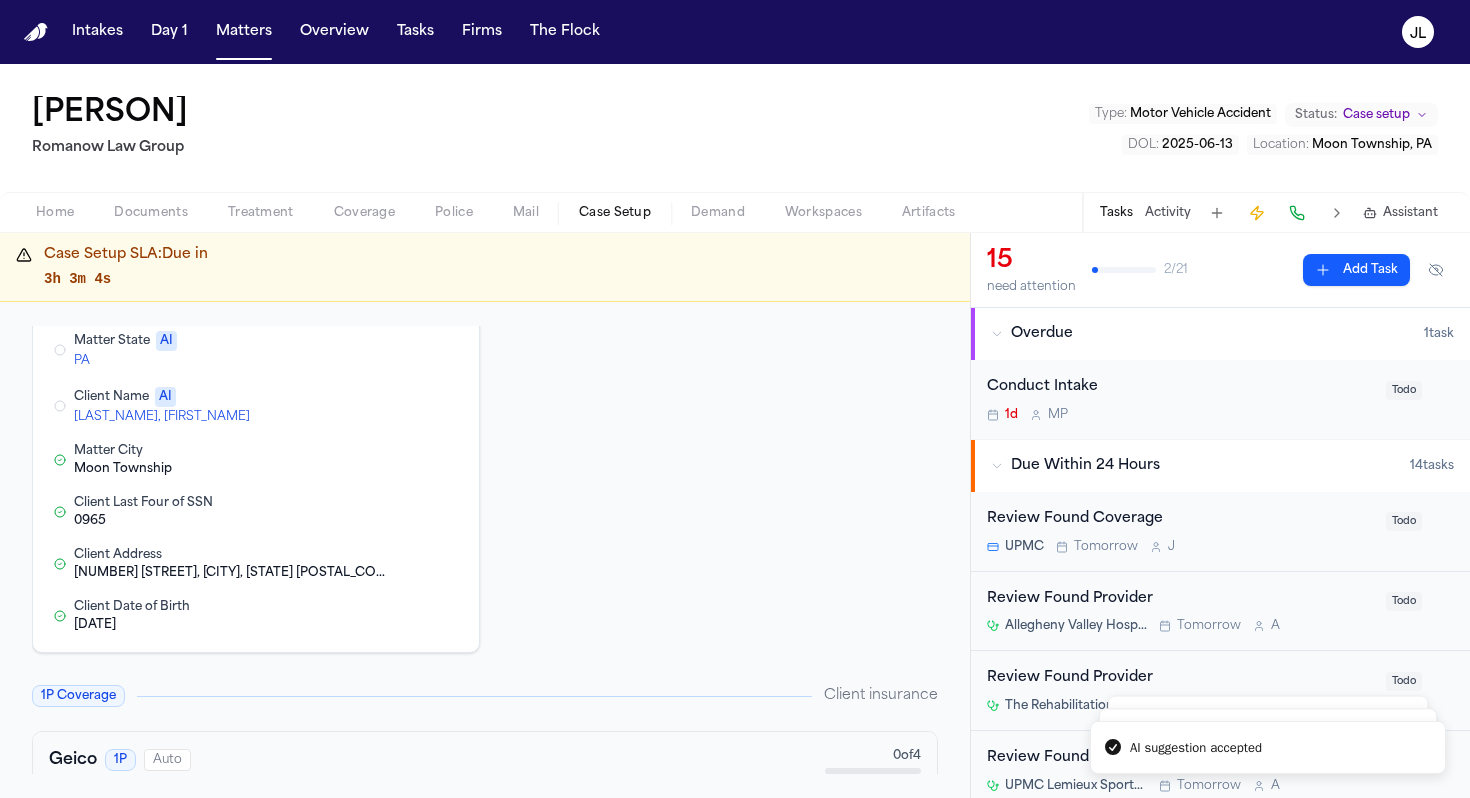 click at bounding box center (366, 350) 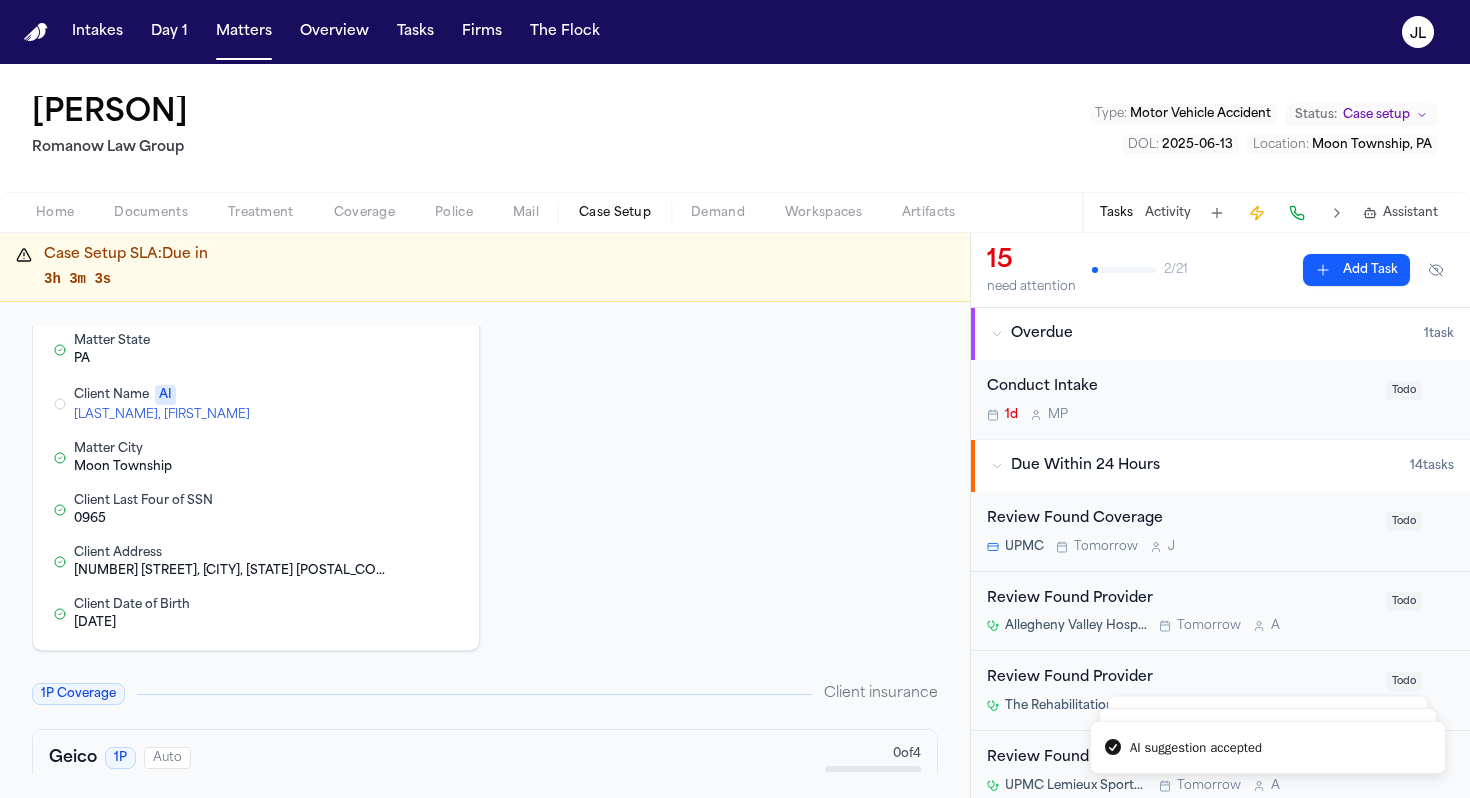 click at bounding box center [366, 404] 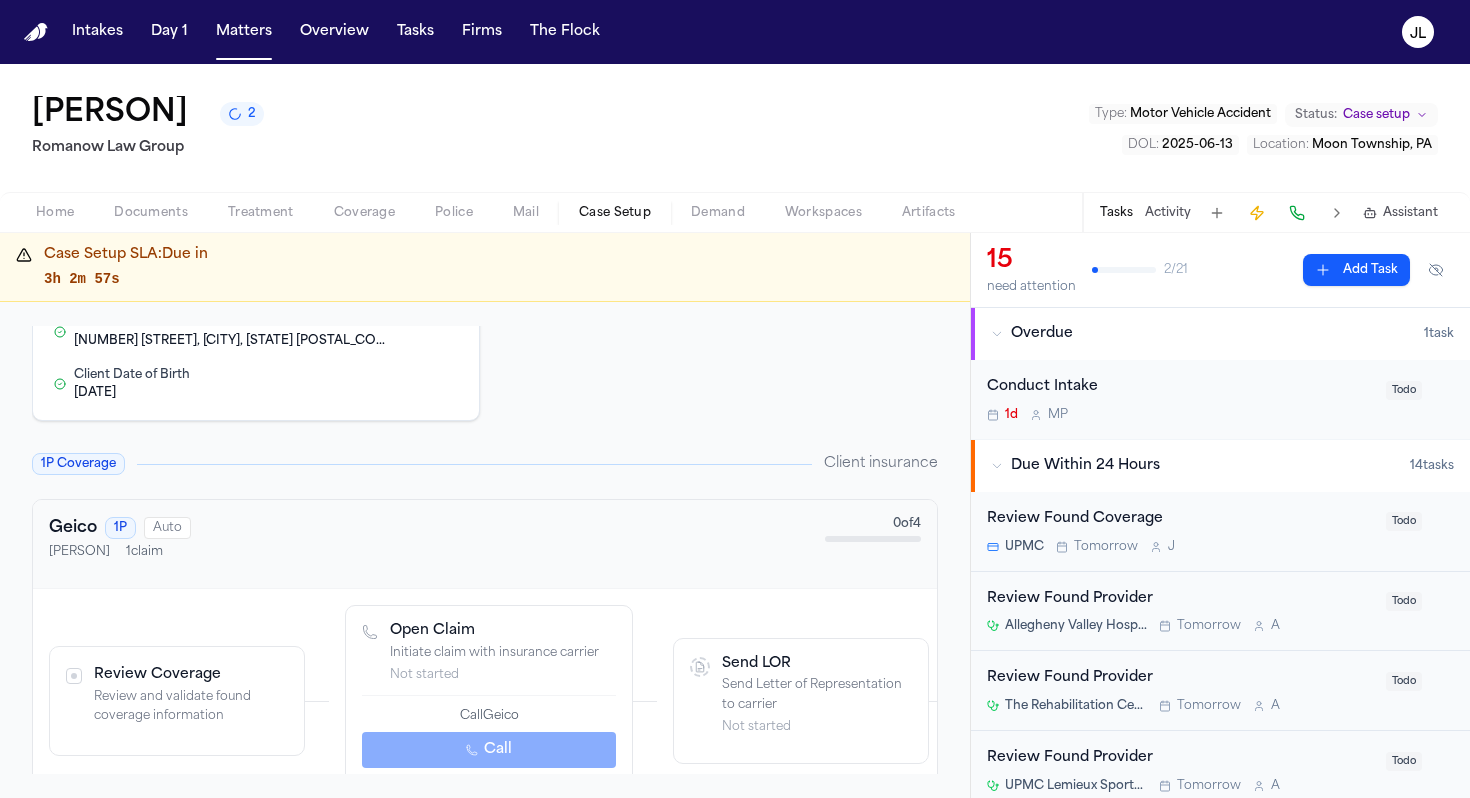 scroll, scrollTop: 0, scrollLeft: 0, axis: both 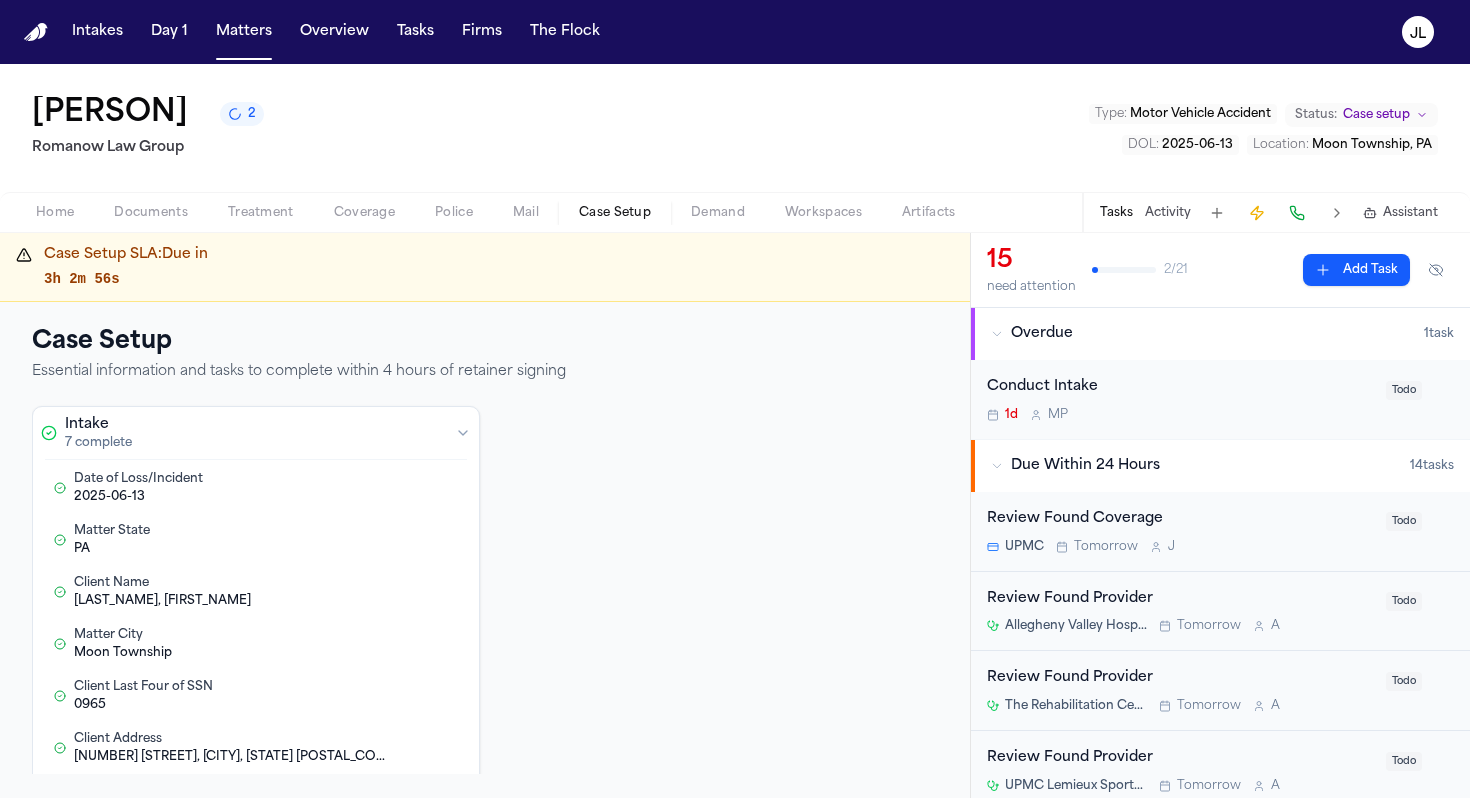 click on "Coverage" at bounding box center [364, 213] 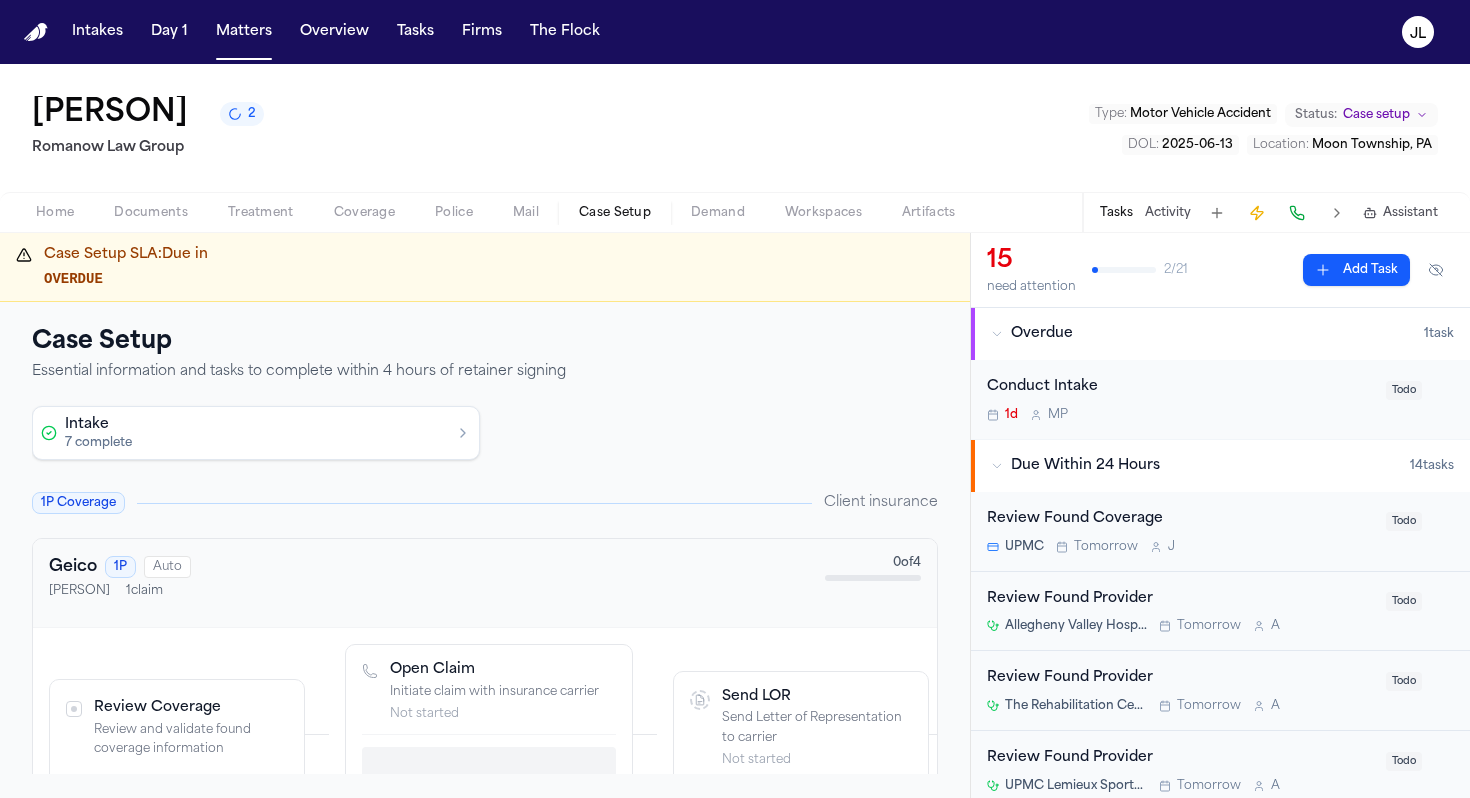 click on "Case Setup" at bounding box center [615, 213] 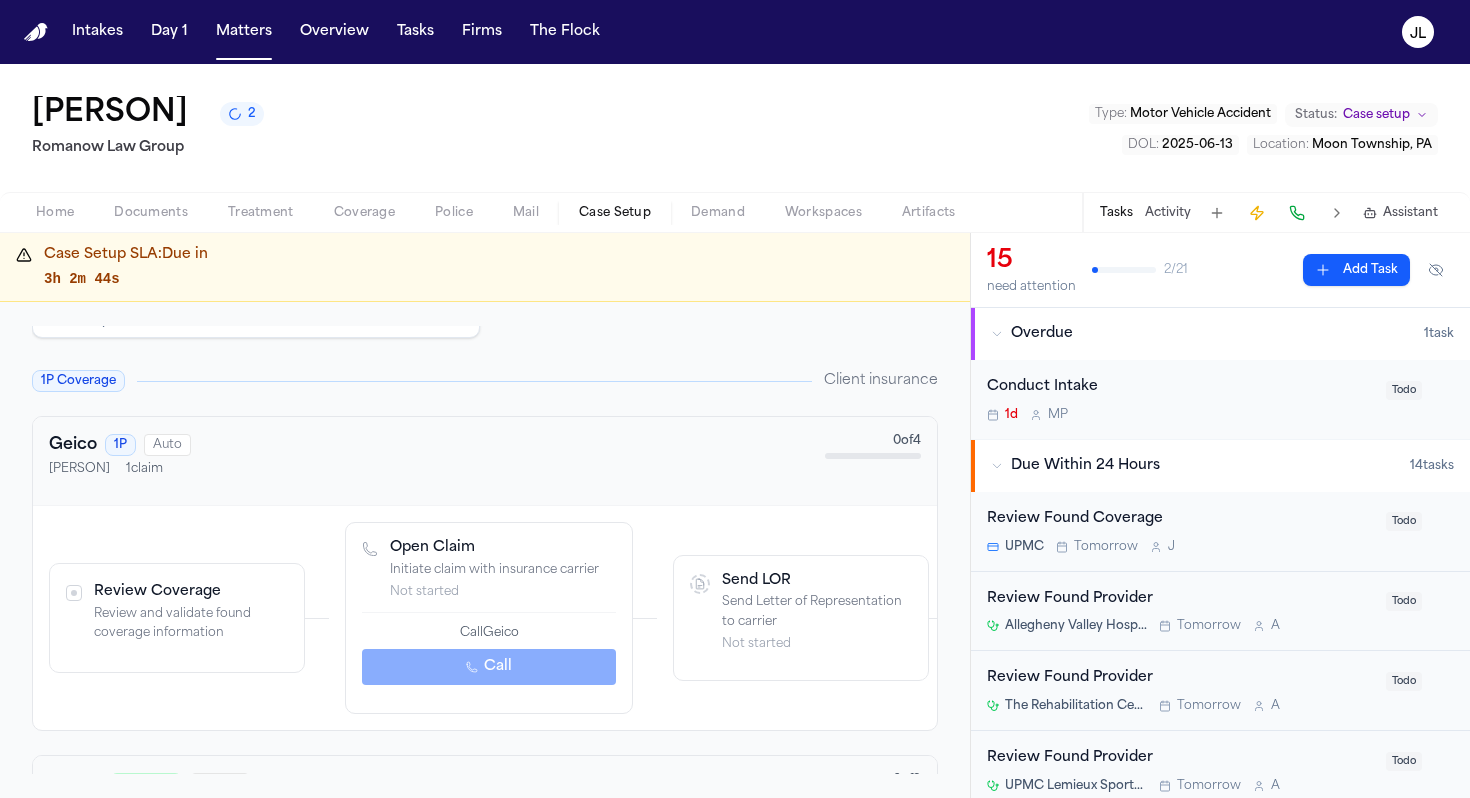 scroll, scrollTop: 0, scrollLeft: 0, axis: both 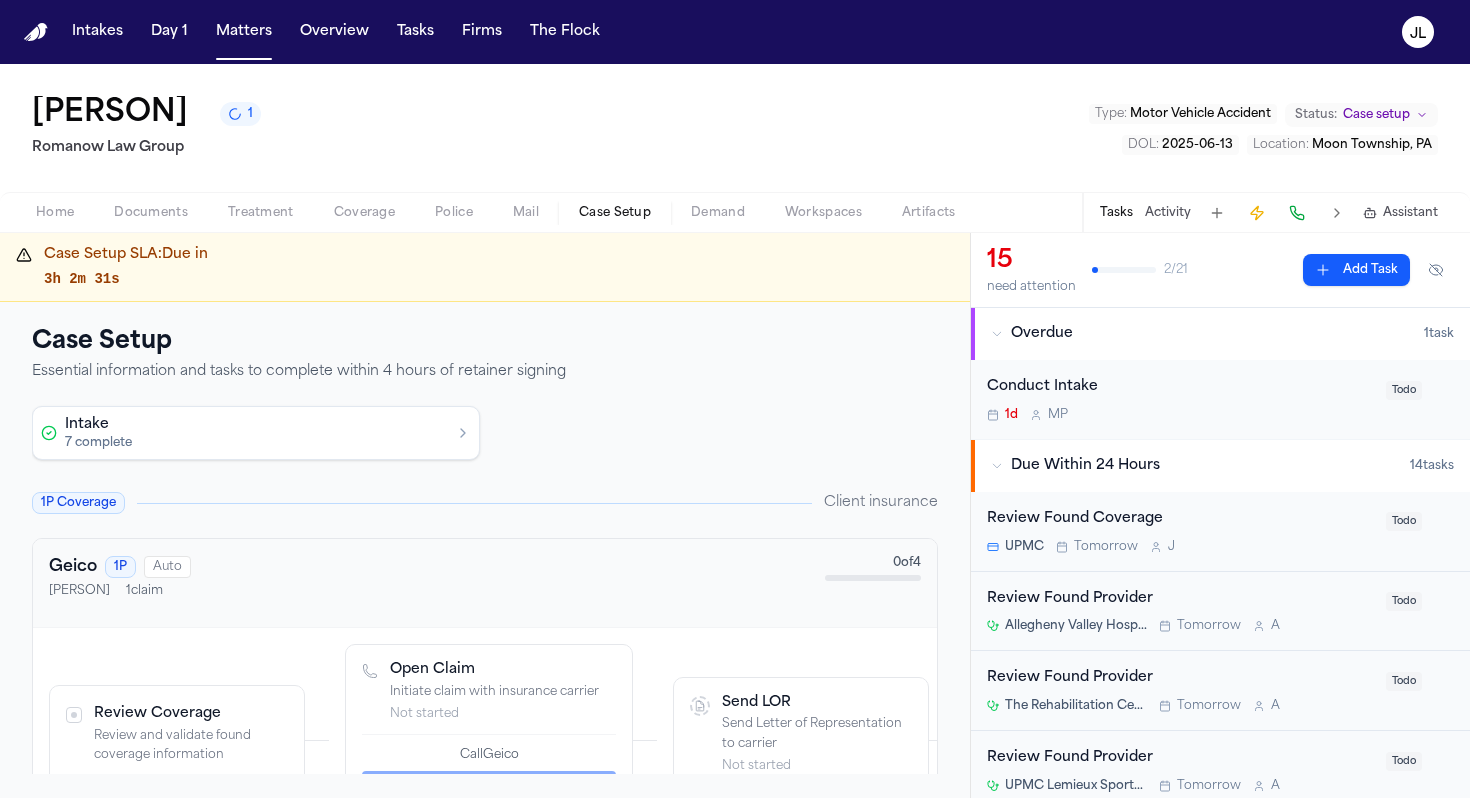 click on "Coverage" at bounding box center (364, 213) 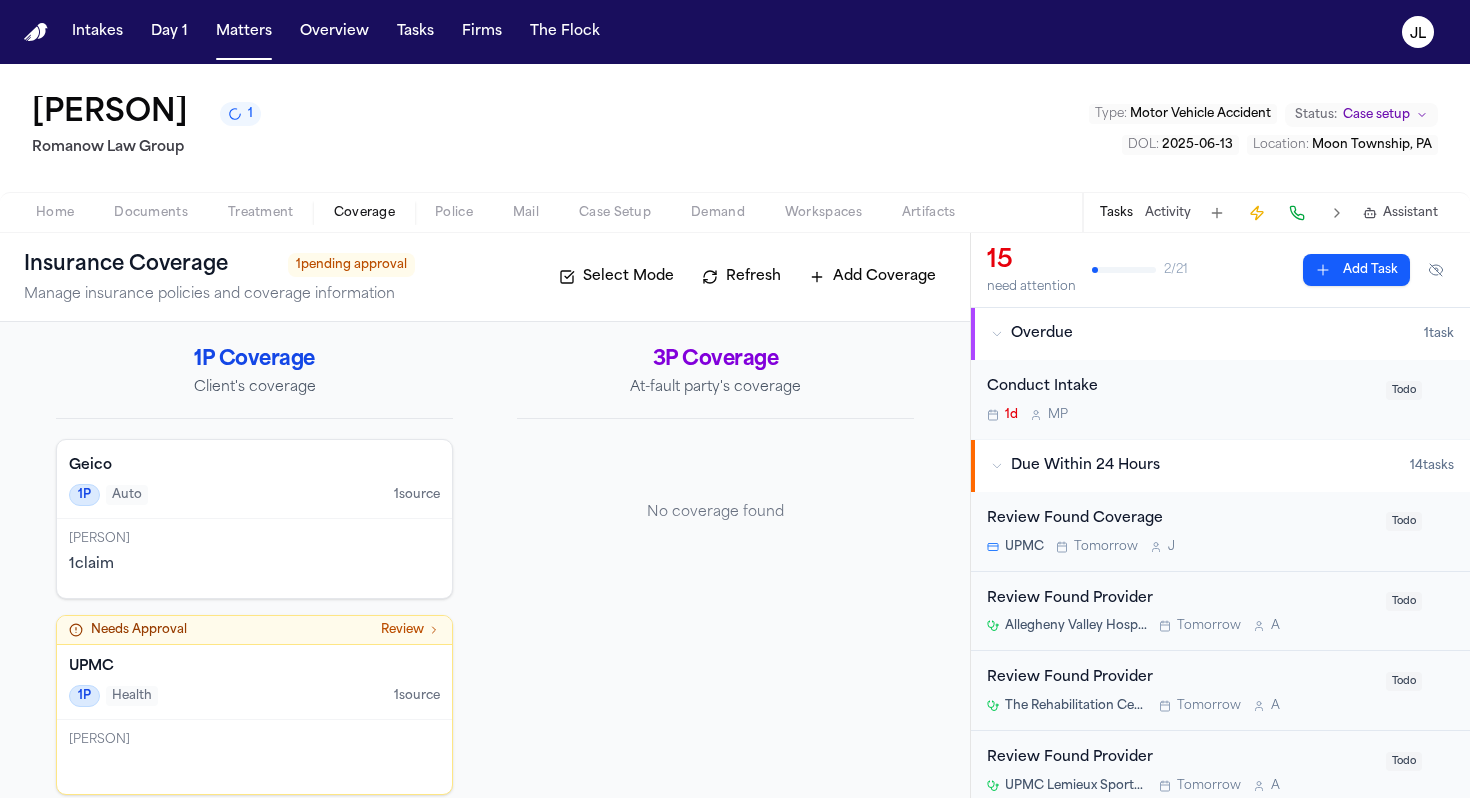 scroll, scrollTop: 22, scrollLeft: 0, axis: vertical 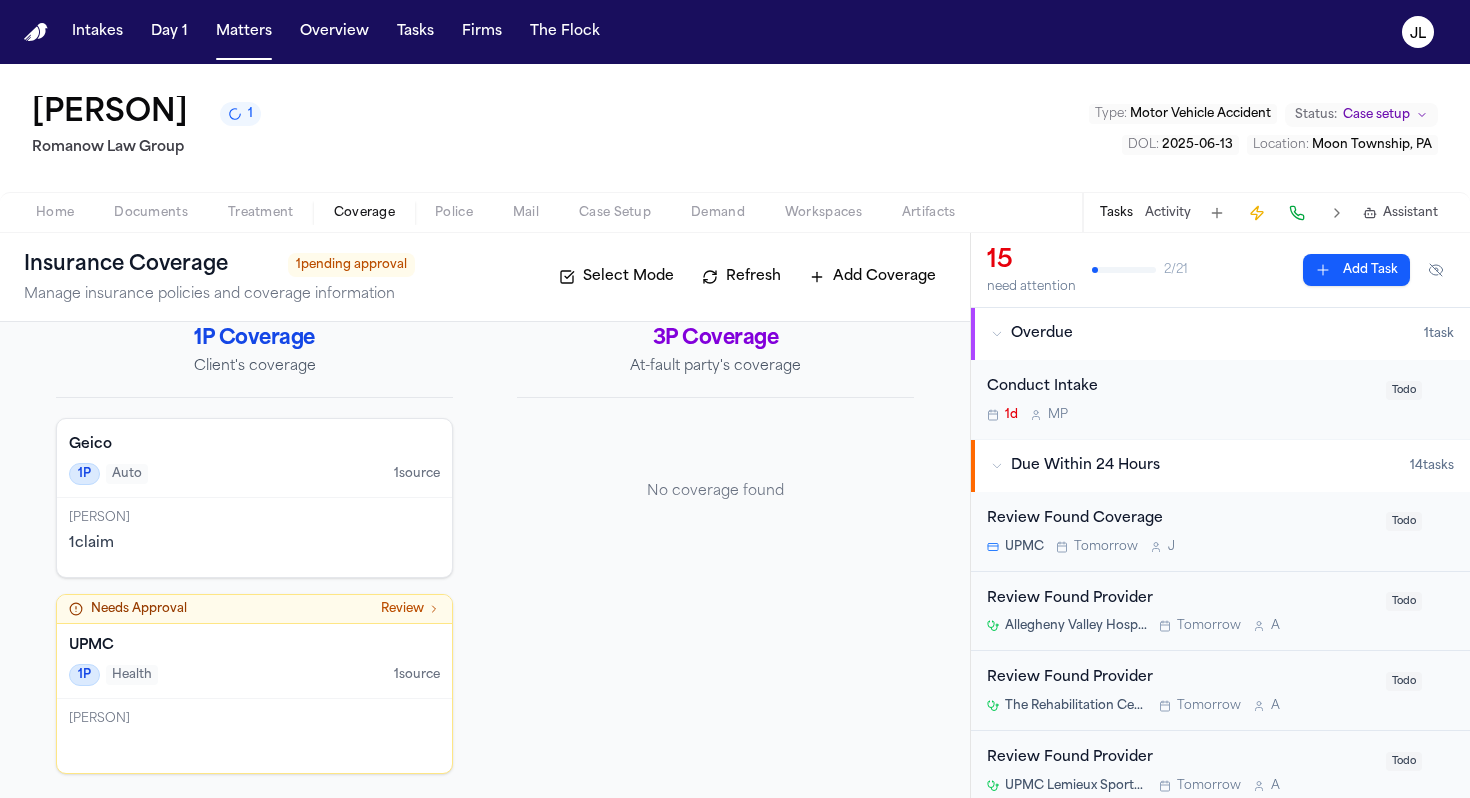 click on "UPMC 1P Health 1  source" at bounding box center [254, 661] 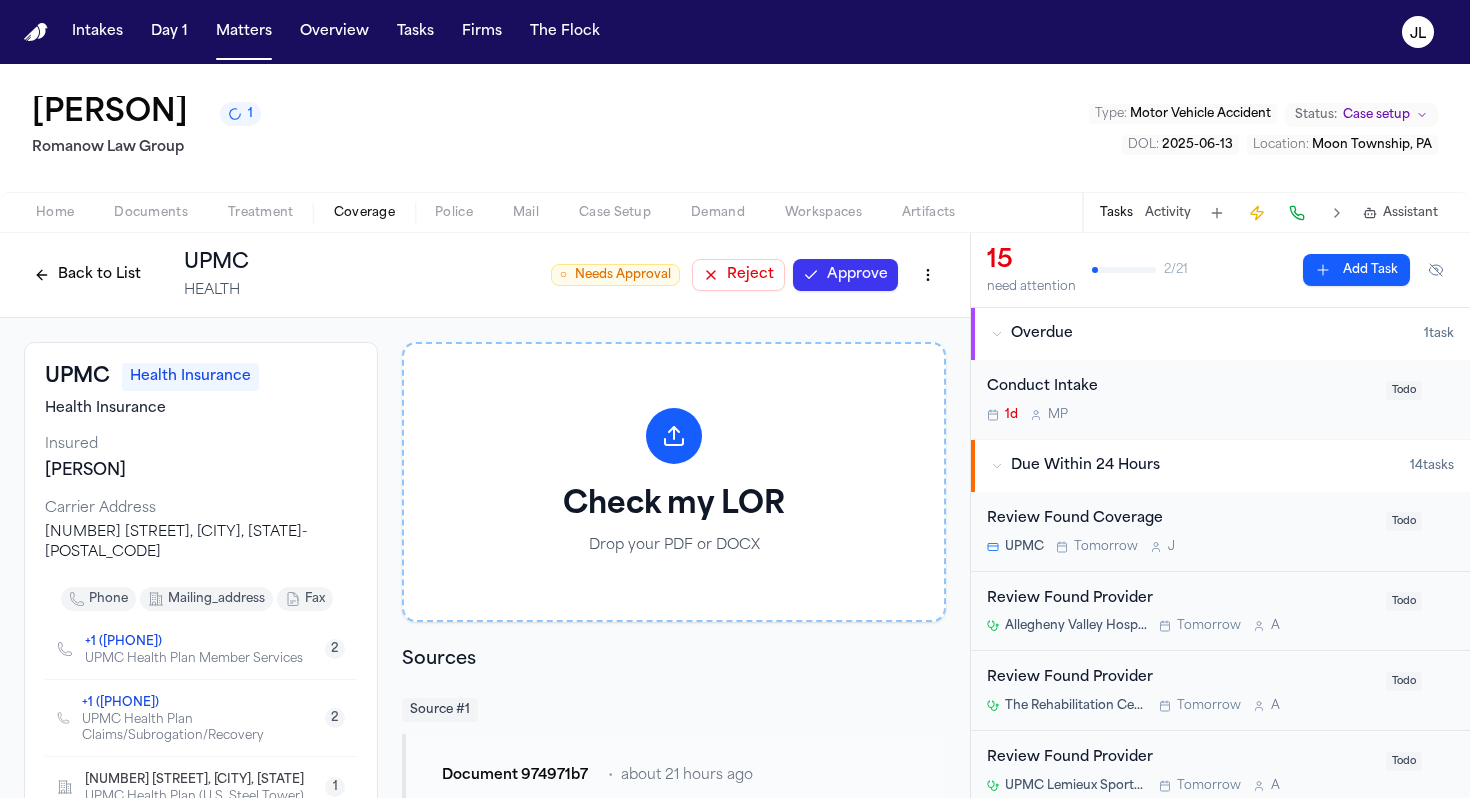 click on "Approve" at bounding box center [845, 275] 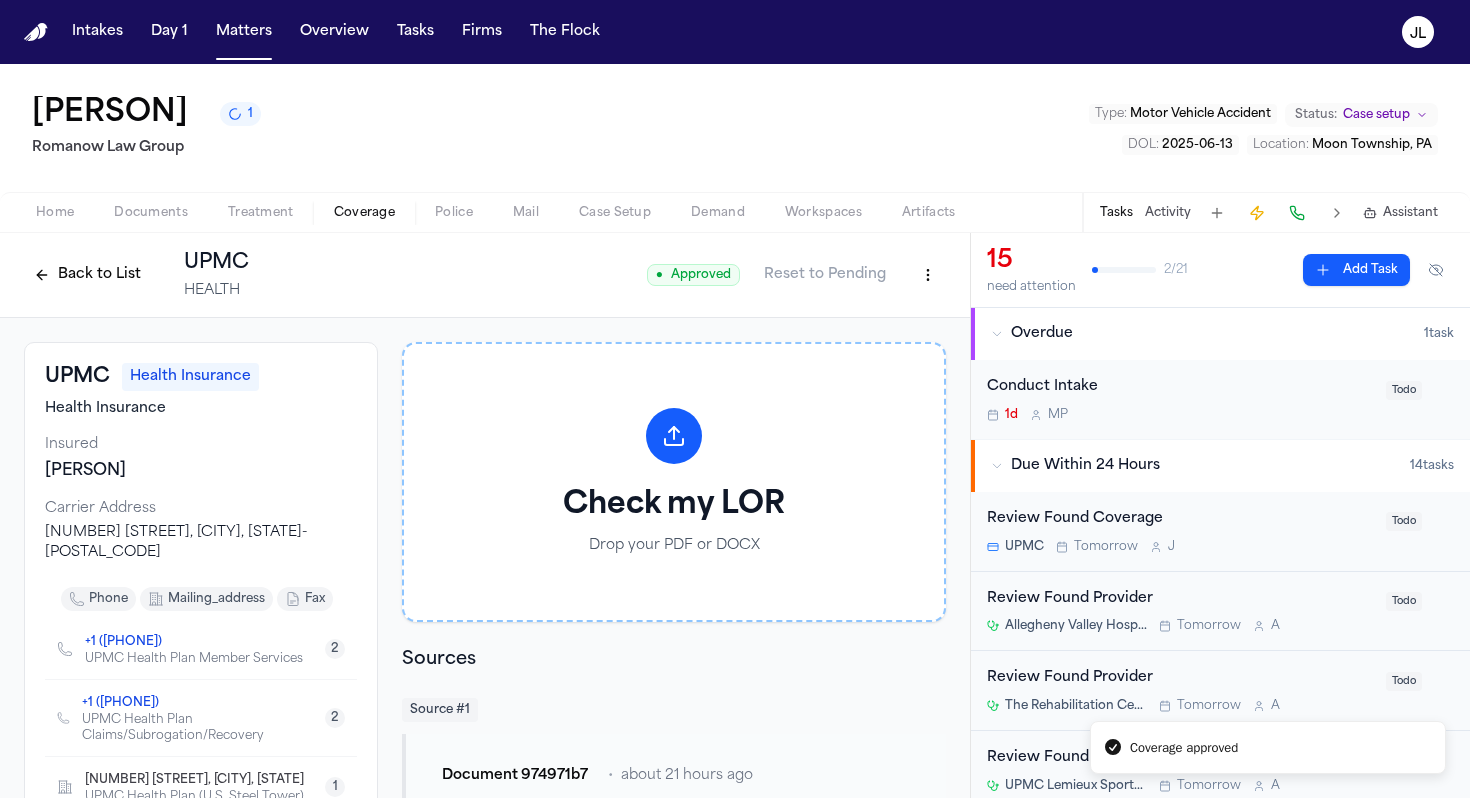 click on "Back to List" at bounding box center (87, 275) 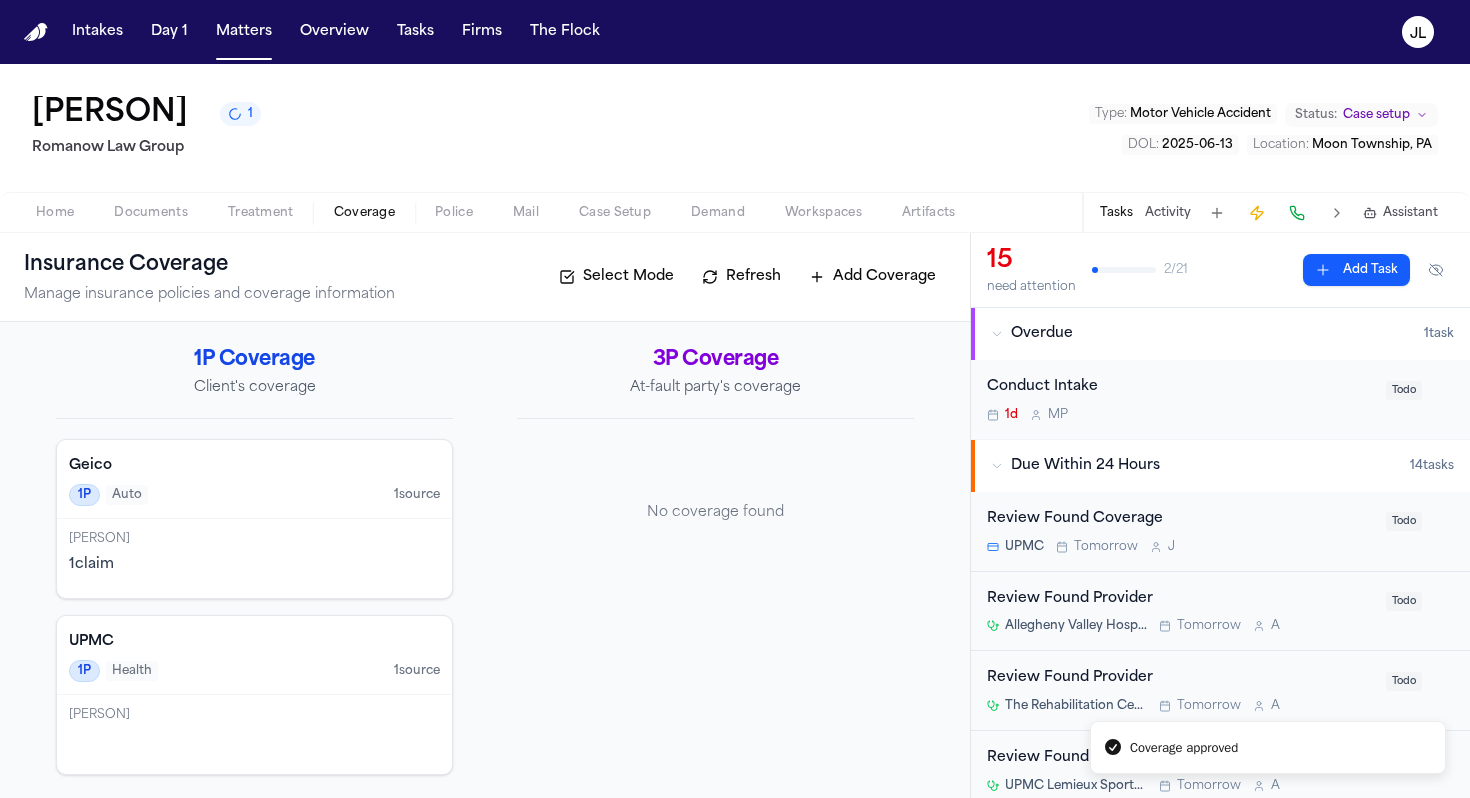 click on "Case Setup" at bounding box center (615, 213) 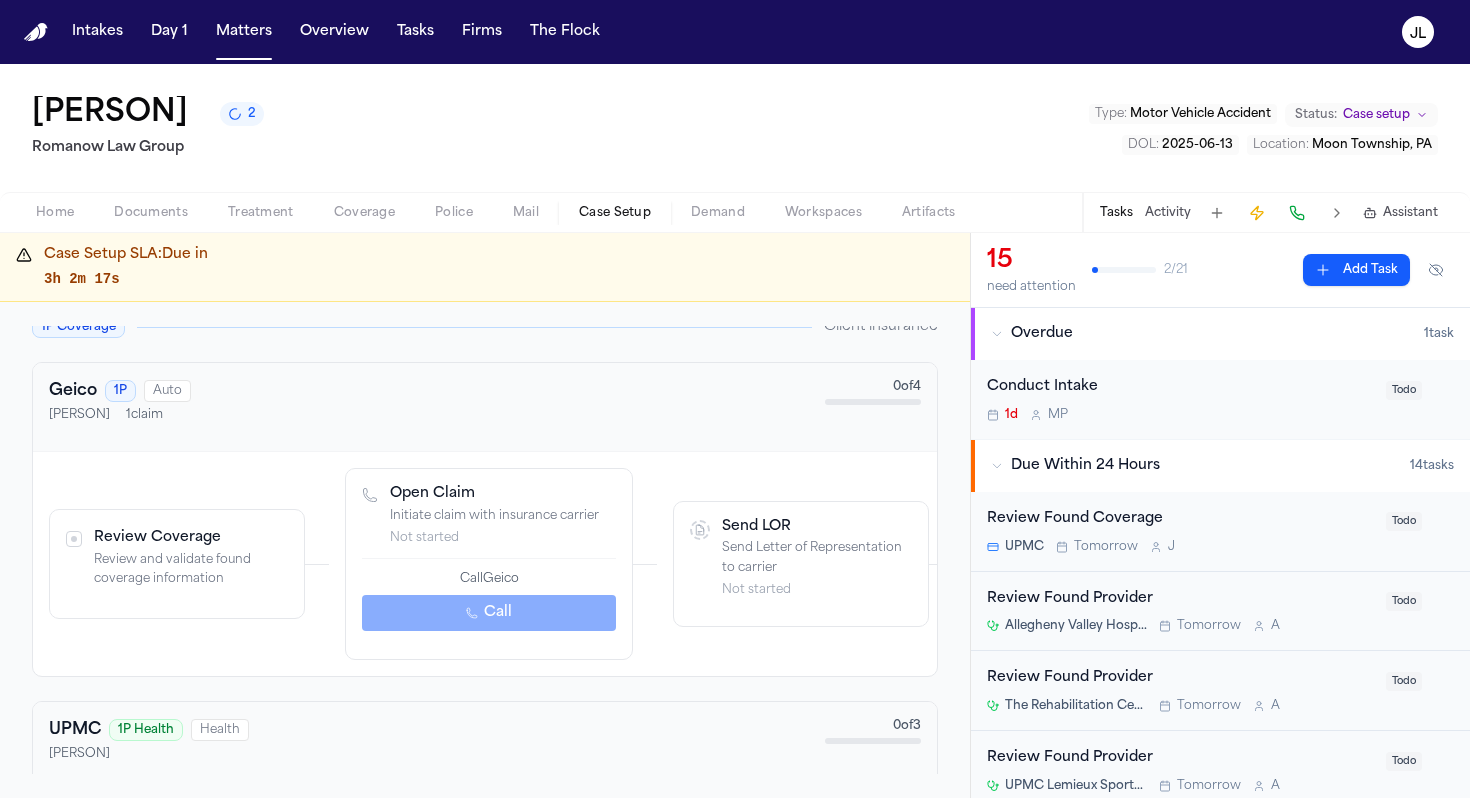 scroll, scrollTop: 0, scrollLeft: 0, axis: both 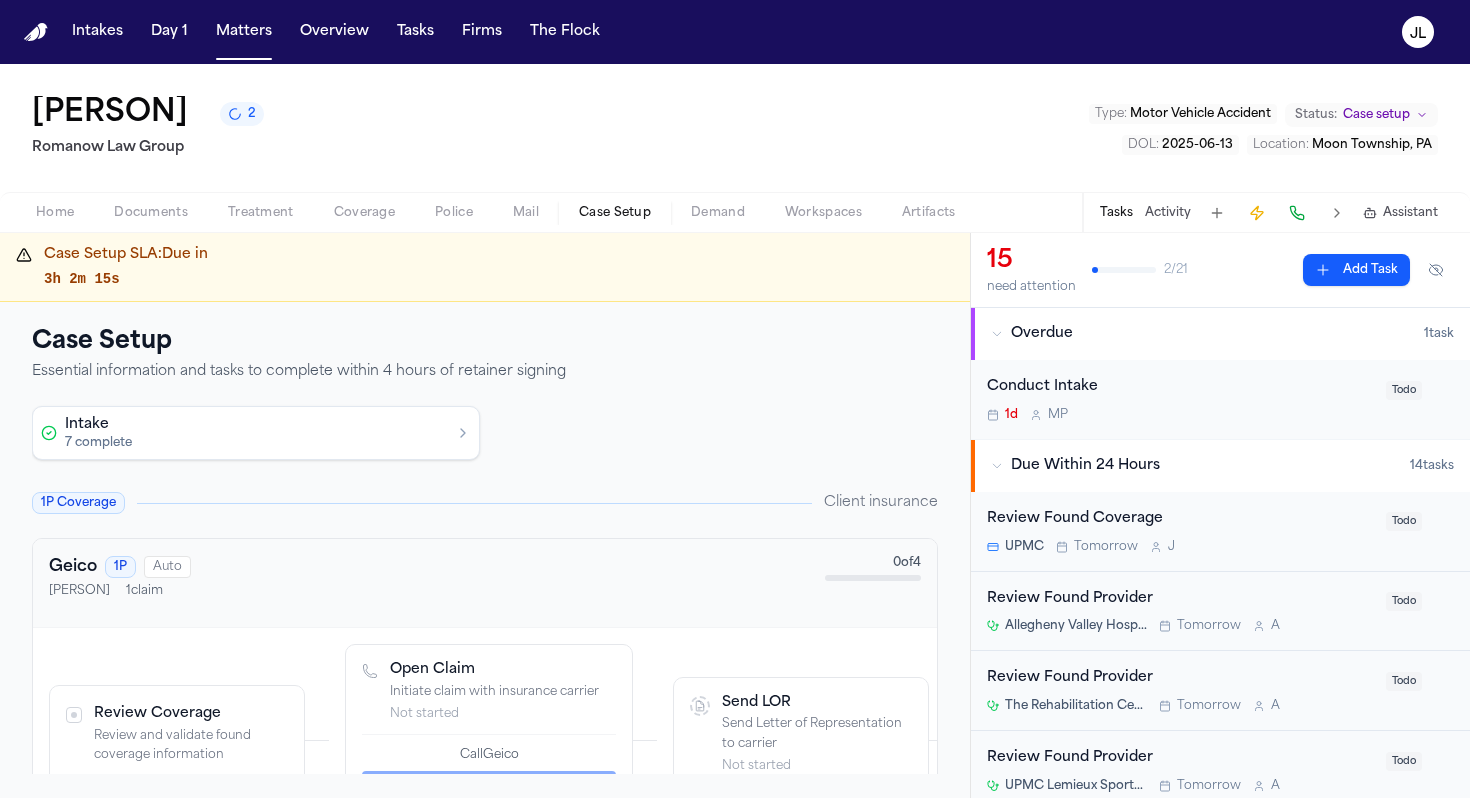 click on "Case Setup SLA:  Due in   3h 2m 15s" at bounding box center [499, 267] 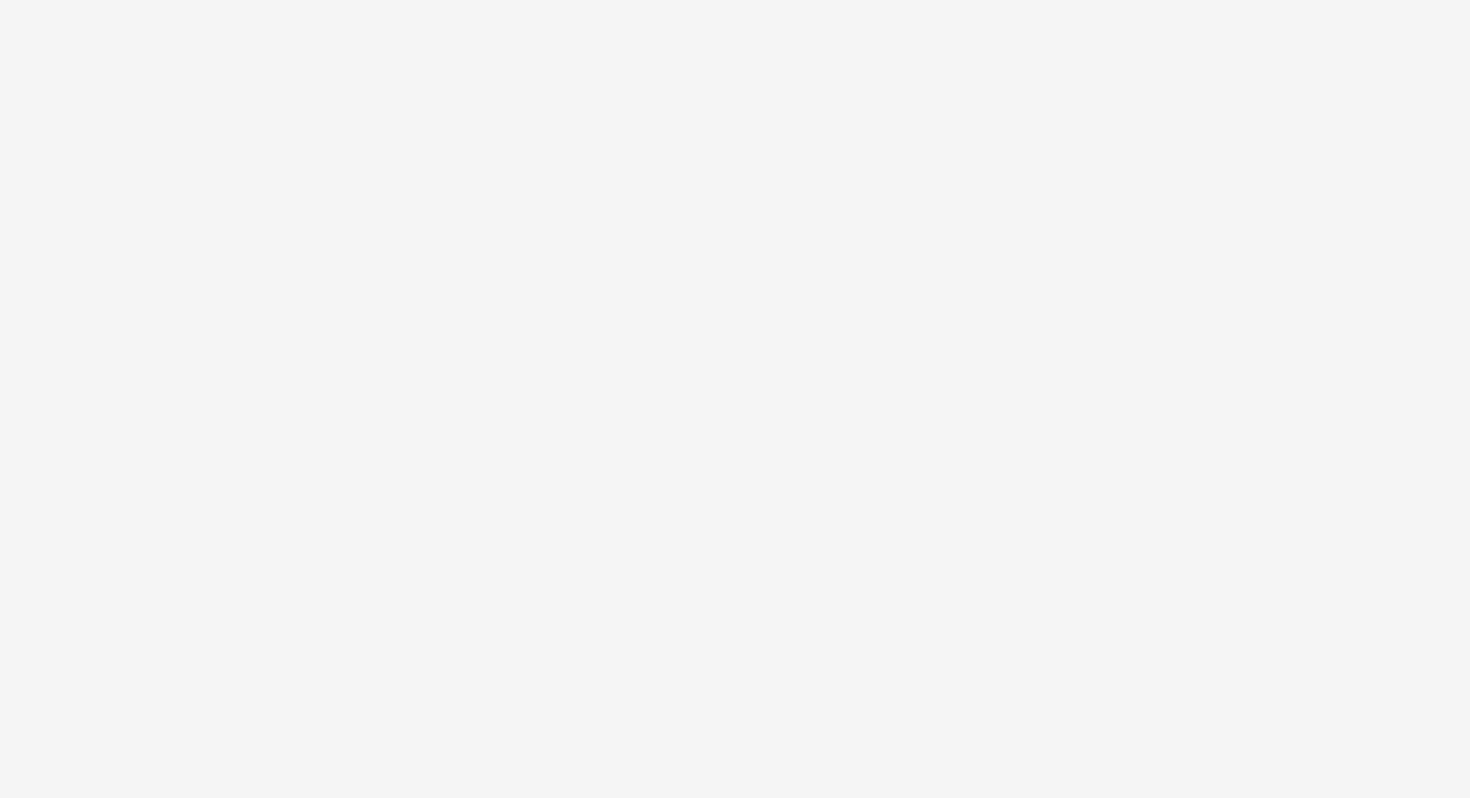scroll, scrollTop: 0, scrollLeft: 0, axis: both 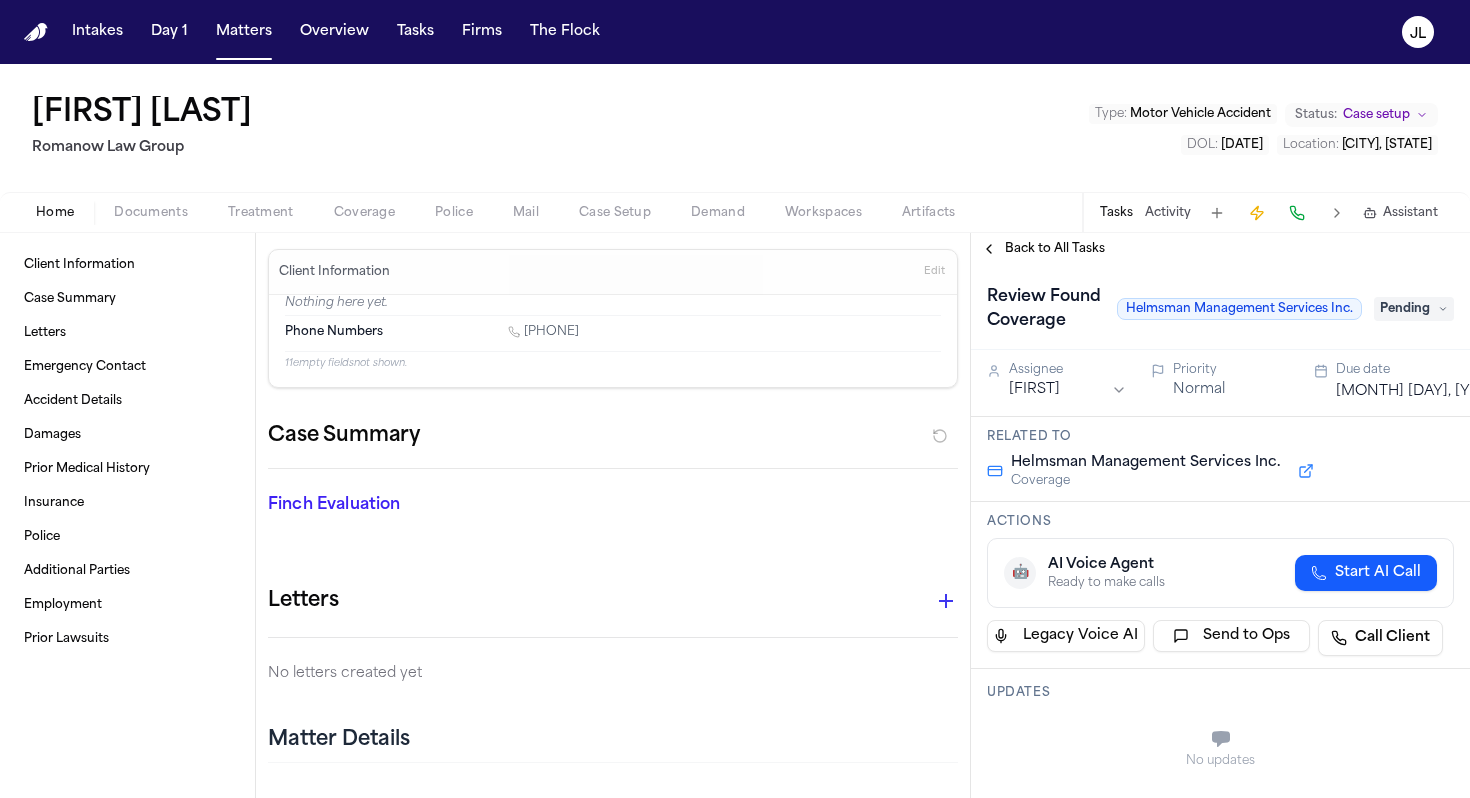 type 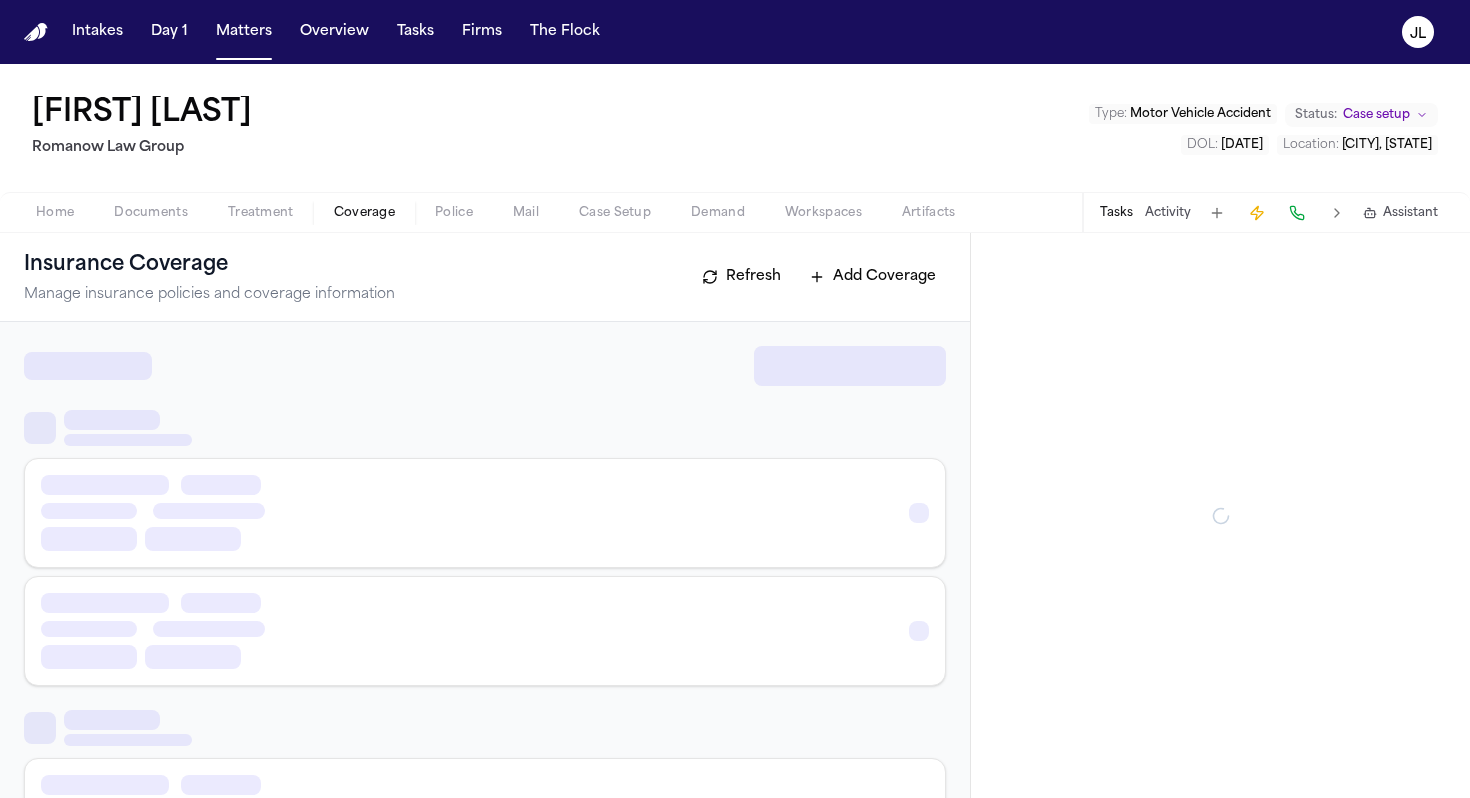 click on "Coverage" at bounding box center [364, 213] 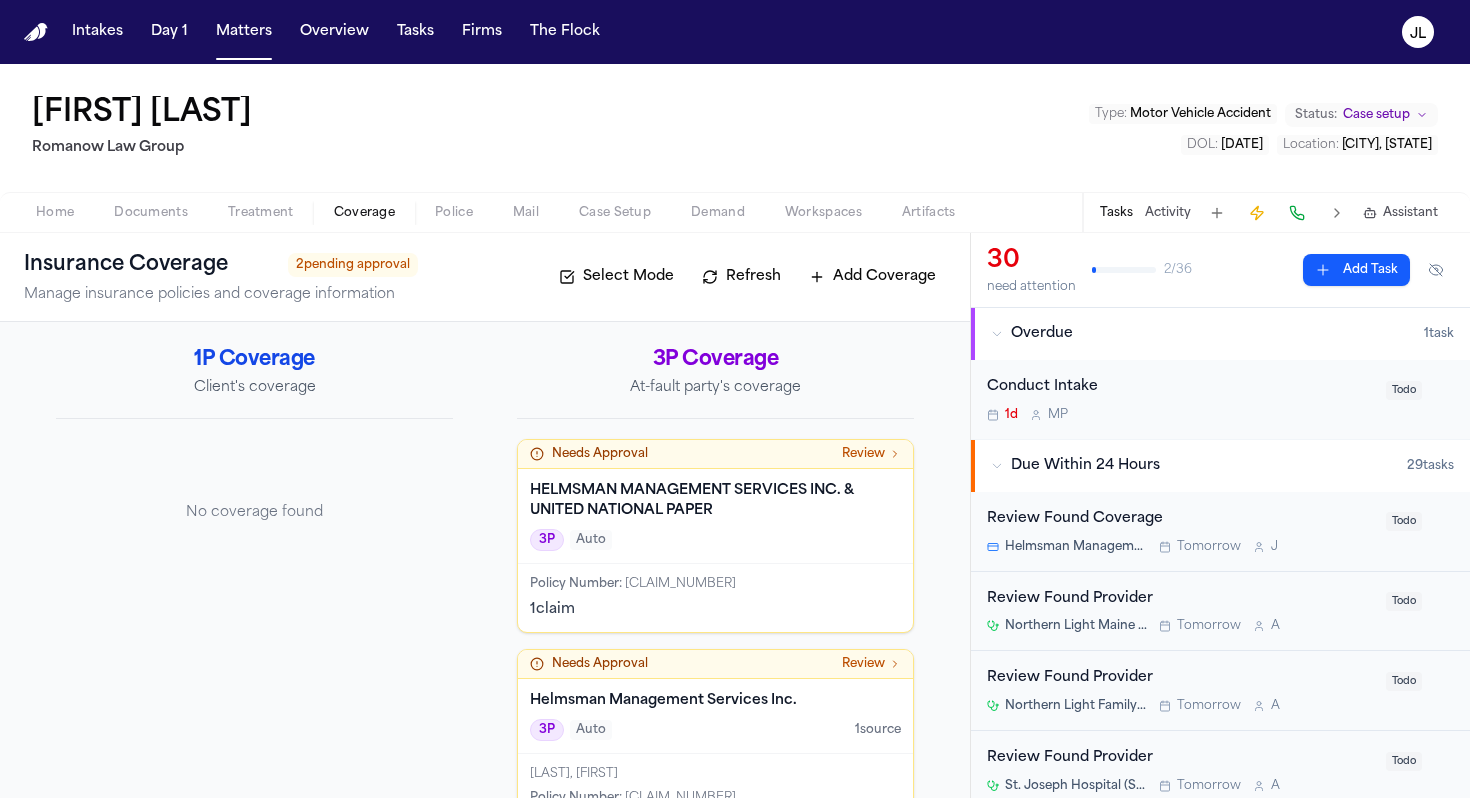 scroll, scrollTop: 73, scrollLeft: 0, axis: vertical 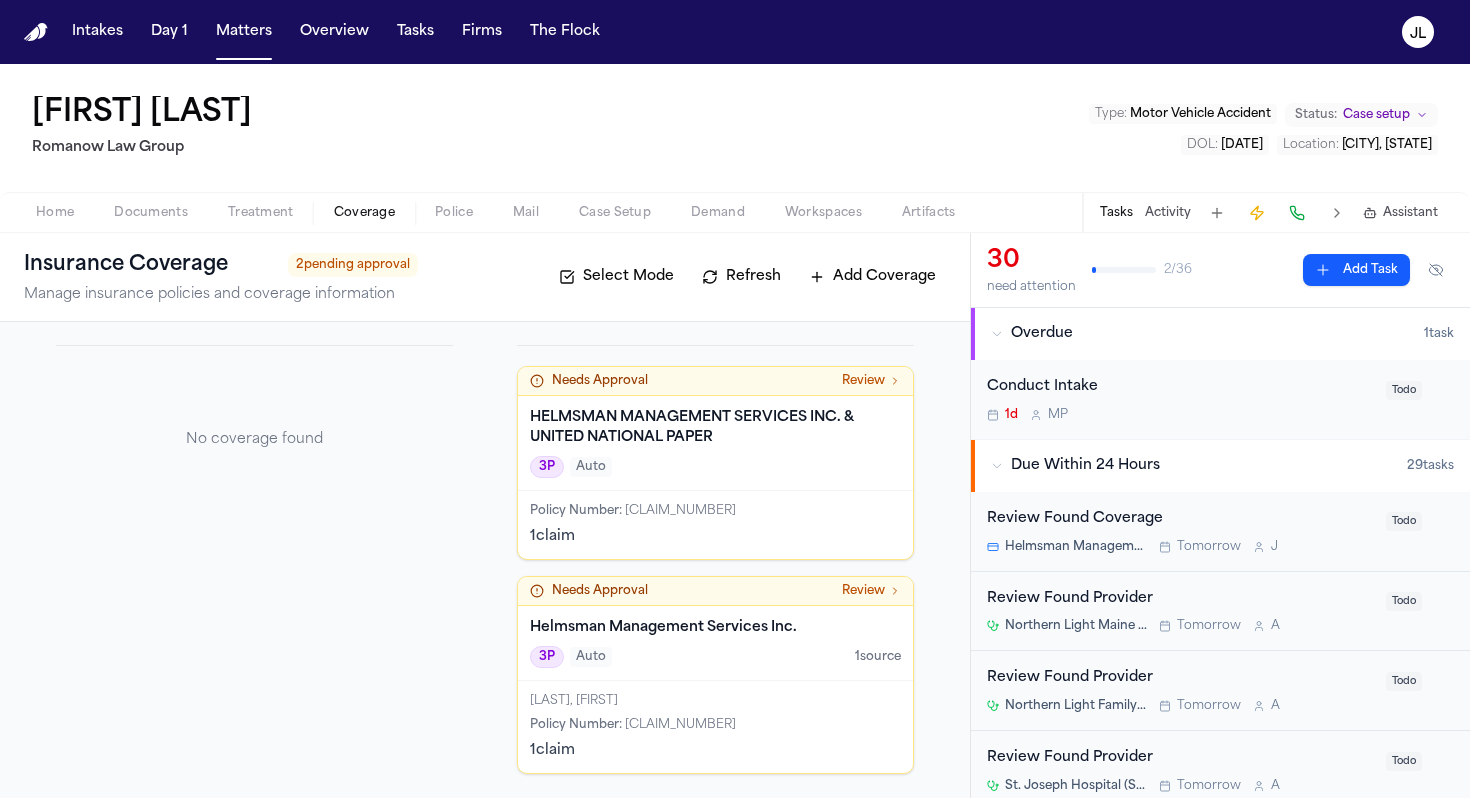 click on "VC8-64B-005193-414-92/8" at bounding box center (680, 511) 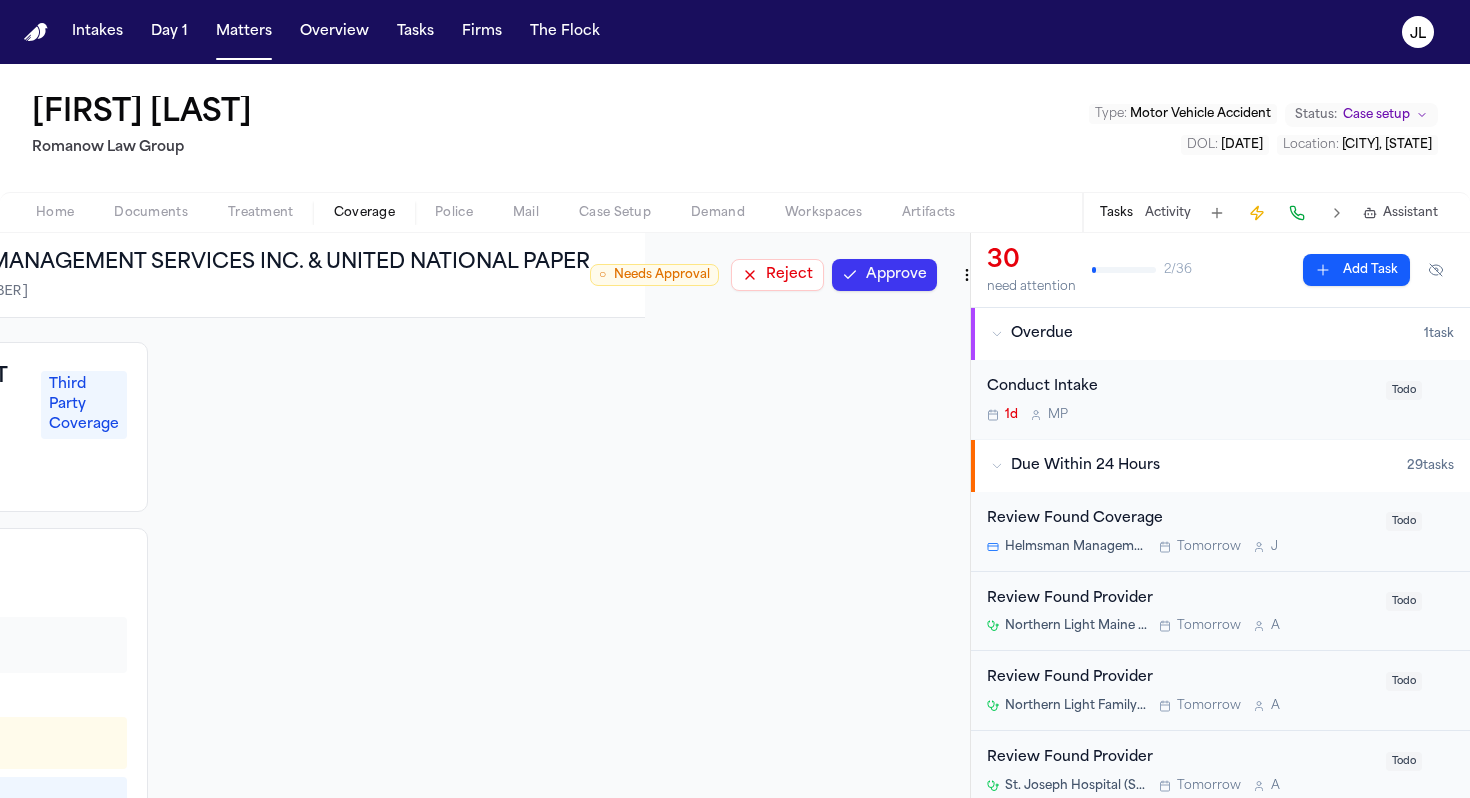scroll, scrollTop: 0, scrollLeft: 342, axis: horizontal 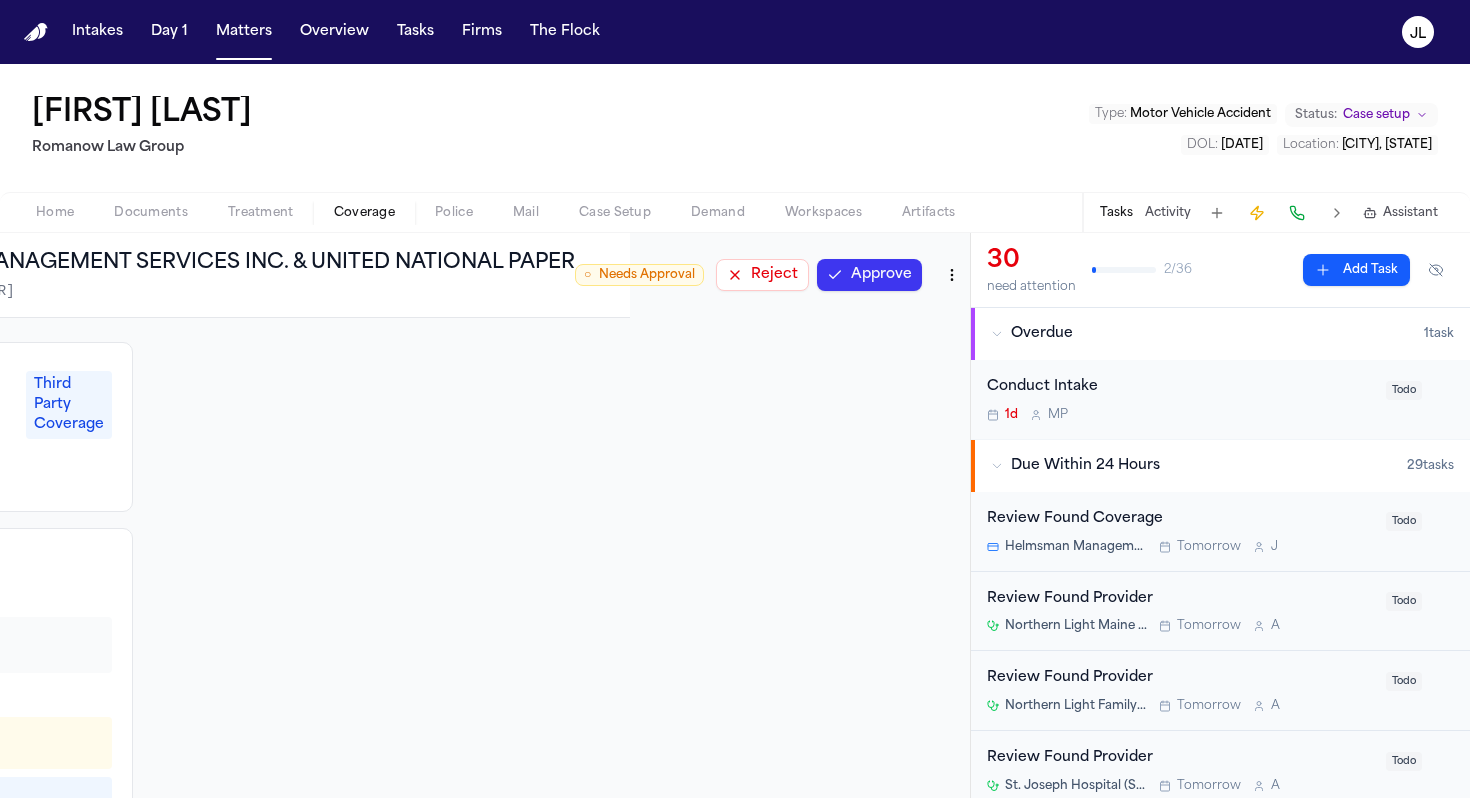 click on "Approve" at bounding box center [869, 275] 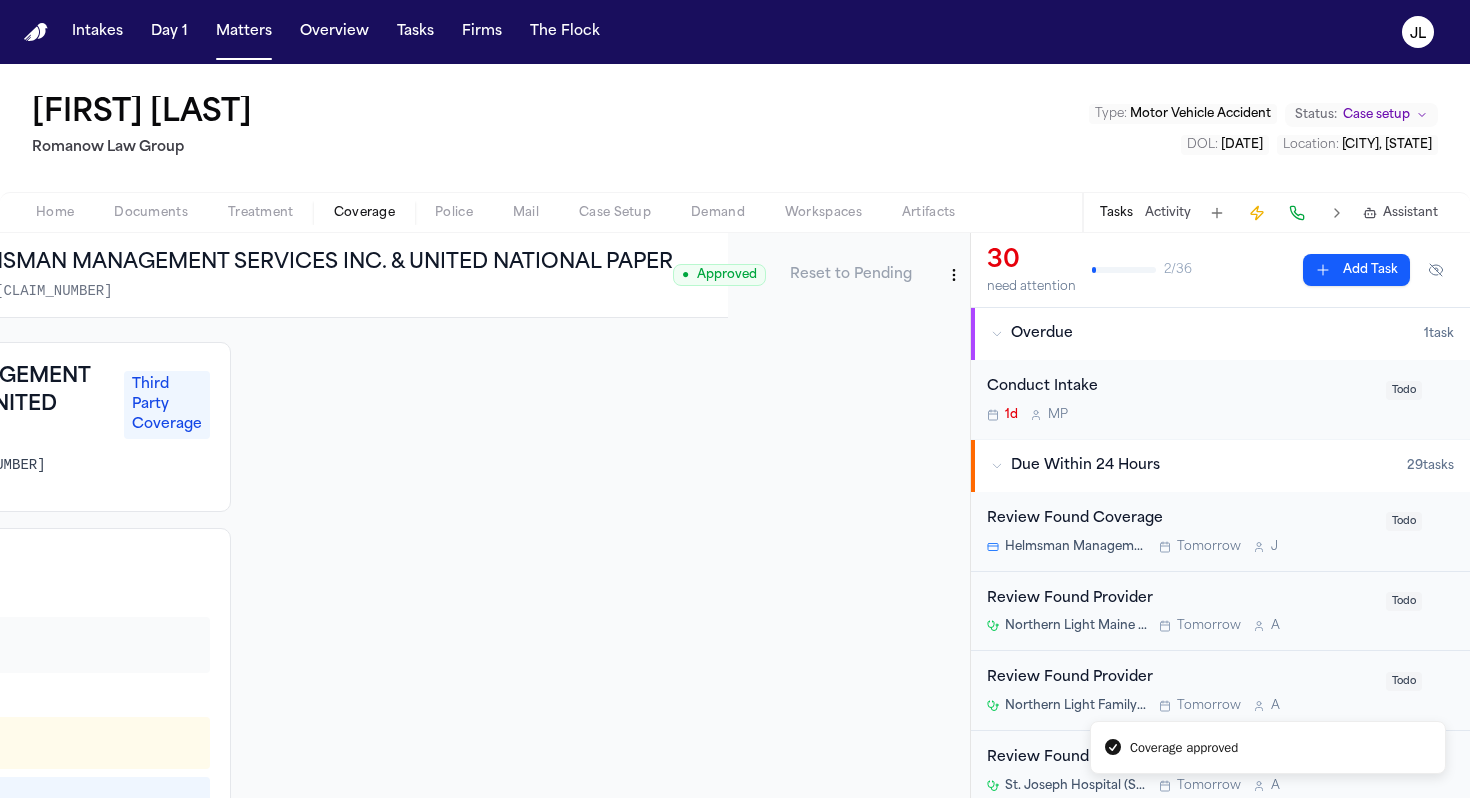 scroll, scrollTop: 0, scrollLeft: 0, axis: both 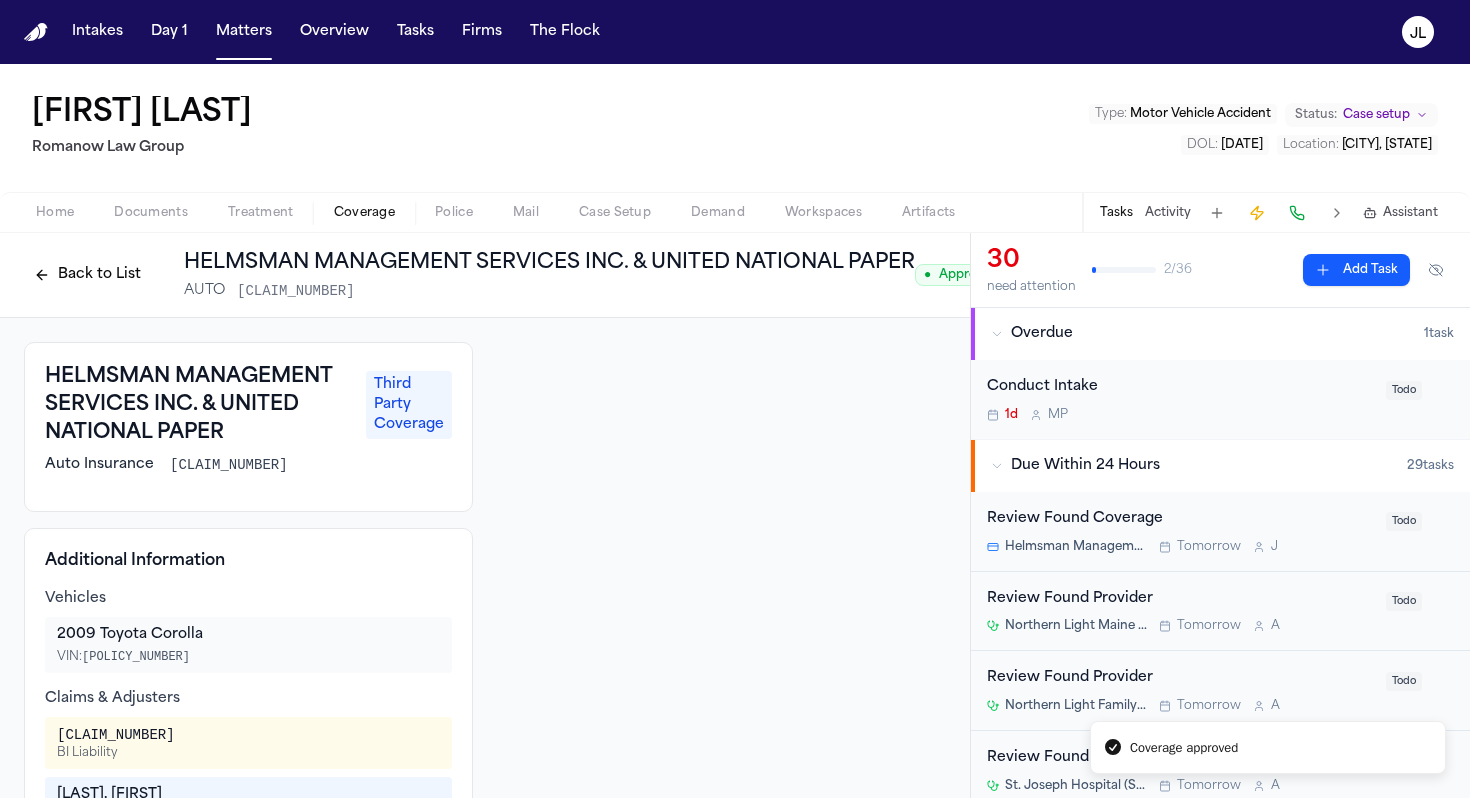 click on "Back to List" at bounding box center (87, 275) 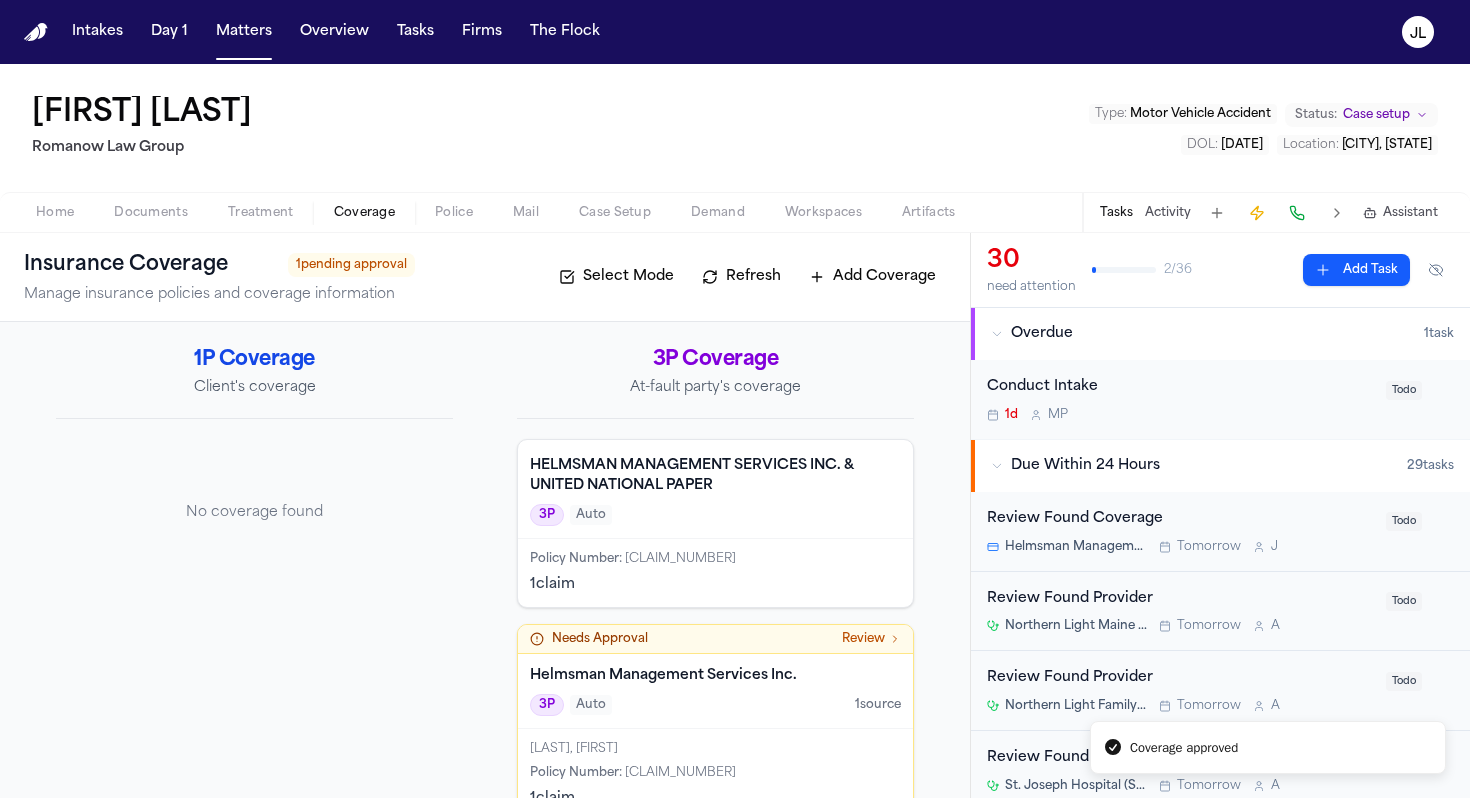 scroll, scrollTop: 48, scrollLeft: 0, axis: vertical 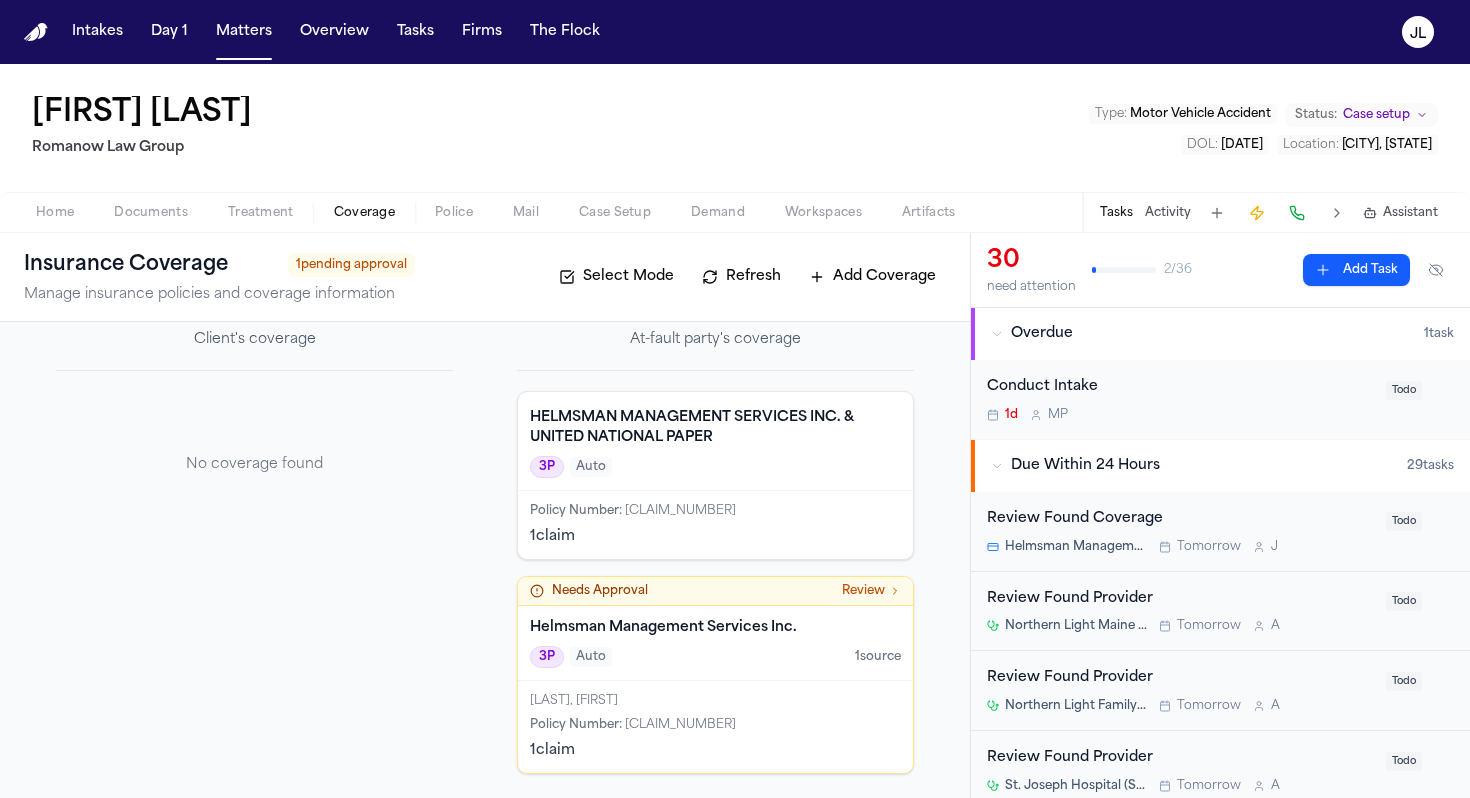 click on "Helmsman Management Services Inc. 3P Auto 1  source" at bounding box center (715, 643) 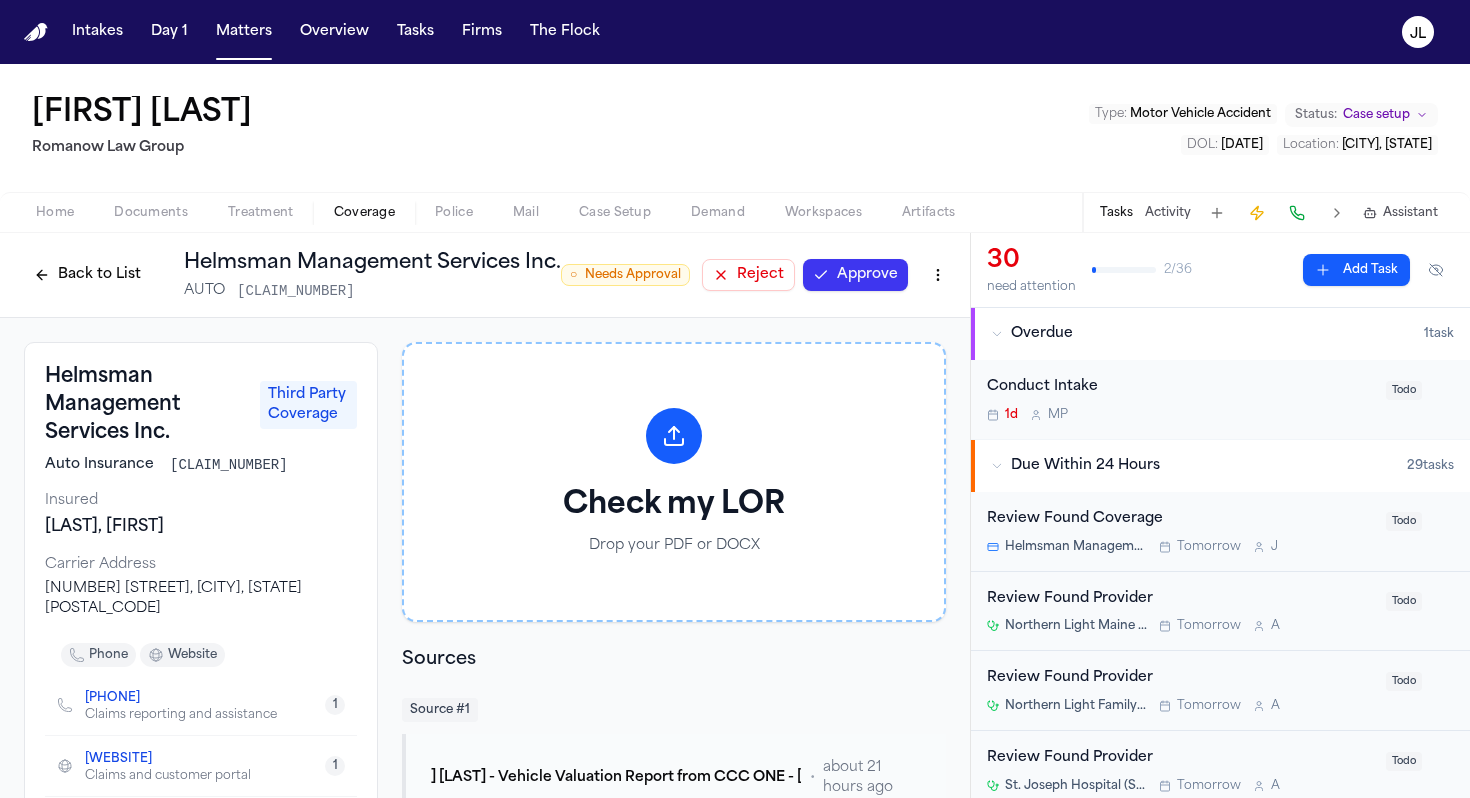 click on "Approve" at bounding box center [855, 275] 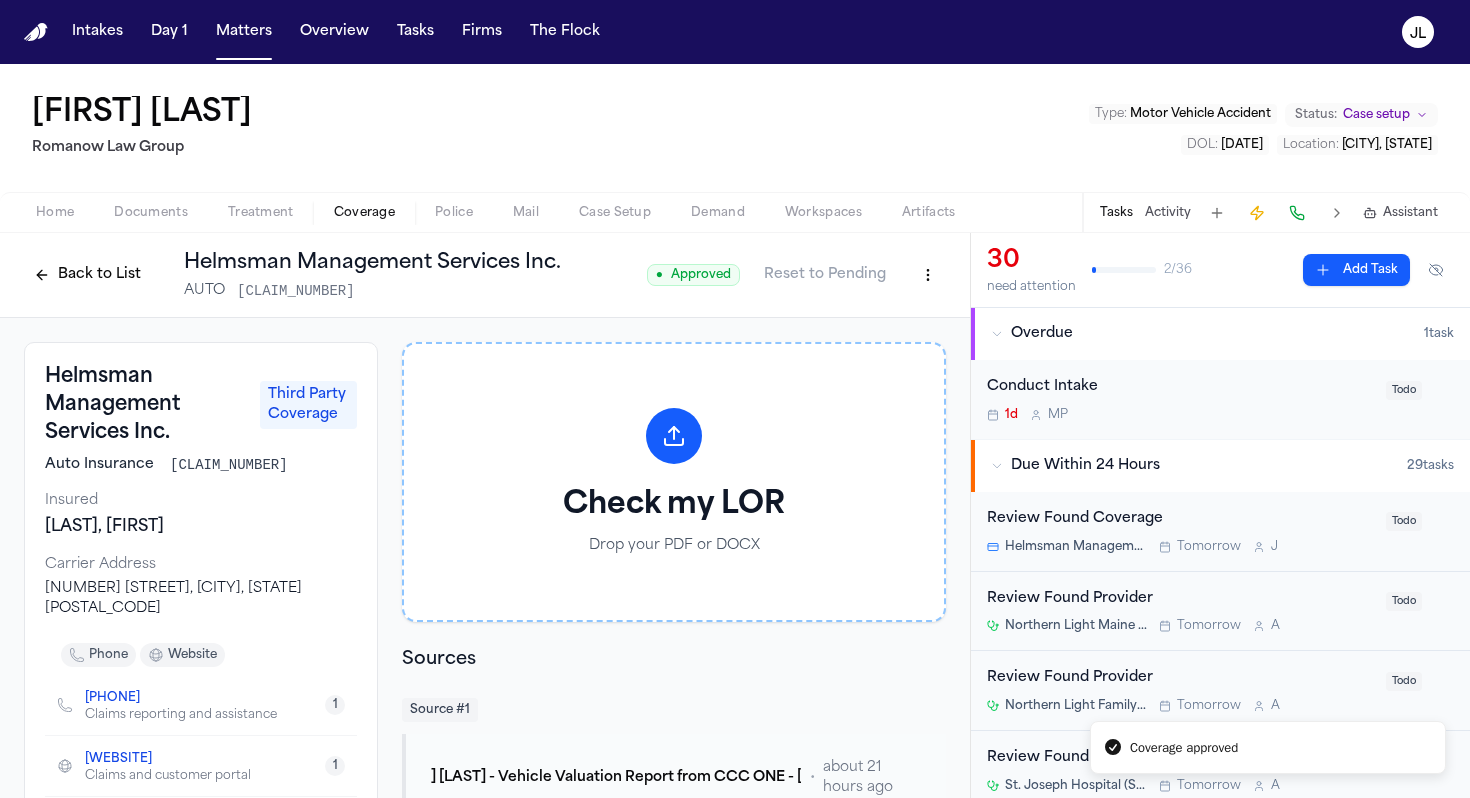 click on "Back to List" at bounding box center (87, 275) 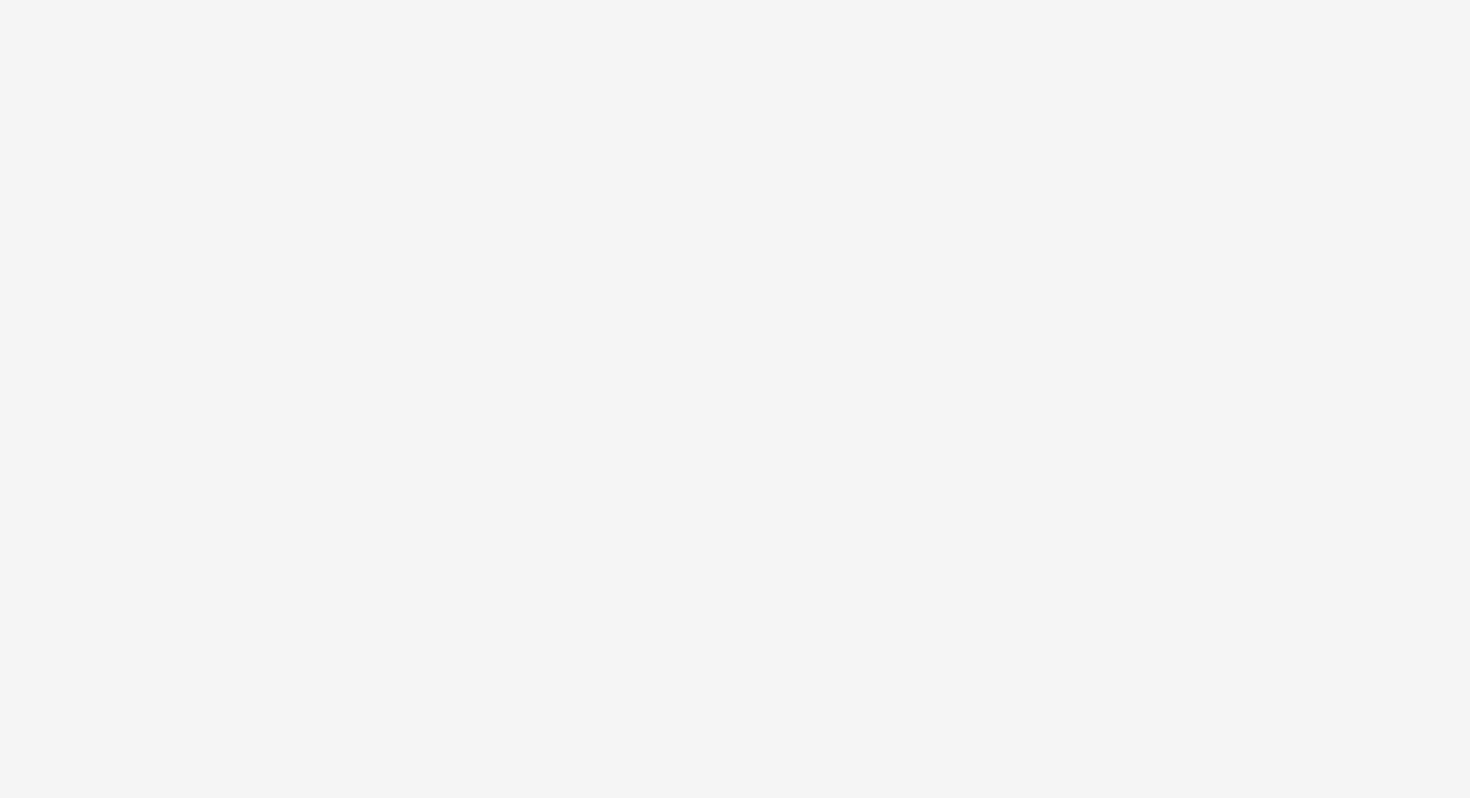 scroll, scrollTop: 0, scrollLeft: 0, axis: both 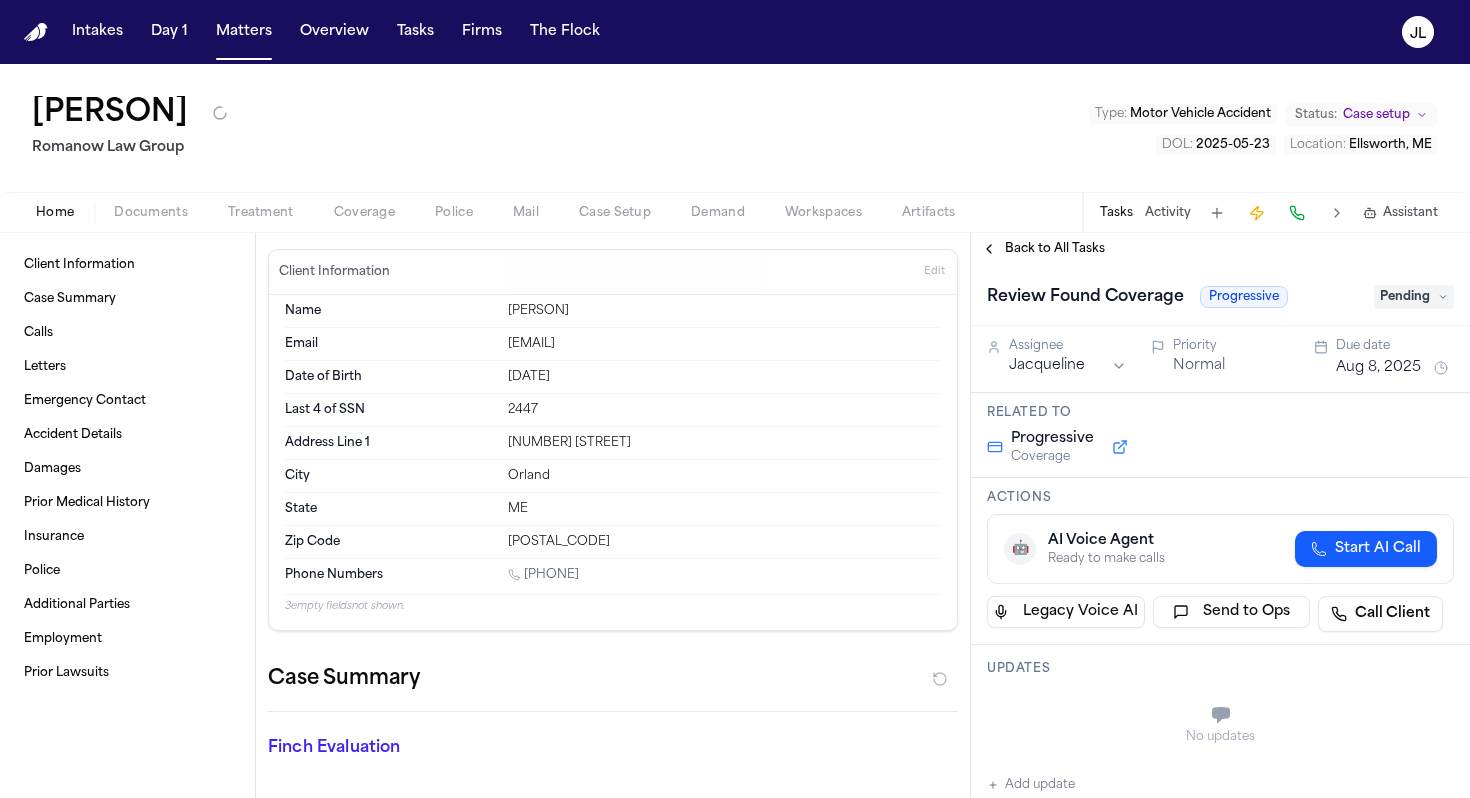 type on "**********" 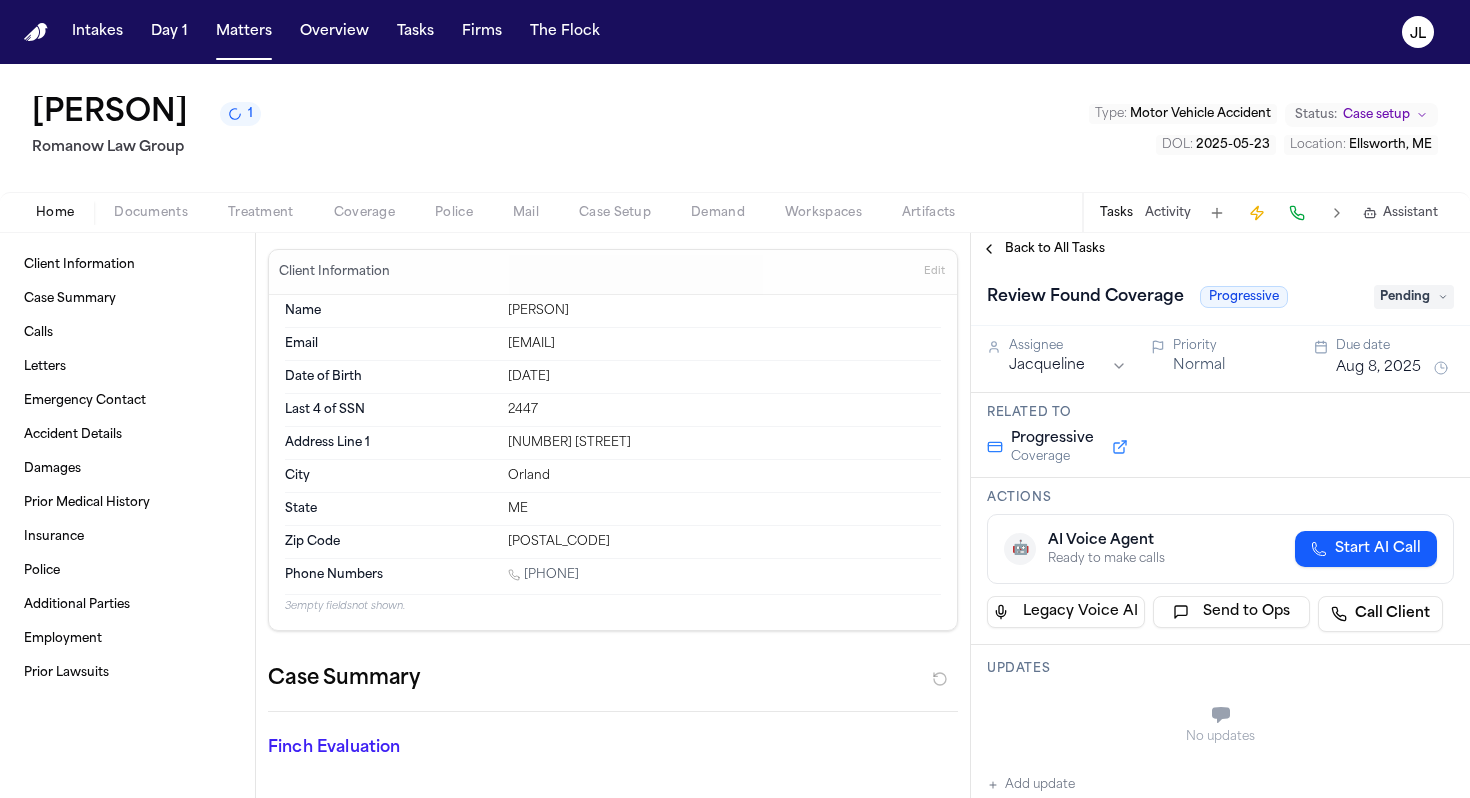 type on "**********" 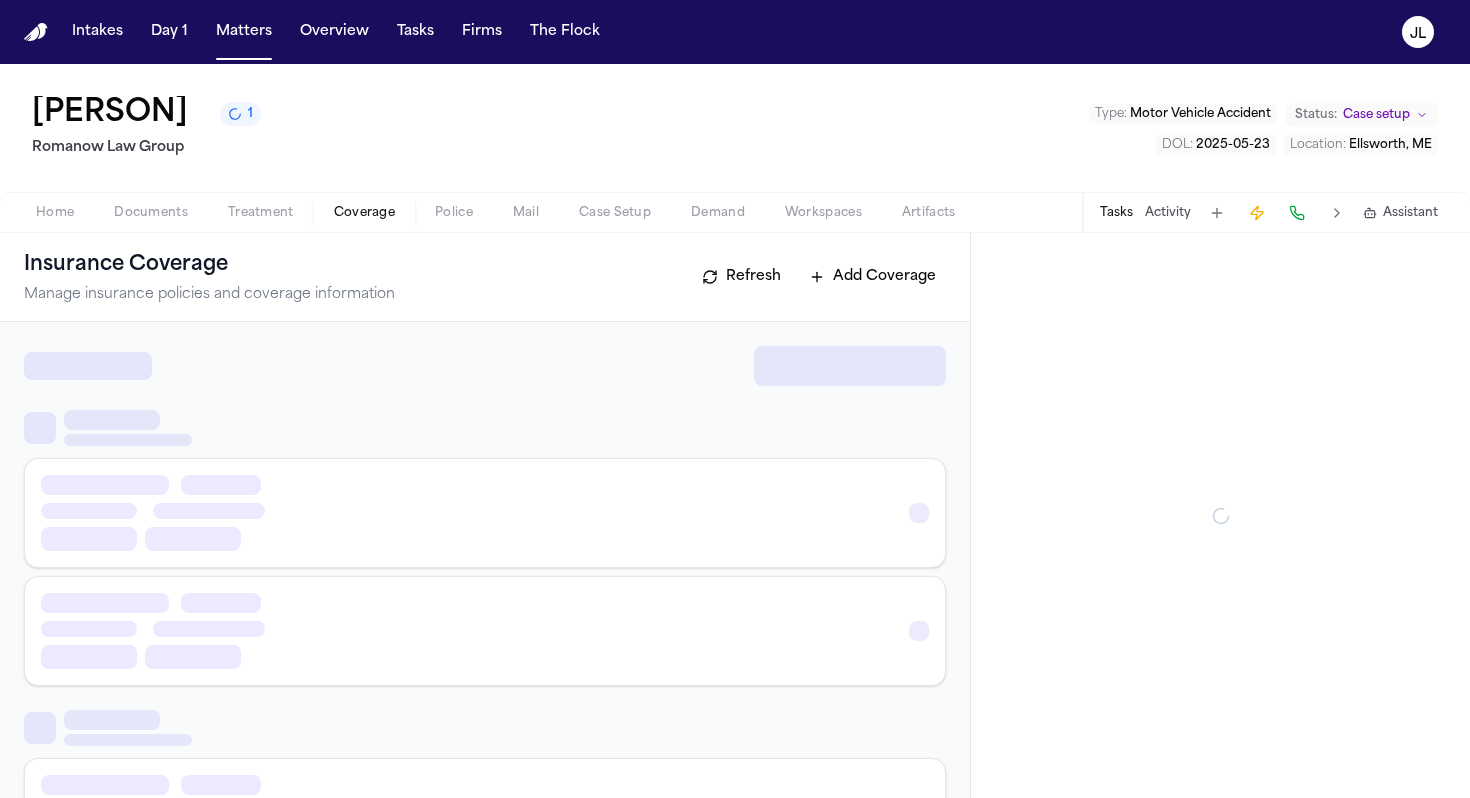 click on "Coverage" at bounding box center [364, 213] 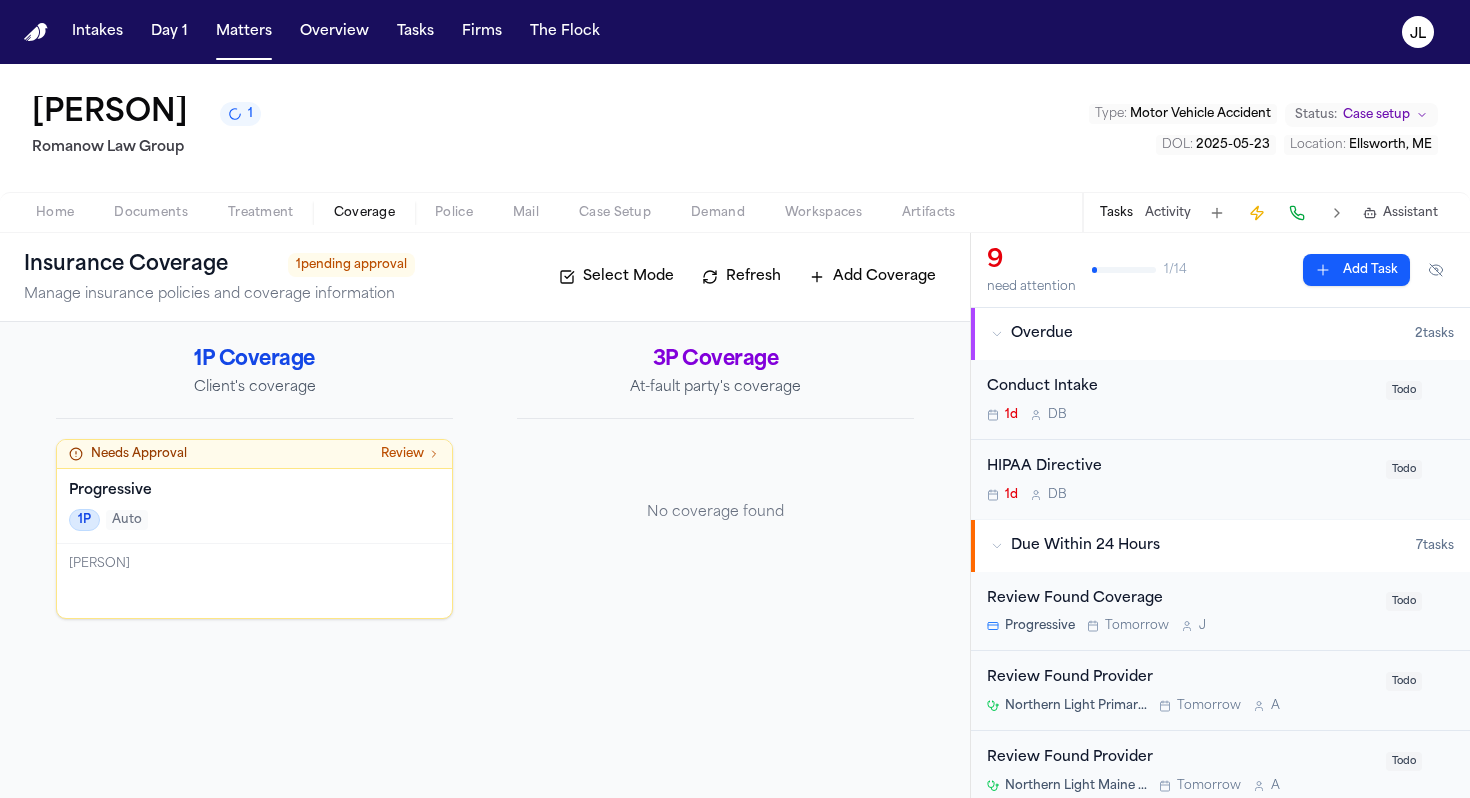 click on "1P Auto" at bounding box center [254, 520] 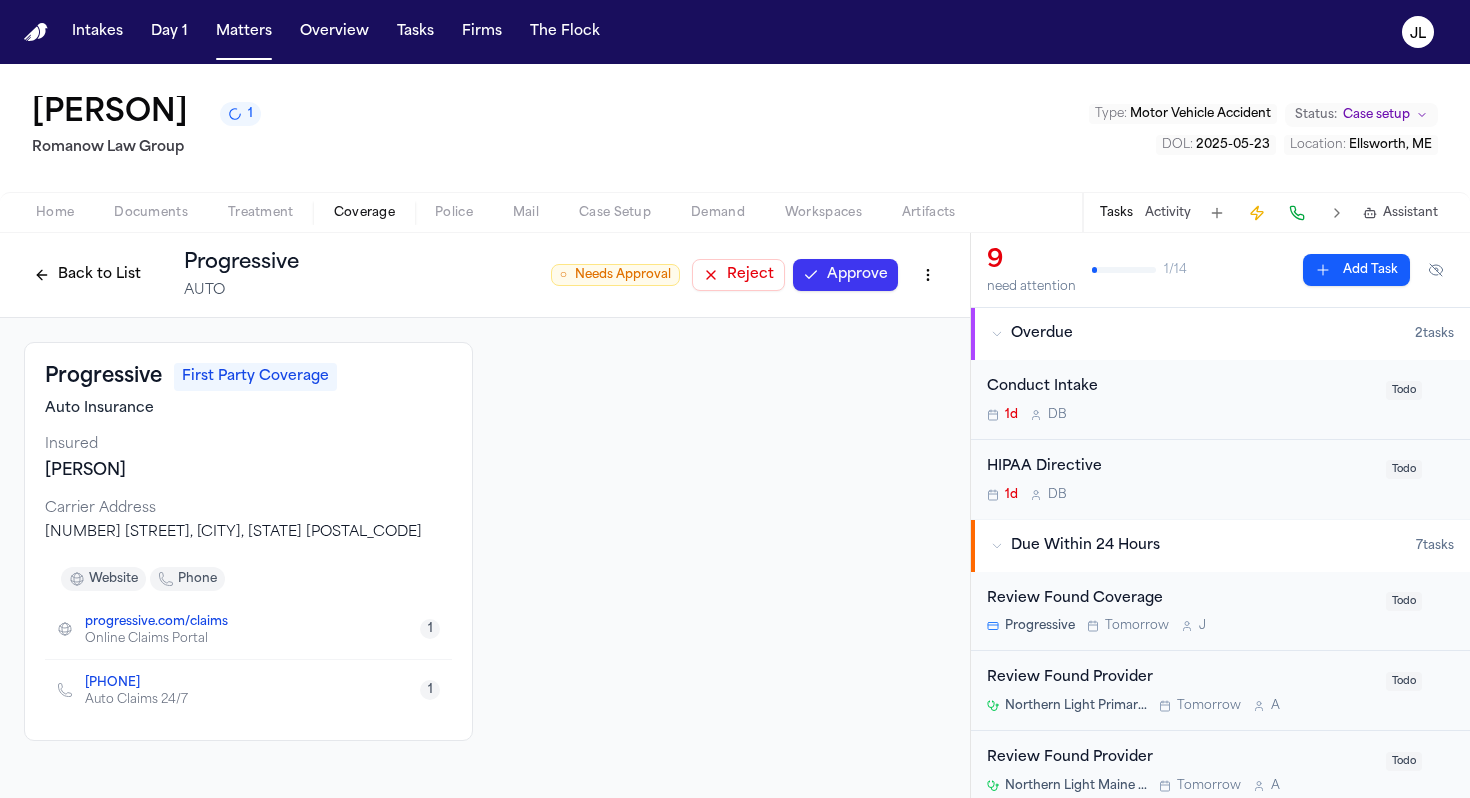 click on "Approve" at bounding box center [845, 275] 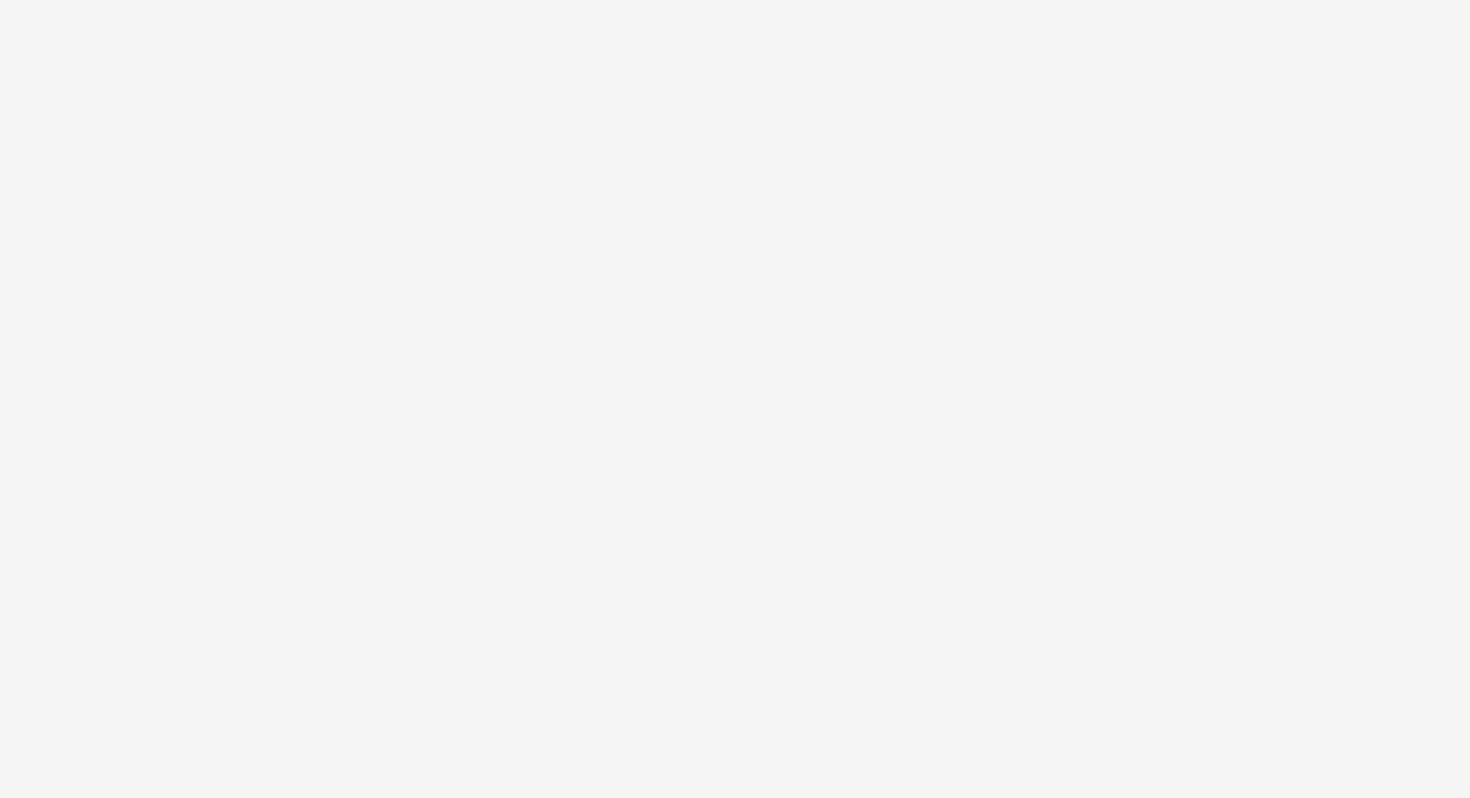 scroll, scrollTop: 0, scrollLeft: 0, axis: both 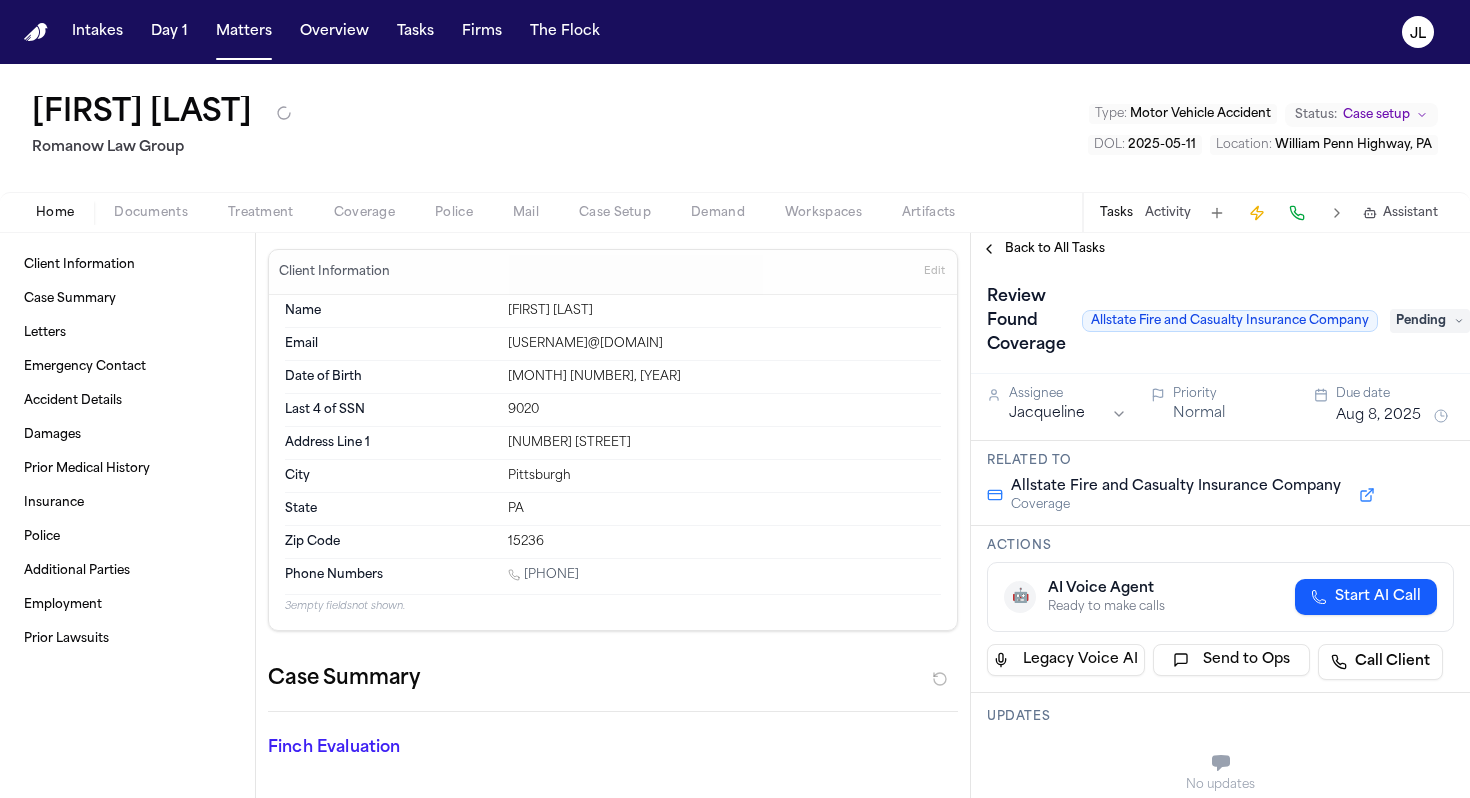 type on "**********" 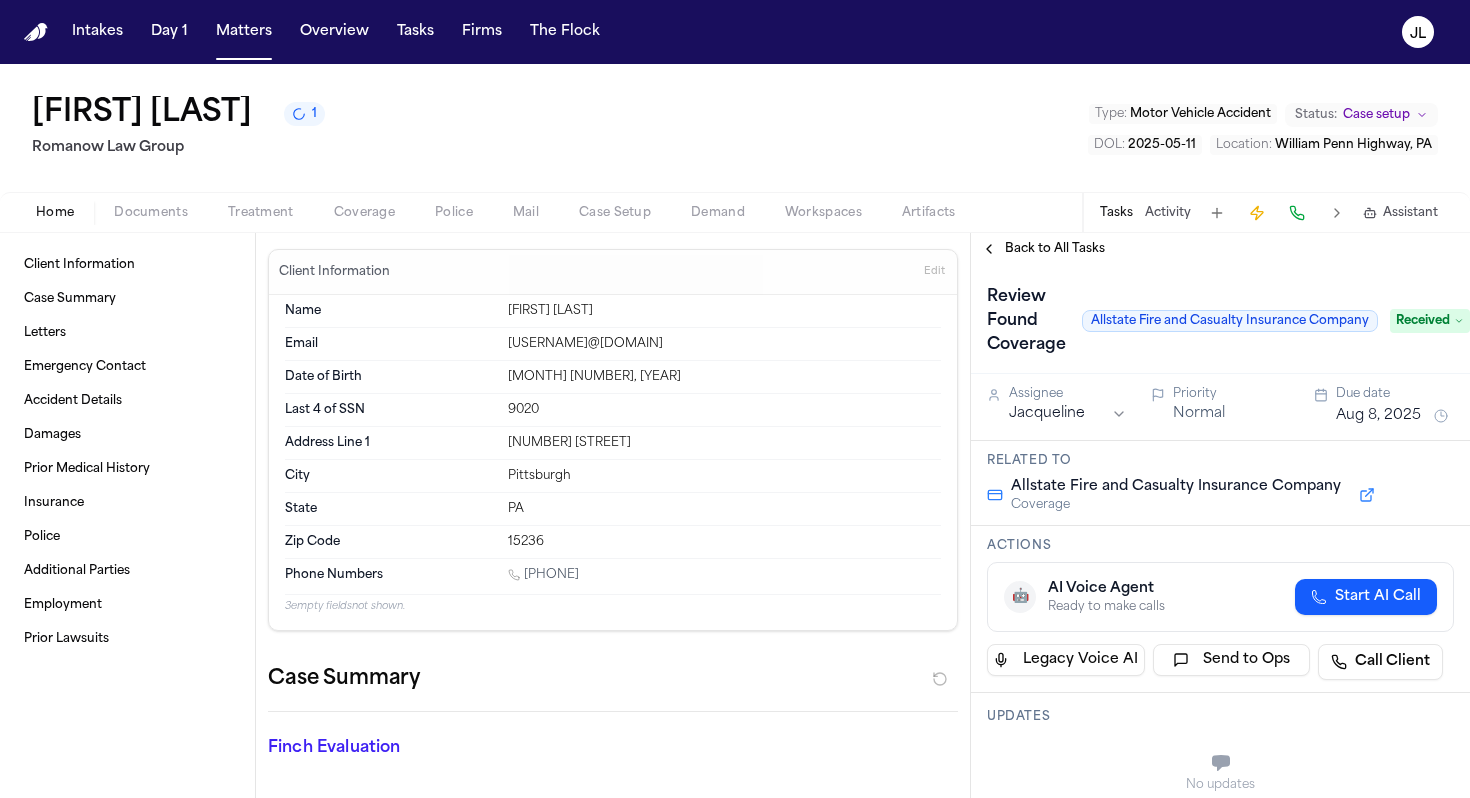 type 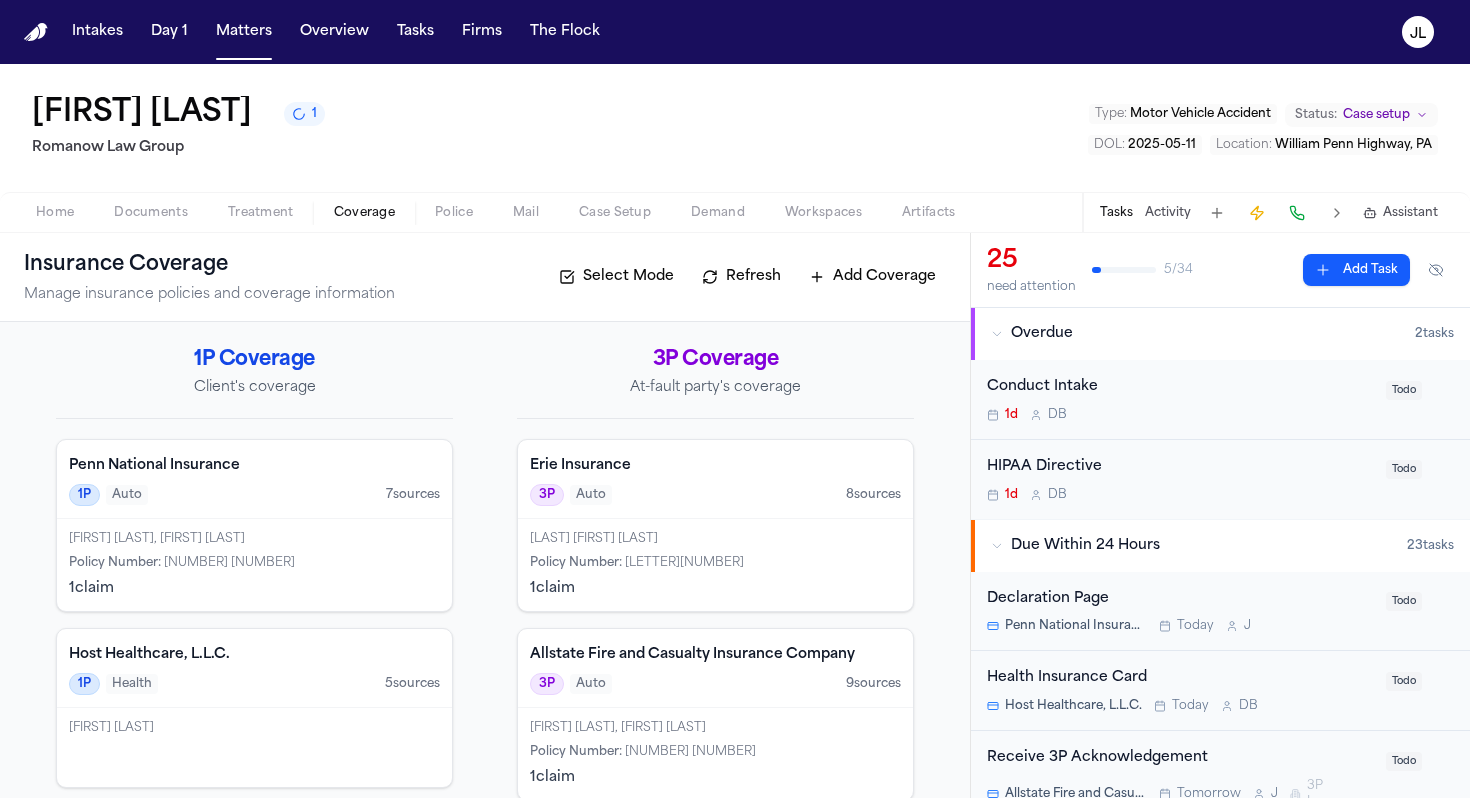 scroll, scrollTop: 28, scrollLeft: 0, axis: vertical 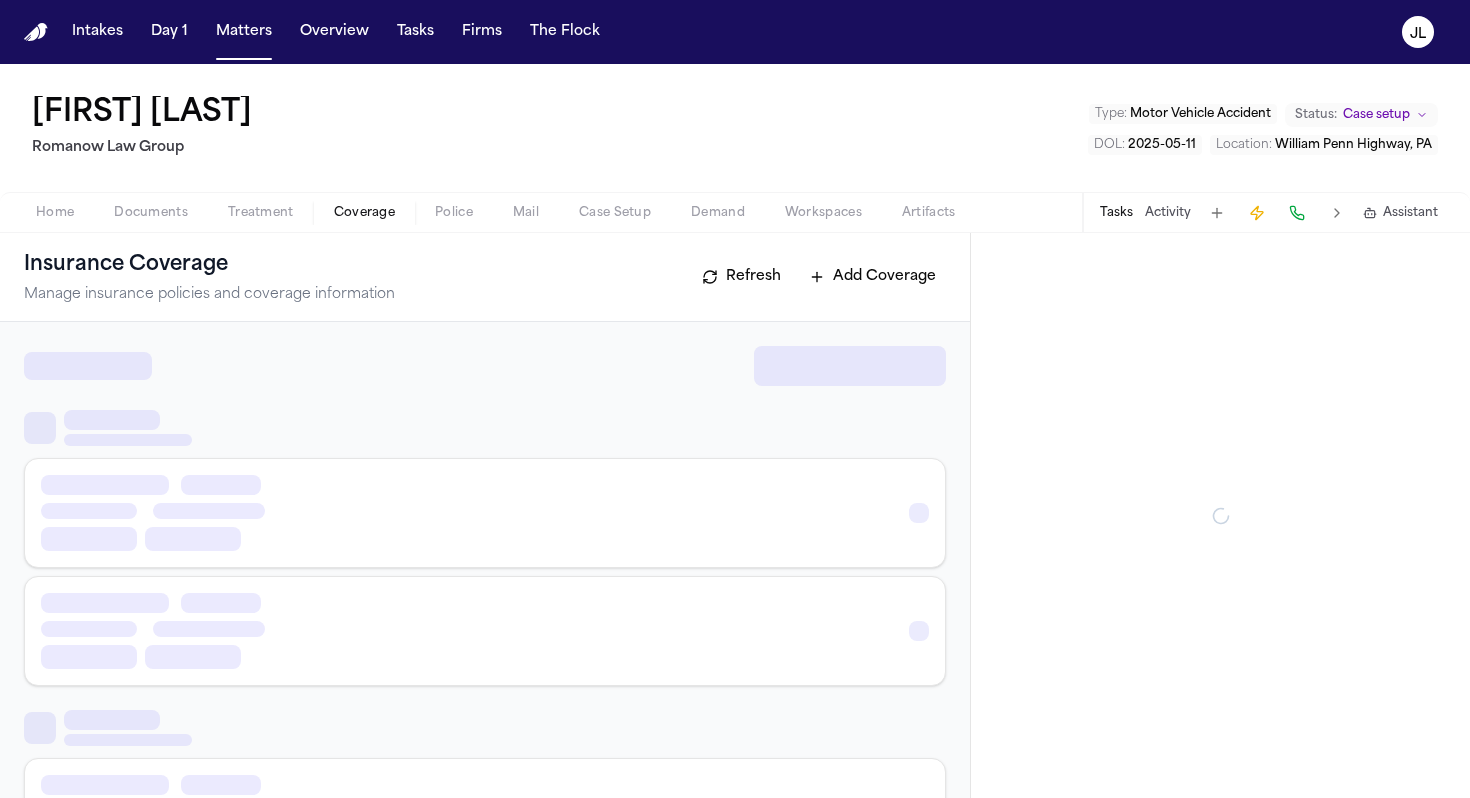 click on "Coverage" at bounding box center [364, 213] 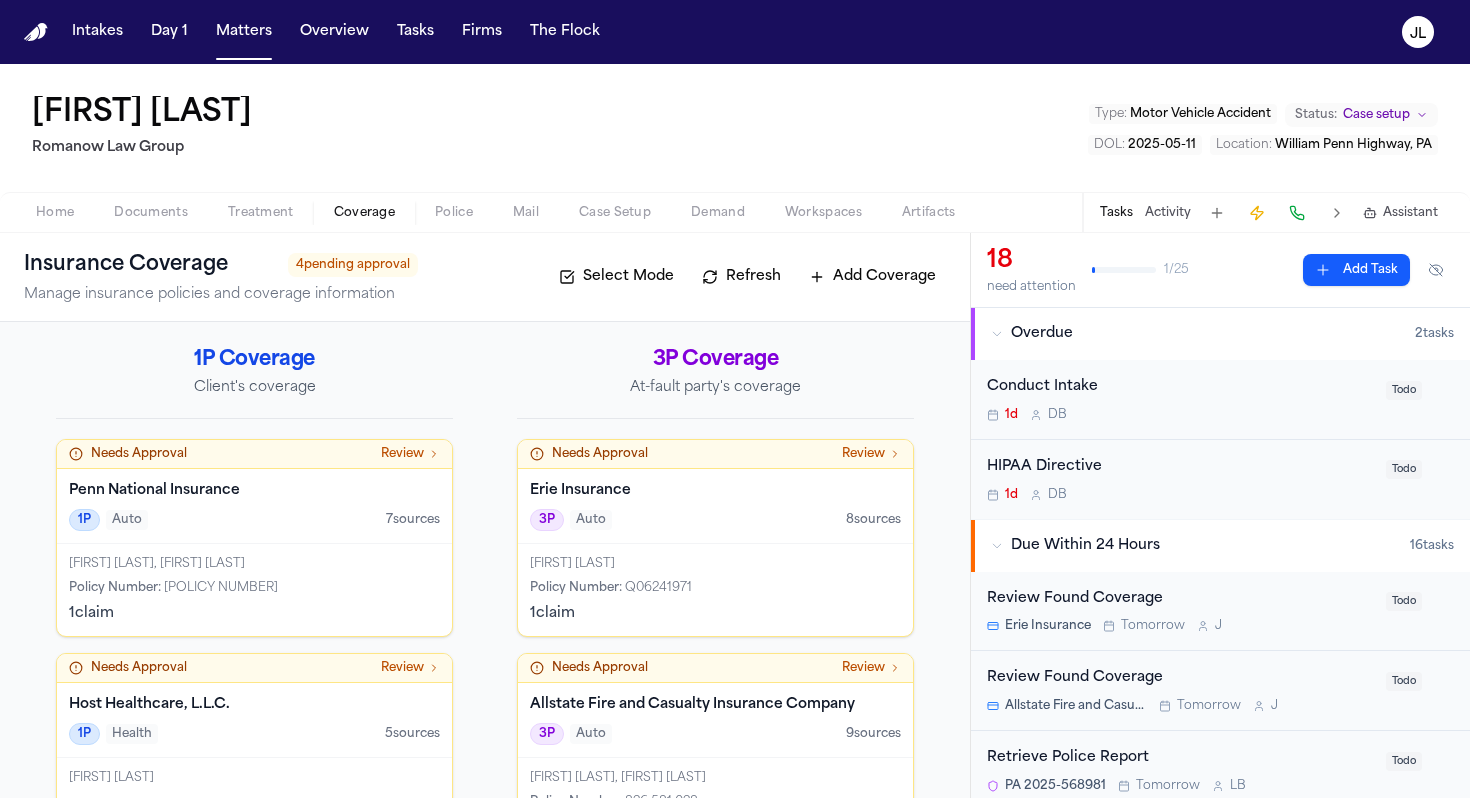 scroll, scrollTop: 77, scrollLeft: 0, axis: vertical 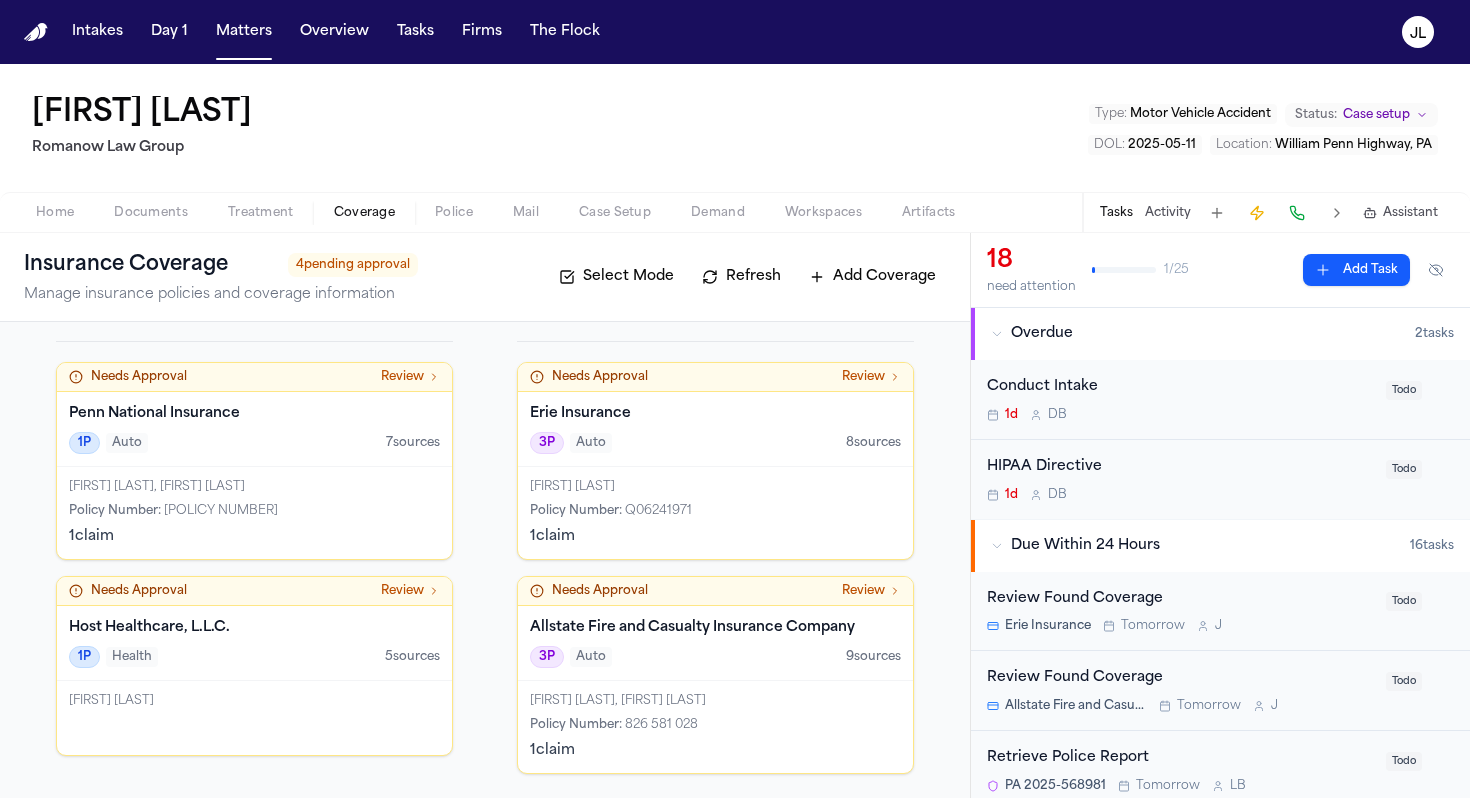 click on "3P Auto 9  source s" at bounding box center (715, 657) 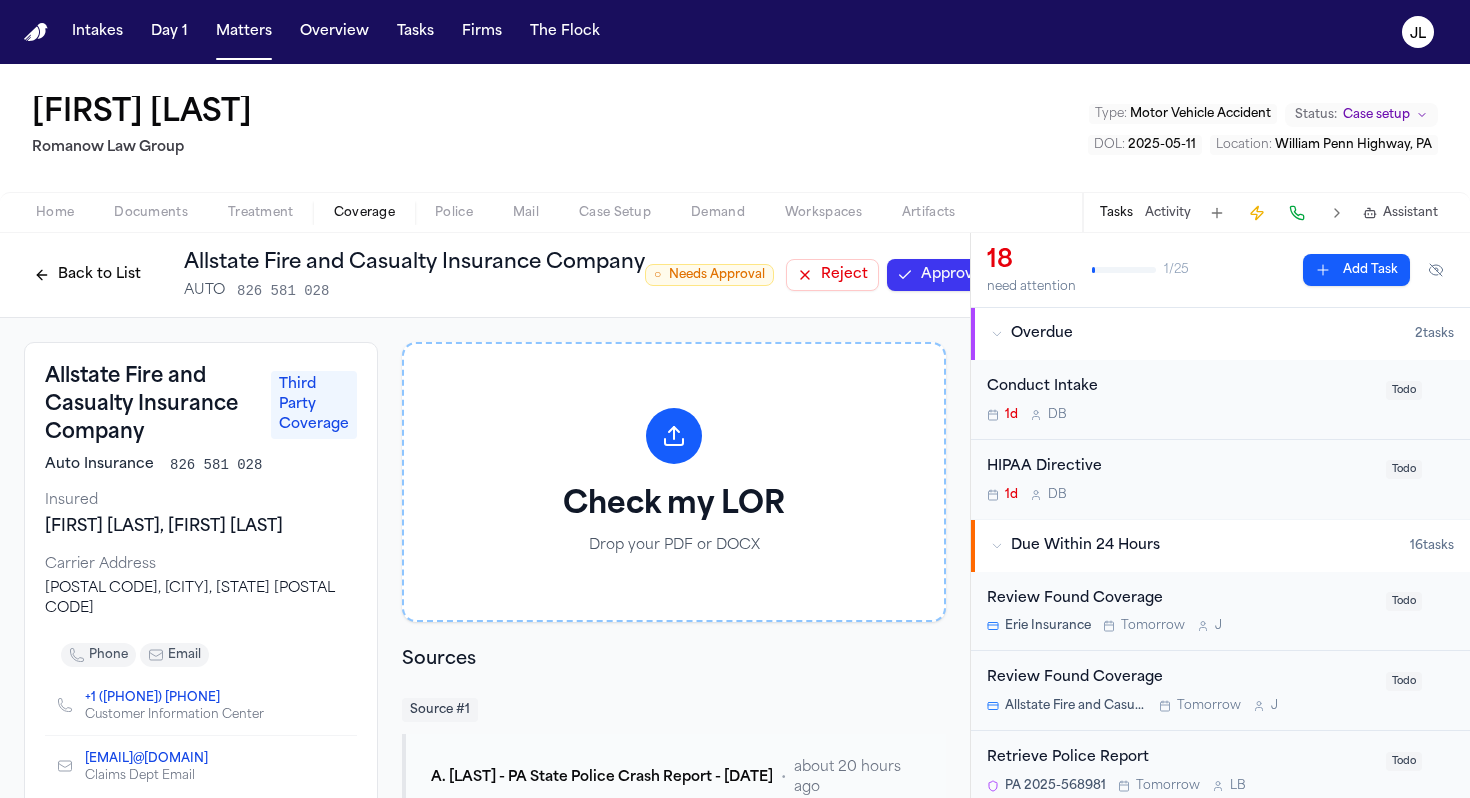 click on "Back to List Allstate Fire and Casualty Insurance Company AUTO 826 581 028 ○ Needs Approval Reject Approve" at bounding box center (485, 275) 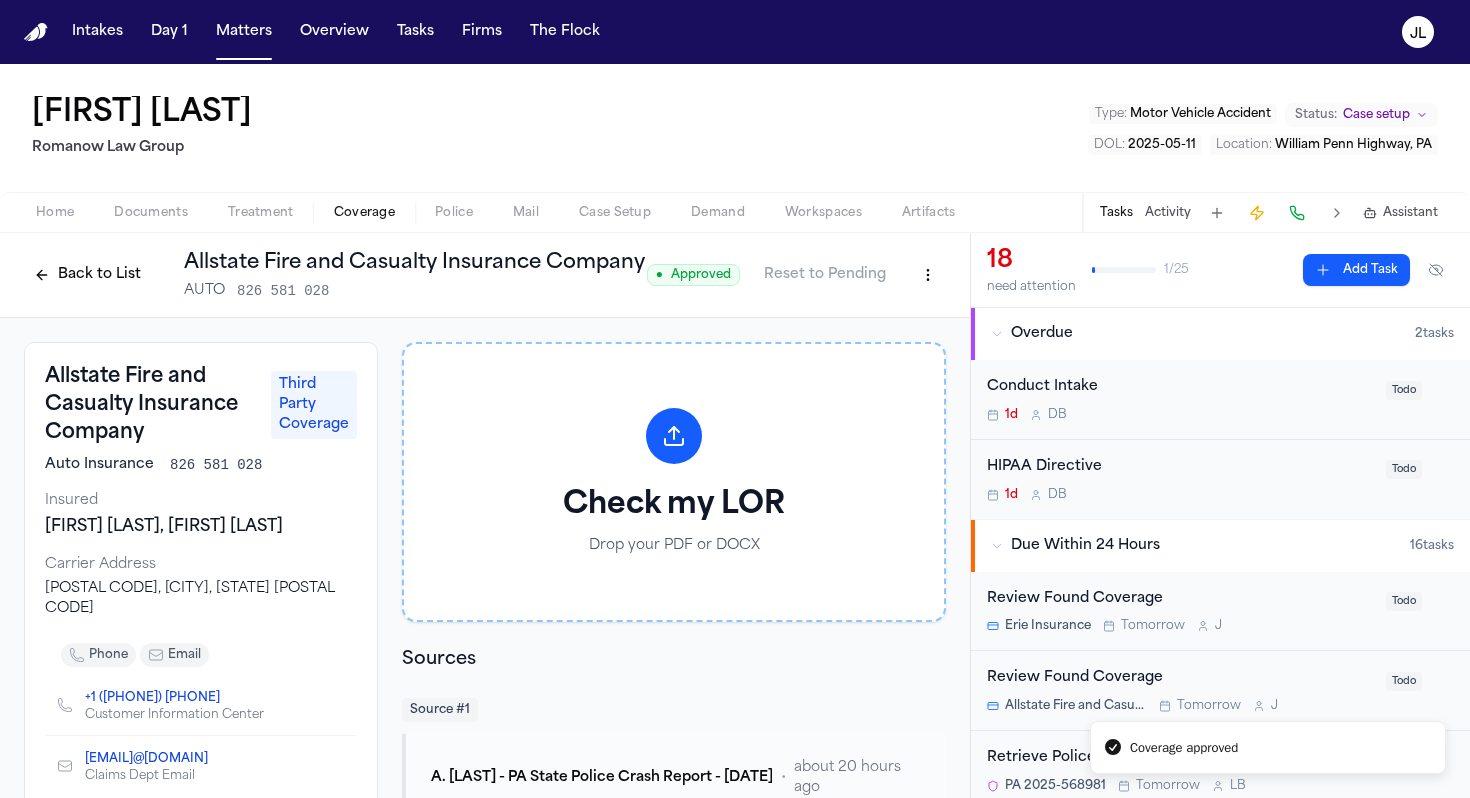 click on "Back to List" at bounding box center [87, 275] 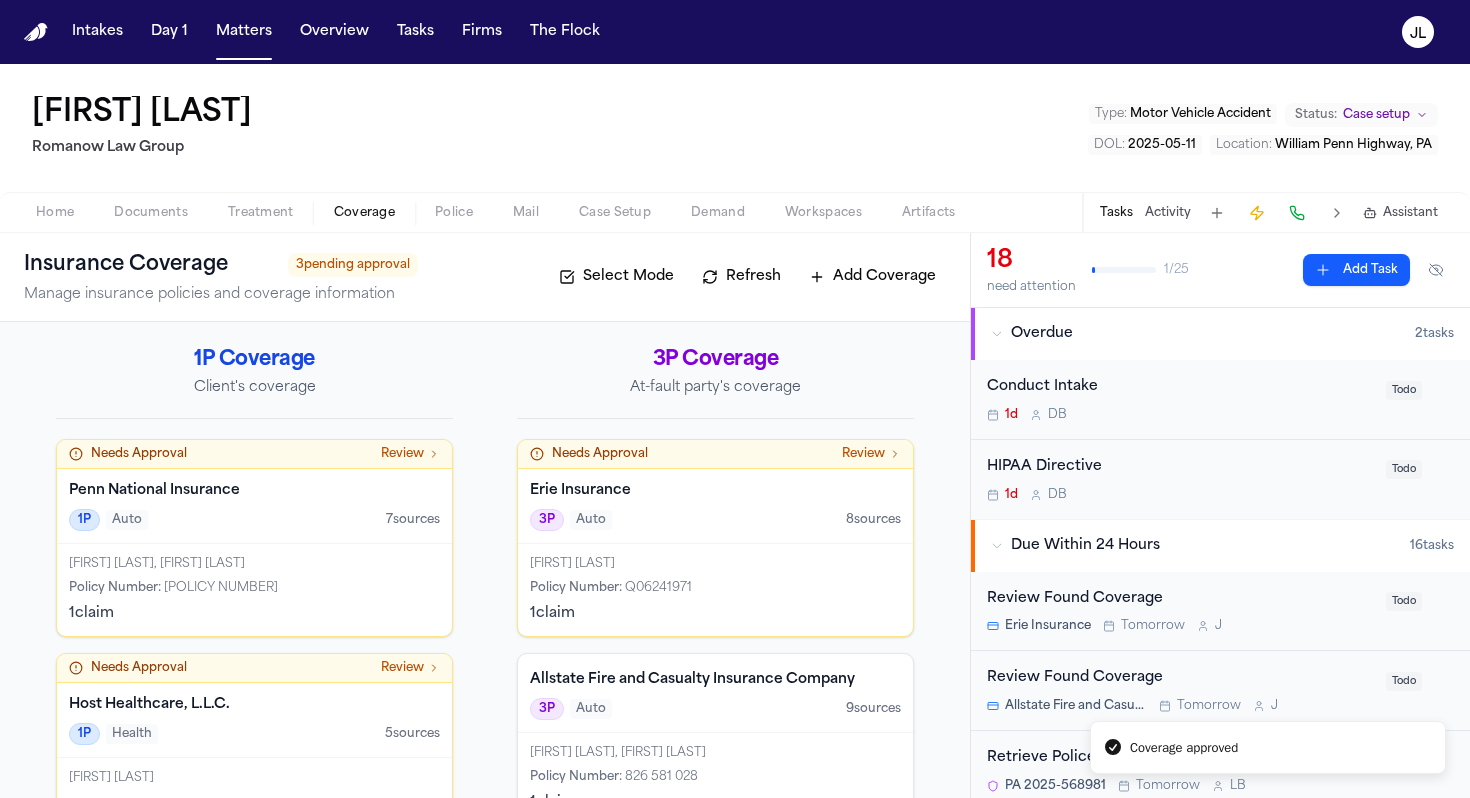 click on "Amanda Fontanez, Jashaun Fontanez" at bounding box center (254, 564) 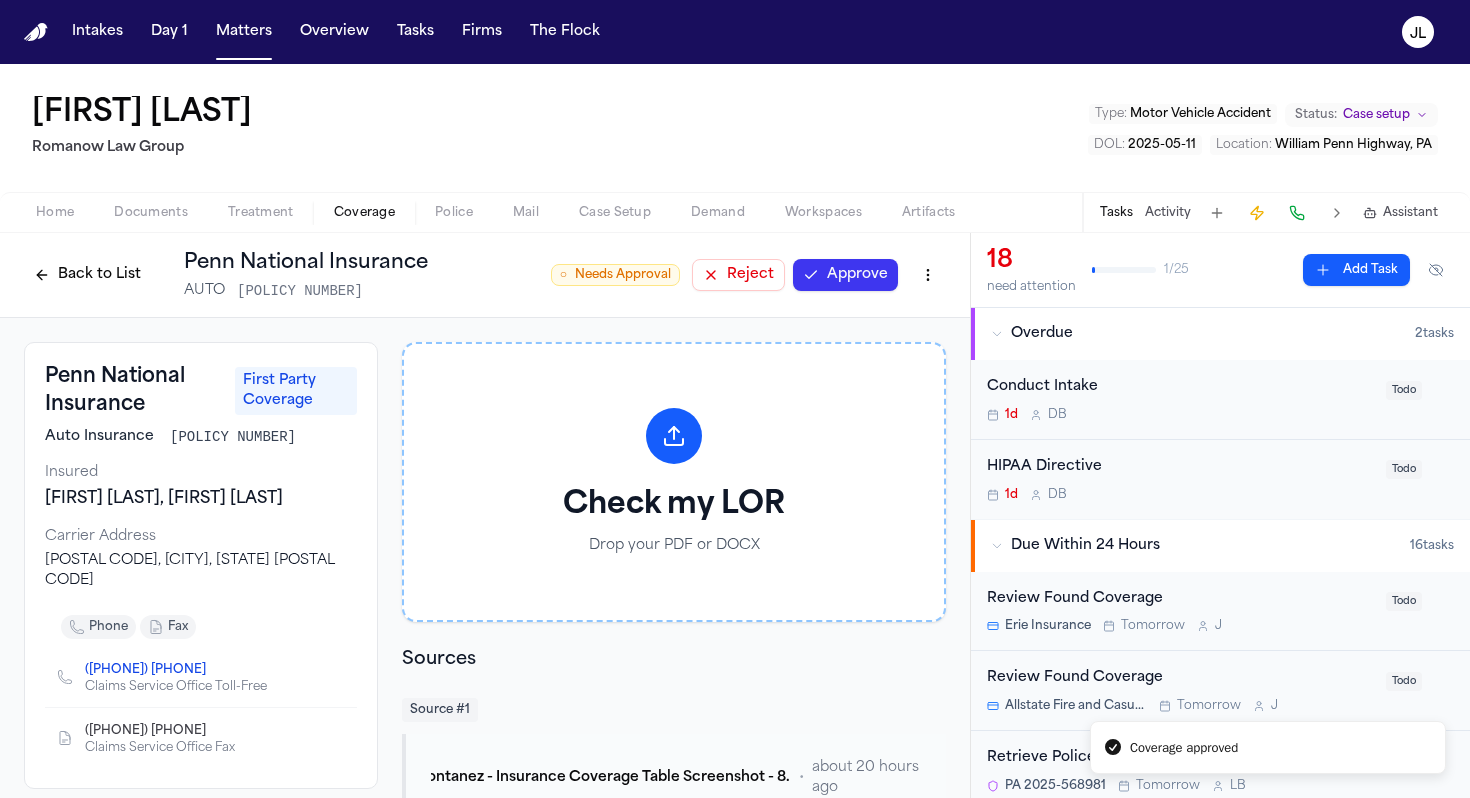 click on "Approve" at bounding box center [845, 275] 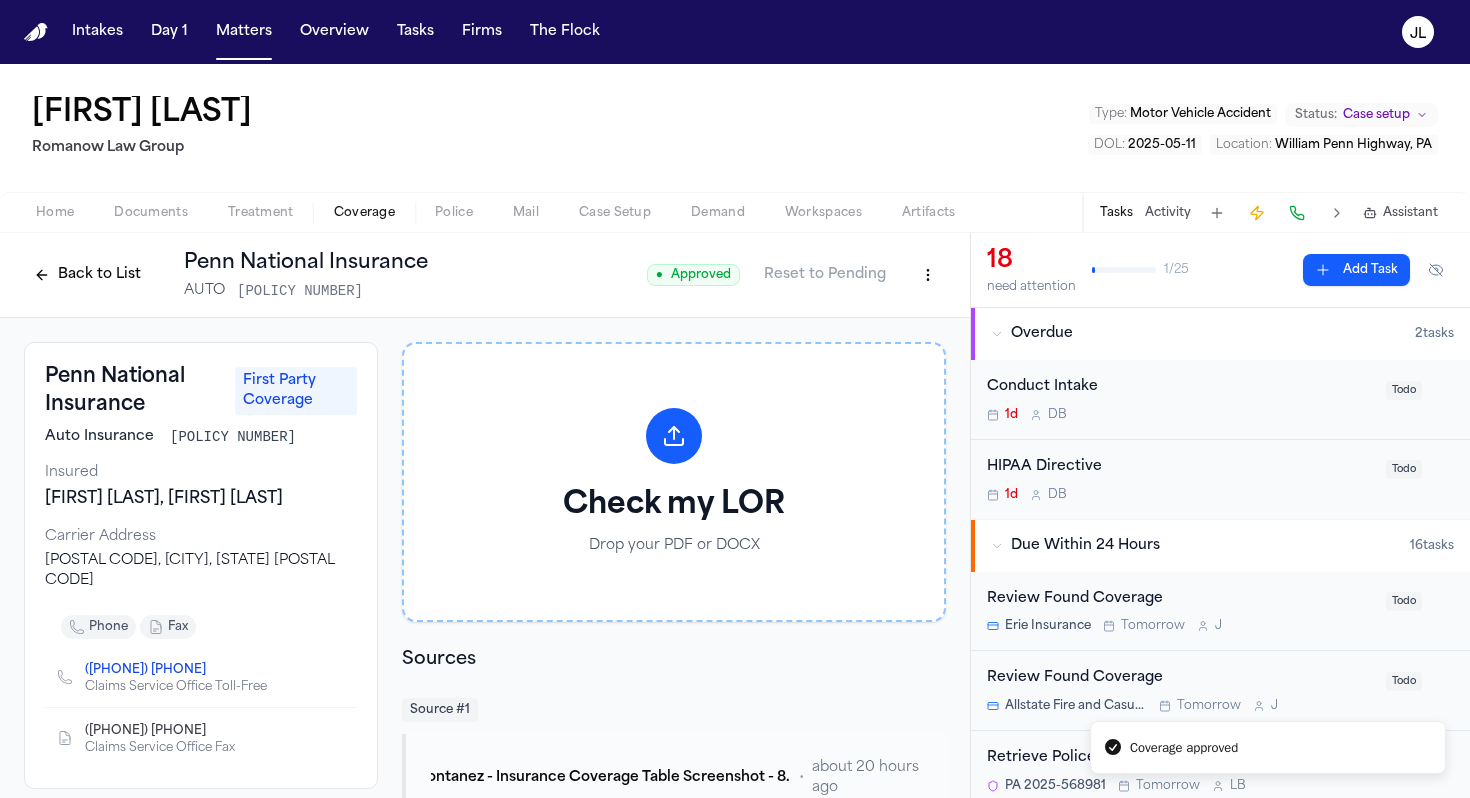 click on "Back to List" at bounding box center (87, 275) 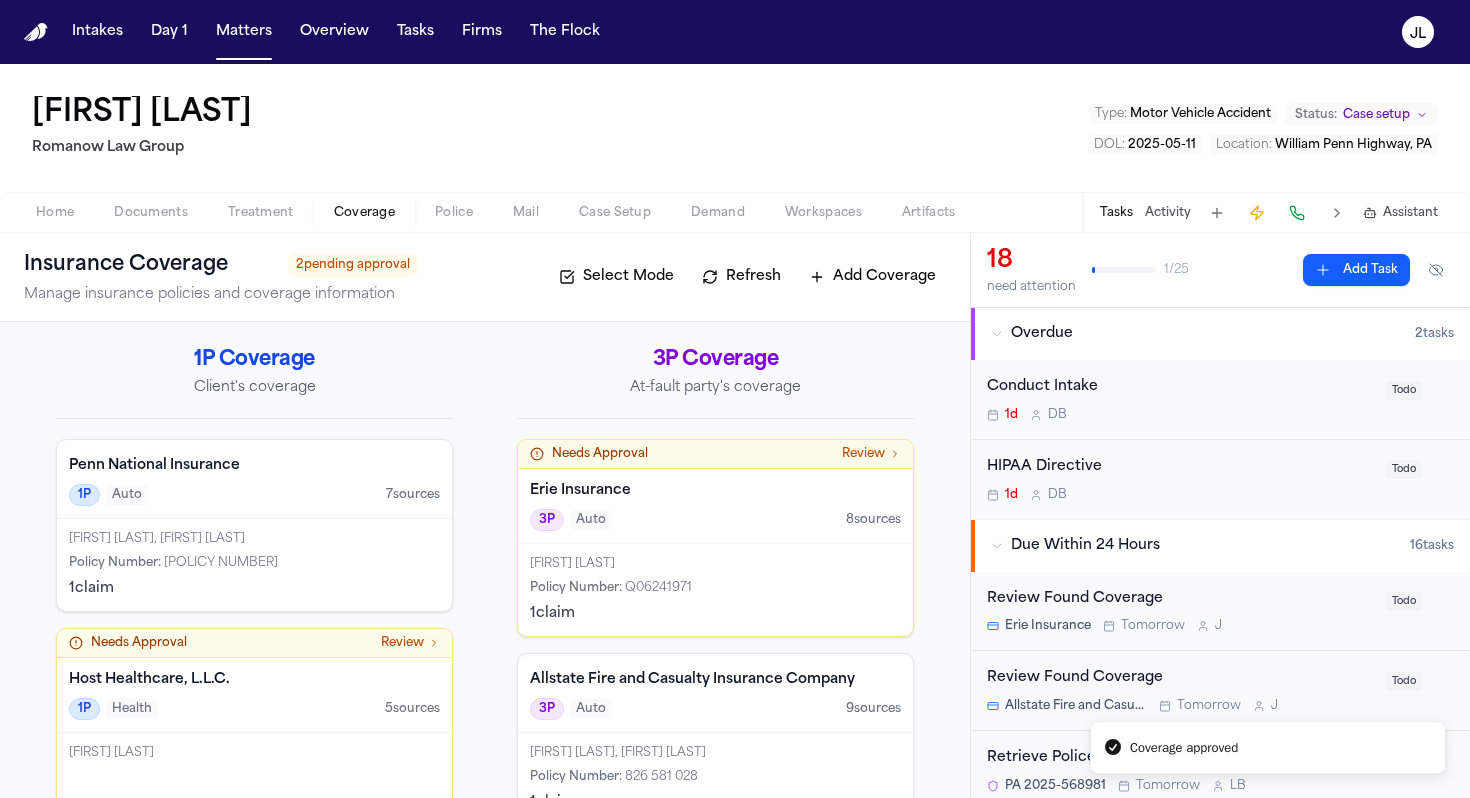 click on "Erie Insurance 3P Auto 8  source s" at bounding box center (715, 506) 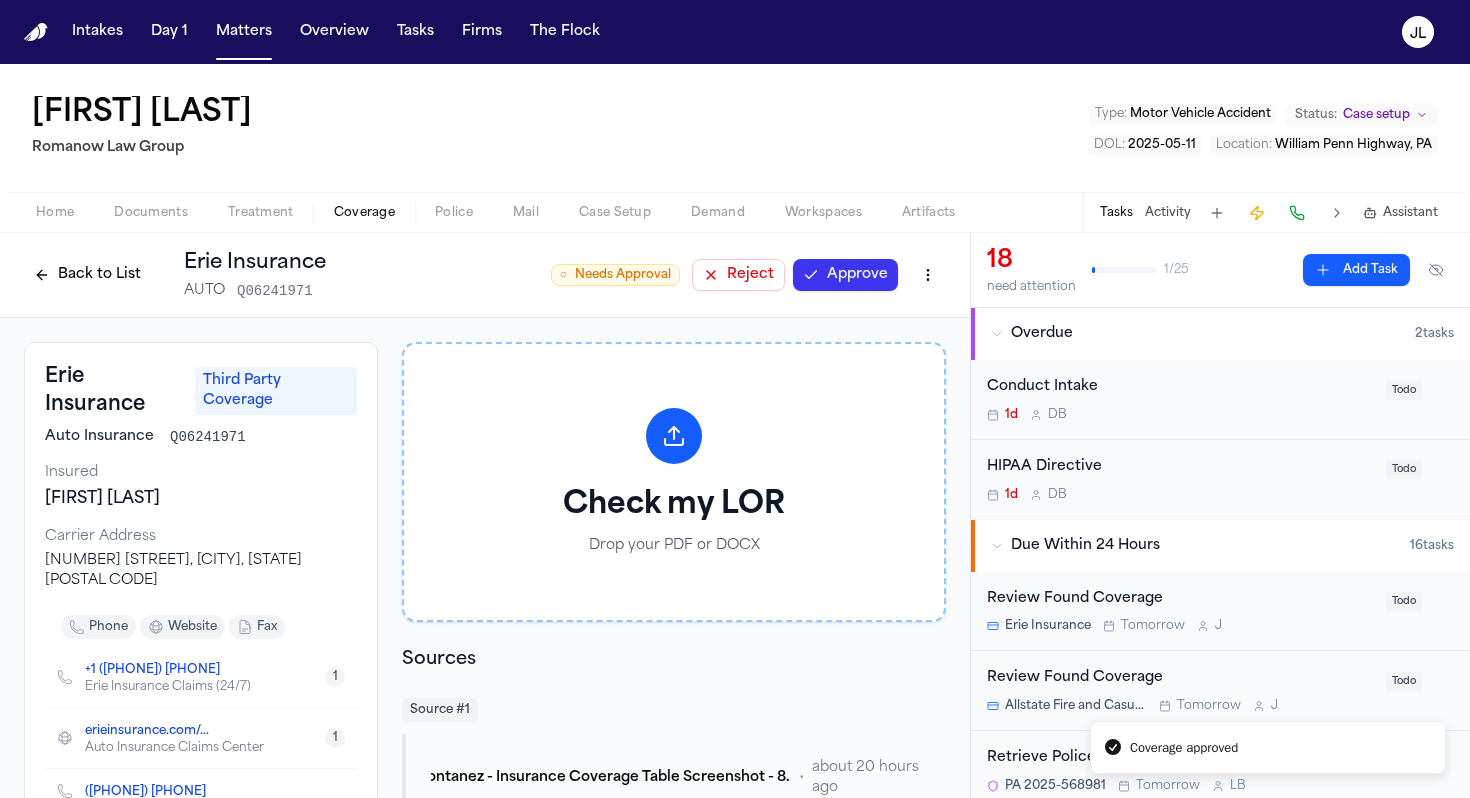 click on "Approve" at bounding box center [845, 275] 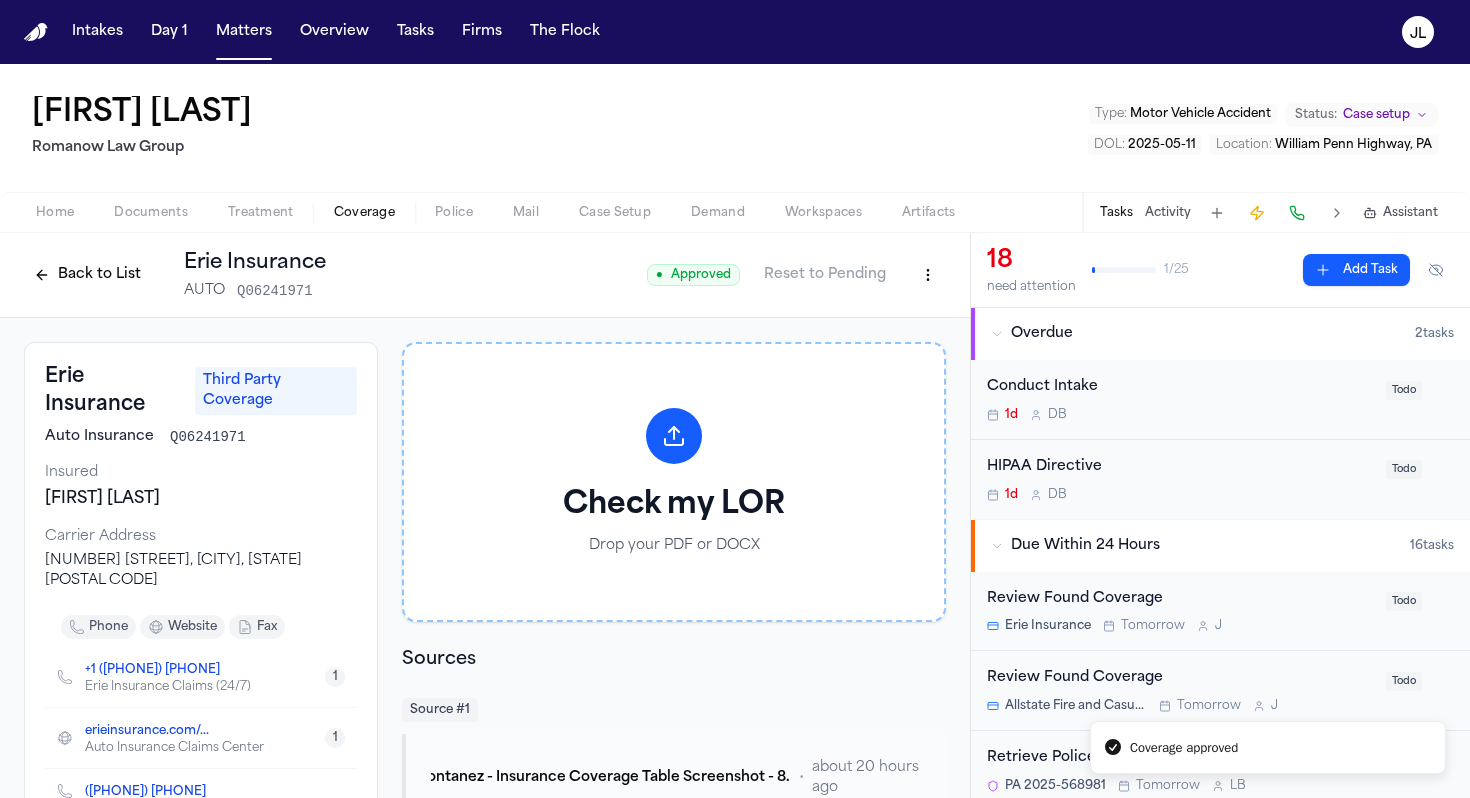 click on "Back to List" at bounding box center (87, 275) 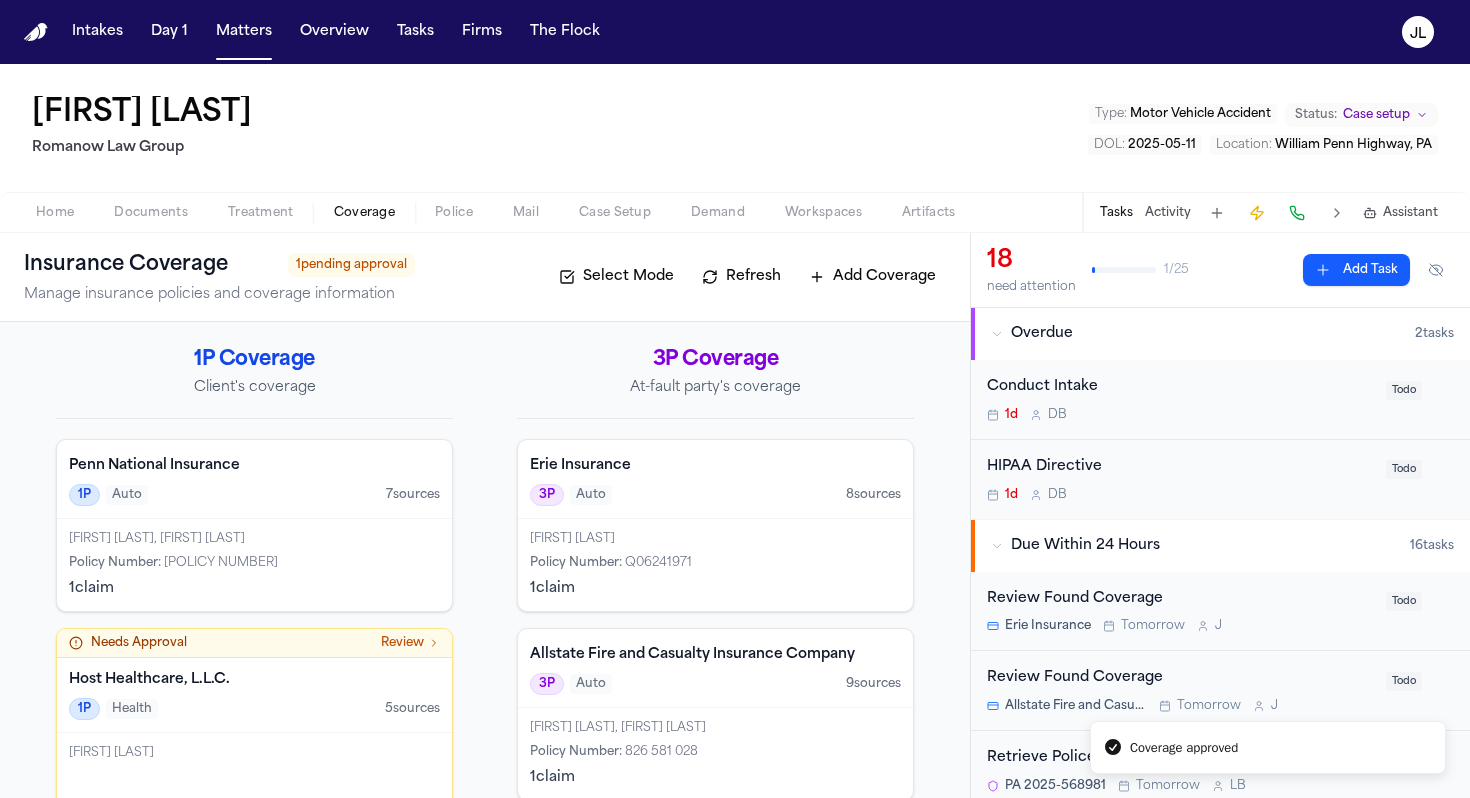 click on "1P Health 5  source s" at bounding box center [254, 709] 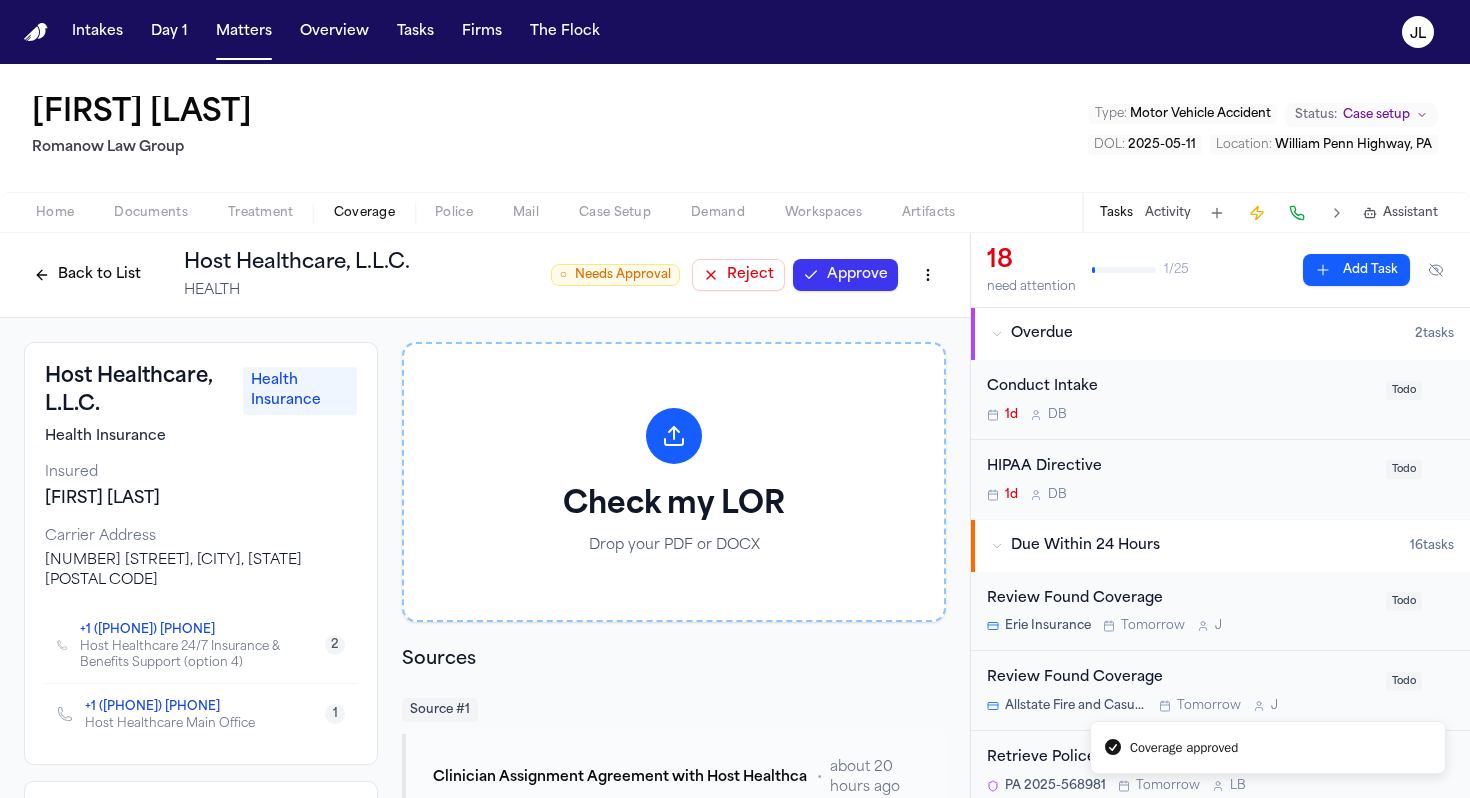 click on "Approve" at bounding box center (845, 275) 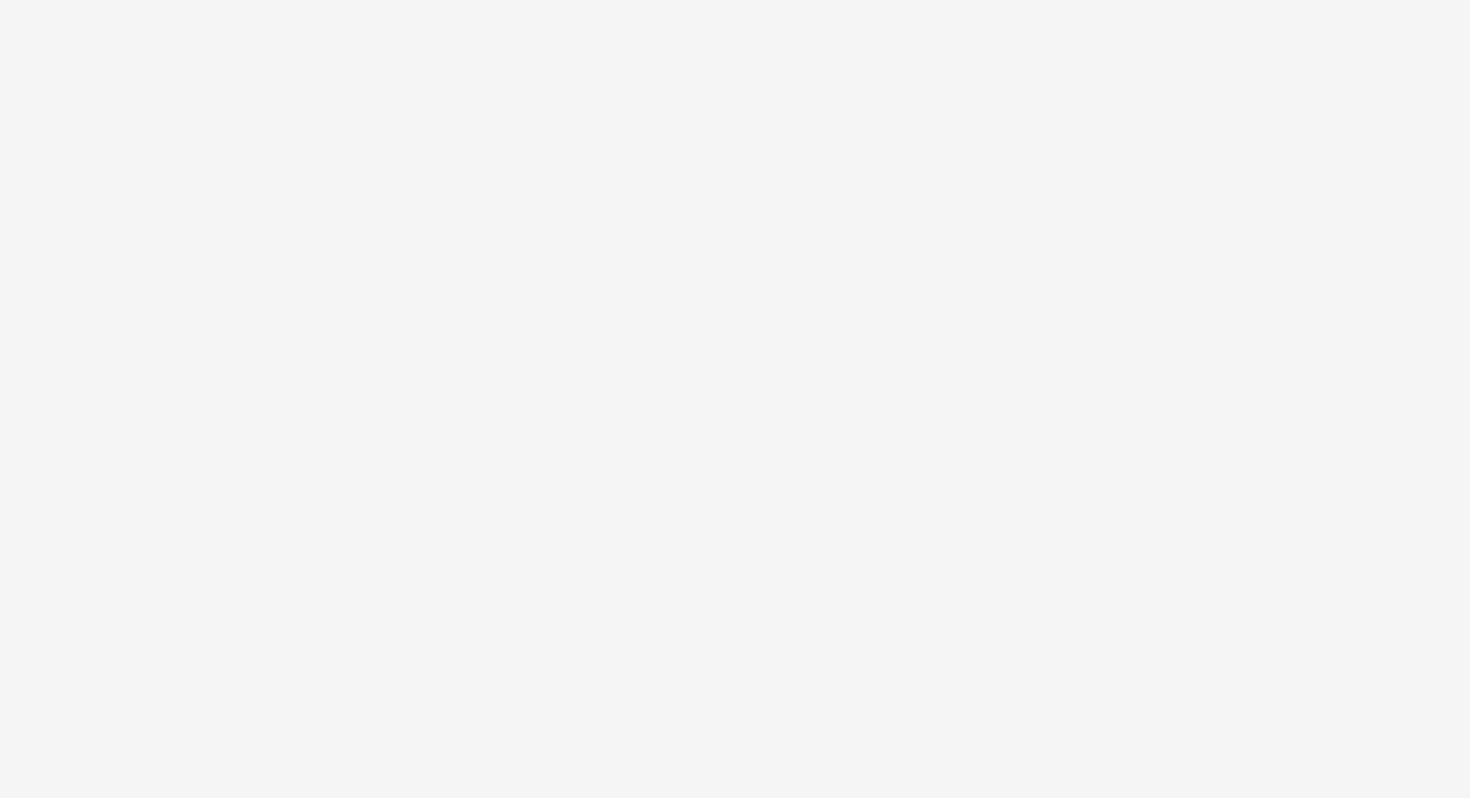 scroll, scrollTop: 0, scrollLeft: 0, axis: both 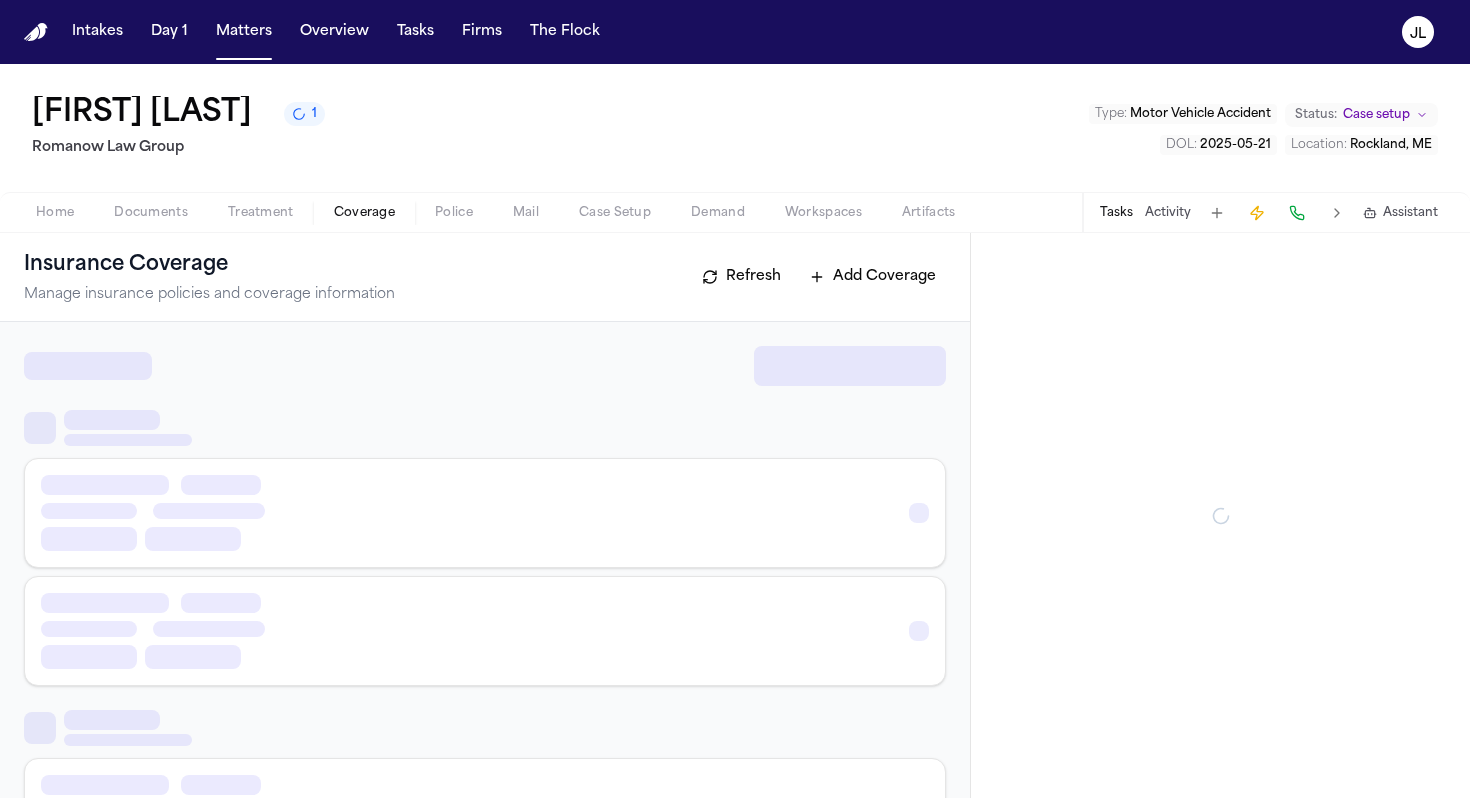 click on "Coverage" at bounding box center [364, 213] 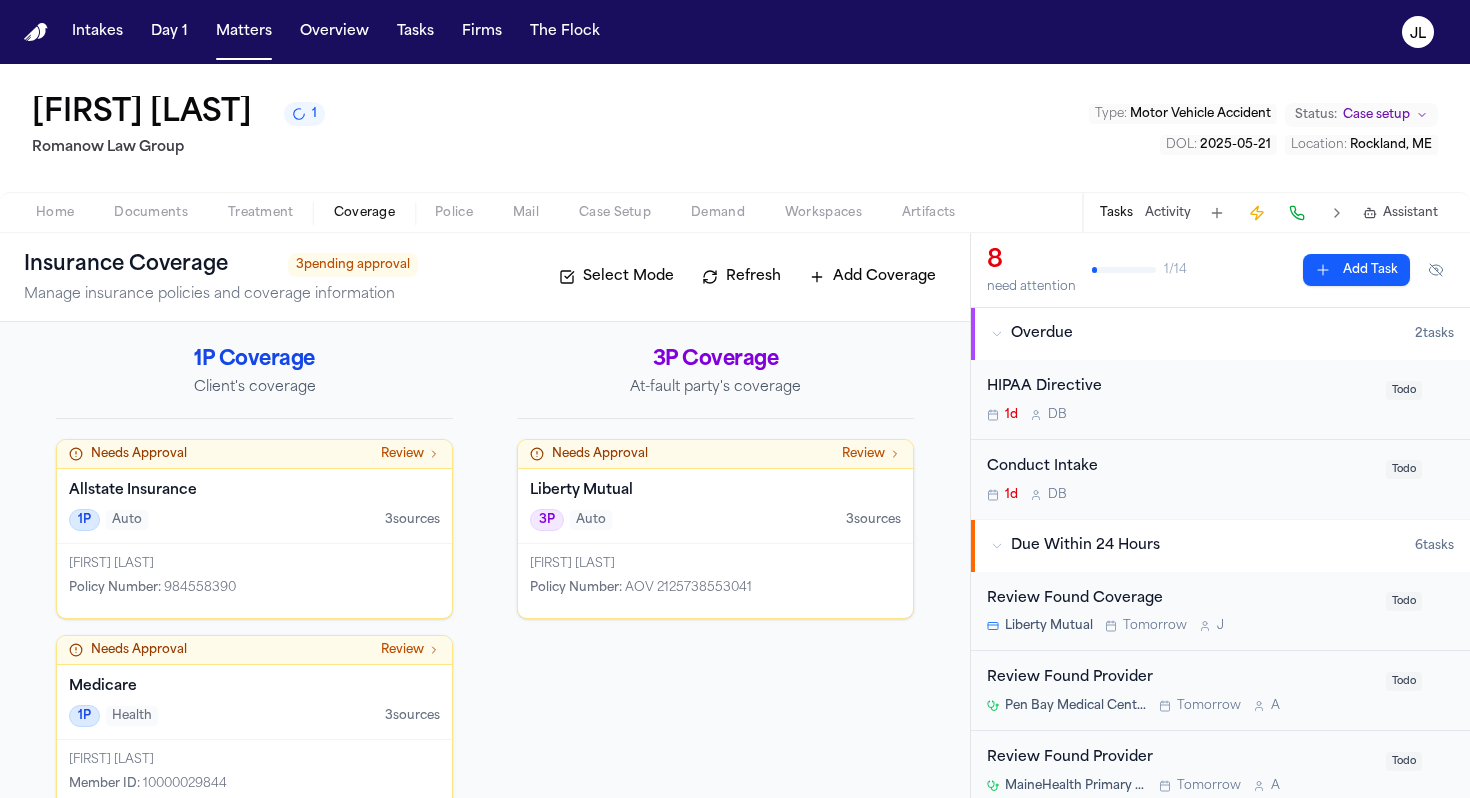 scroll, scrollTop: 42, scrollLeft: 0, axis: vertical 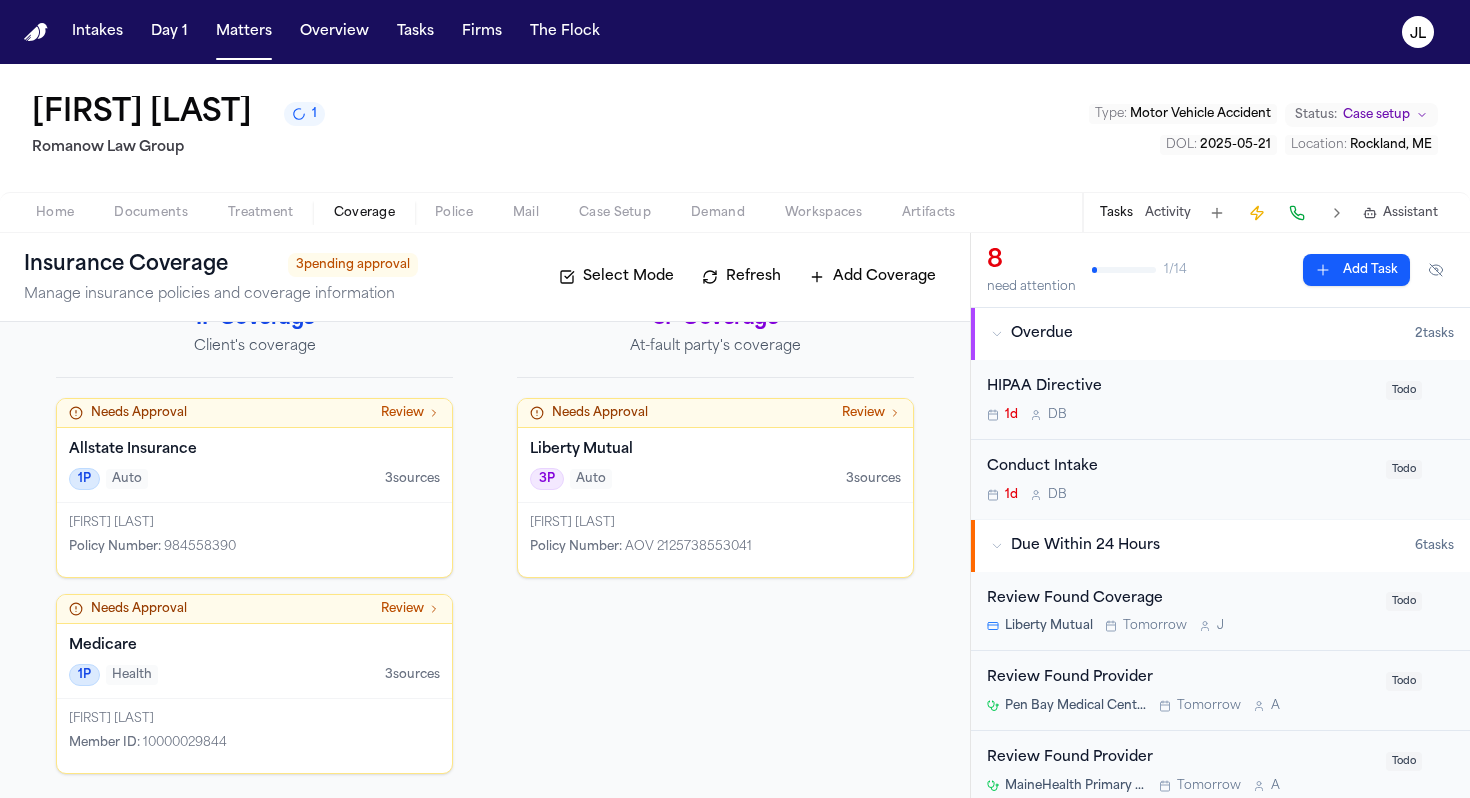 click on "Allstate Insurance 1P Auto 3  source s" at bounding box center (254, 465) 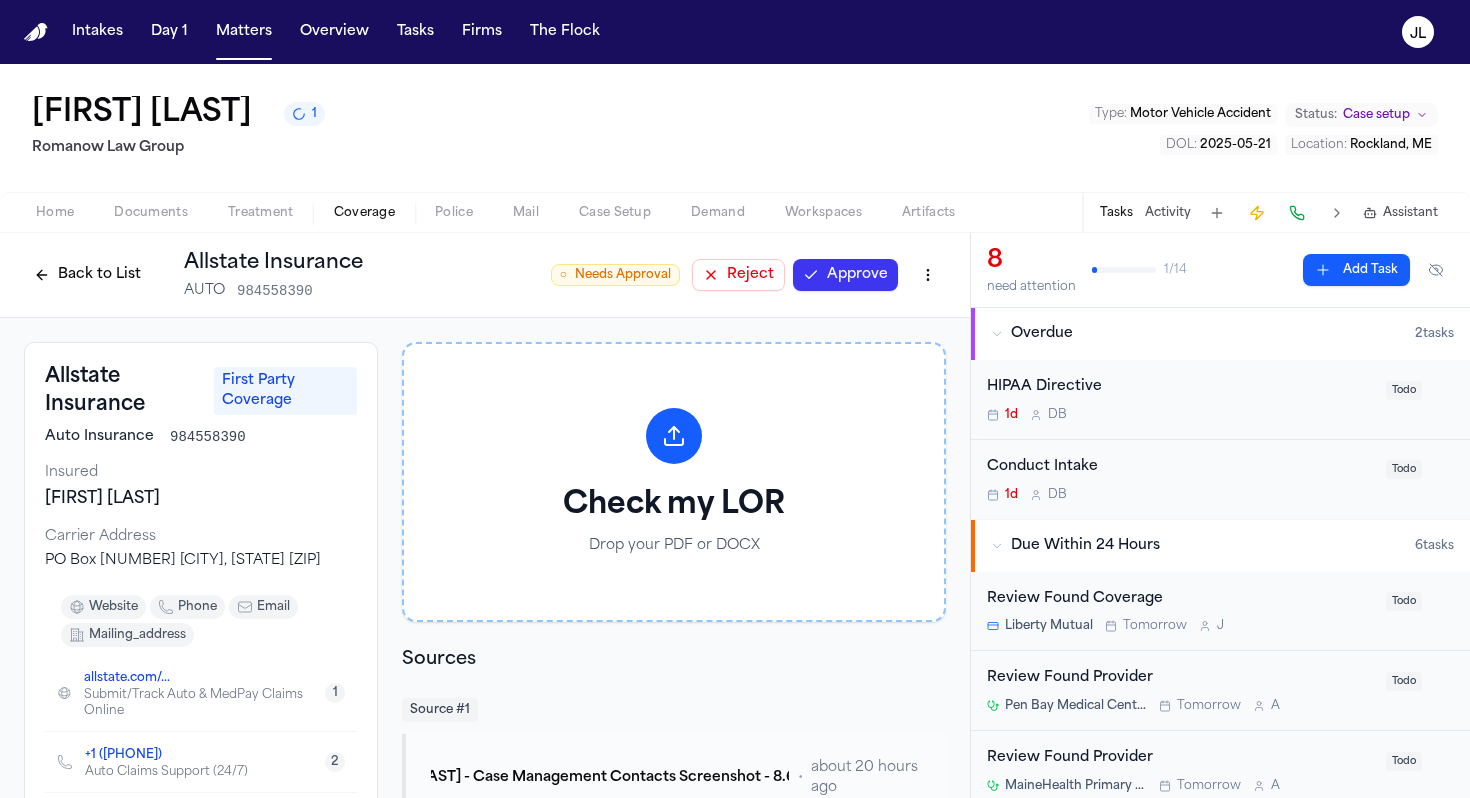 click on "Approve" at bounding box center (845, 275) 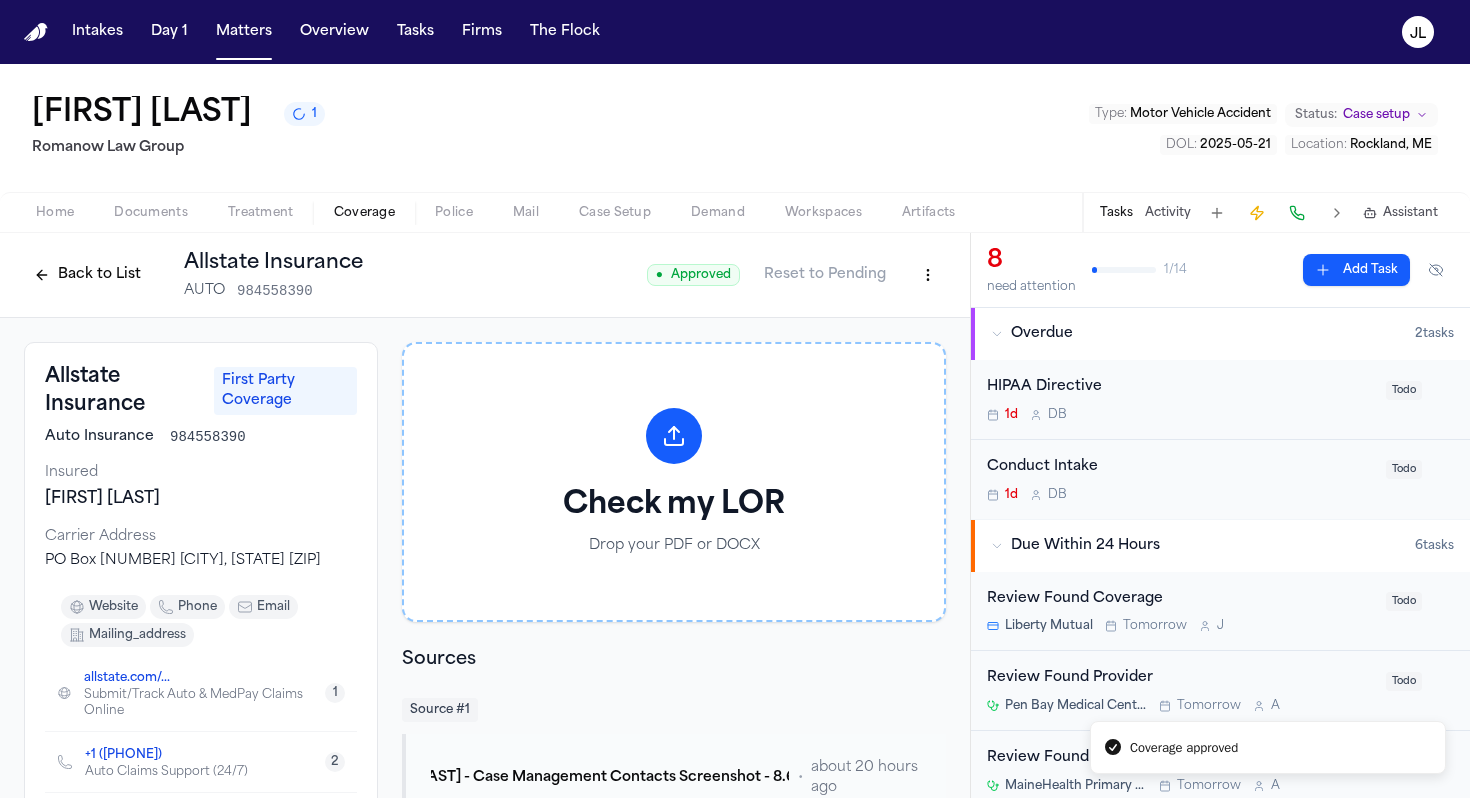 click on "Back to List" at bounding box center (87, 275) 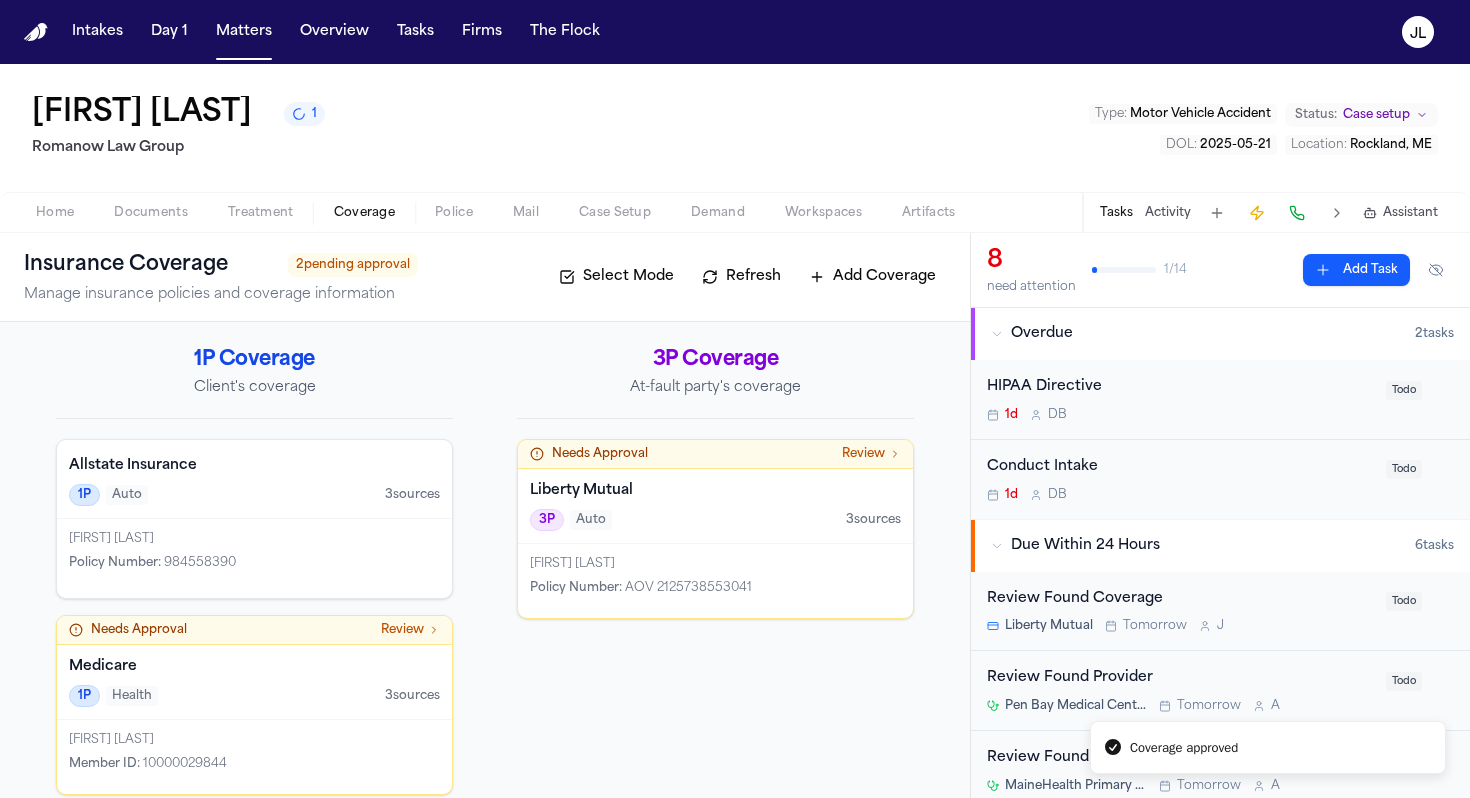 click on "AOV 2125738553041" at bounding box center [688, 588] 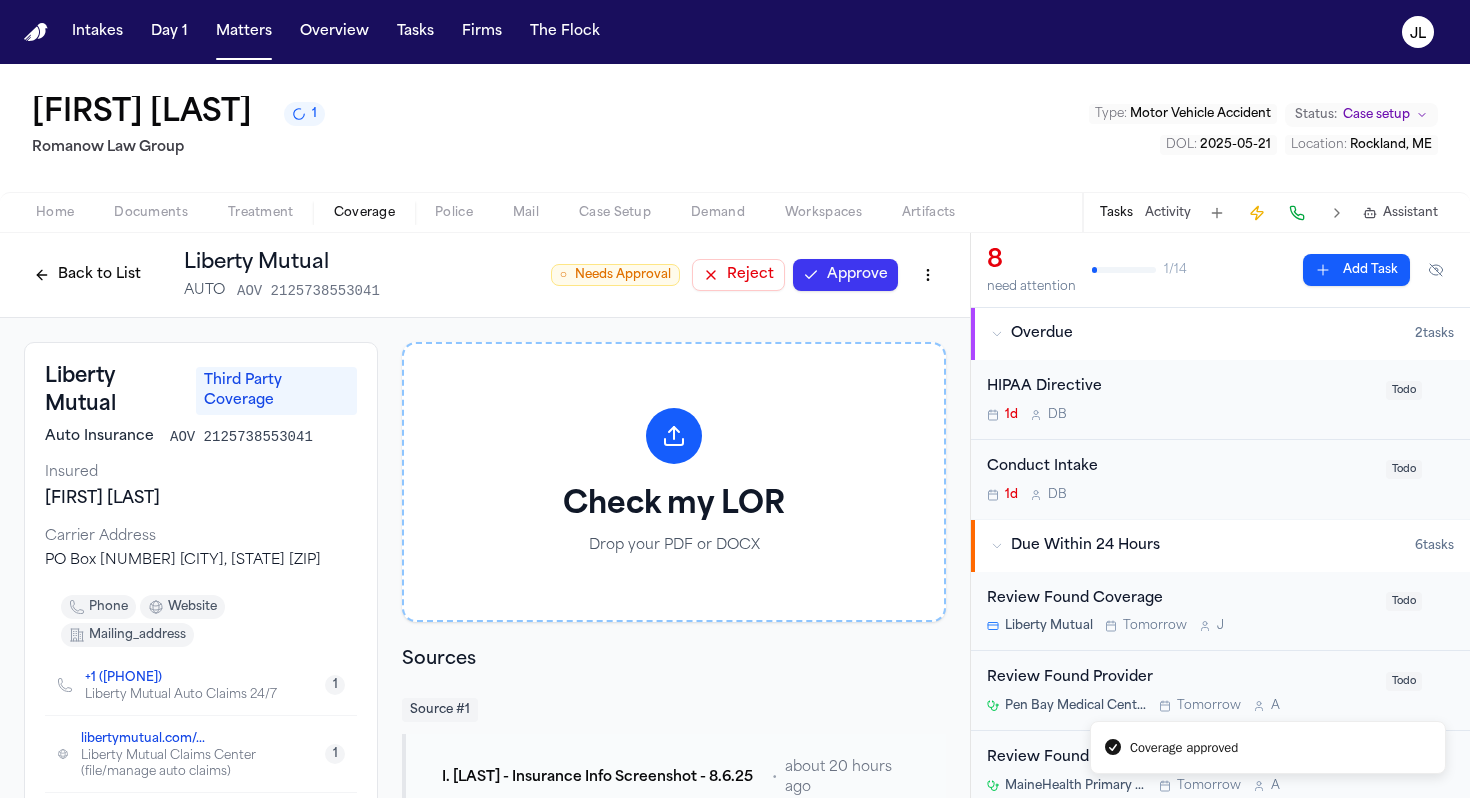 click on "Approve" at bounding box center (845, 275) 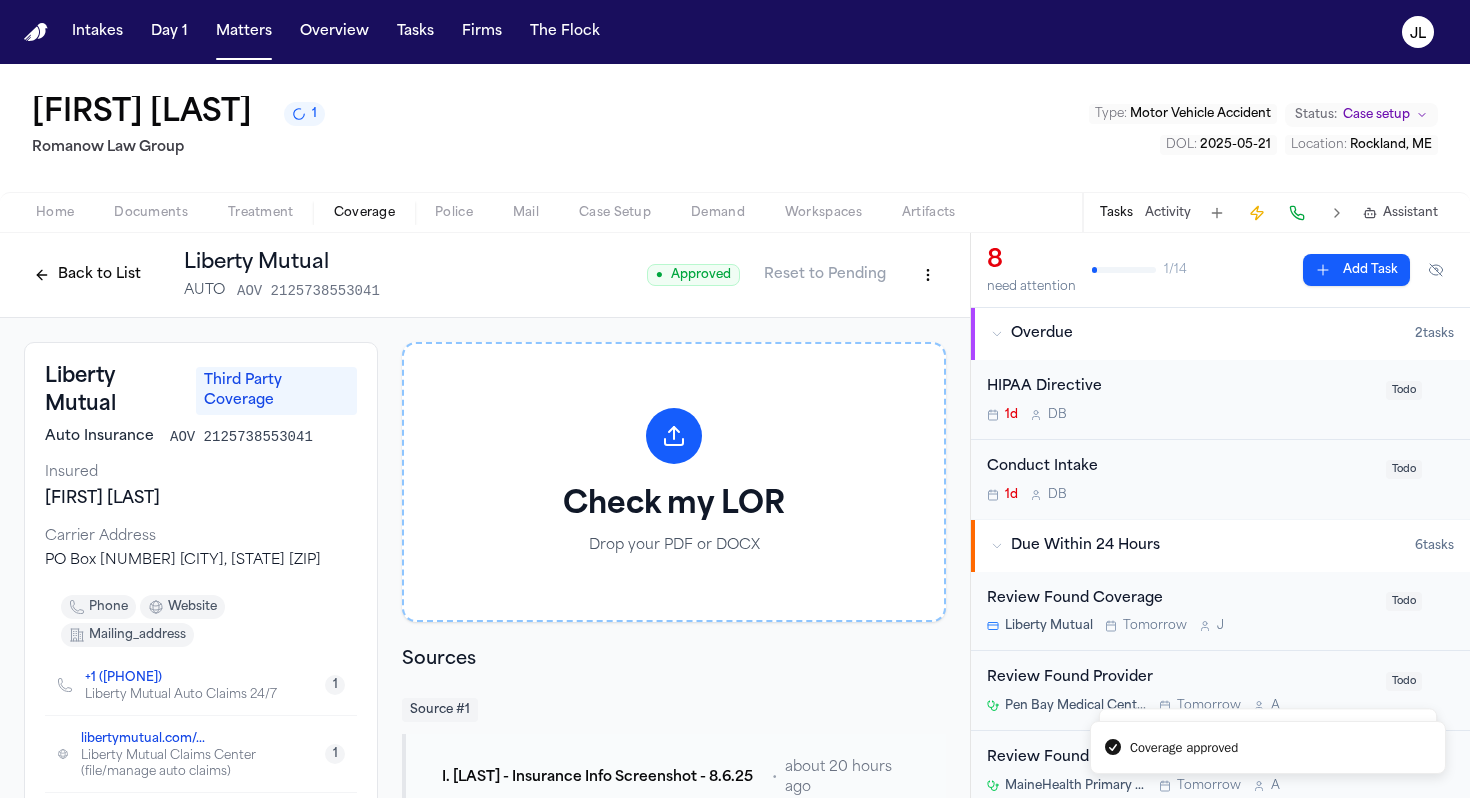 click on "Back to List" at bounding box center (87, 275) 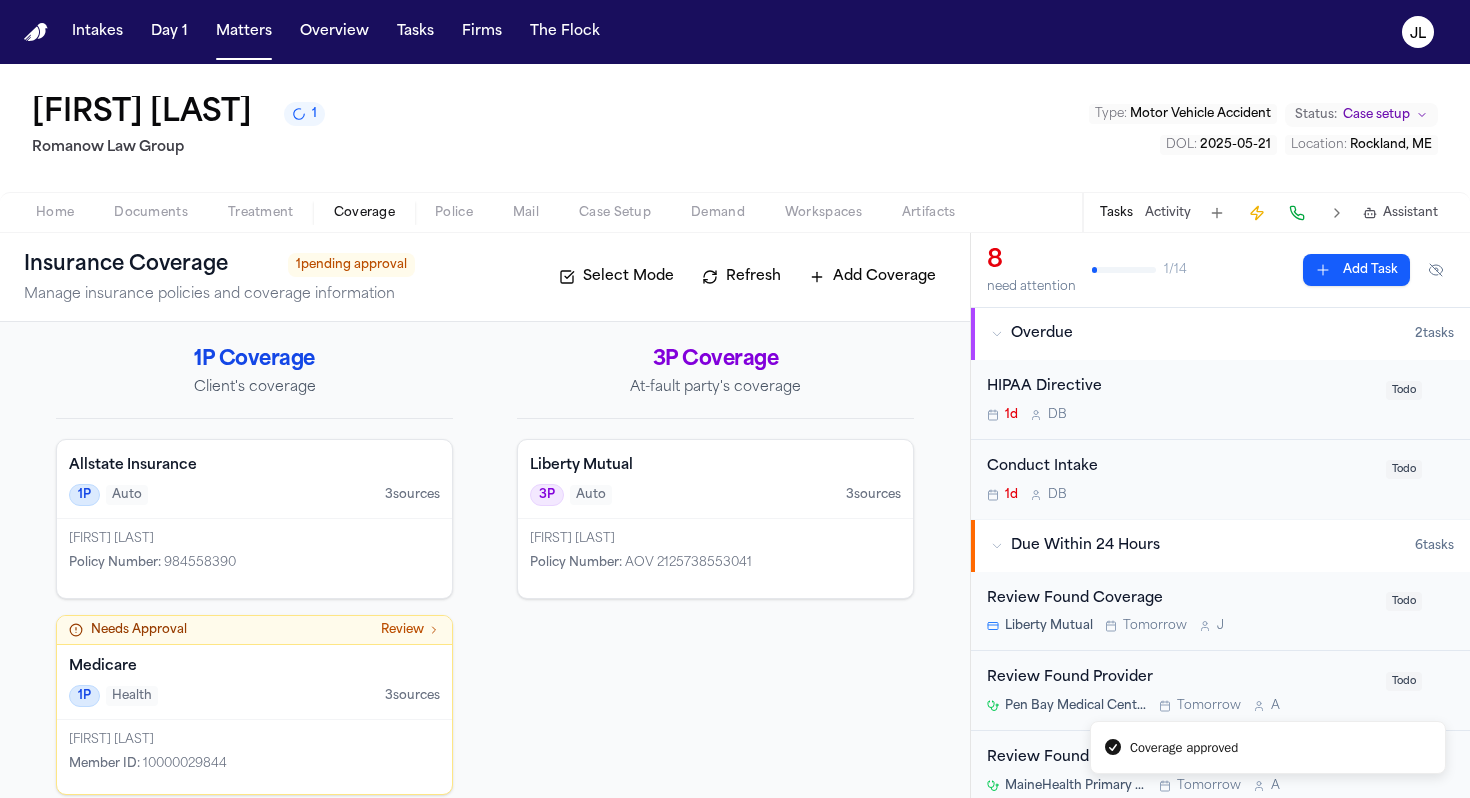 click on "Ily Shofestall Member ID :   10000029844" at bounding box center (254, 757) 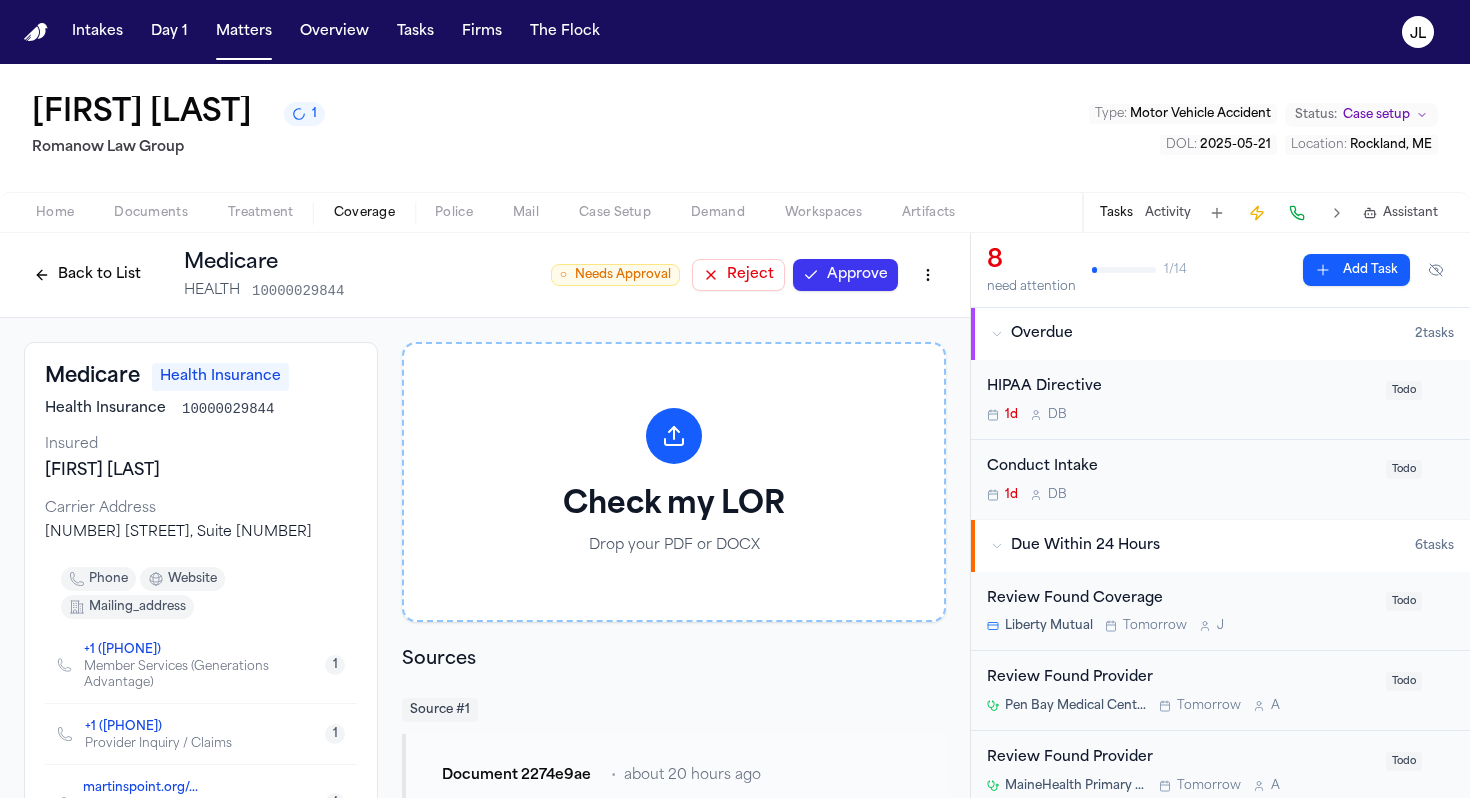 click on "Approve" at bounding box center [845, 275] 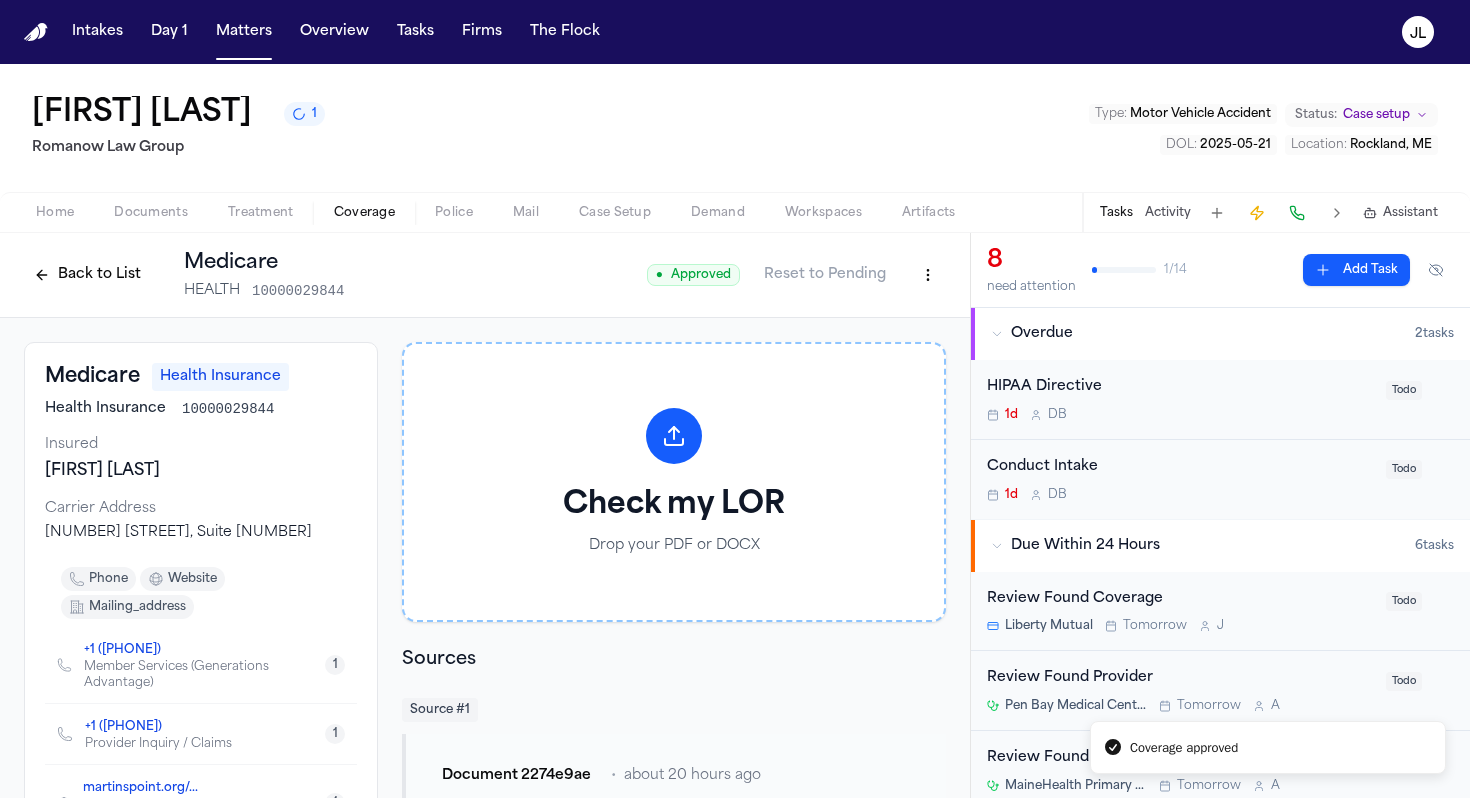 click on "Back to List" at bounding box center (87, 275) 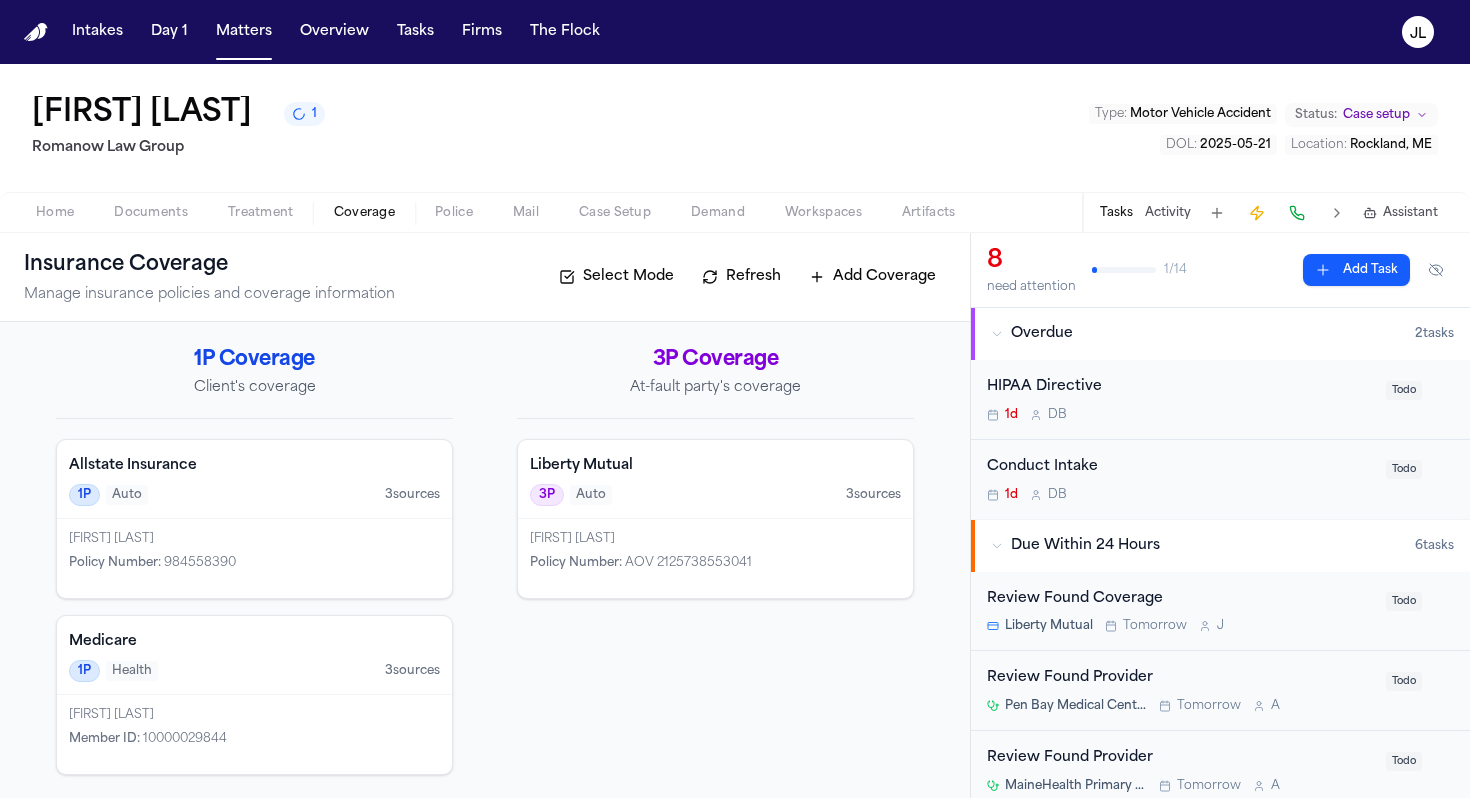click on "Ily Shofestall" at bounding box center (715, 539) 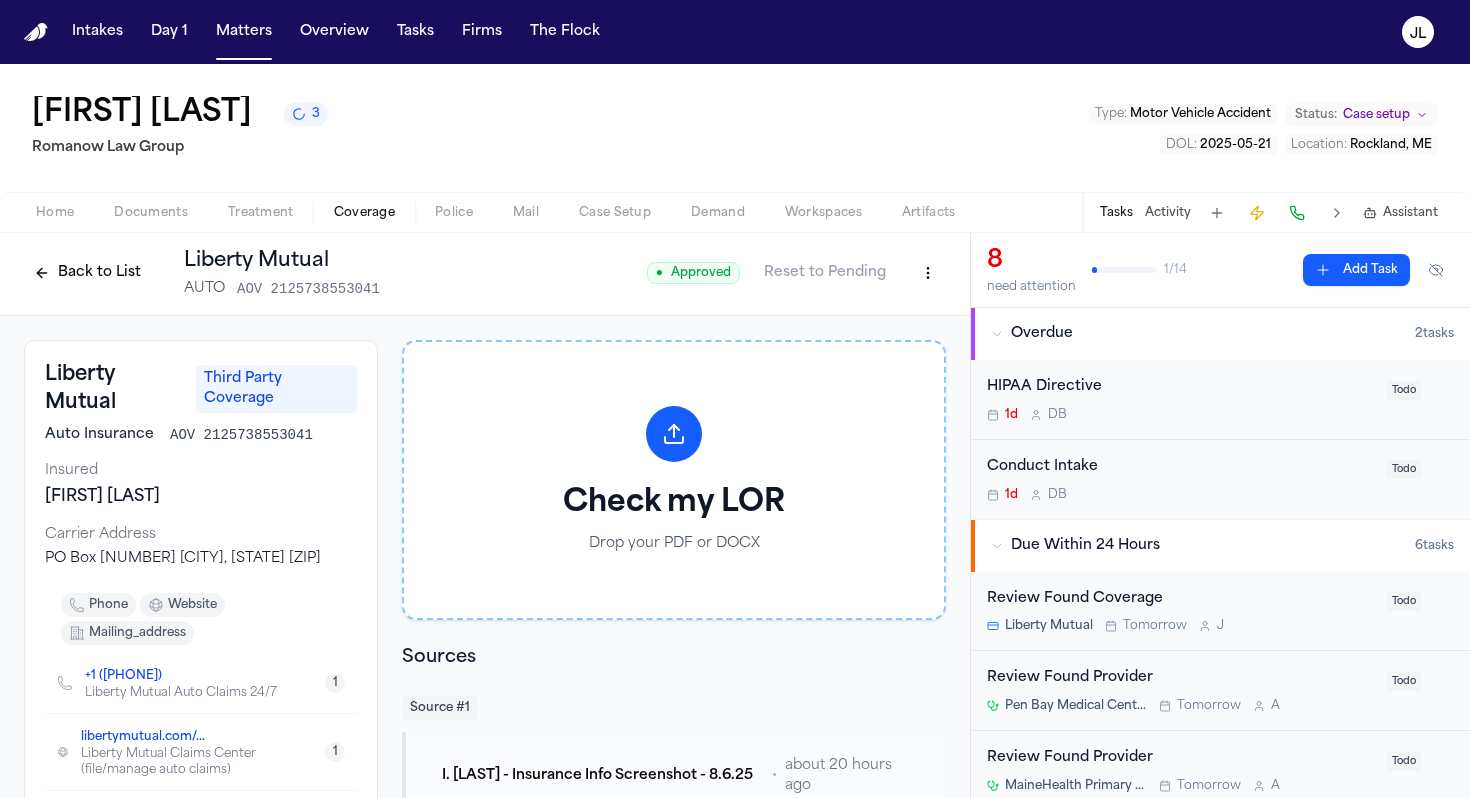 scroll, scrollTop: 0, scrollLeft: 0, axis: both 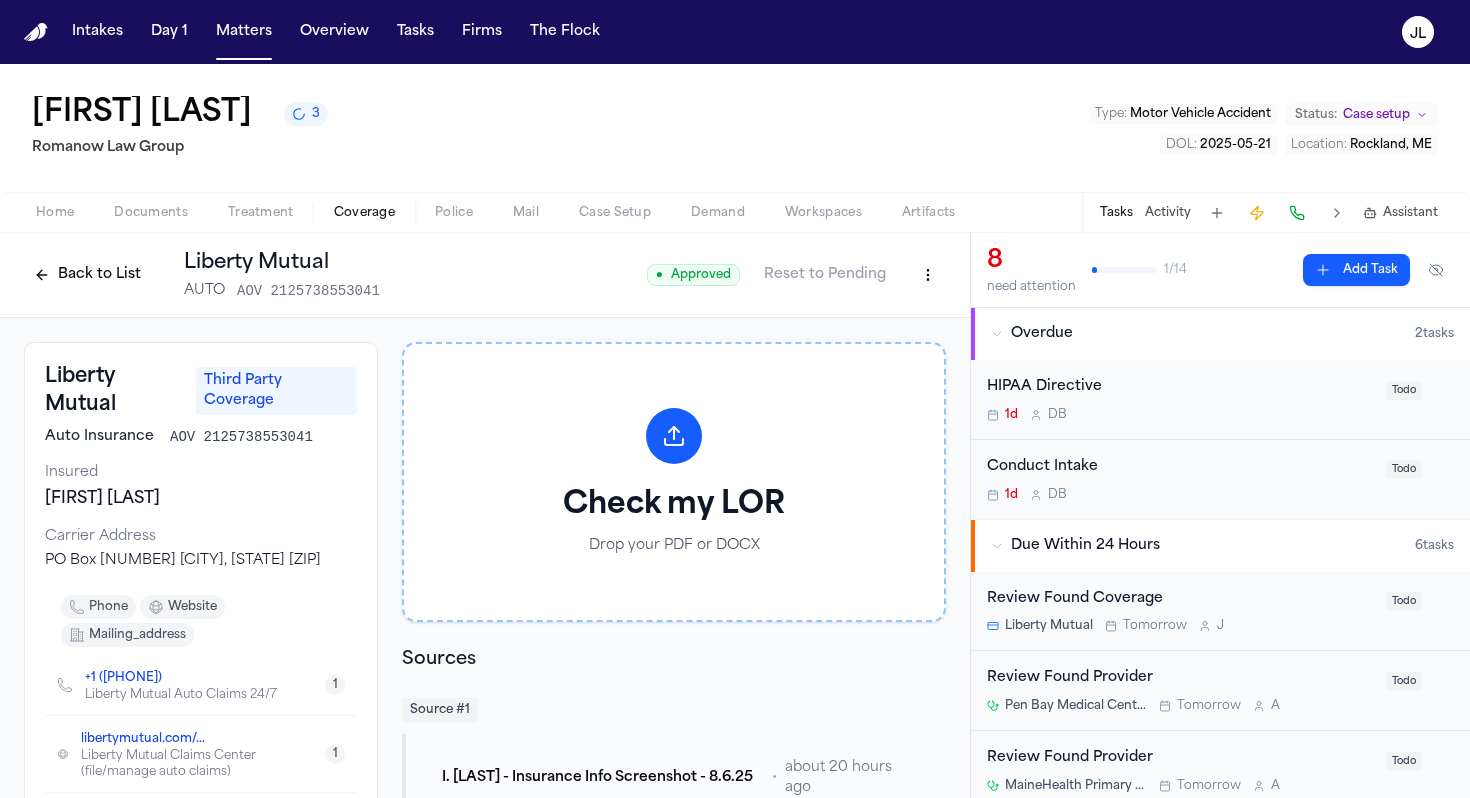 click on "Back to List" at bounding box center [87, 275] 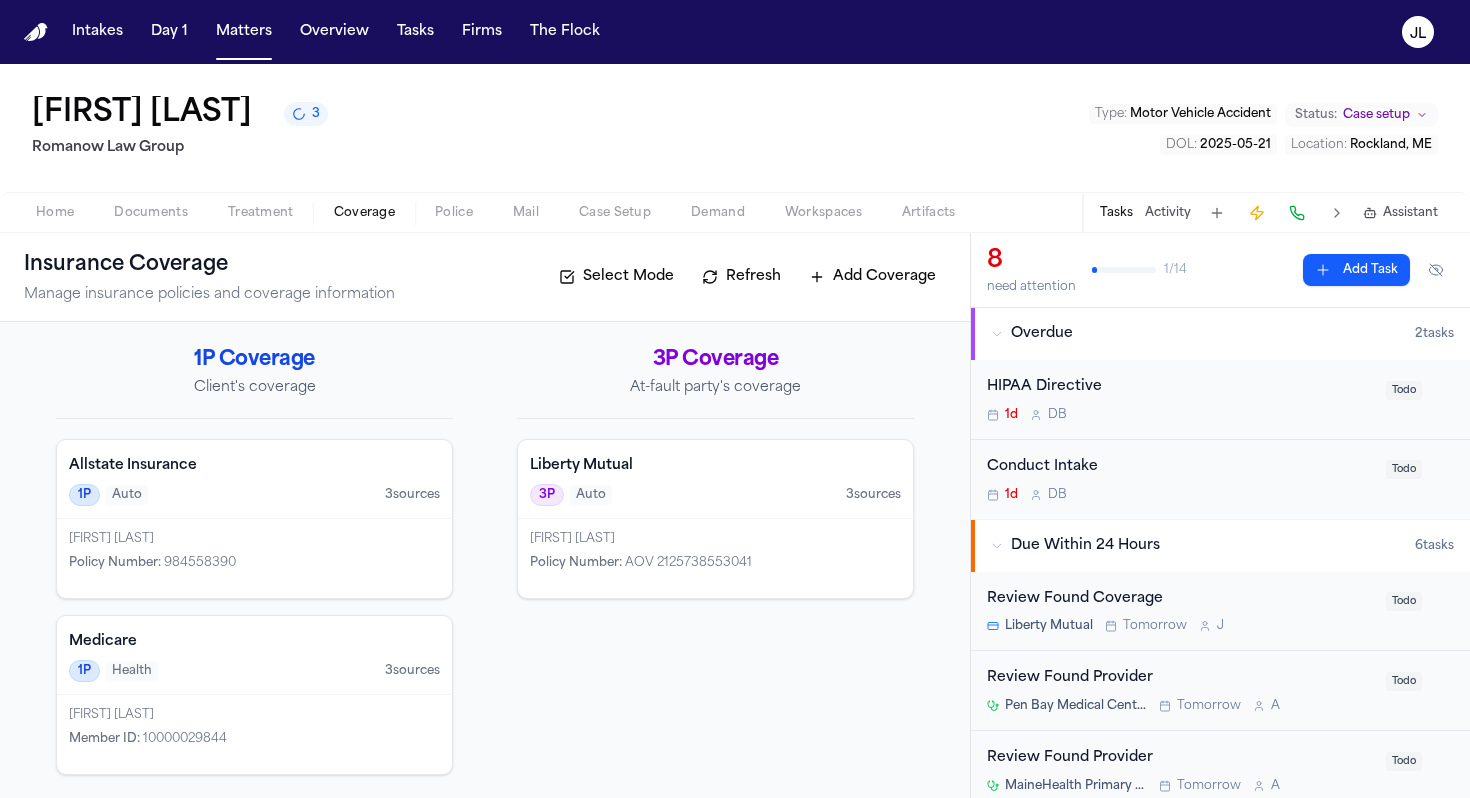 click on "Ily Shofestall" at bounding box center [715, 539] 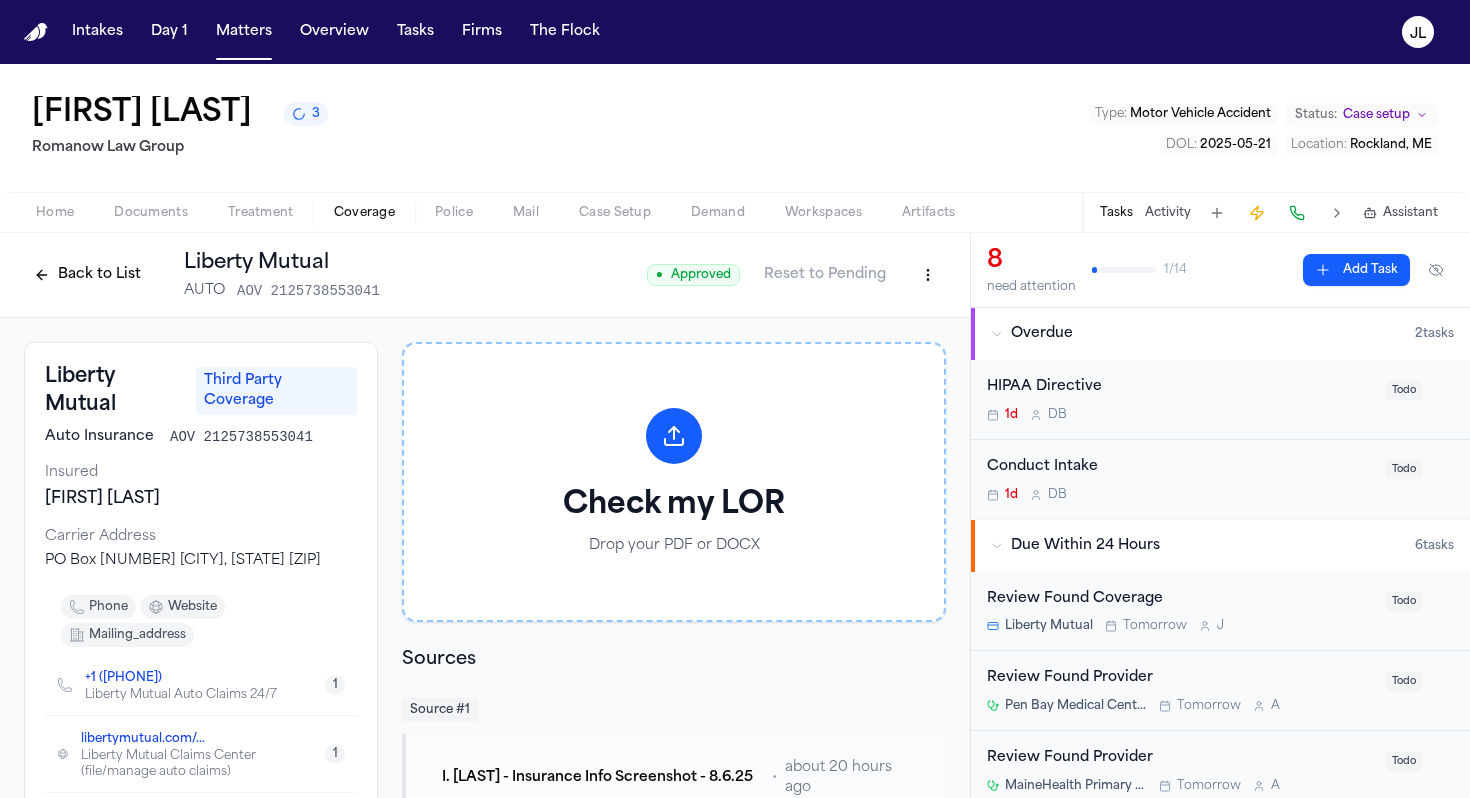 click on "● Approved Reset to Pending" at bounding box center [796, 275] 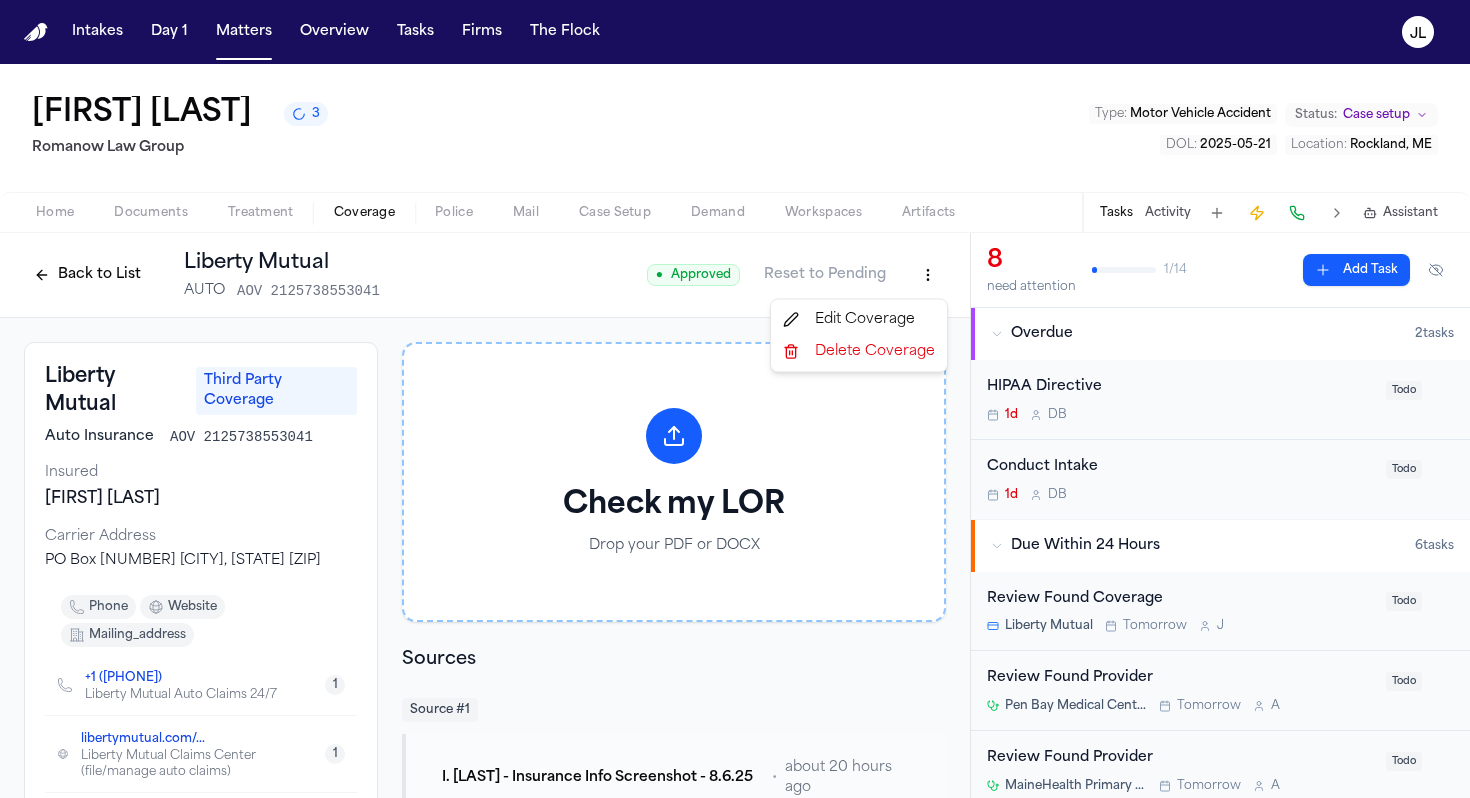 click on "Intakes Day 1 Matters Overview Tasks Firms The Flock JL Ily Shofestall 3 Romanow Law Group Type :   Motor Vehicle Accident Status: Case setup DOL :   2025-05-21 Location :   Rockland, ME Home Documents Treatment Coverage Police Mail Case Setup Demand Workspaces Artifacts Tasks Activity Assistant Back to List Liberty Mutual AUTO AOV 2125738553041 ● Approved Reset to Pending Liberty Mutual Third Party Coverage Auto Insurance AOV 2125738553041 Insured Ily Shofestall Carrier Address PO Box 5014 Scranton, PA 18505-5014 phone website mailing_address +1 (800) 225-2467 Liberty Mutual Auto Claims 24/7 1 libertymutual.com/... Liberty Mutual Claims Center (file/manage auto claims) 1 175 Berkeley Street, Boston, MA 02116 Liberty Mutual Headquarters 1 Additional Information Claims & Adjusters Balverdy, Adonis Coverage Limits BI Liability Check my LOR Drop your PDF or DOCX Sources Source # 1 I. Shofestall - Insurance Info Screenshot - 8.6.25 • about 20 hours ago Click to expand Source # 2 • Click to expand" at bounding box center (735, 399) 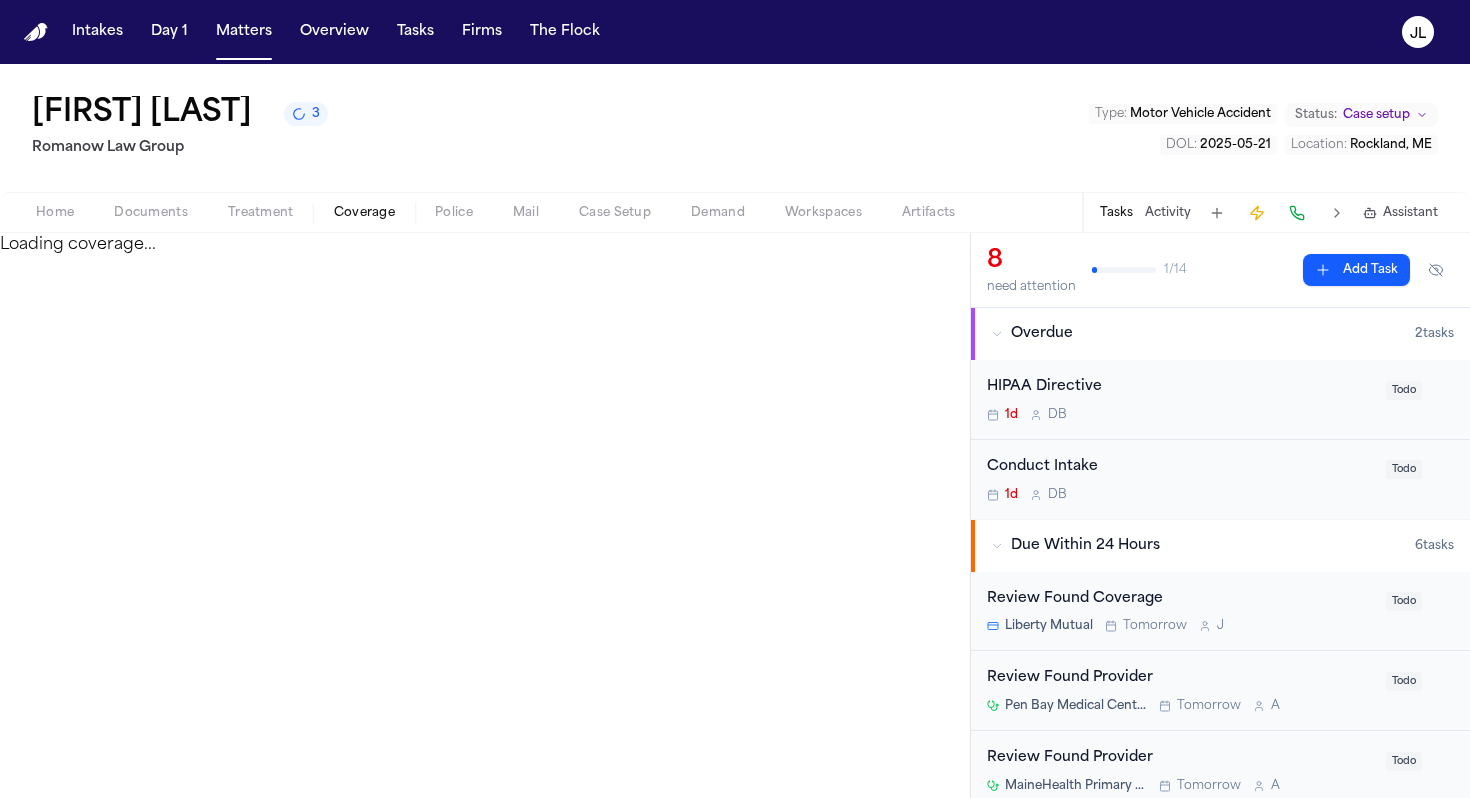 select on "**********" 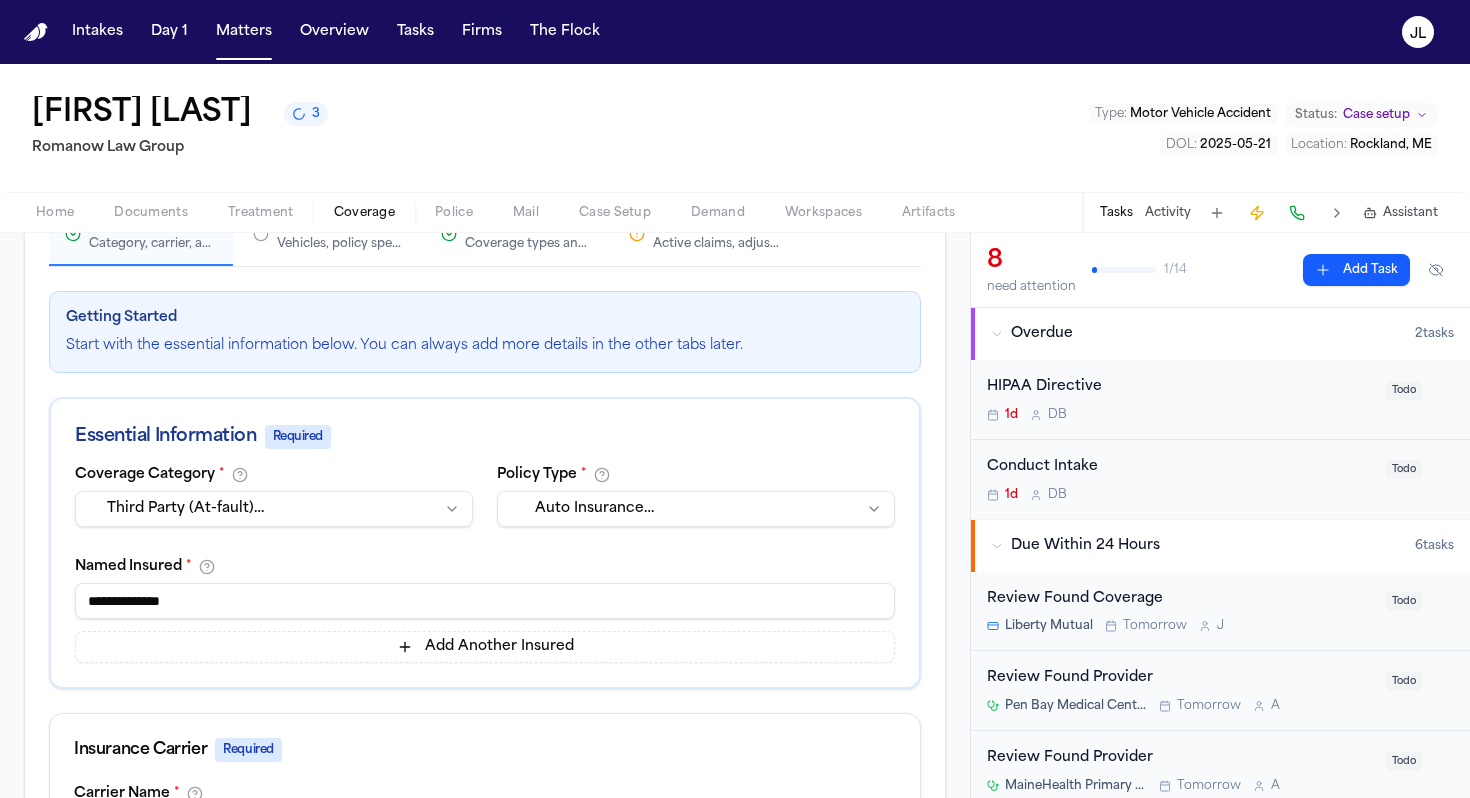 scroll, scrollTop: 265, scrollLeft: 0, axis: vertical 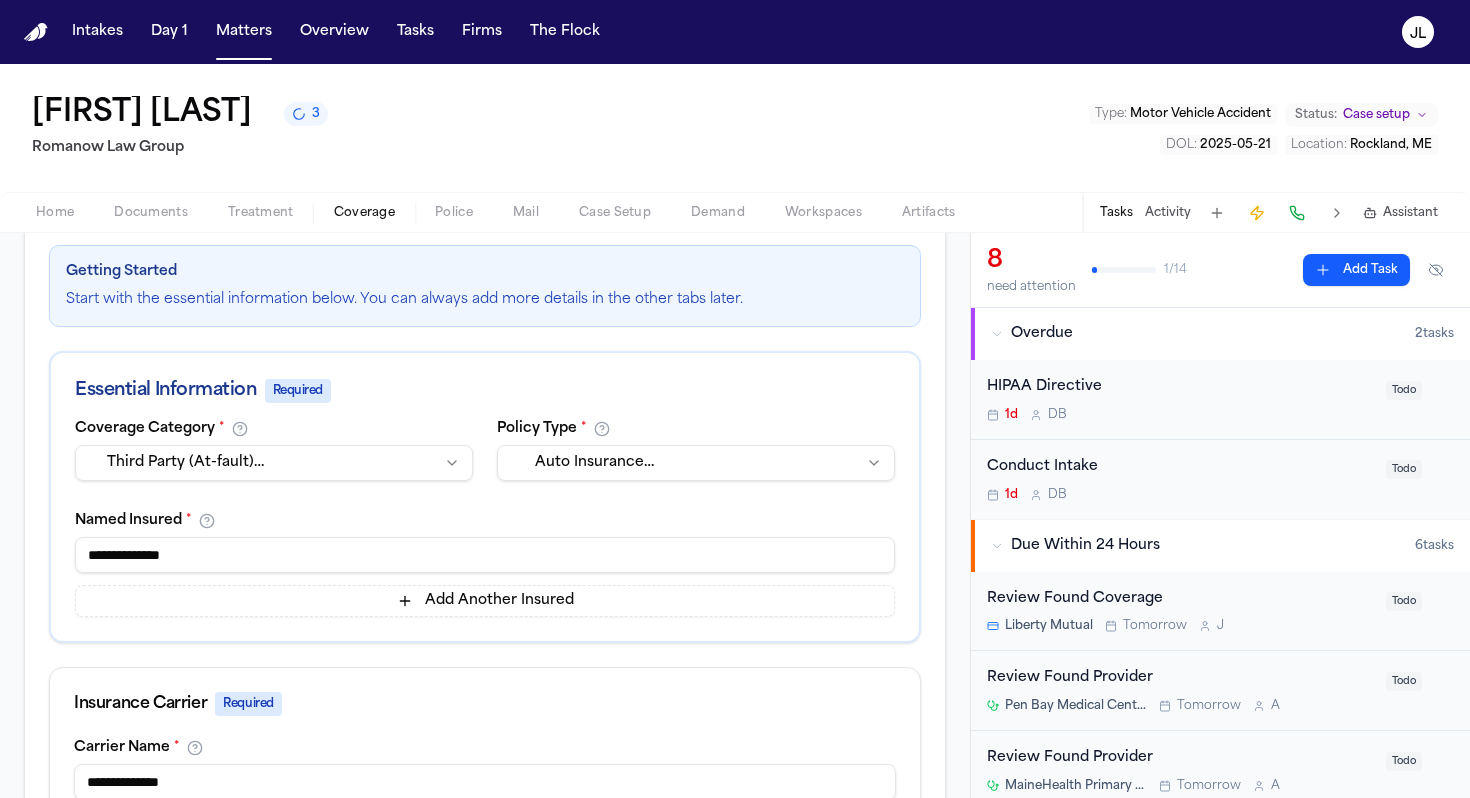 click on "**********" at bounding box center [485, 555] 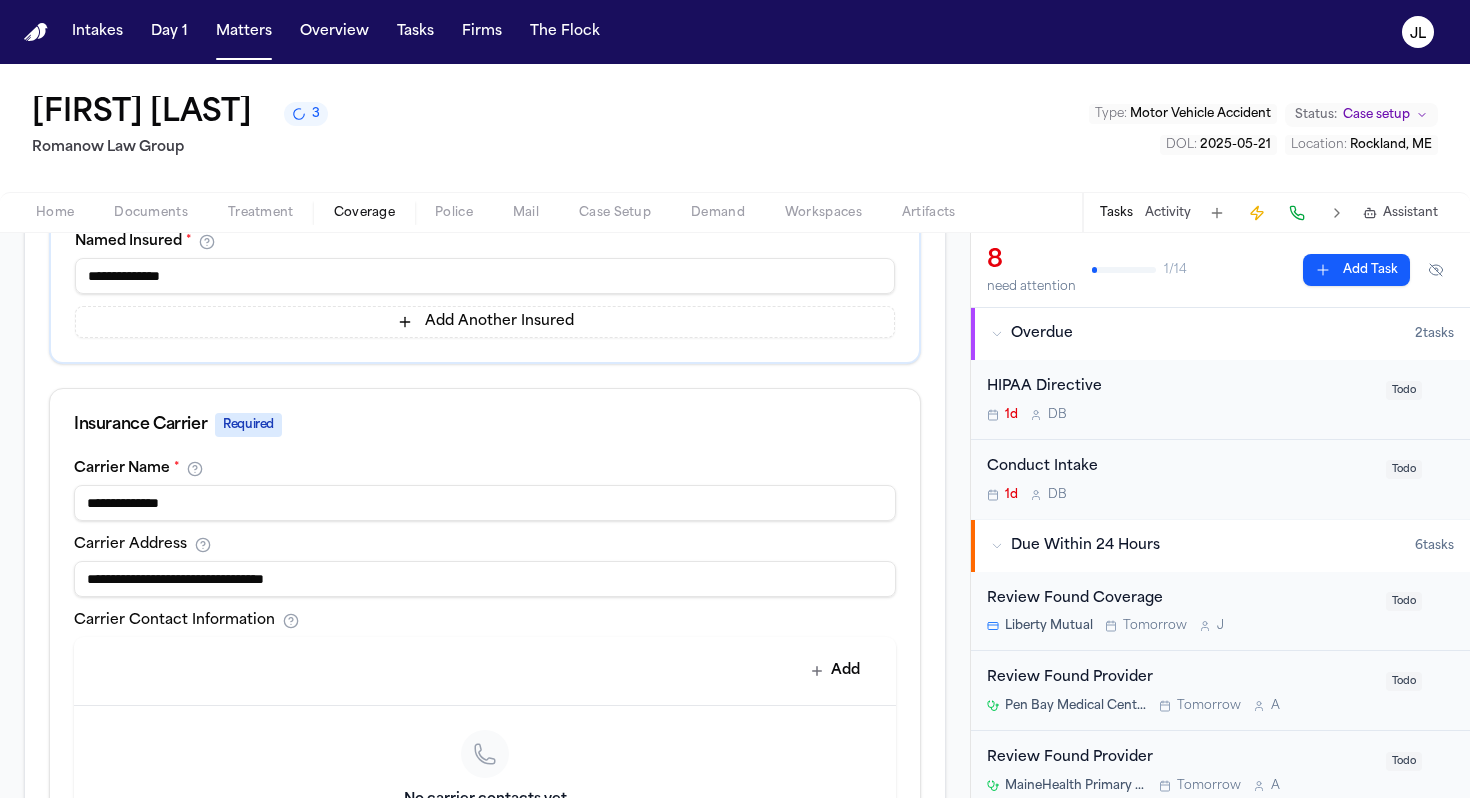 scroll, scrollTop: 554, scrollLeft: 0, axis: vertical 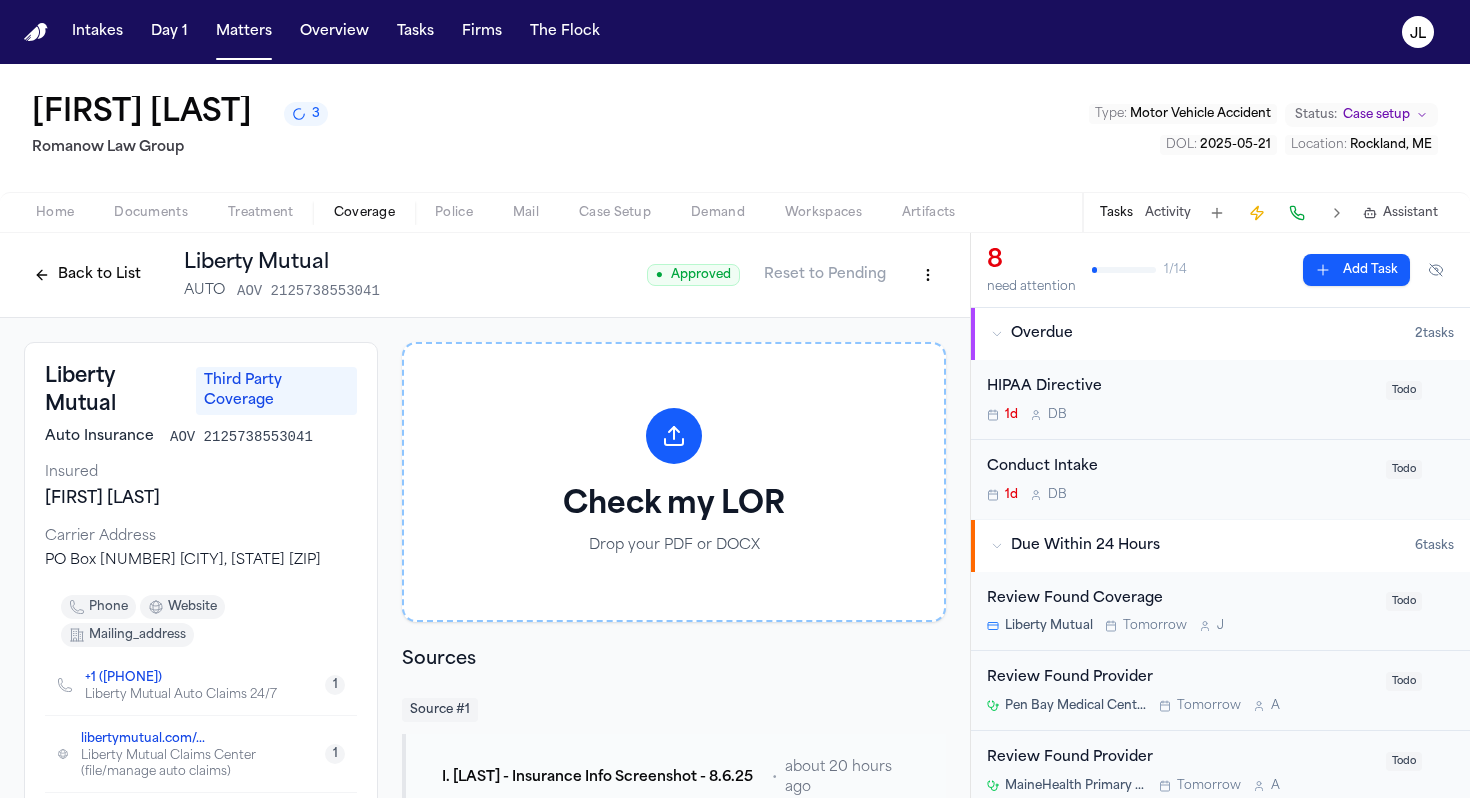 click on "Intakes Day 1 Matters Overview Tasks Firms The Flock JL Ily Shofestall 3 Romanow Law Group Type :   Motor Vehicle Accident Status: Case setup DOL :   2025-05-21 Location :   Rockland, ME Home Documents Treatment Coverage Police Mail Case Setup Demand Workspaces Artifacts Tasks Activity Assistant Back to List Liberty Mutual AUTO AOV 2125738553041 ● Approved Reset to Pending Liberty Mutual Third Party Coverage Auto Insurance AOV 2125738553041 Insured Ily Shofestall Carrier Address PO Box 5014 Scranton, PA 18505-5014 phone website mailing_address +1 (800) 225-2467 Liberty Mutual Auto Claims 24/7 1 libertymutual.com/... Liberty Mutual Claims Center (file/manage auto claims) 1 175 Berkeley Street, Boston, MA 02116 Liberty Mutual Headquarters 1 Additional Information Claims & Adjusters Balverdy, Adonis Coverage Limits BI Liability Check my LOR Drop your PDF or DOCX Sources Source # 1 I. Shofestall - Insurance Info Screenshot - 8.6.25 • about 20 hours ago Click to expand Source # 2 • Click to expand" at bounding box center (735, 399) 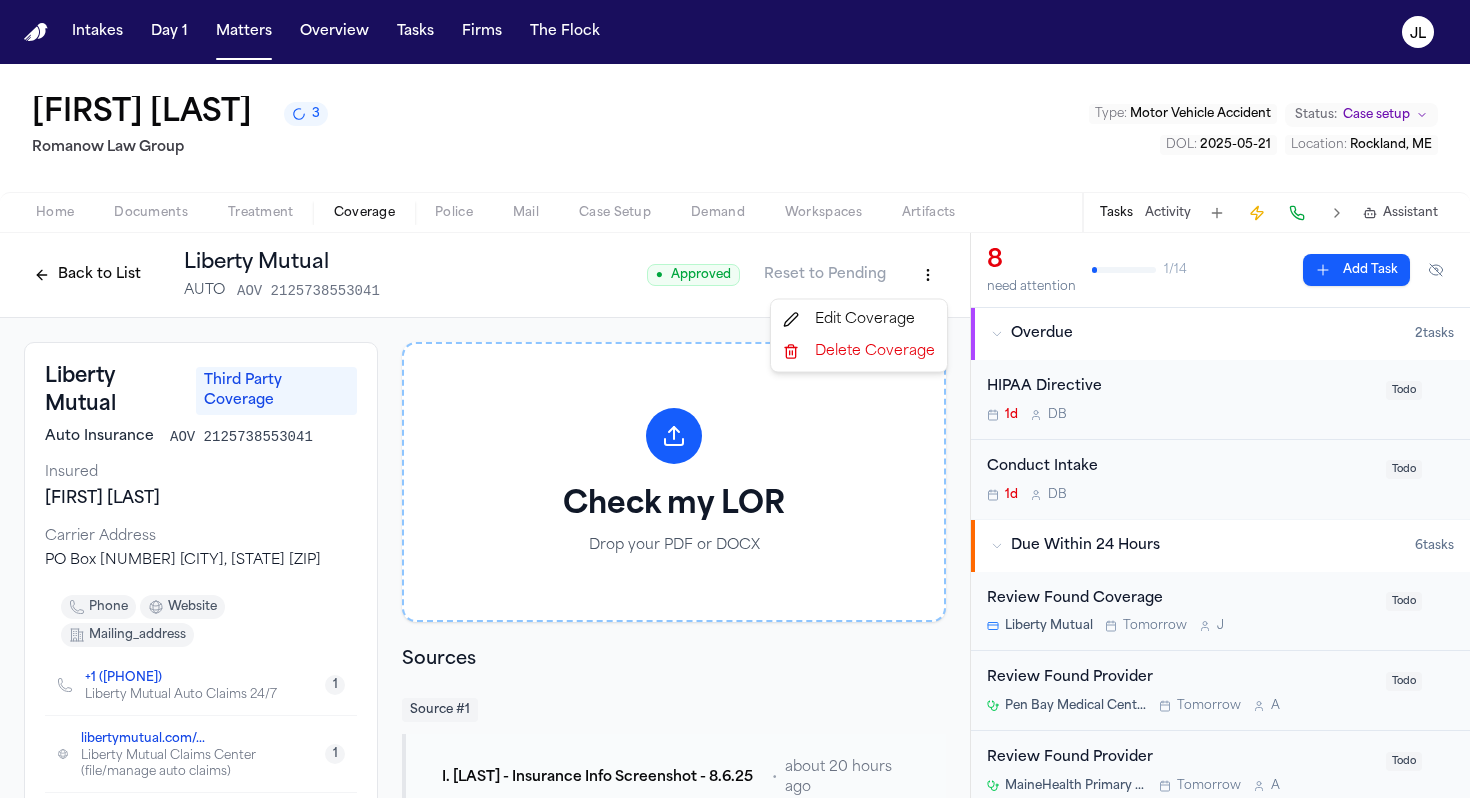click on "Edit Coverage" at bounding box center (859, 320) 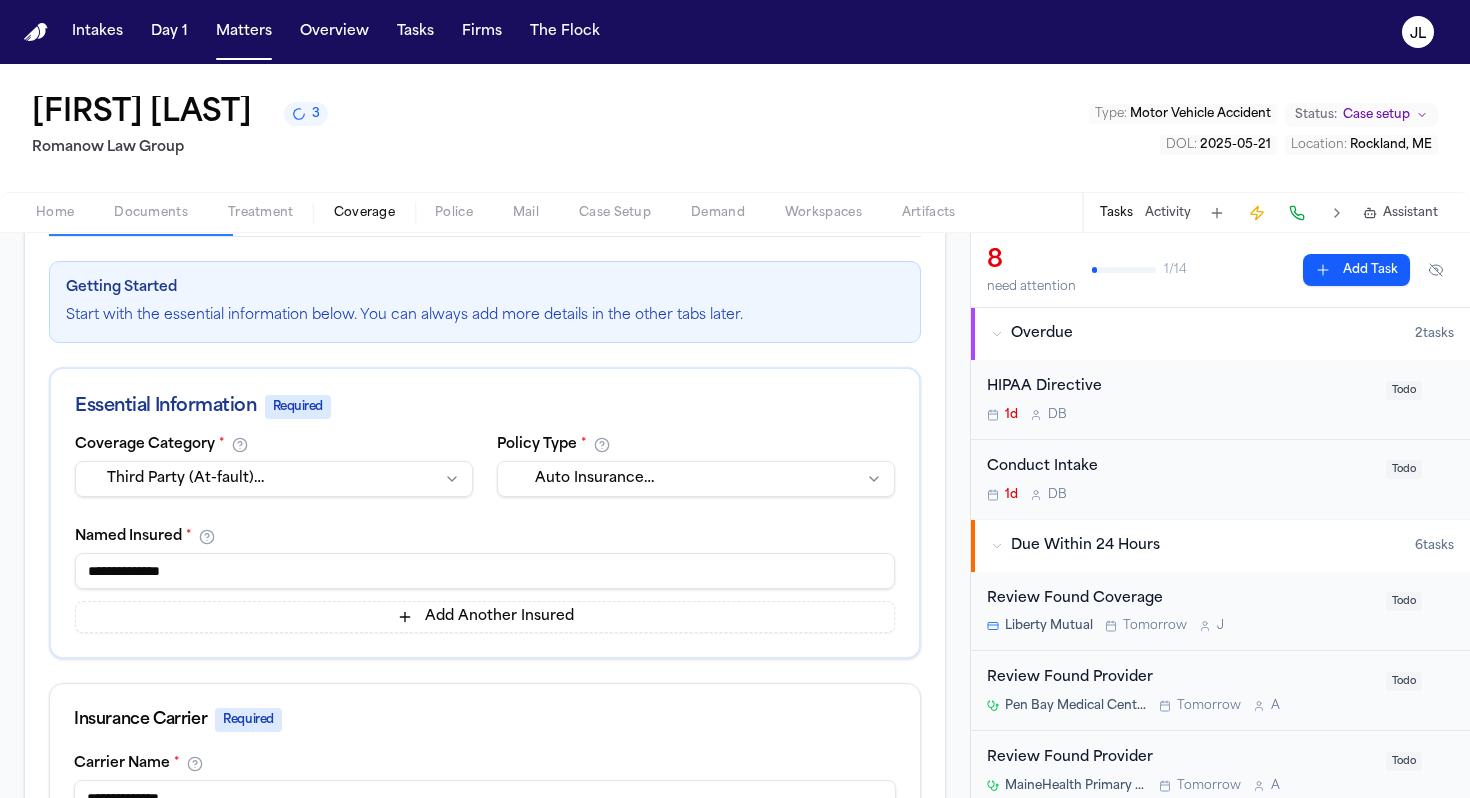 scroll, scrollTop: 264, scrollLeft: 0, axis: vertical 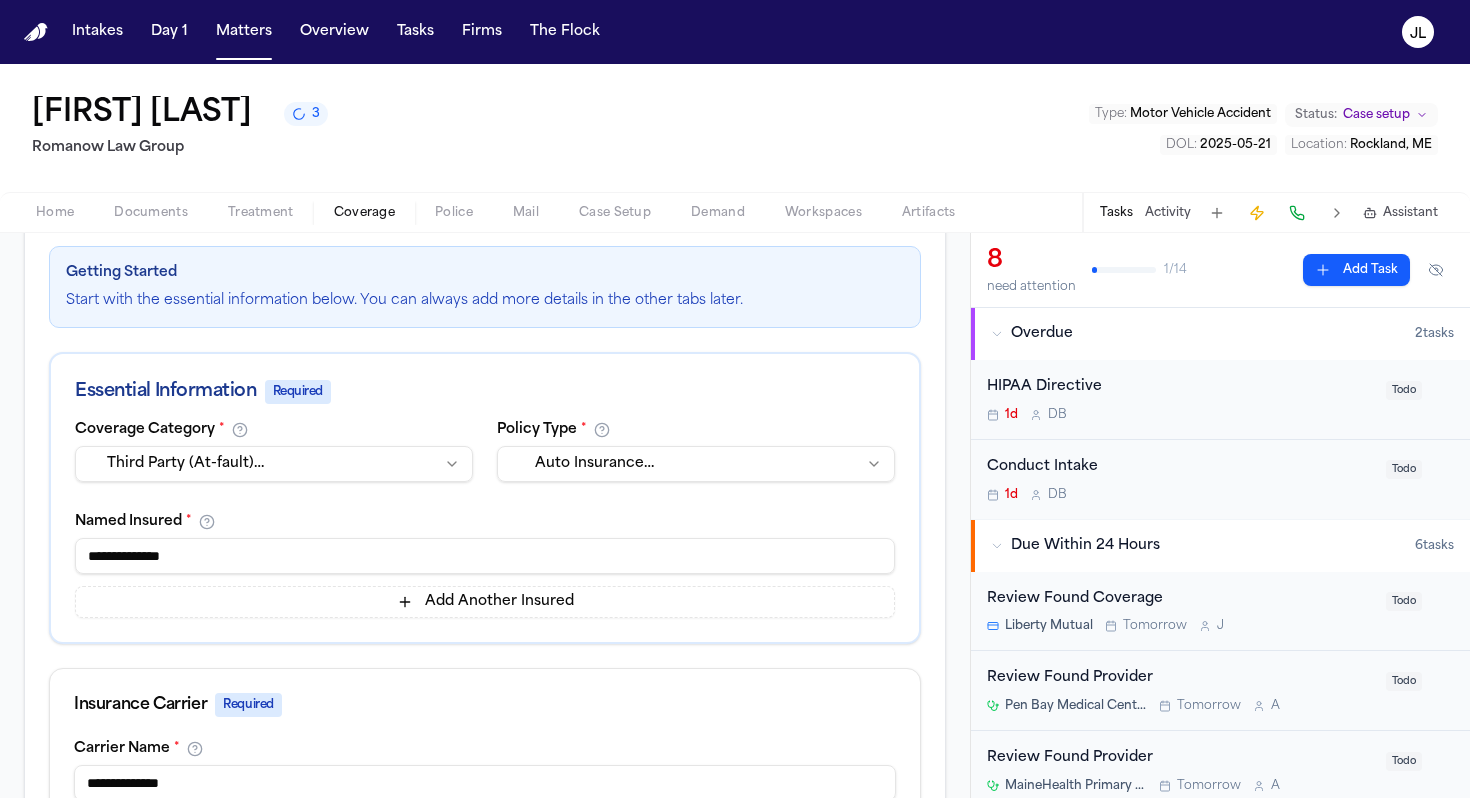 drag, startPoint x: 281, startPoint y: 562, endPoint x: 0, endPoint y: 530, distance: 282.8162 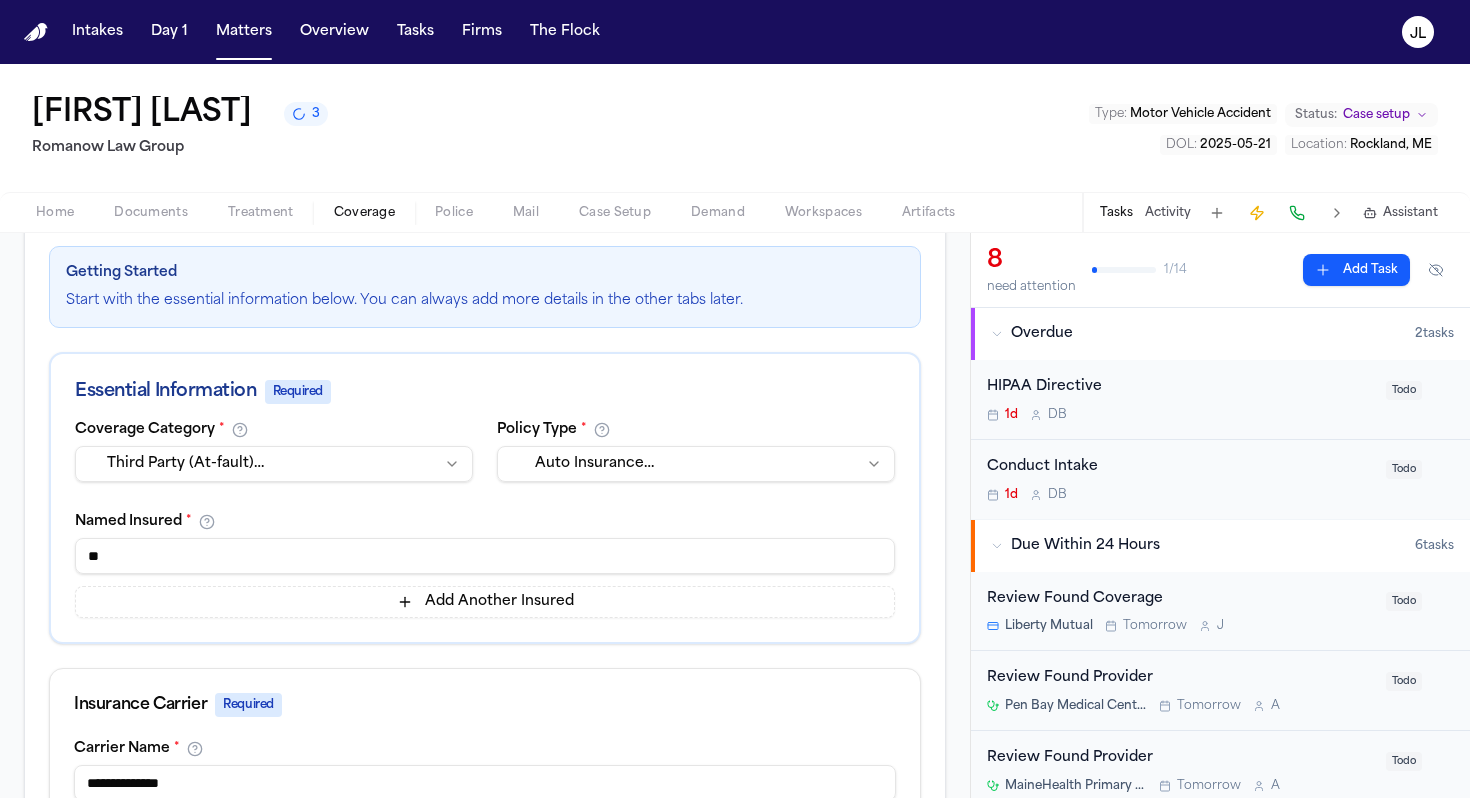 type on "*******" 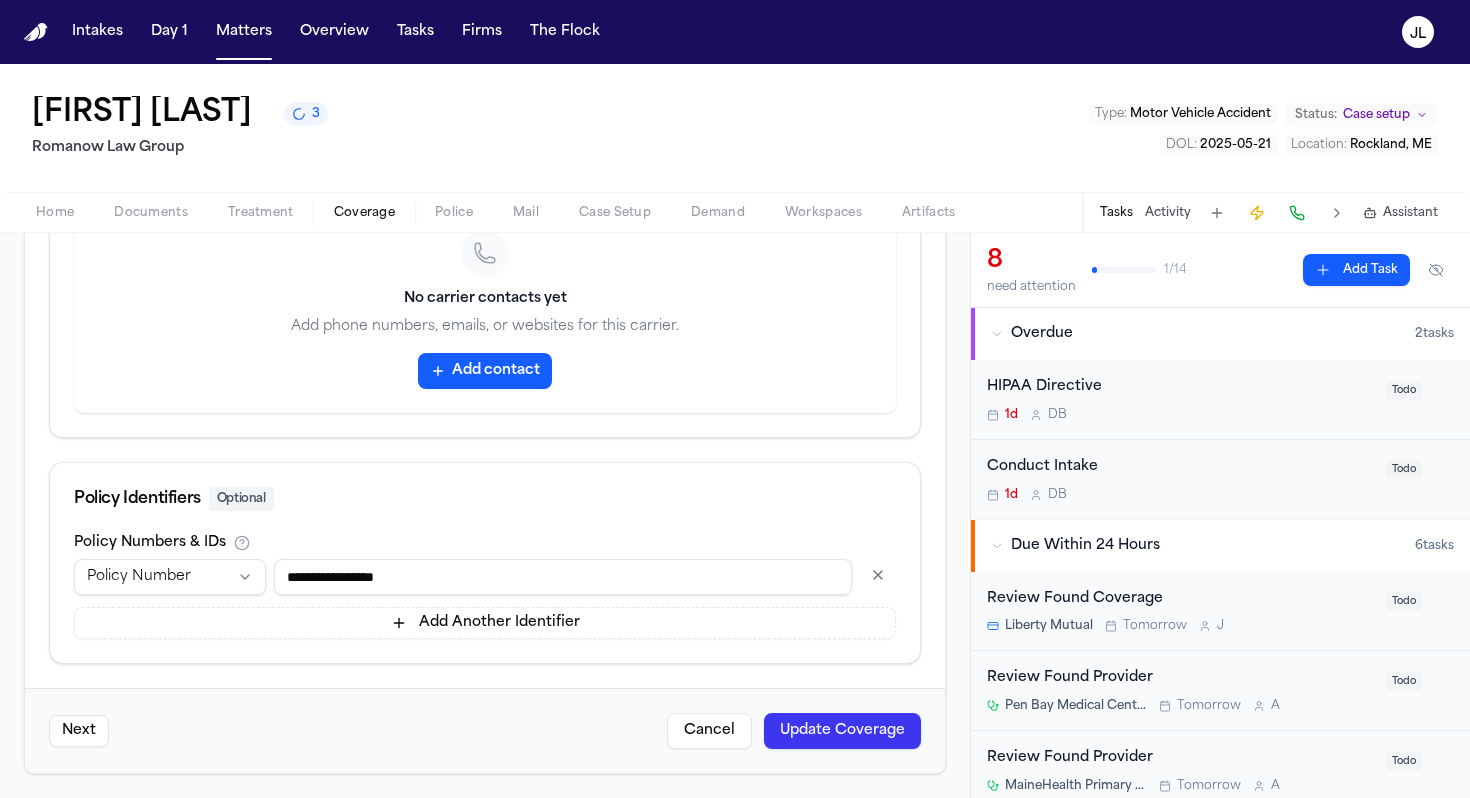 scroll, scrollTop: 1046, scrollLeft: 0, axis: vertical 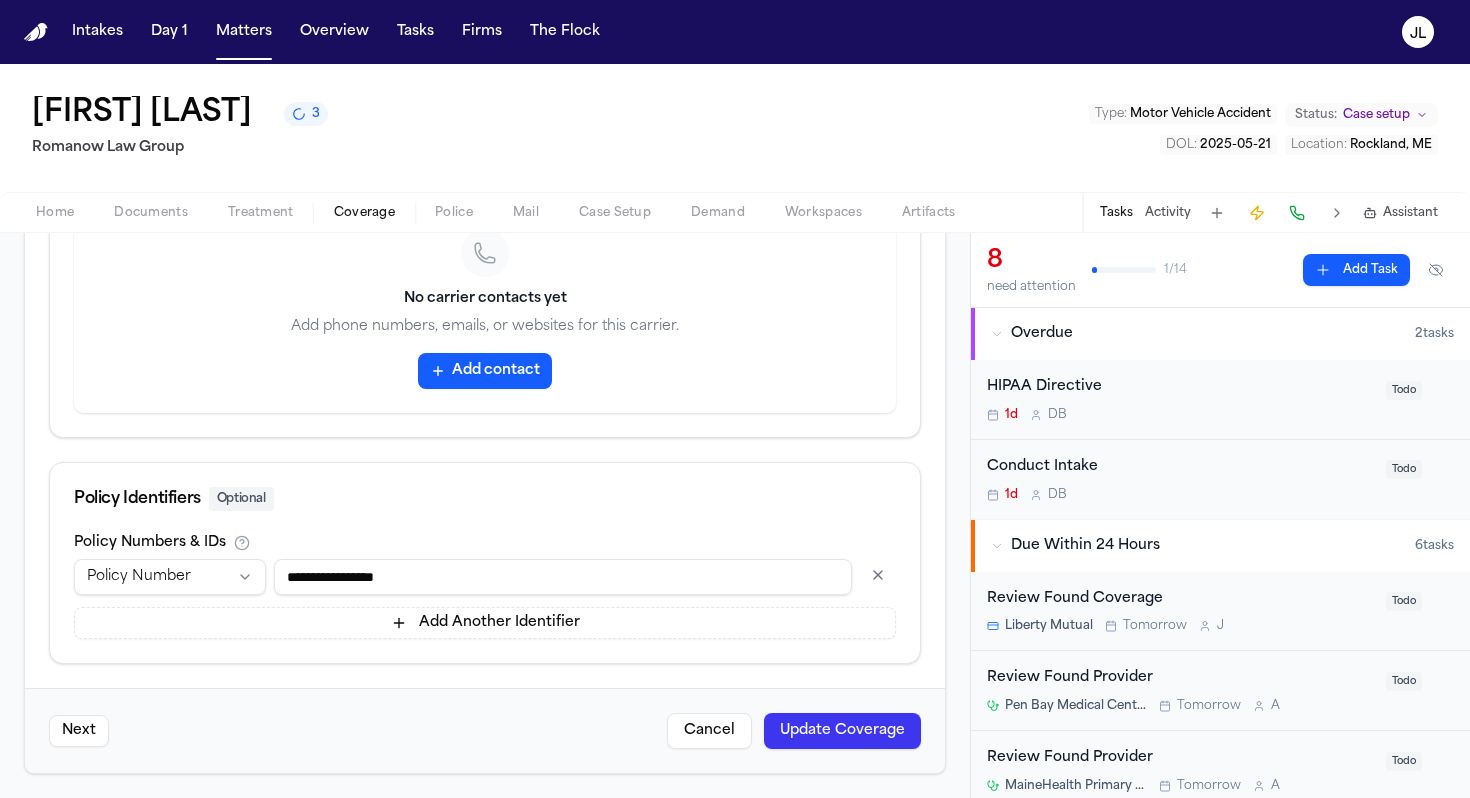 click on "Update Coverage" at bounding box center [842, 731] 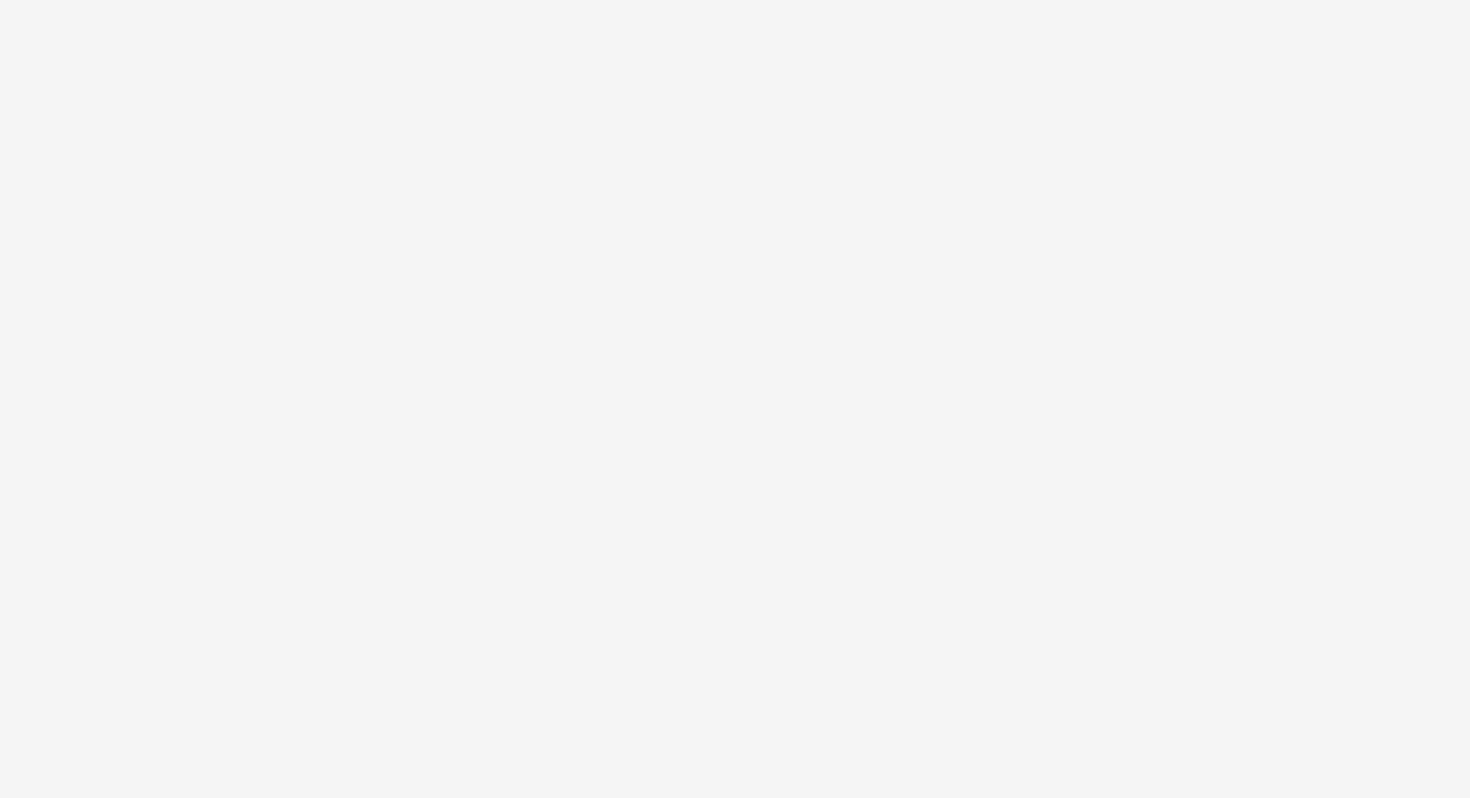 scroll, scrollTop: 0, scrollLeft: 0, axis: both 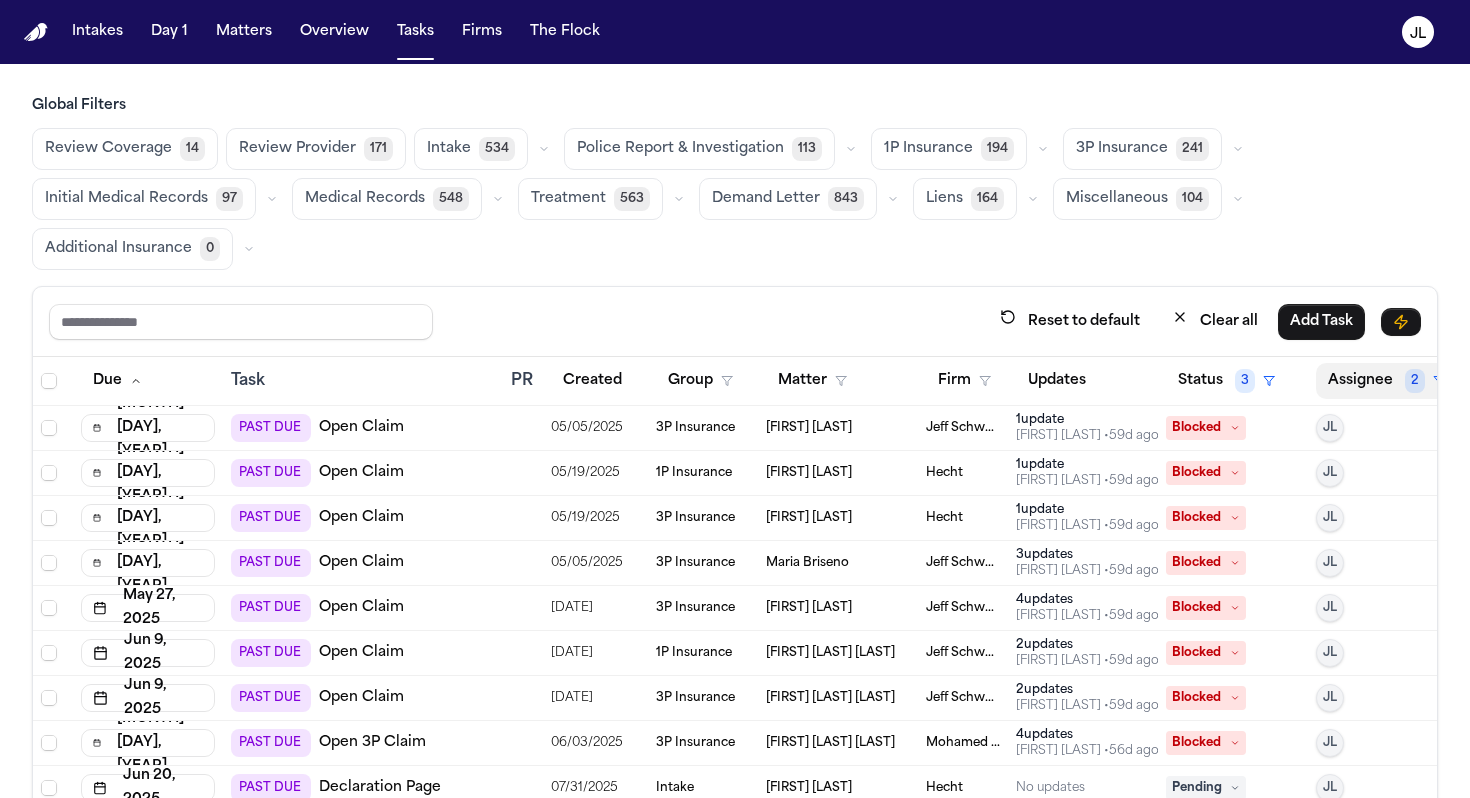 click on "Assignee 2" at bounding box center (1386, 381) 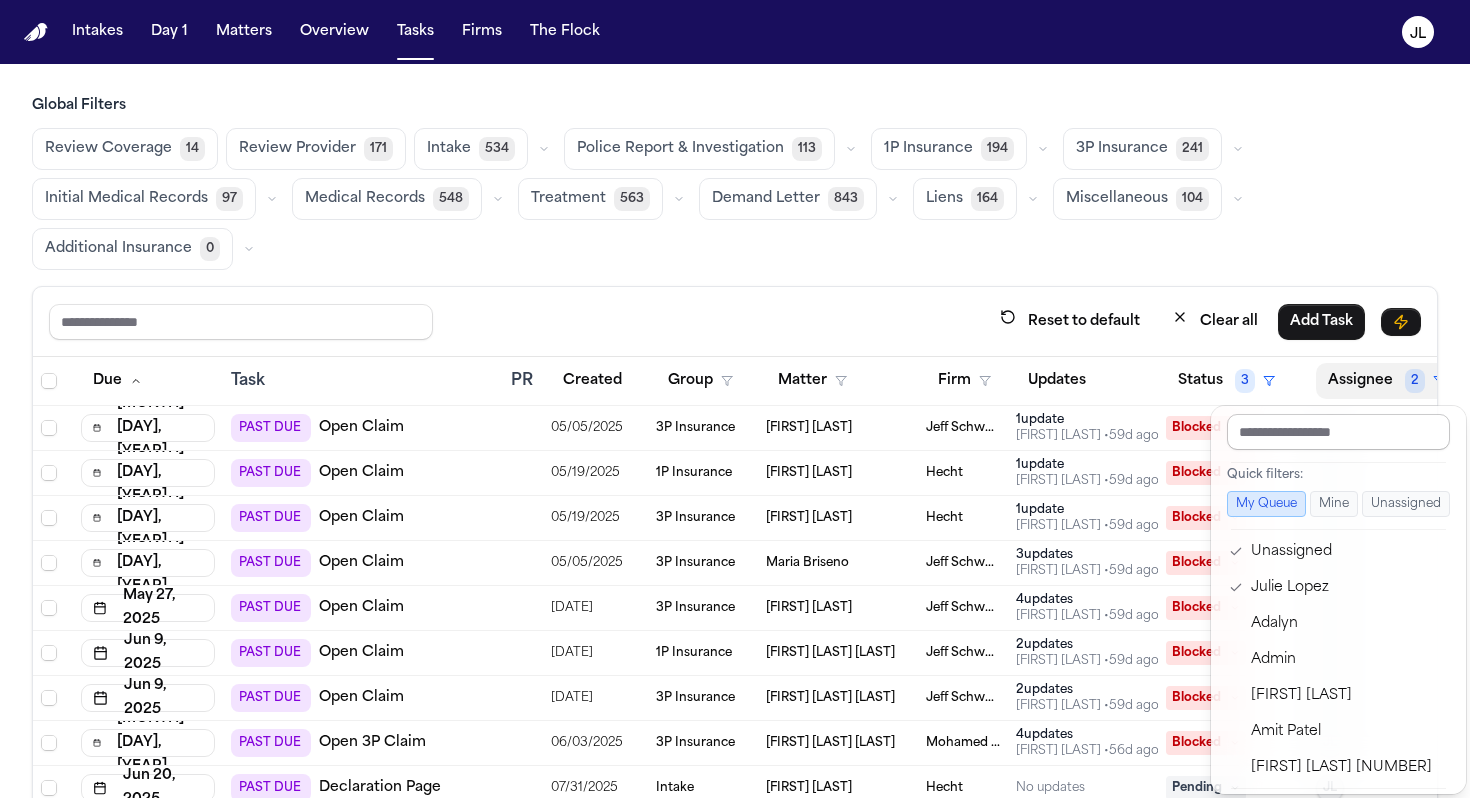 click at bounding box center (1338, 432) 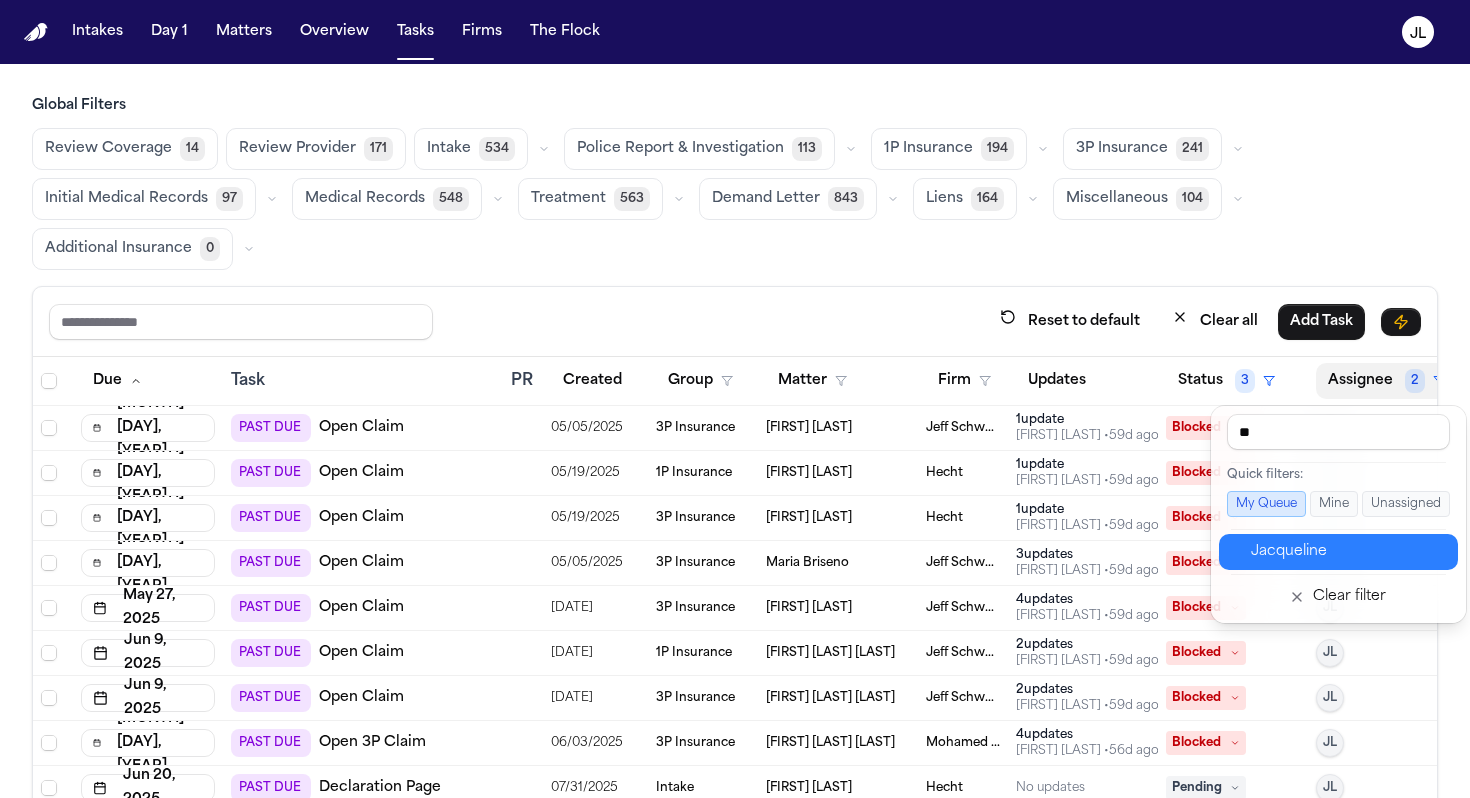 type on "**" 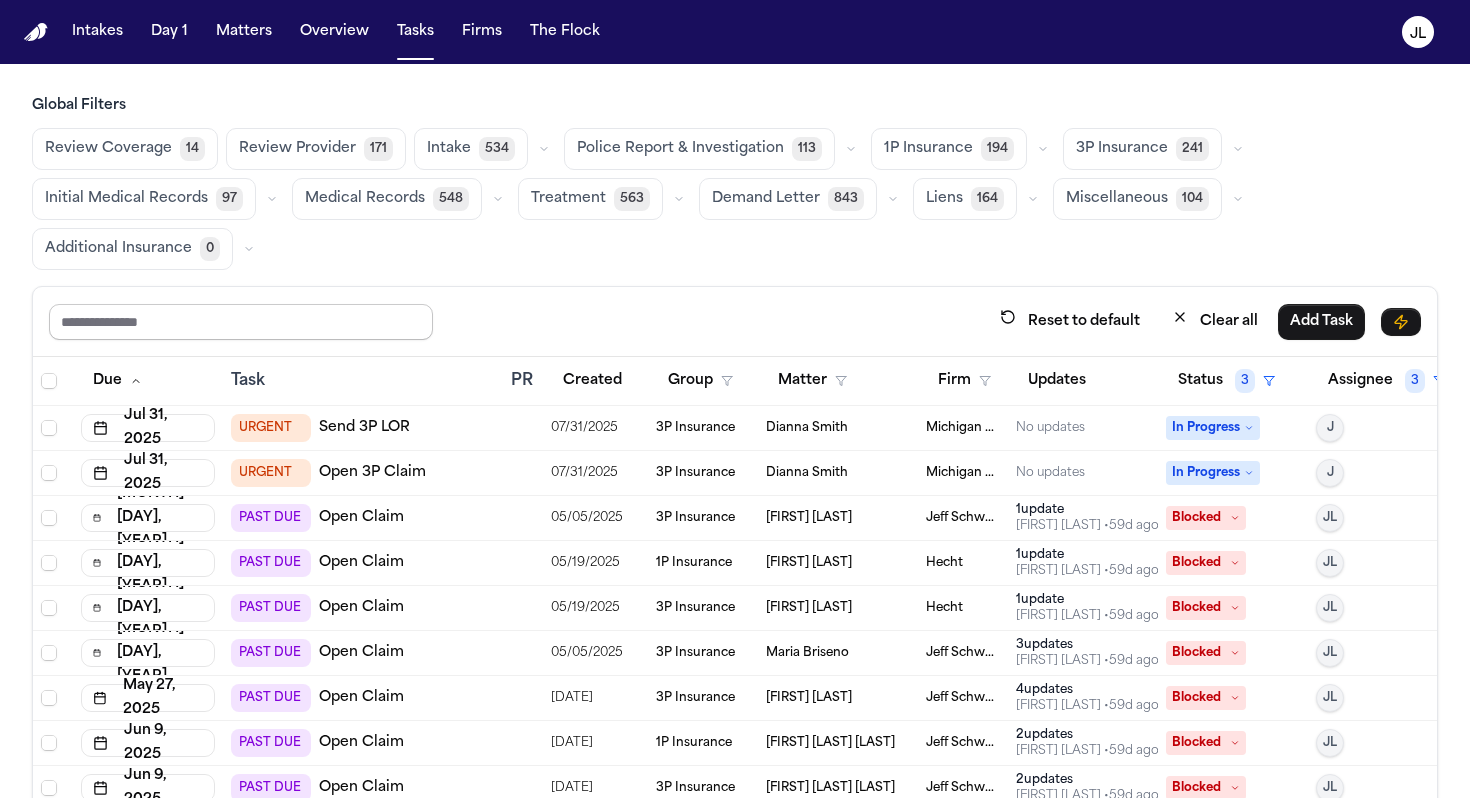 click at bounding box center (241, 322) 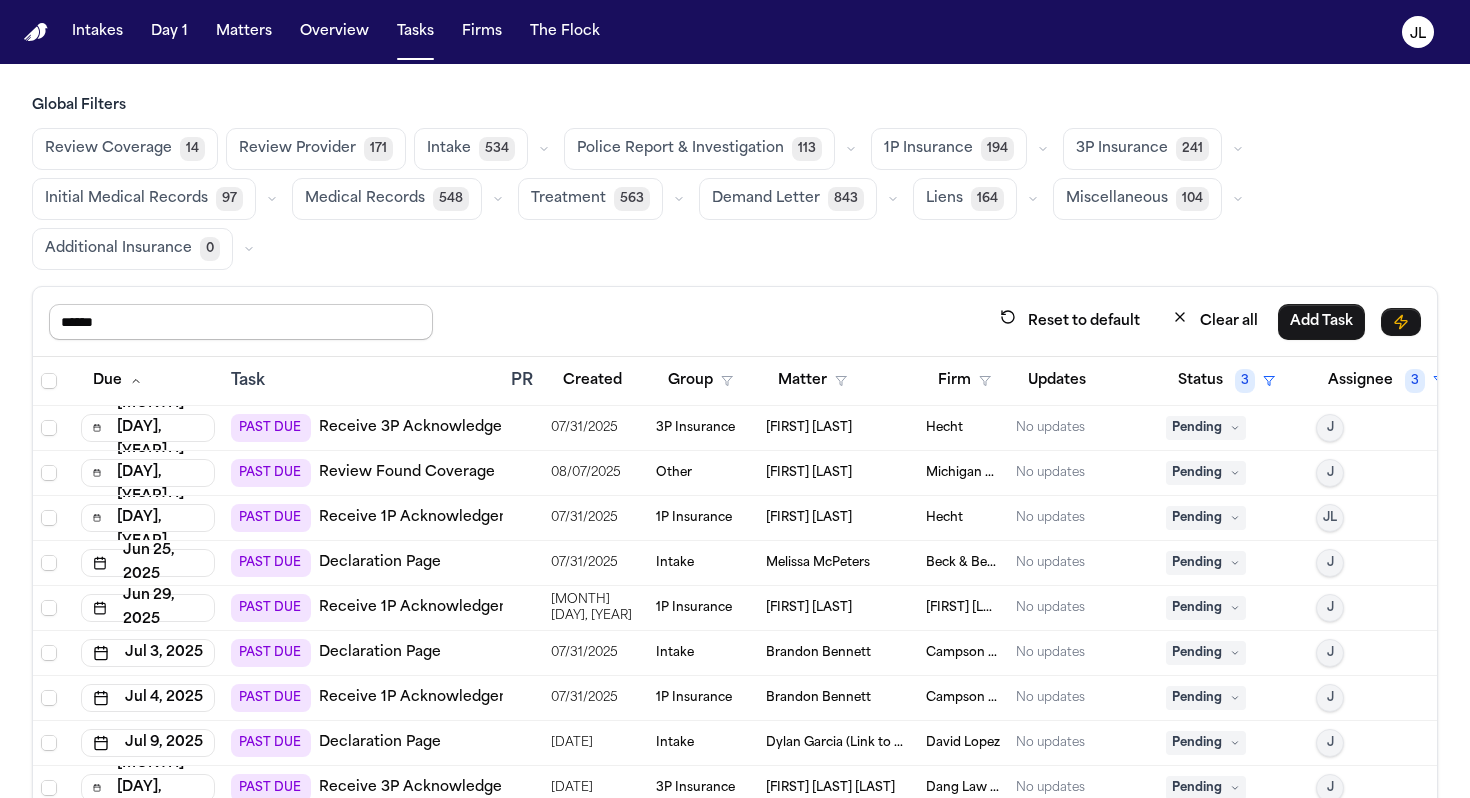 type on "******" 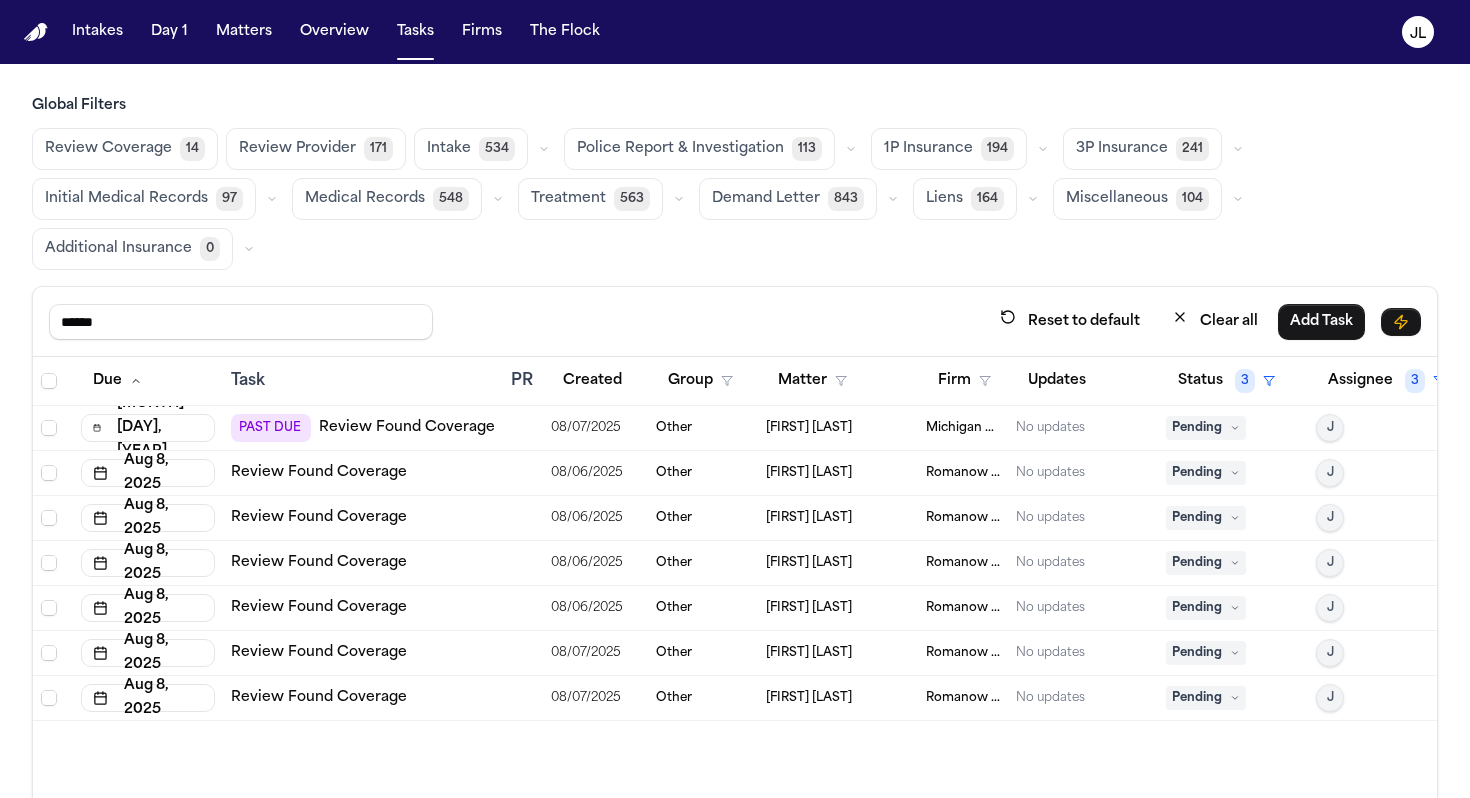 click on "Review Found Coverage" at bounding box center (319, 473) 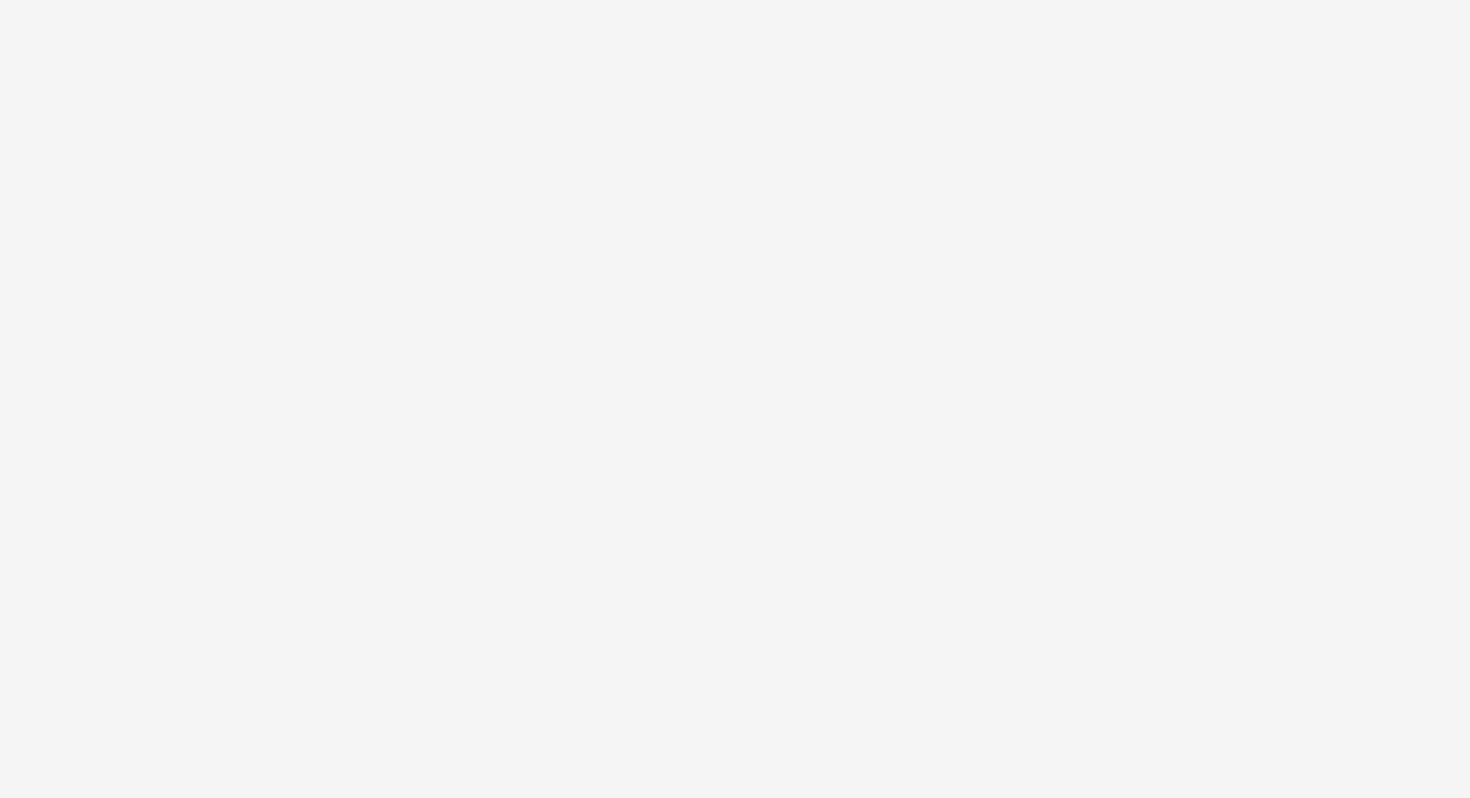 scroll, scrollTop: 0, scrollLeft: 0, axis: both 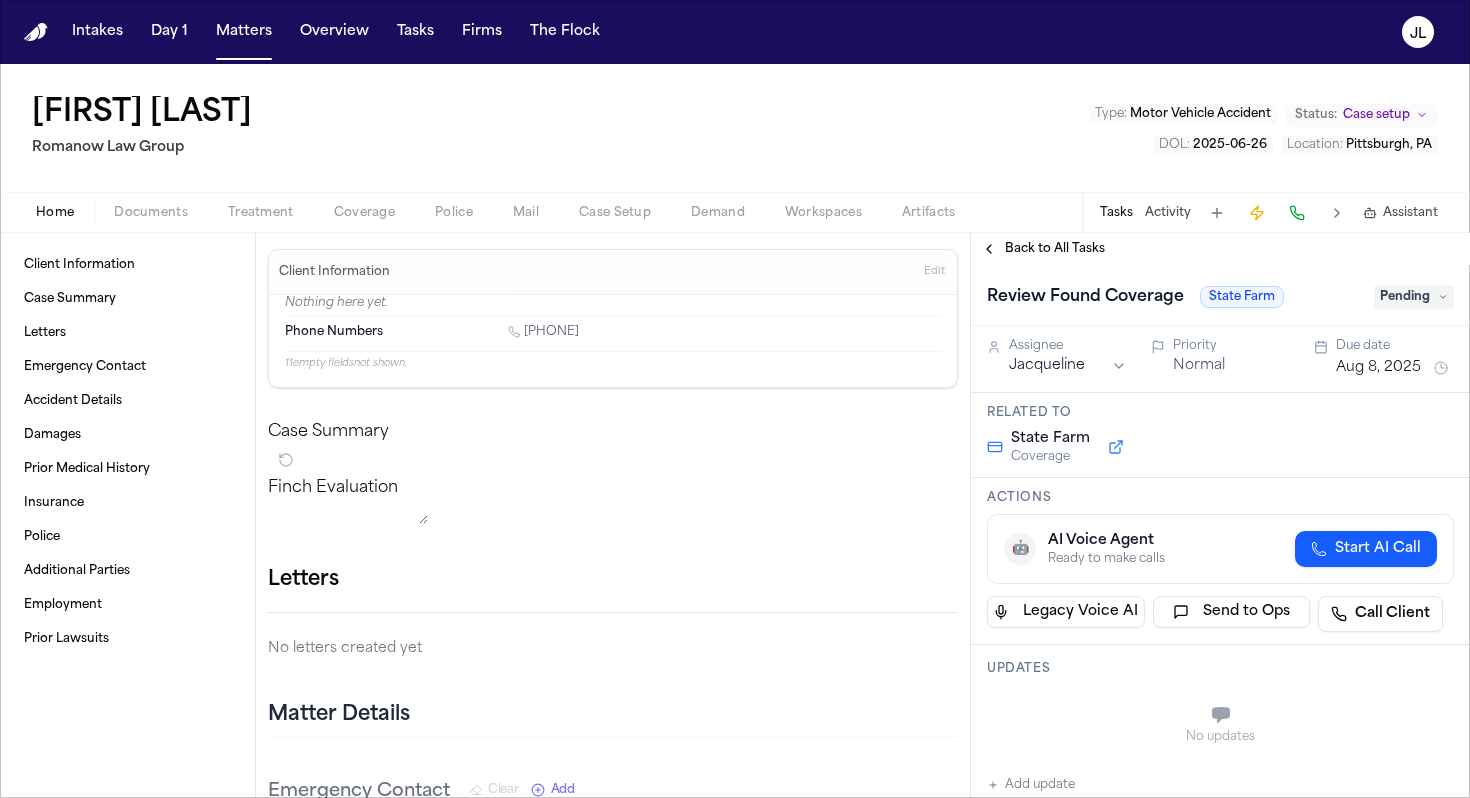 click on "Coverage" at bounding box center (364, 213) 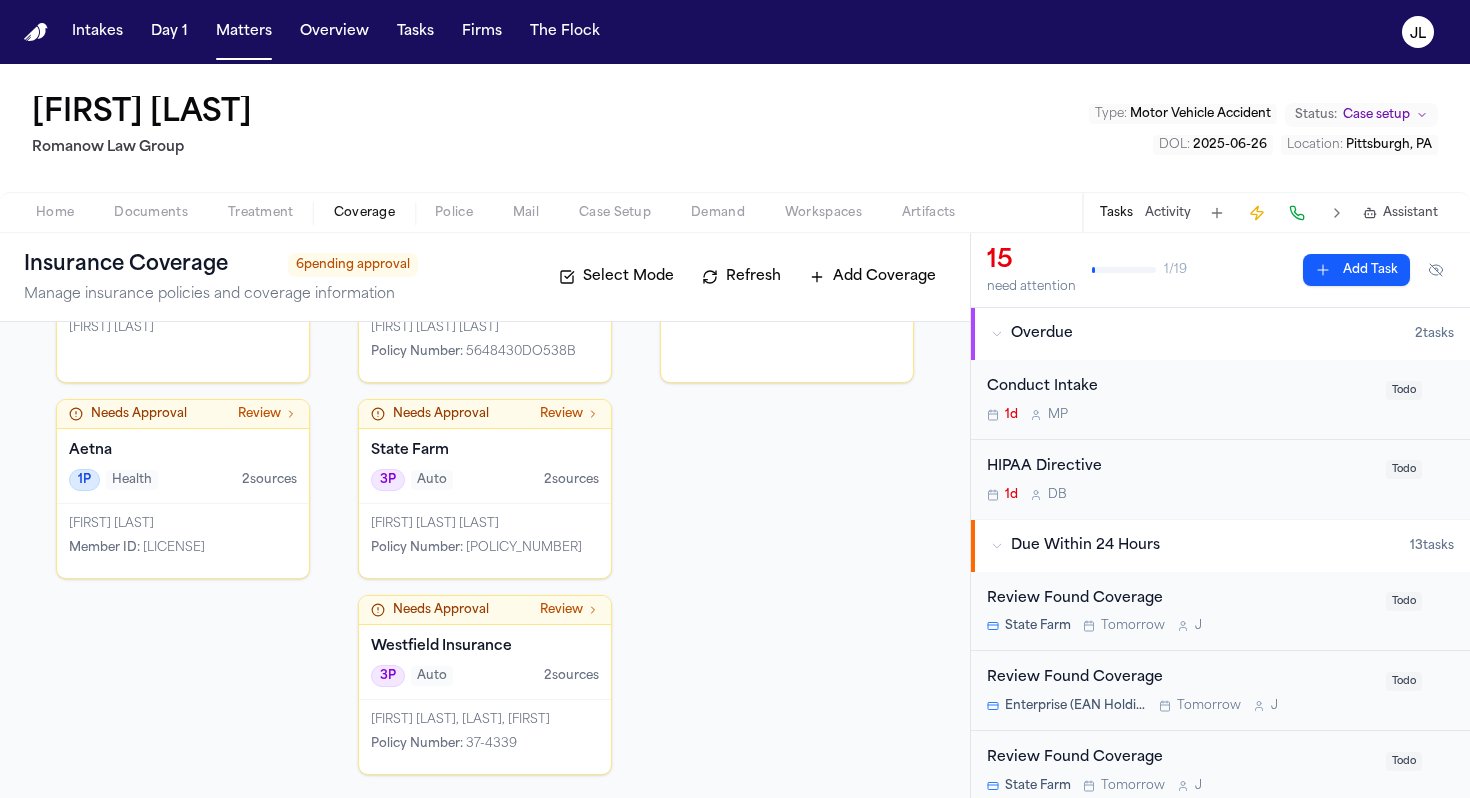 scroll, scrollTop: 237, scrollLeft: 0, axis: vertical 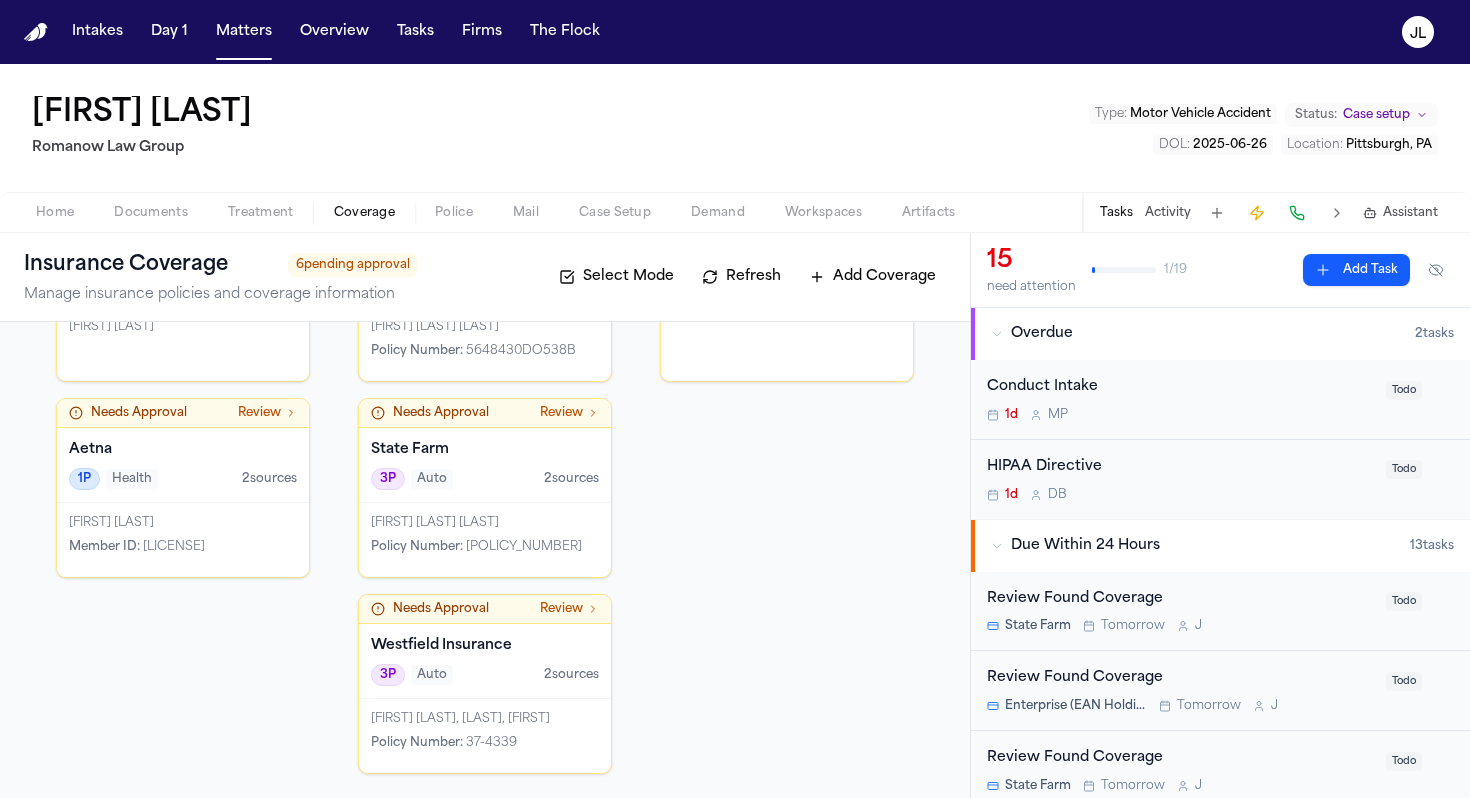 click on "3P Auto 2  source s" at bounding box center (485, 675) 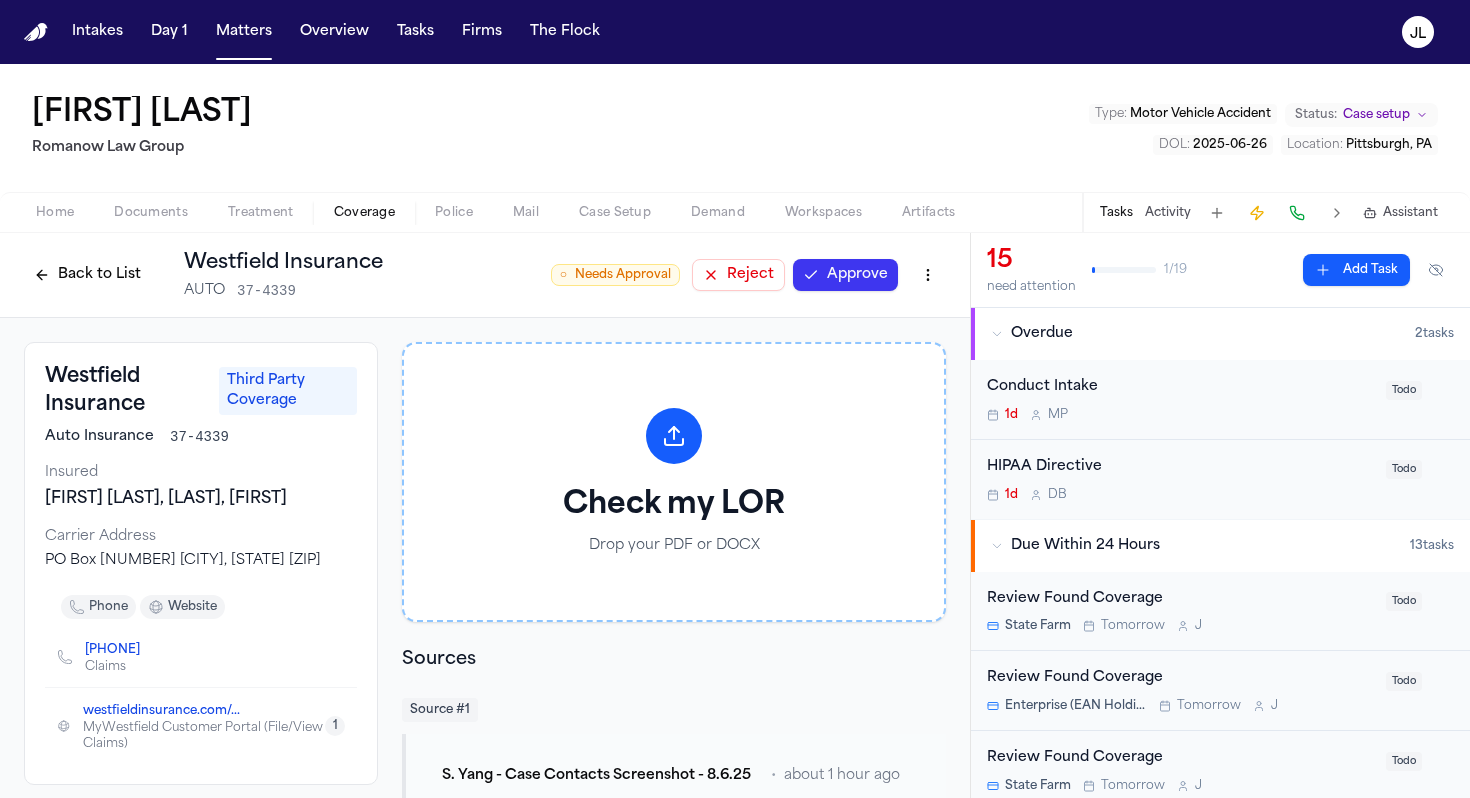 click on "Approve" at bounding box center [845, 275] 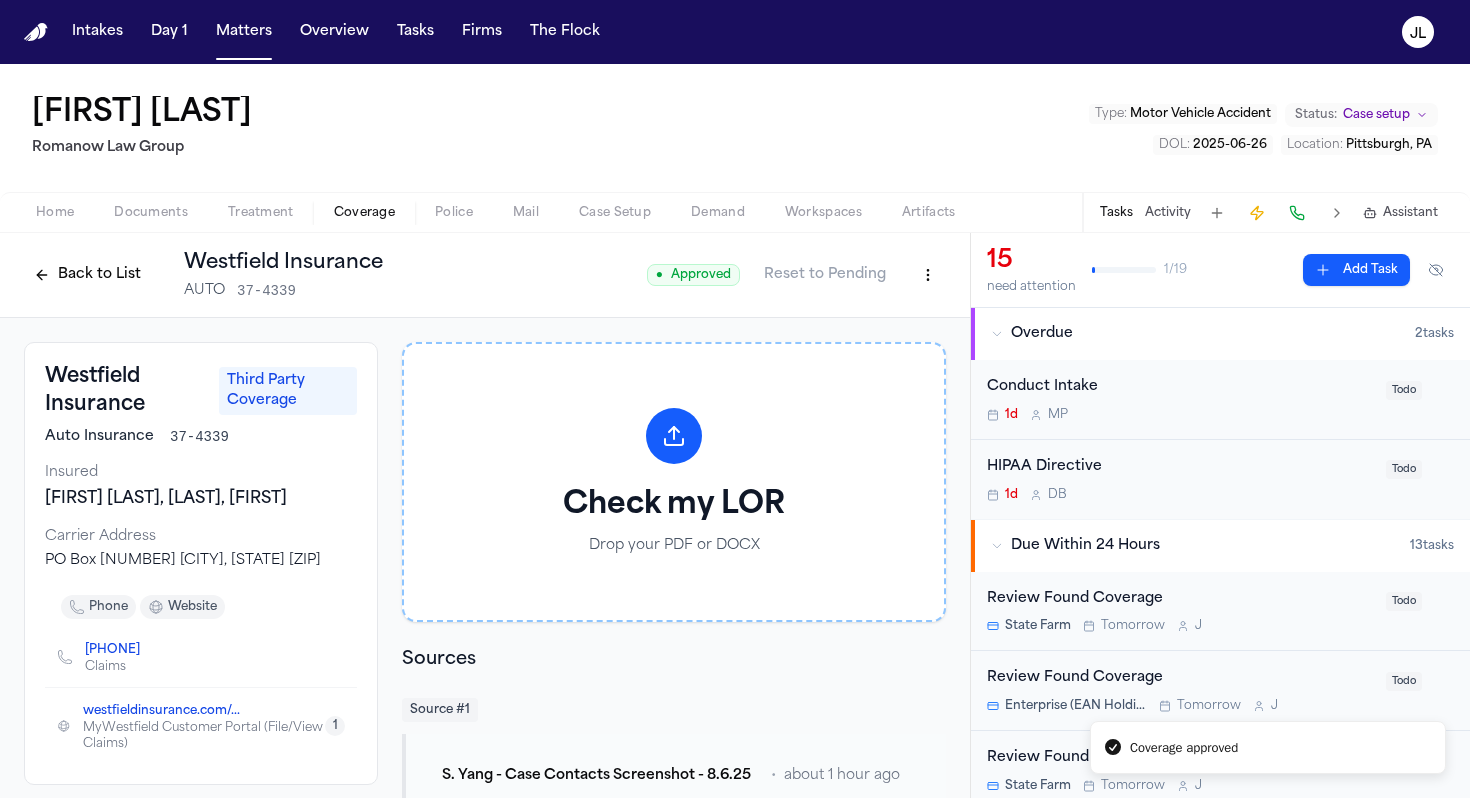 click on "Back to List" at bounding box center (87, 275) 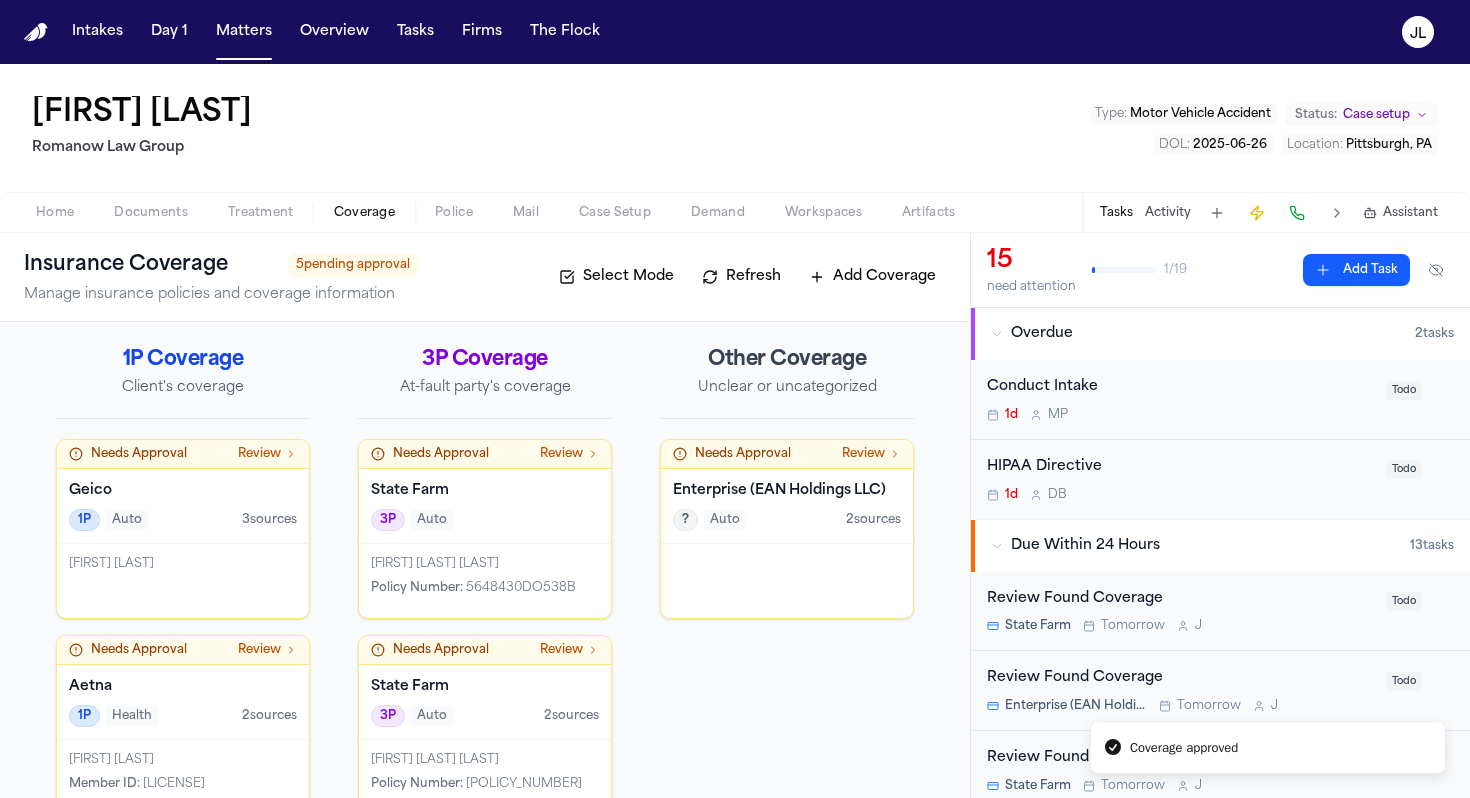 click on "[FIRST] [LAST]" at bounding box center (183, 581) 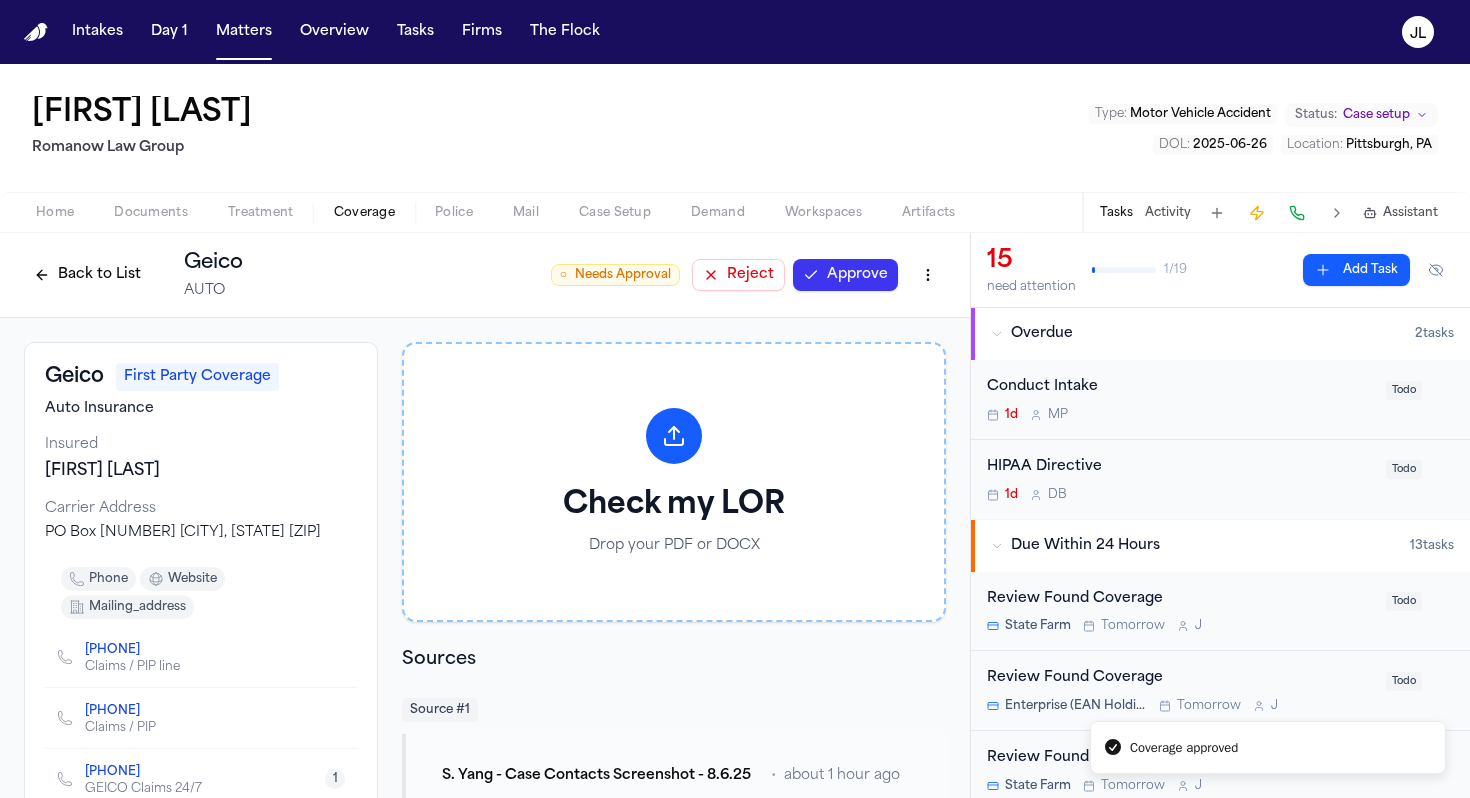 click on "Approve" at bounding box center (845, 275) 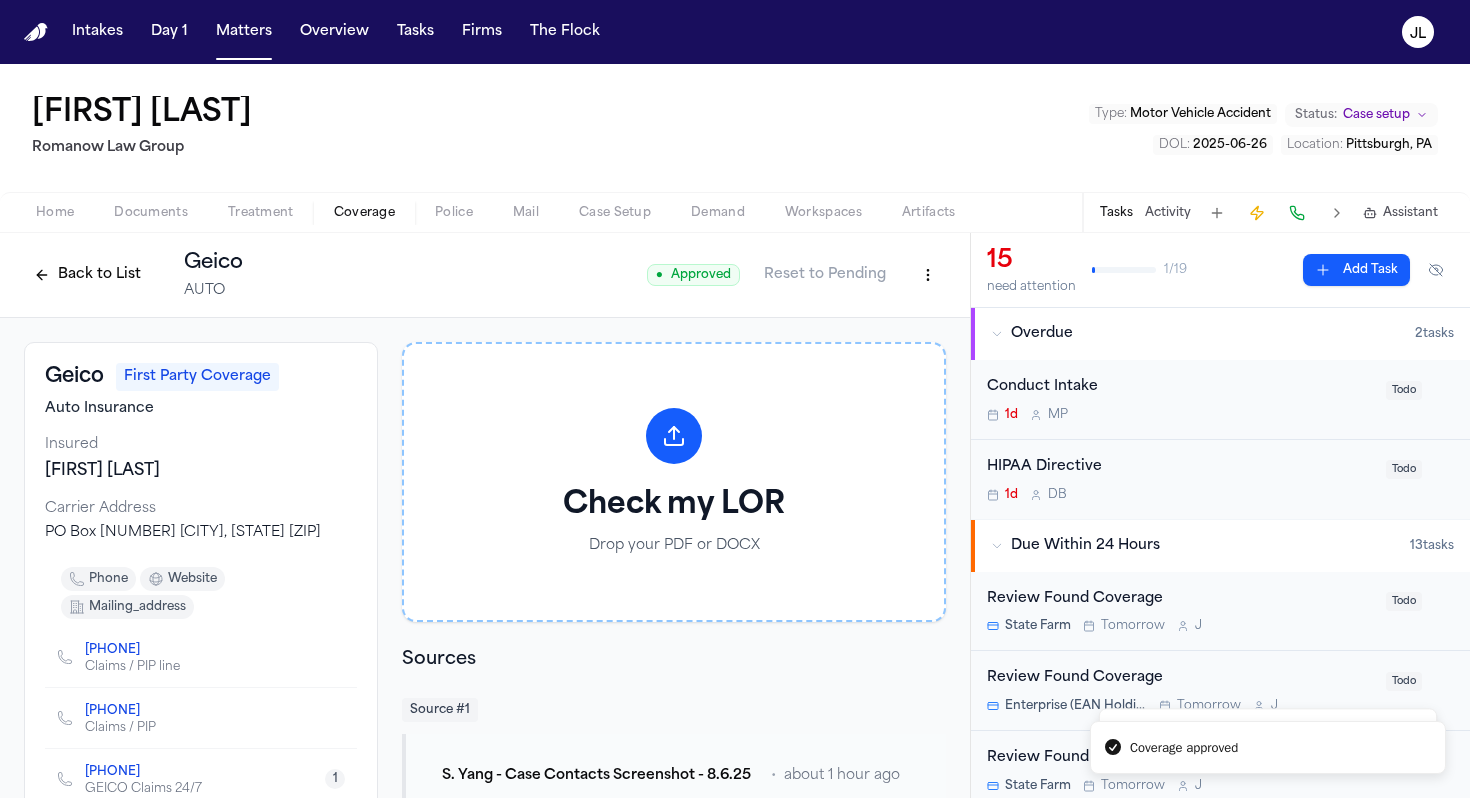 click on "Back to List" at bounding box center [87, 275] 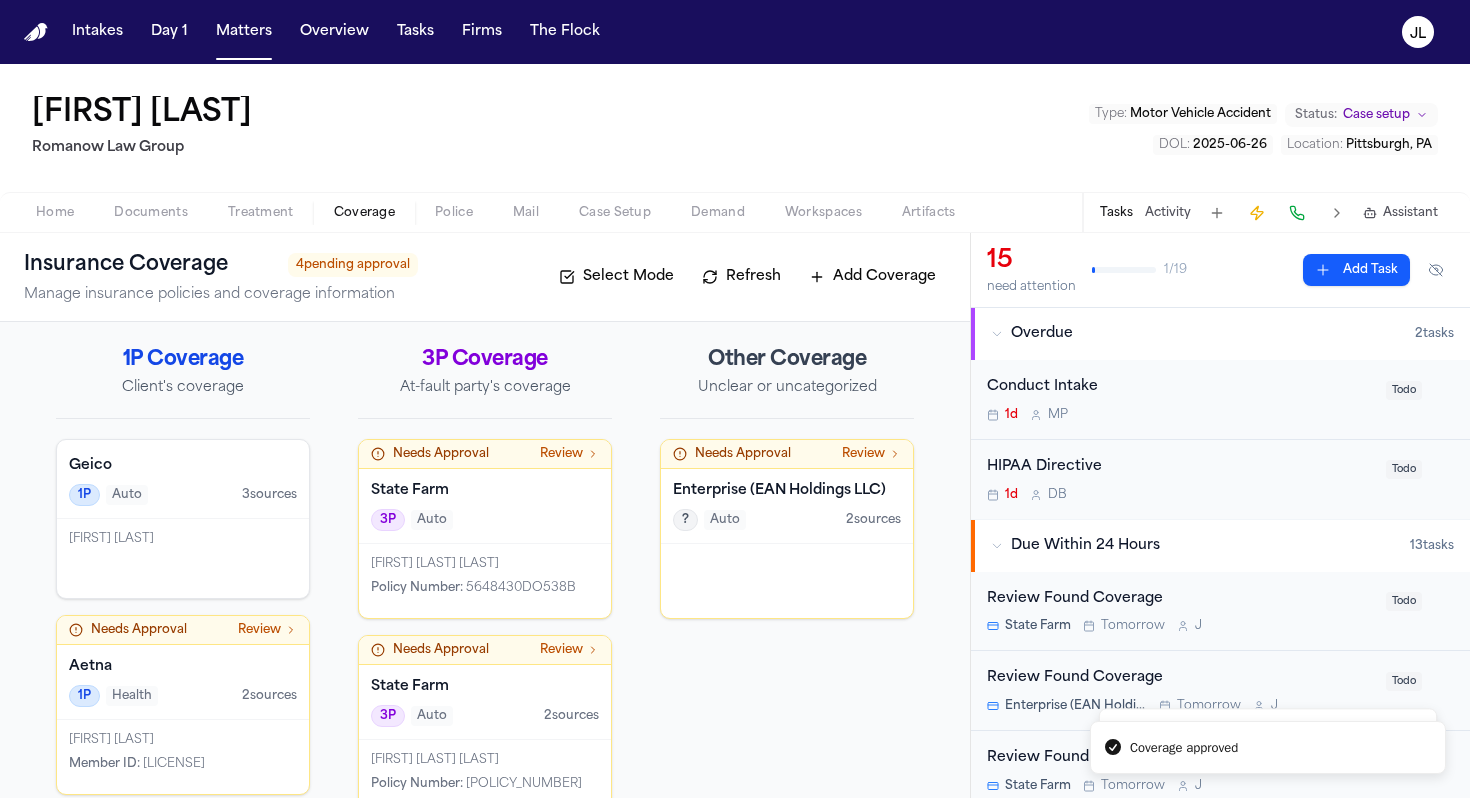 click on "1P Health 2 source s" at bounding box center [183, 696] 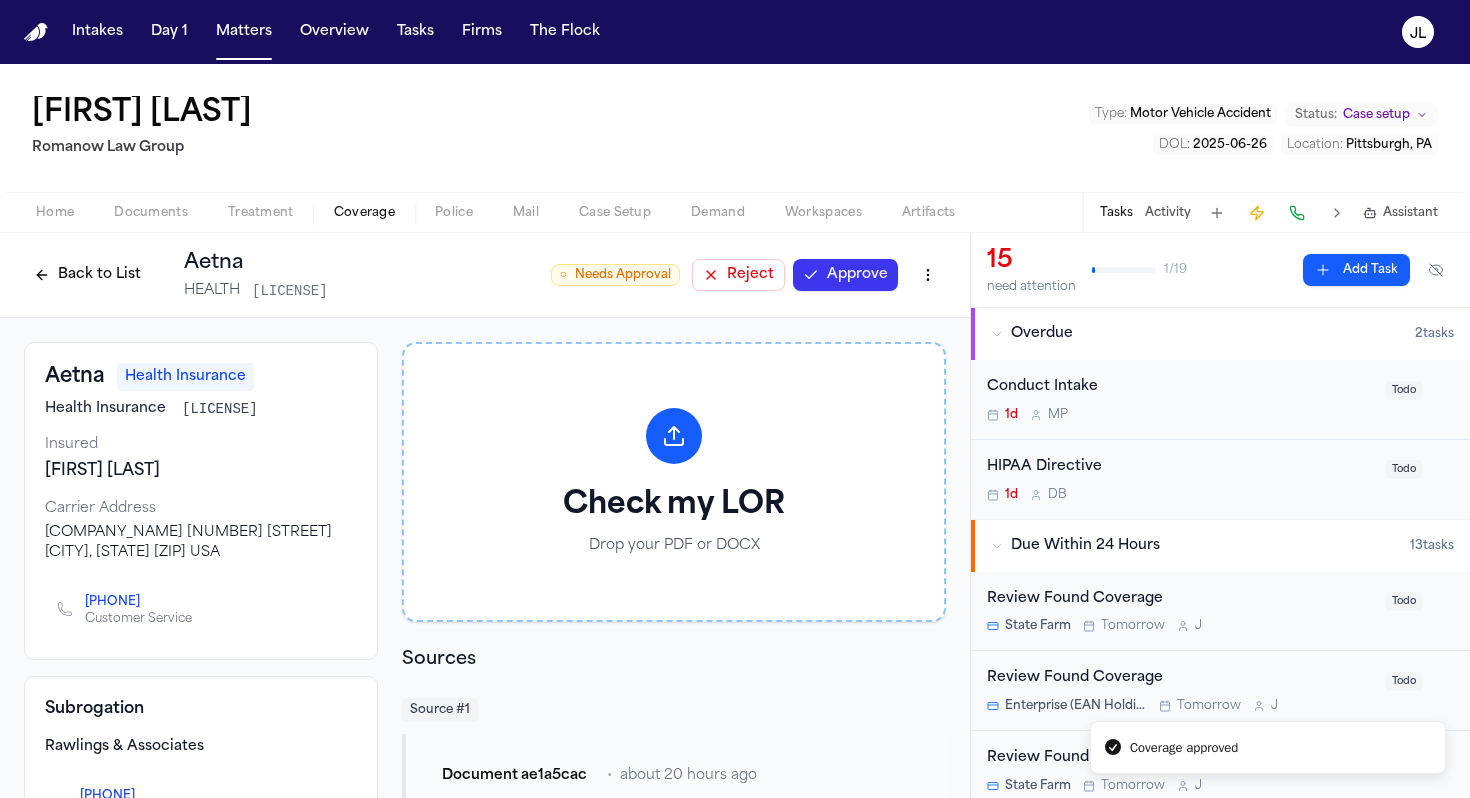 click on "Approve" at bounding box center (845, 275) 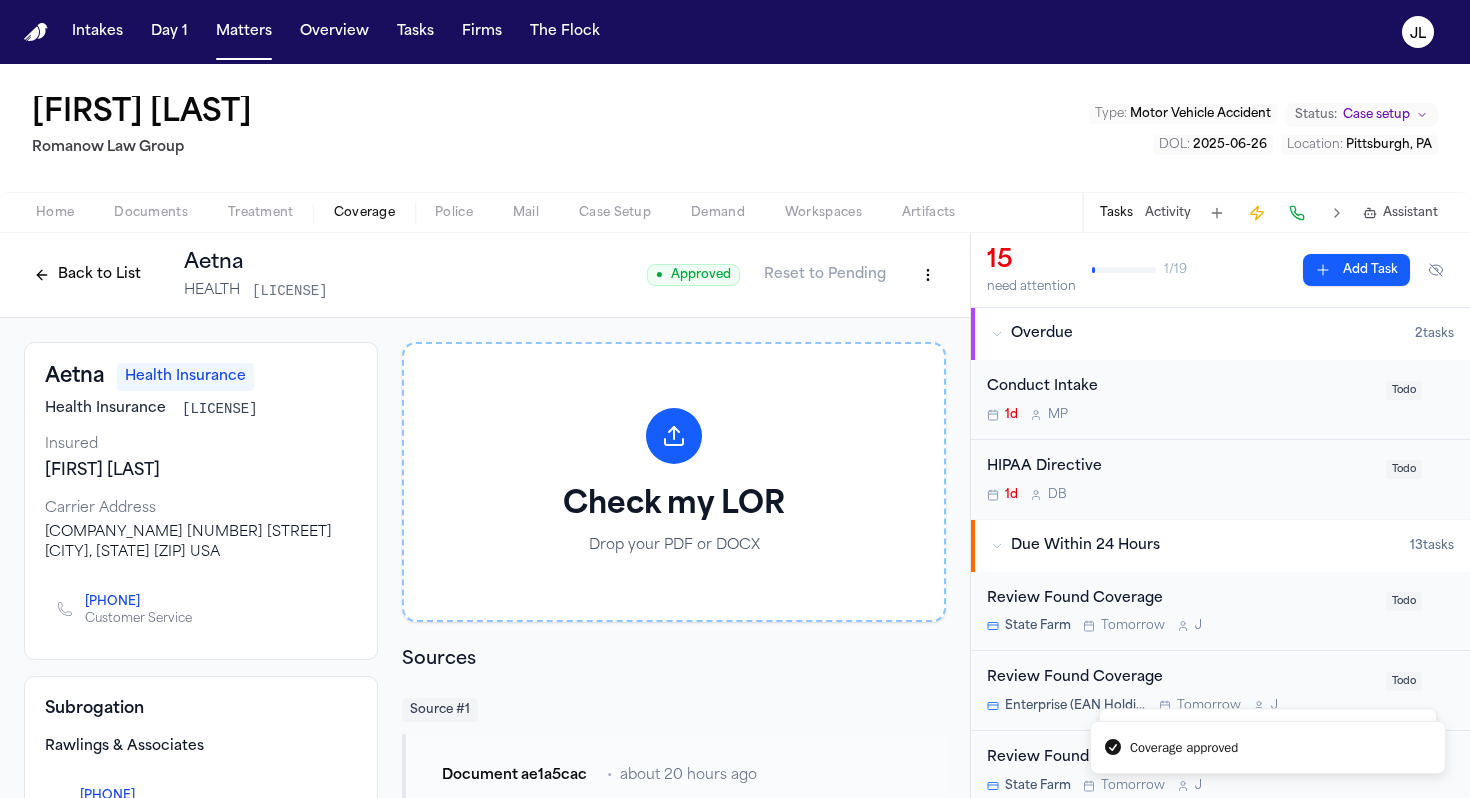 click on "Back to List" at bounding box center (87, 275) 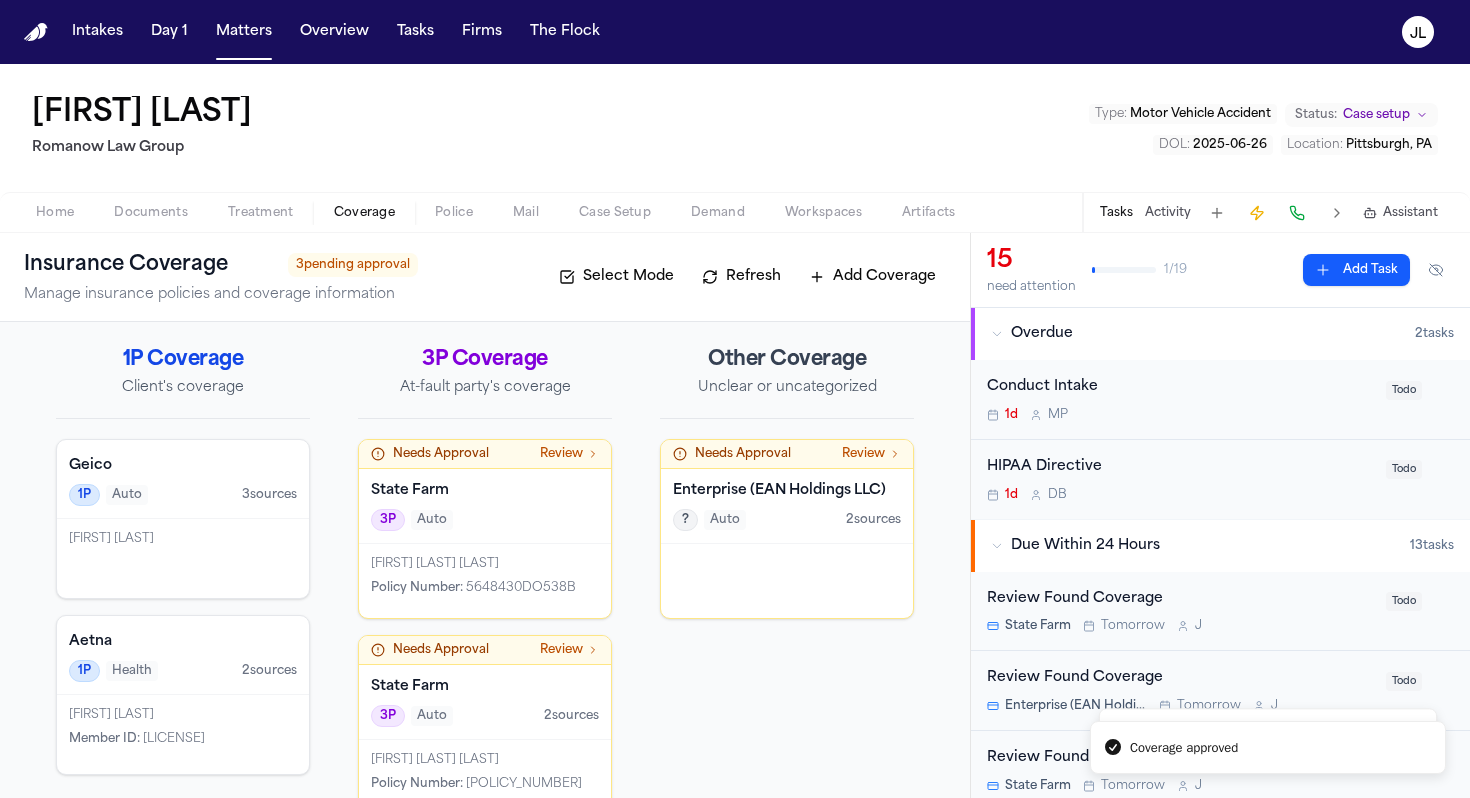 click on "[FIRST] [LAST] [LAST] Policy Number : [POLICY_NUMBER]" at bounding box center (485, 581) 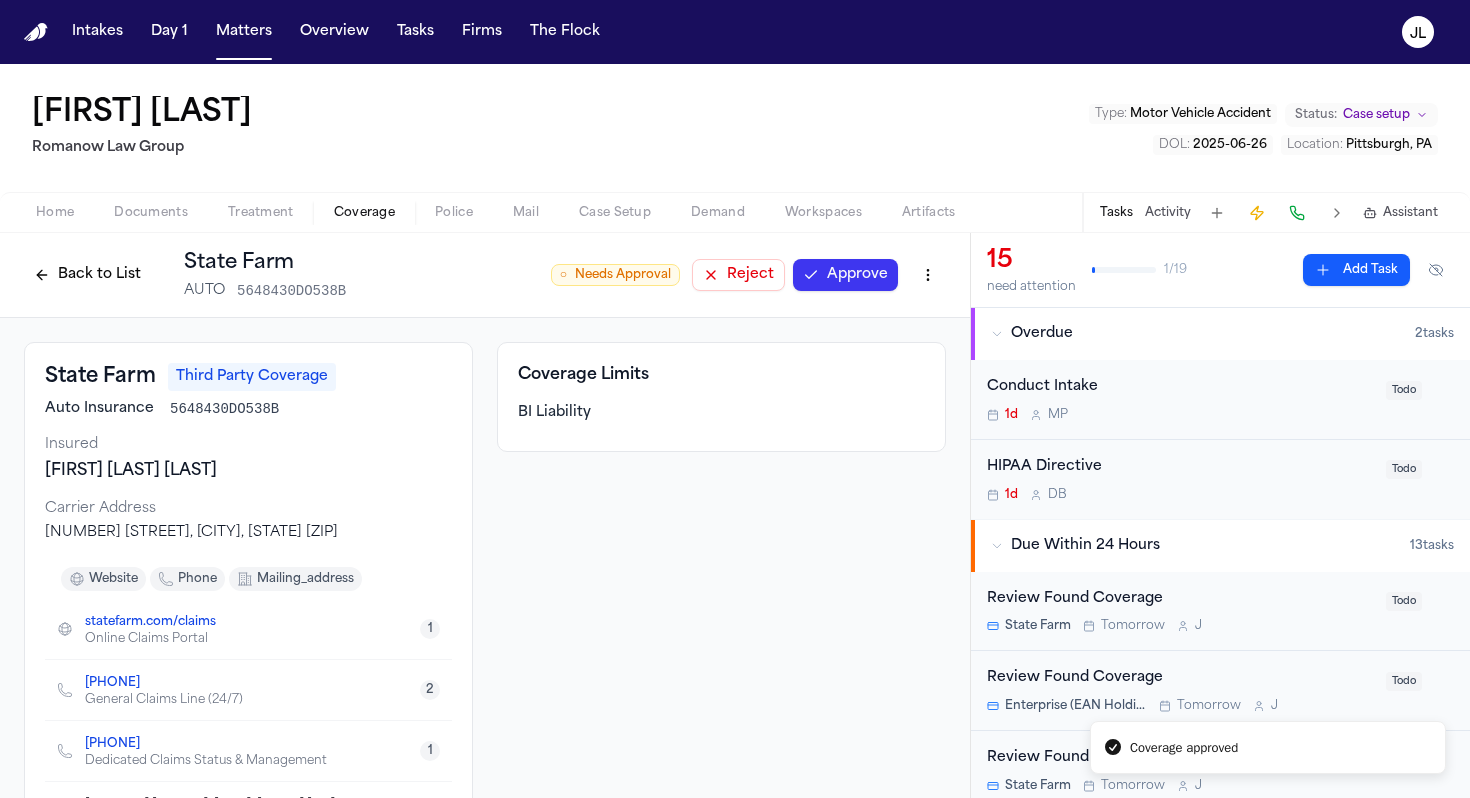 click on "Approve" at bounding box center (845, 275) 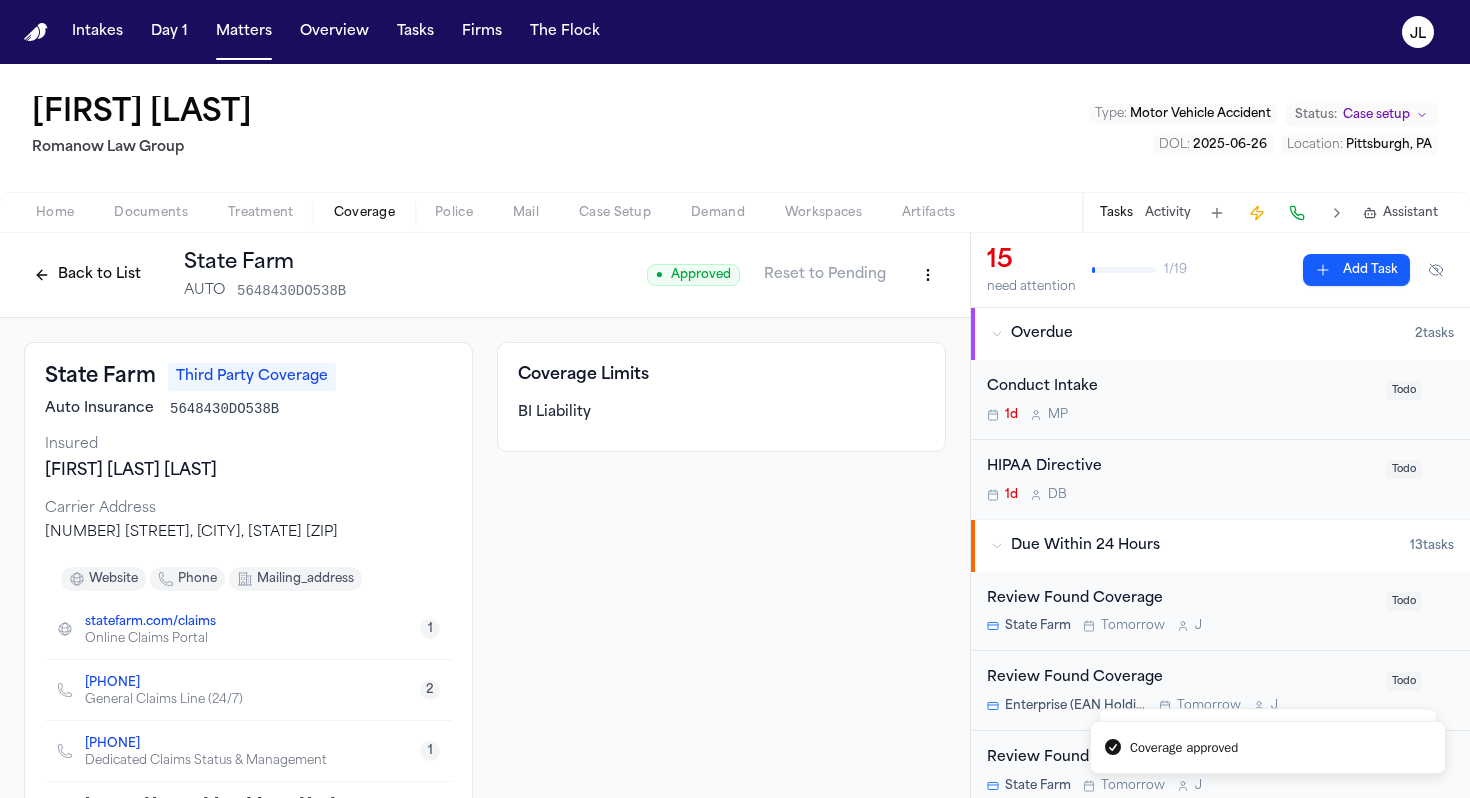 click on "Back to List" at bounding box center (87, 275) 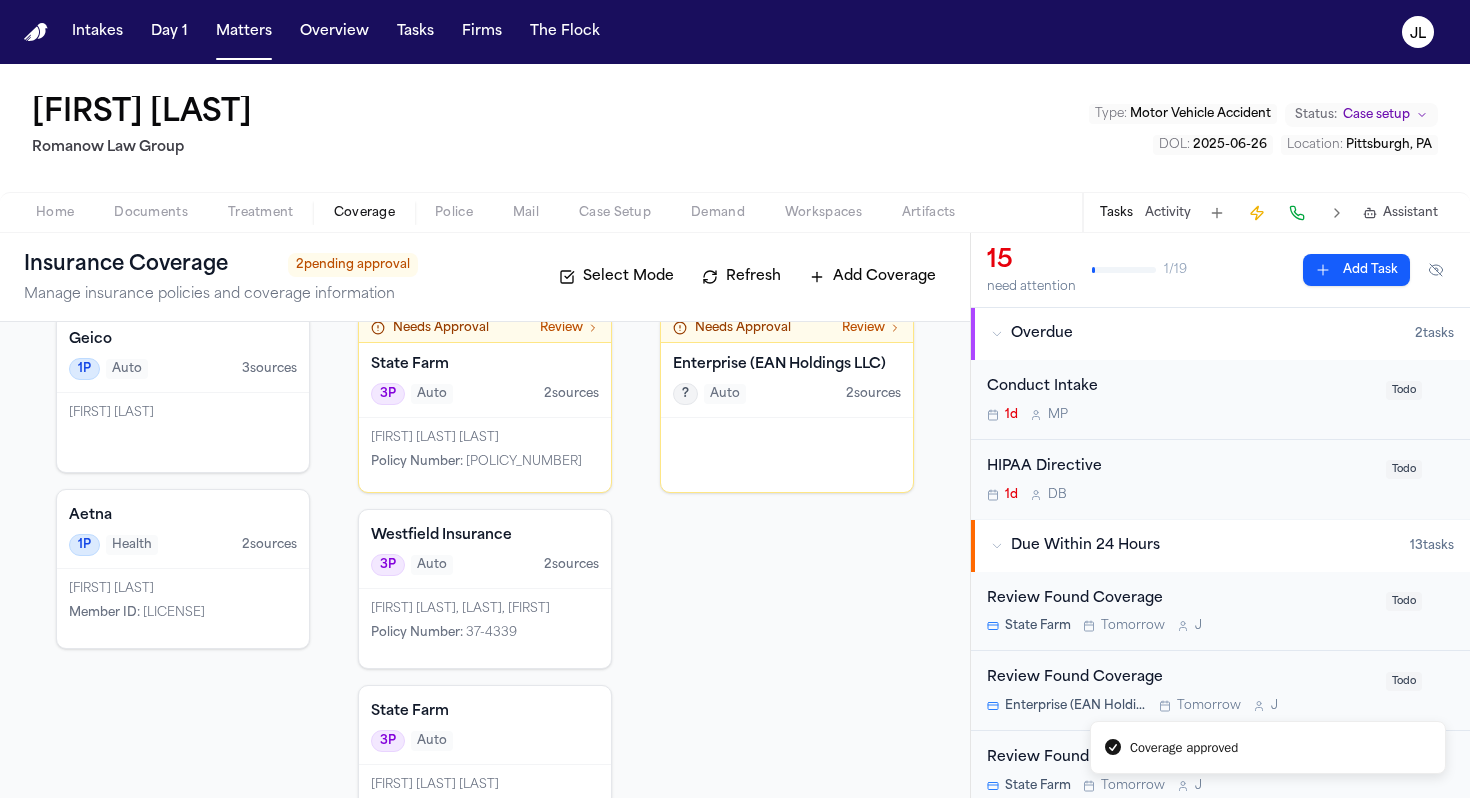 scroll, scrollTop: 127, scrollLeft: 0, axis: vertical 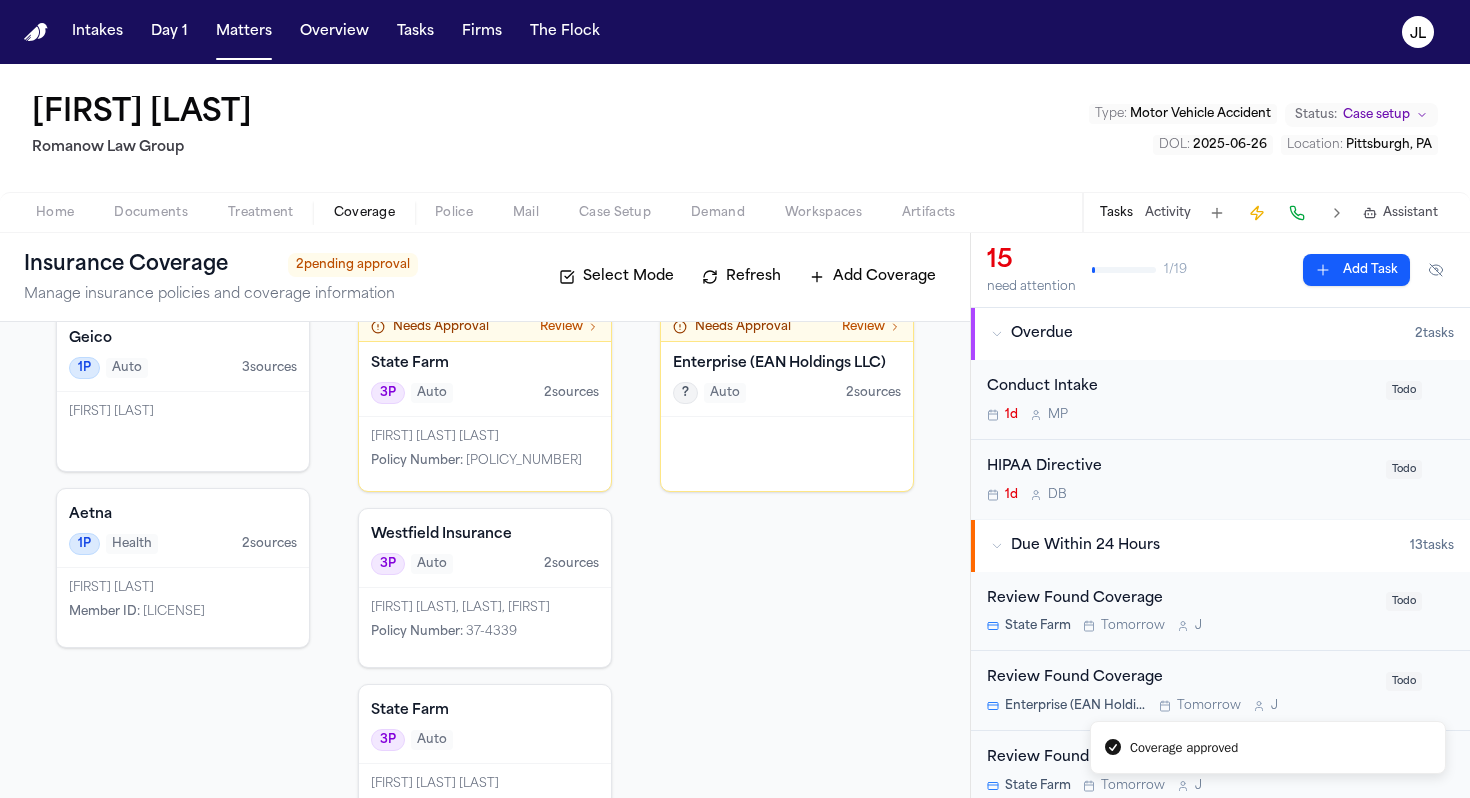 click at bounding box center (787, 454) 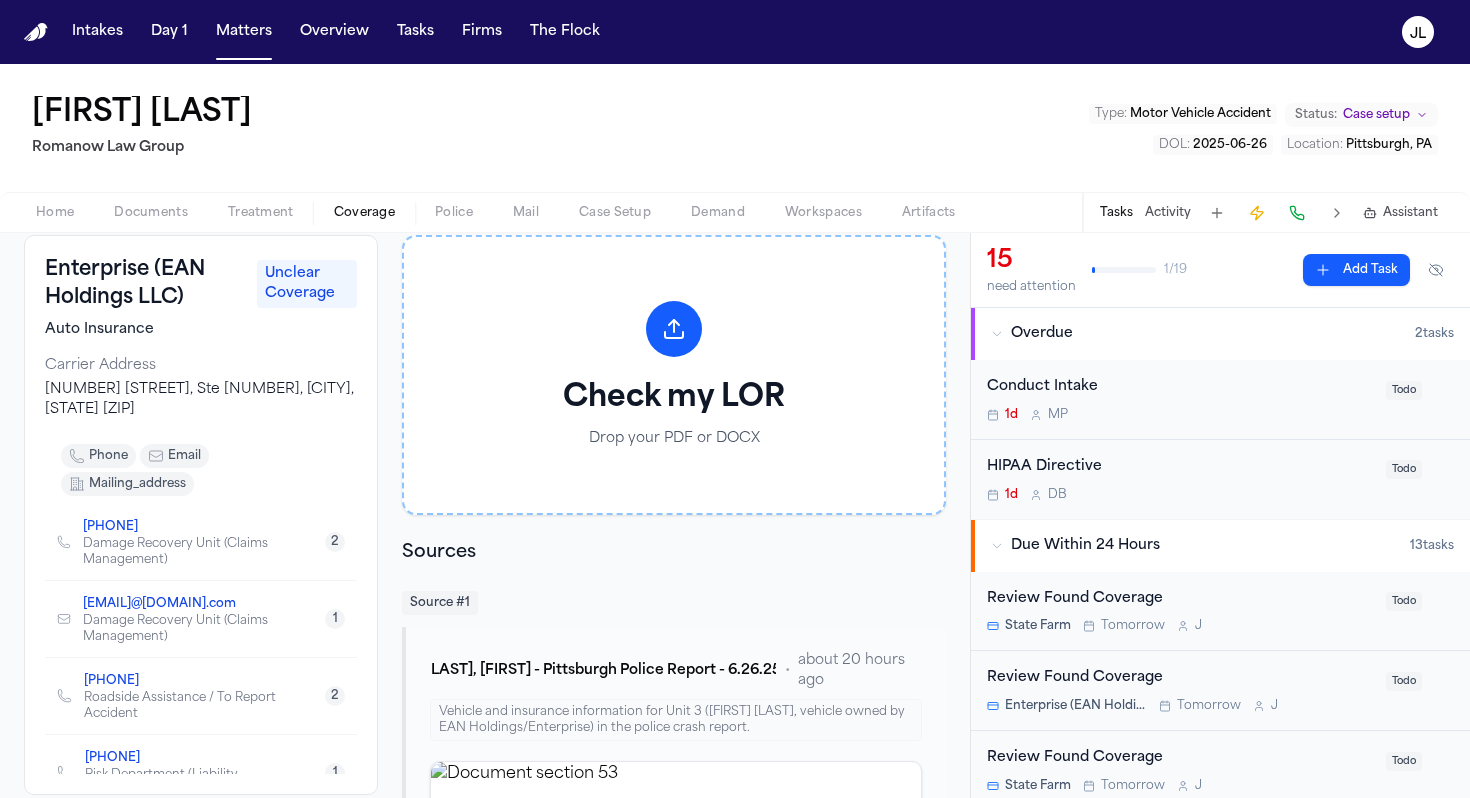 scroll, scrollTop: 0, scrollLeft: 0, axis: both 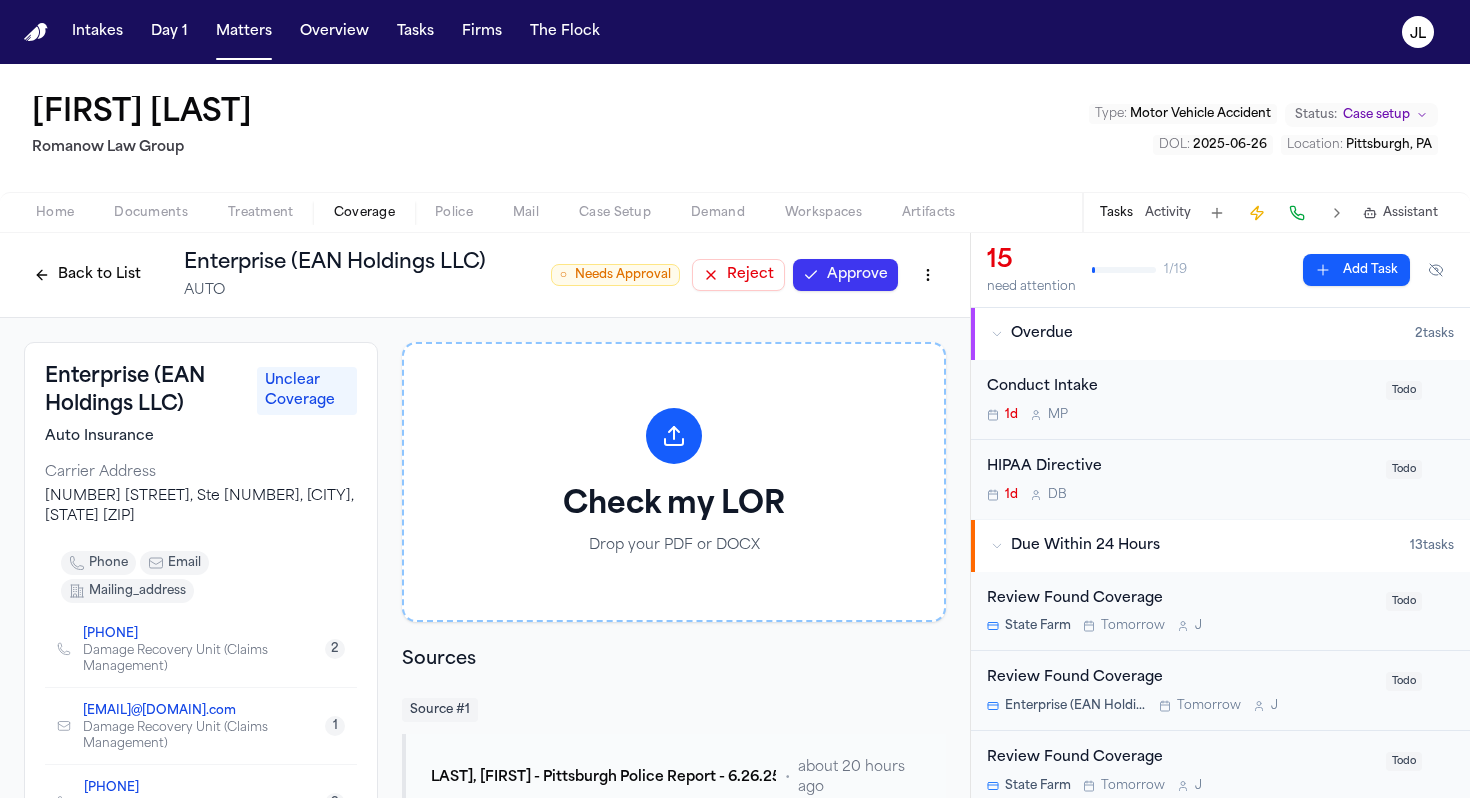 click on "Approve" at bounding box center [845, 275] 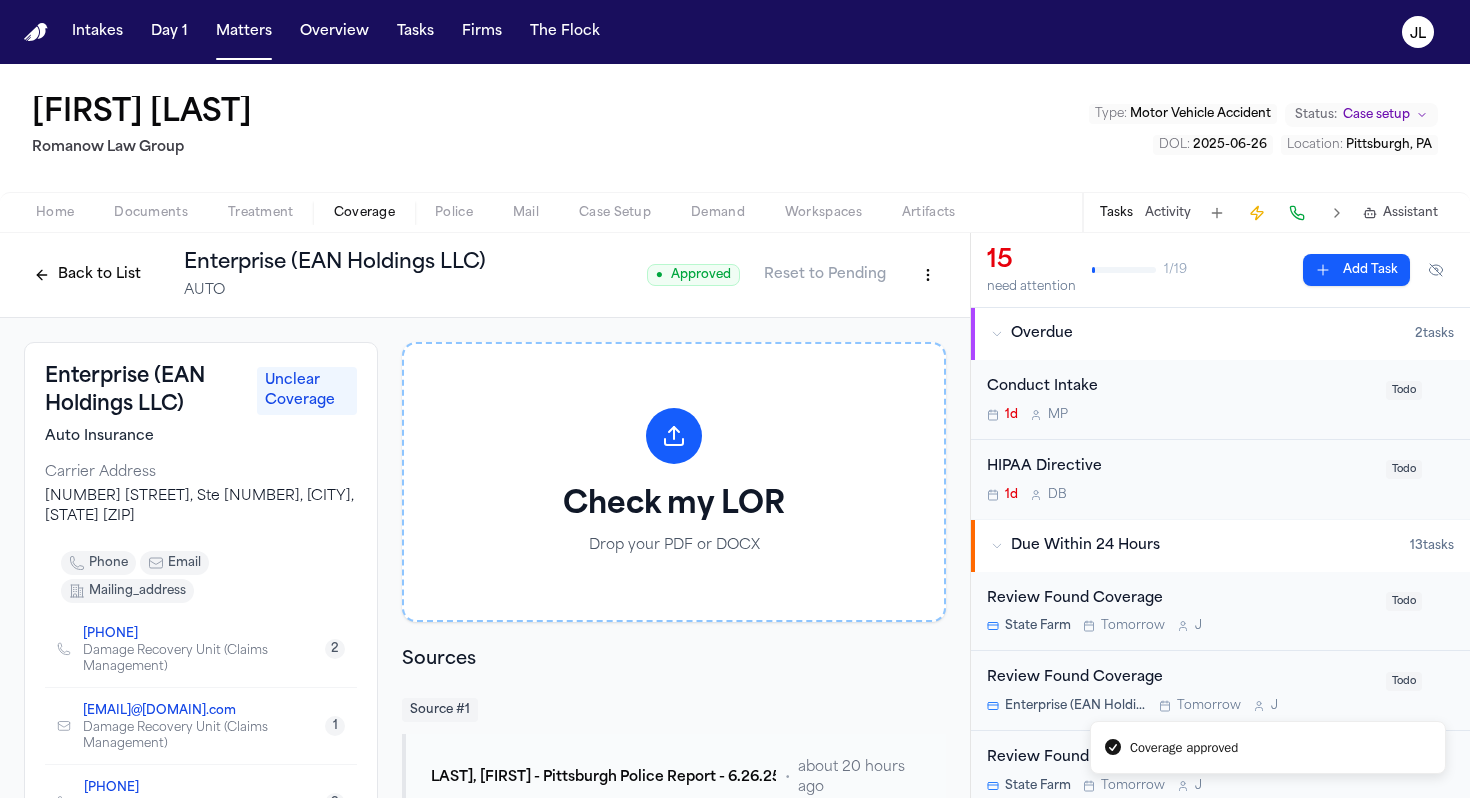 click on "Back to List" at bounding box center [87, 275] 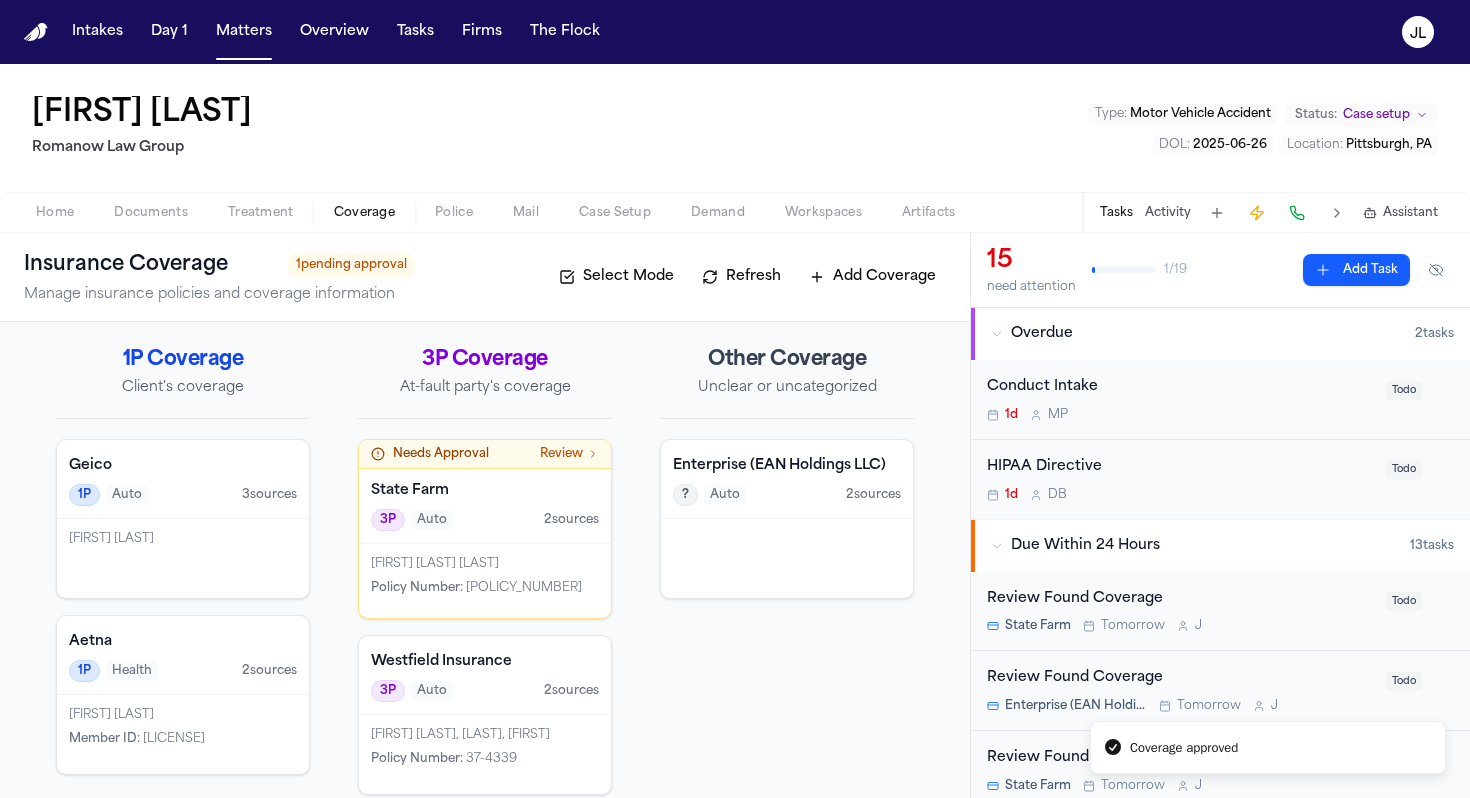 click on "0777757A18380" at bounding box center (524, 588) 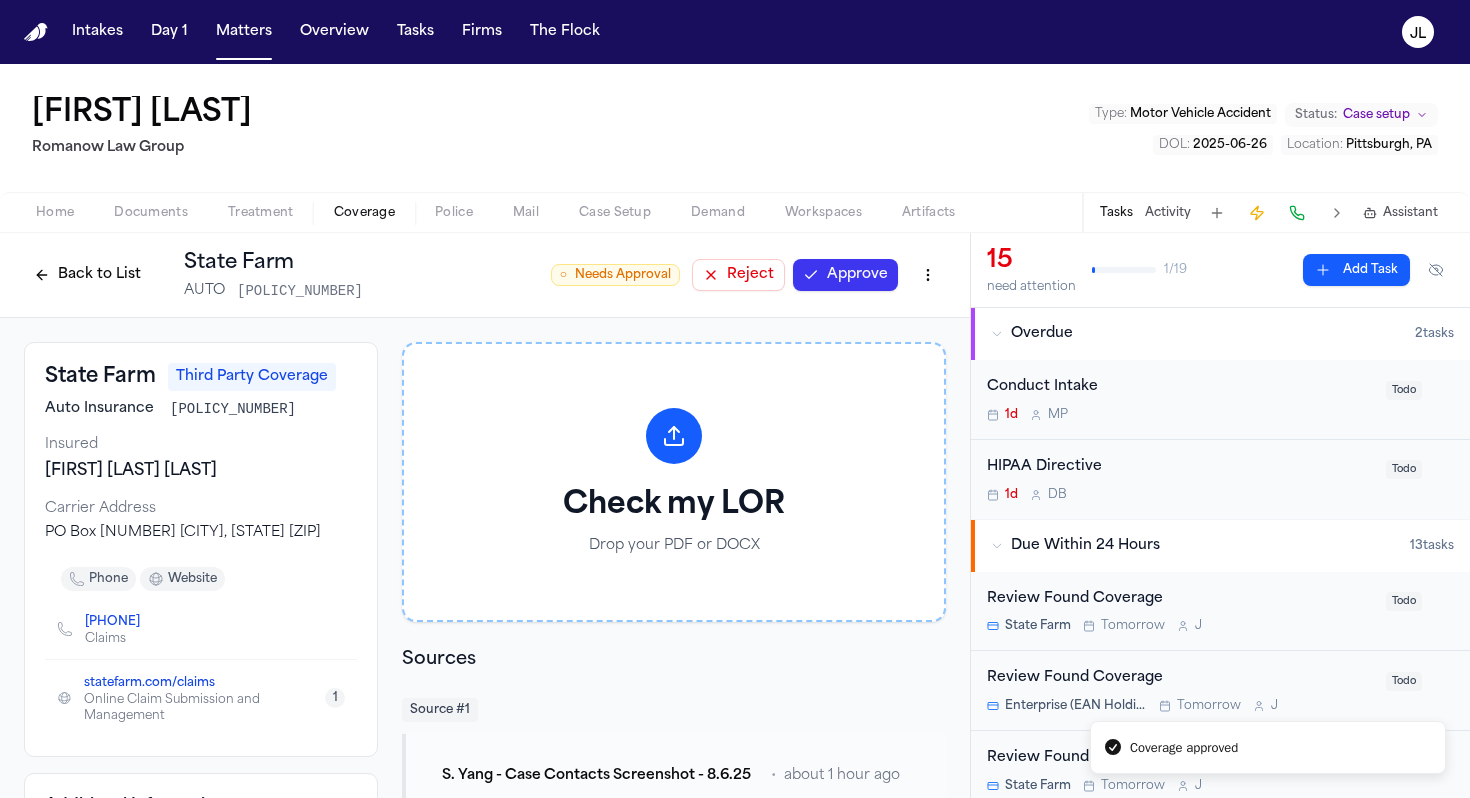 click on "Approve" at bounding box center [845, 275] 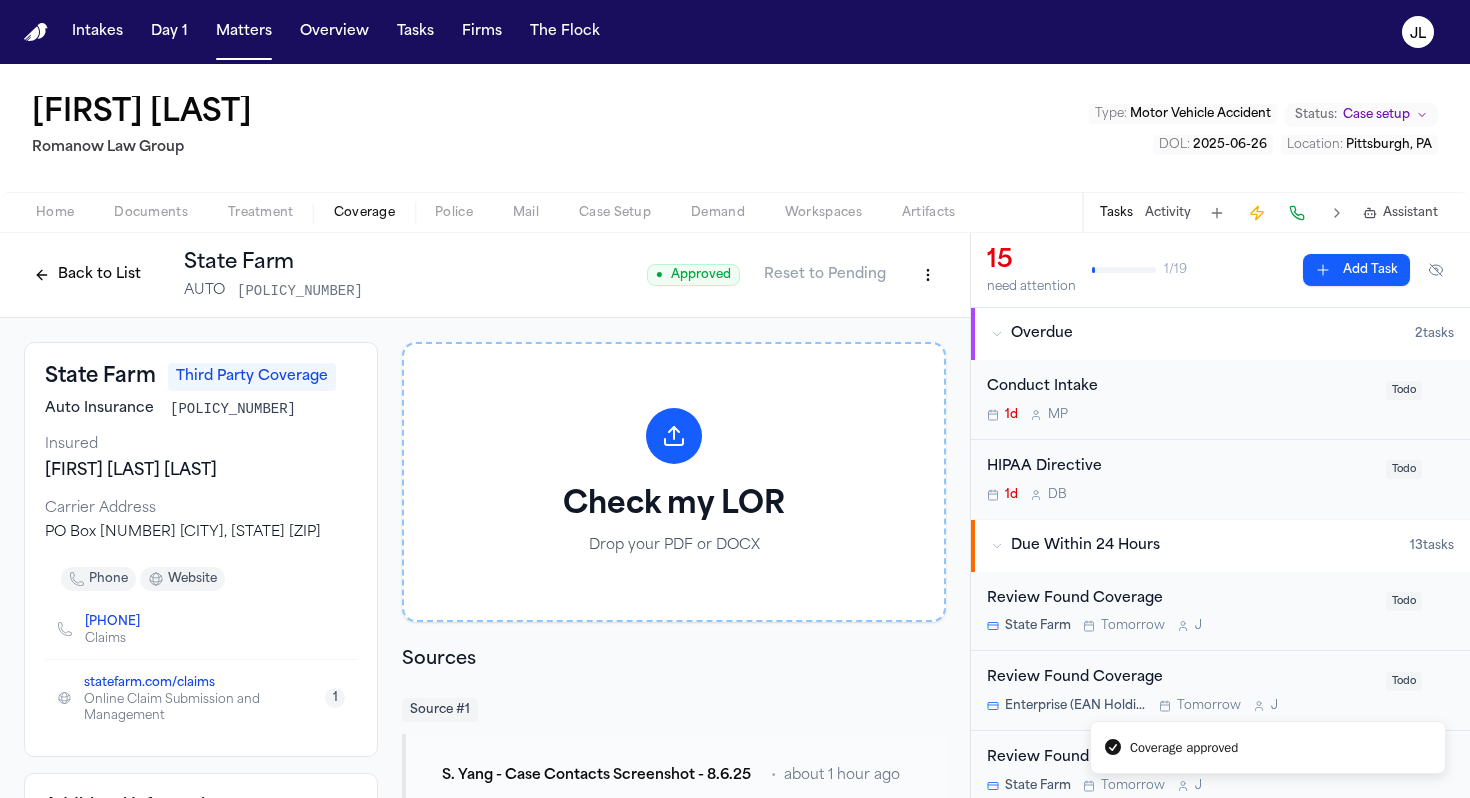 click on "Back to List State Farm AUTO 0777757A18380" at bounding box center [193, 275] 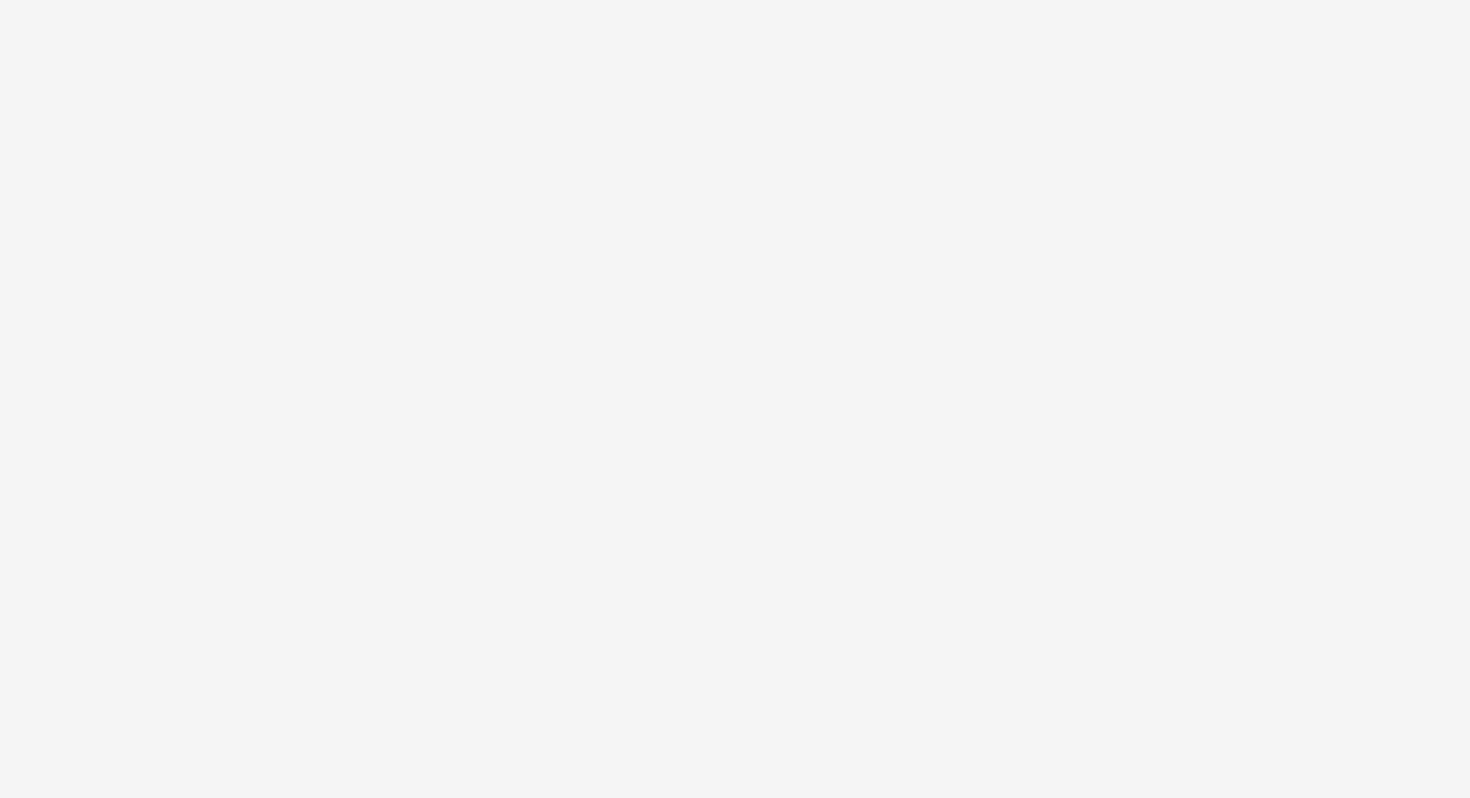 scroll, scrollTop: 0, scrollLeft: 0, axis: both 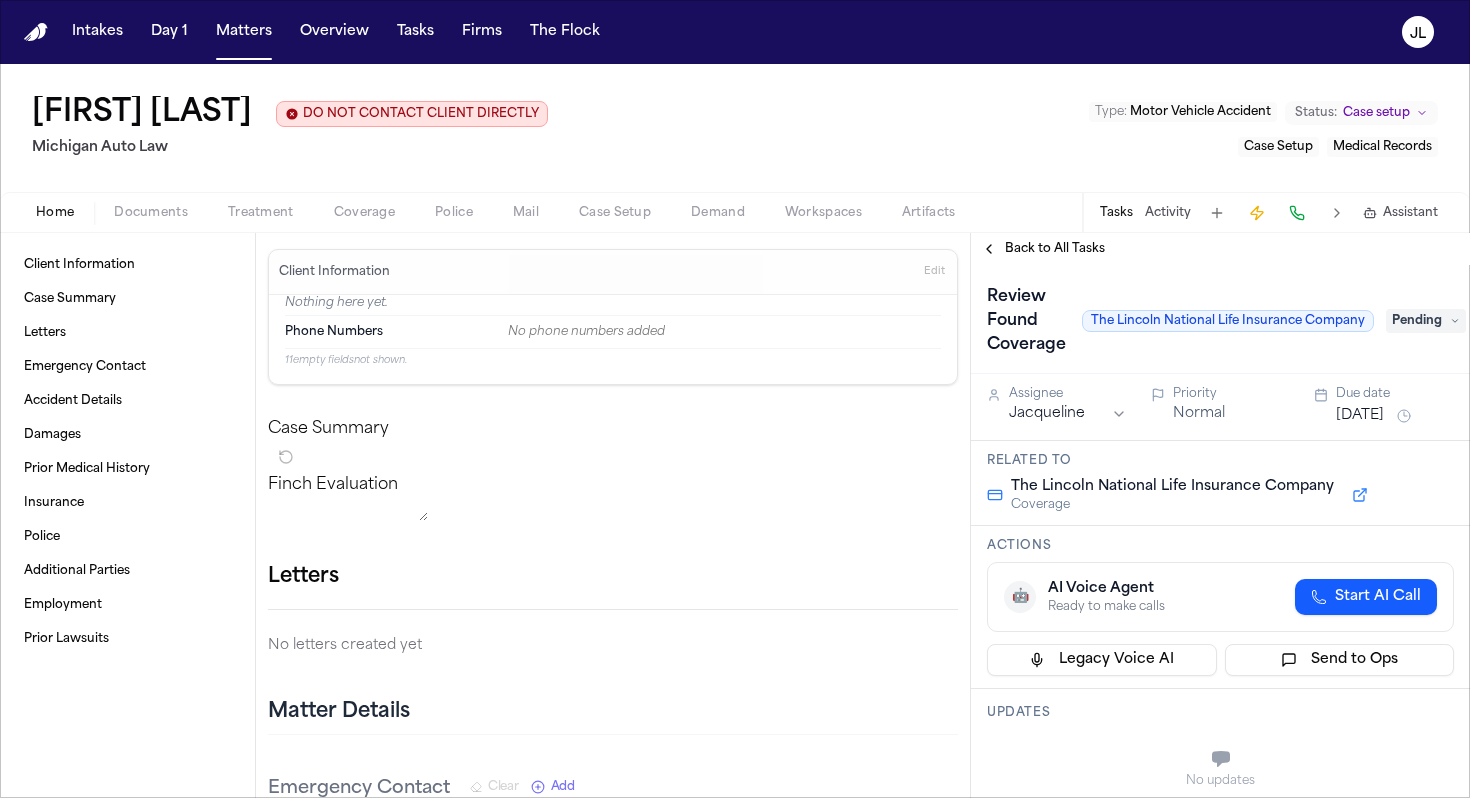 click on "Coverage" at bounding box center [364, 213] 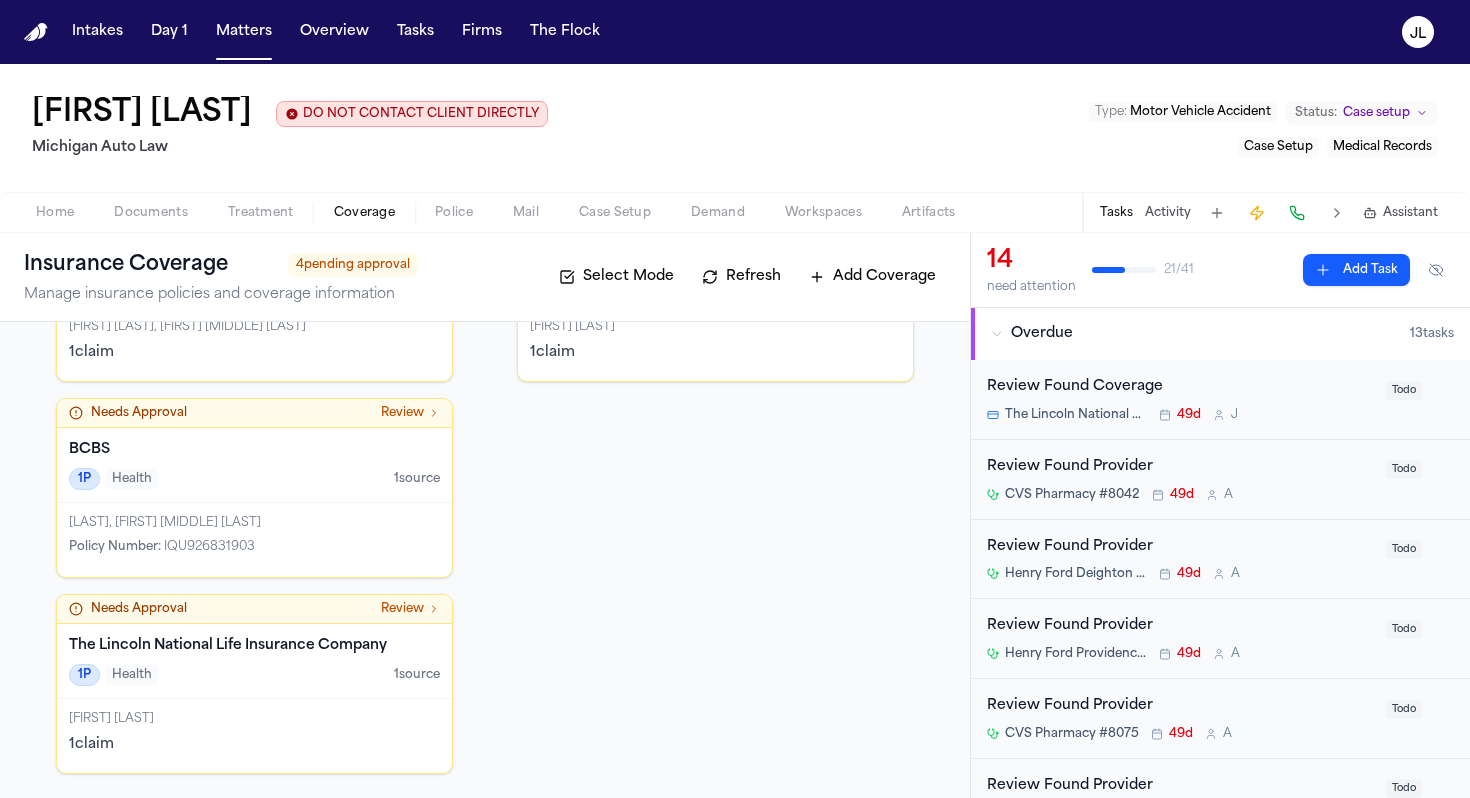 scroll, scrollTop: 0, scrollLeft: 0, axis: both 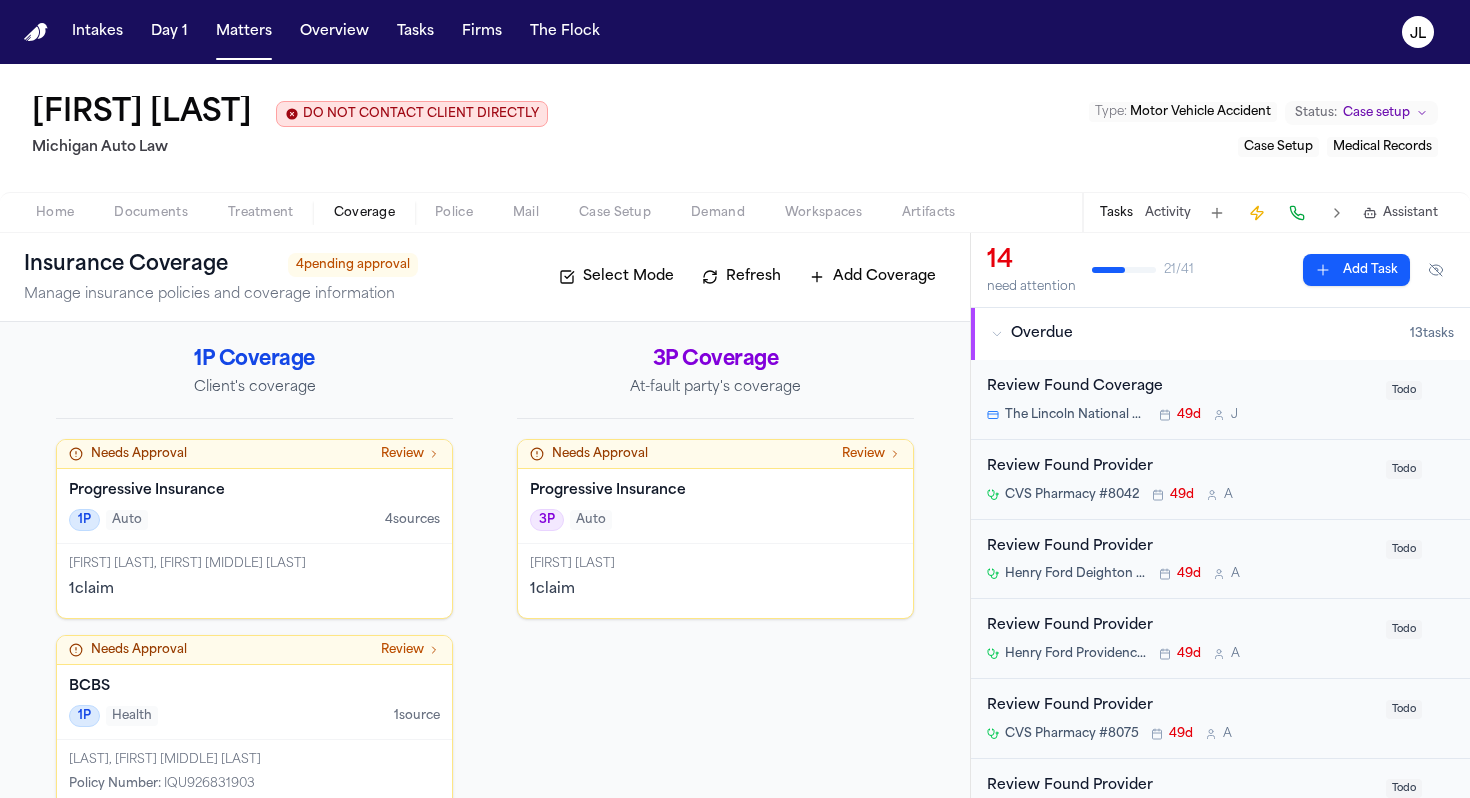 click on "Progressive Insurance 3P Auto" at bounding box center (715, 506) 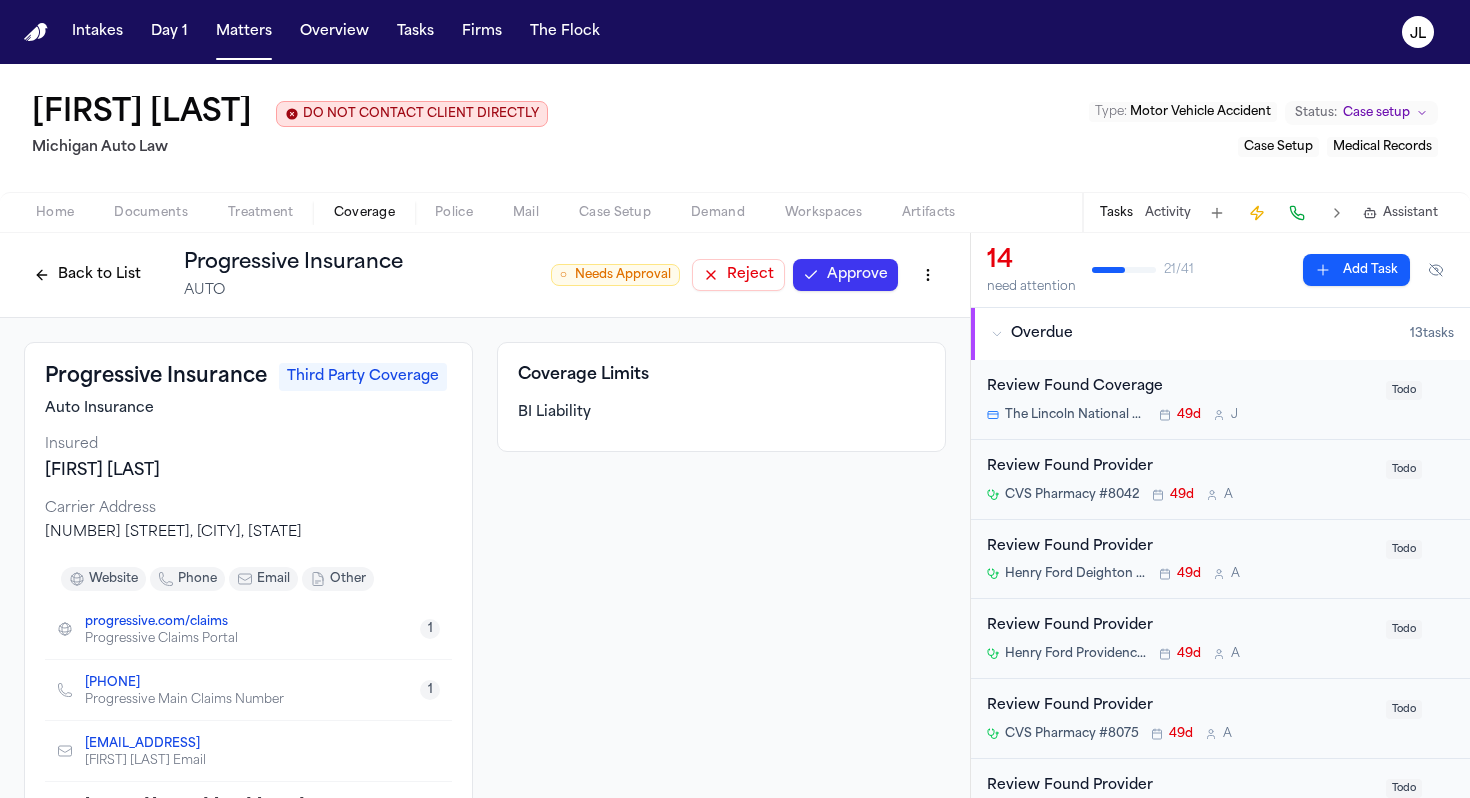 click on "Approve" at bounding box center (845, 275) 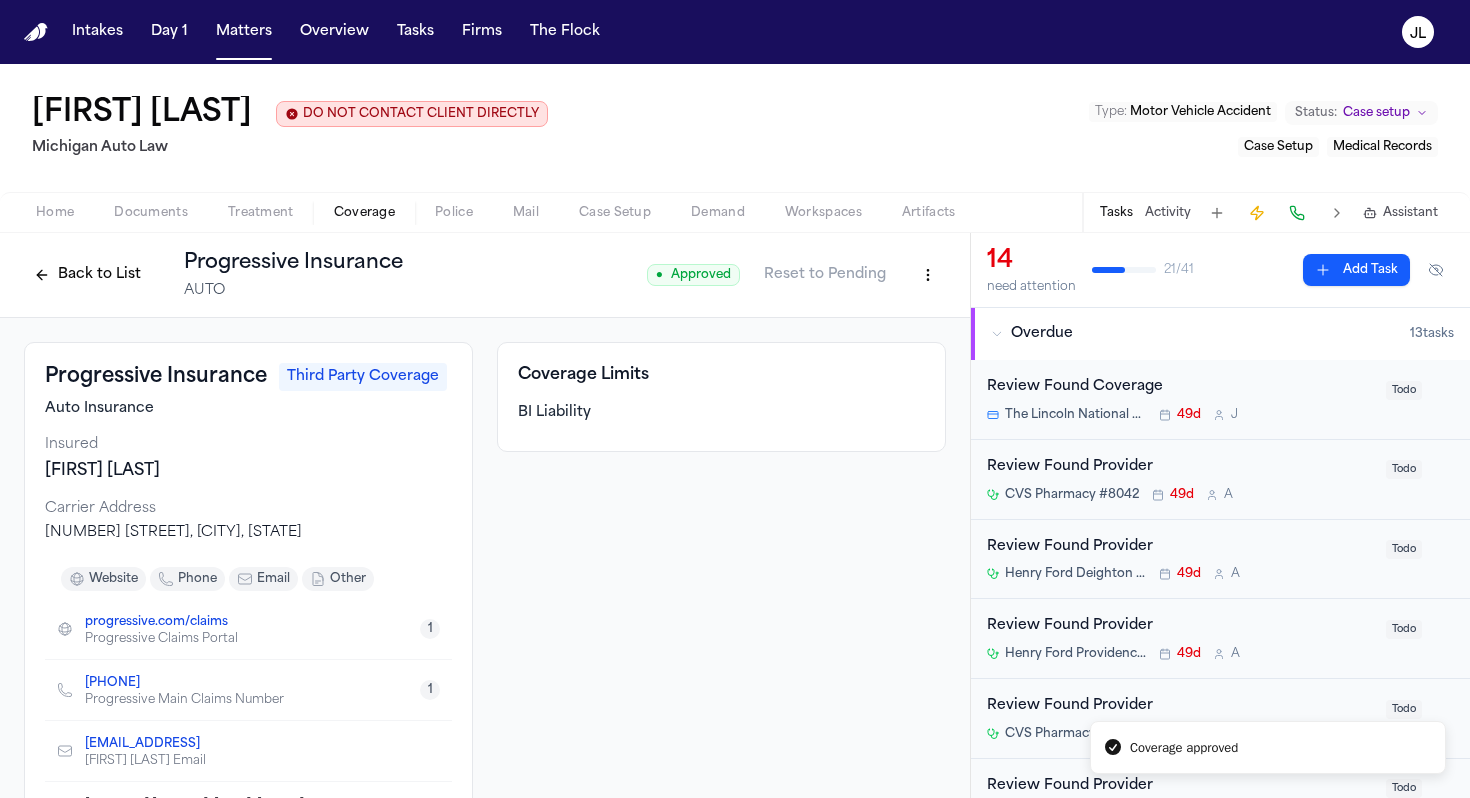 click on "Back to List" at bounding box center [87, 275] 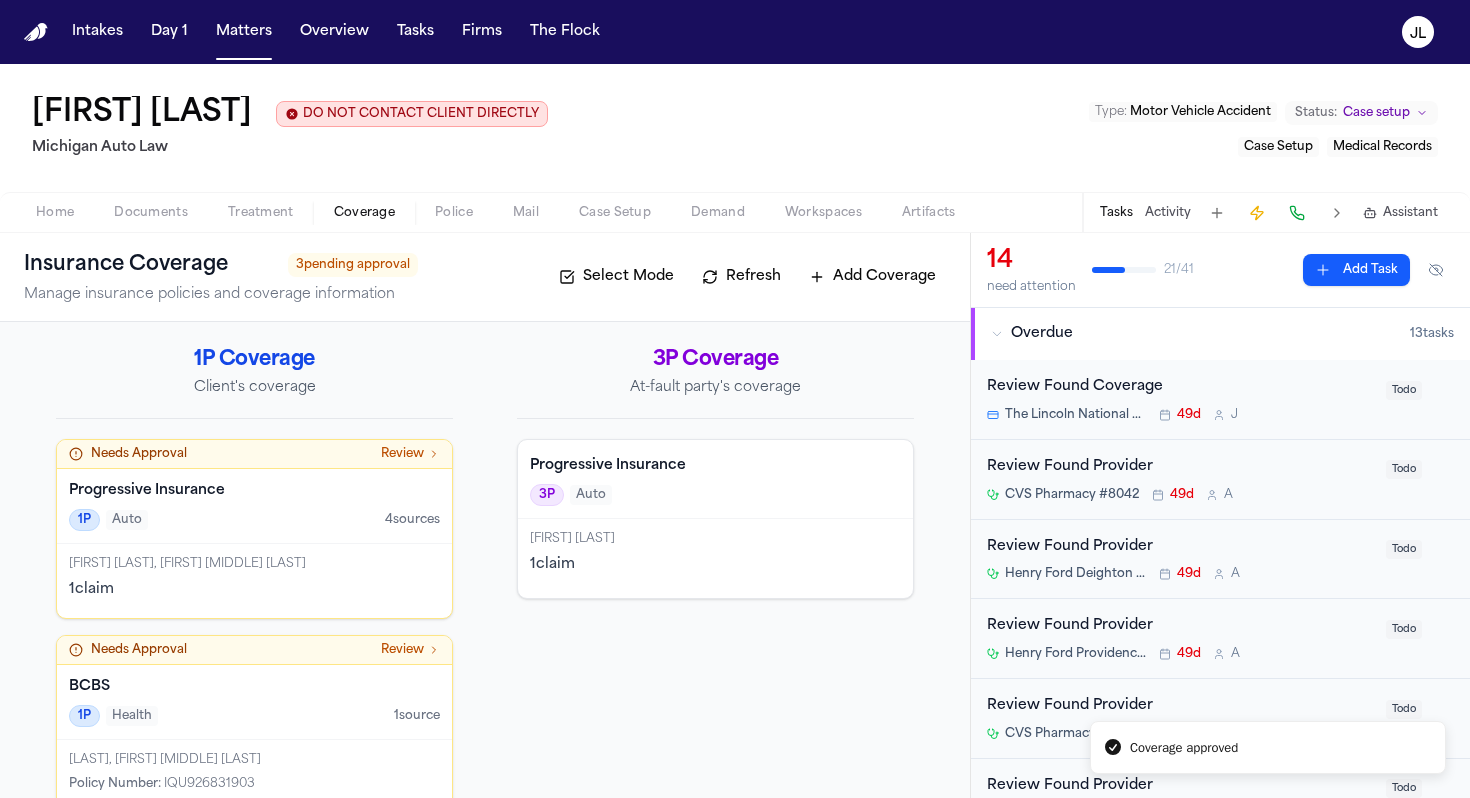 click on "Progressive Insurance 1P Auto 4  source s" at bounding box center (254, 506) 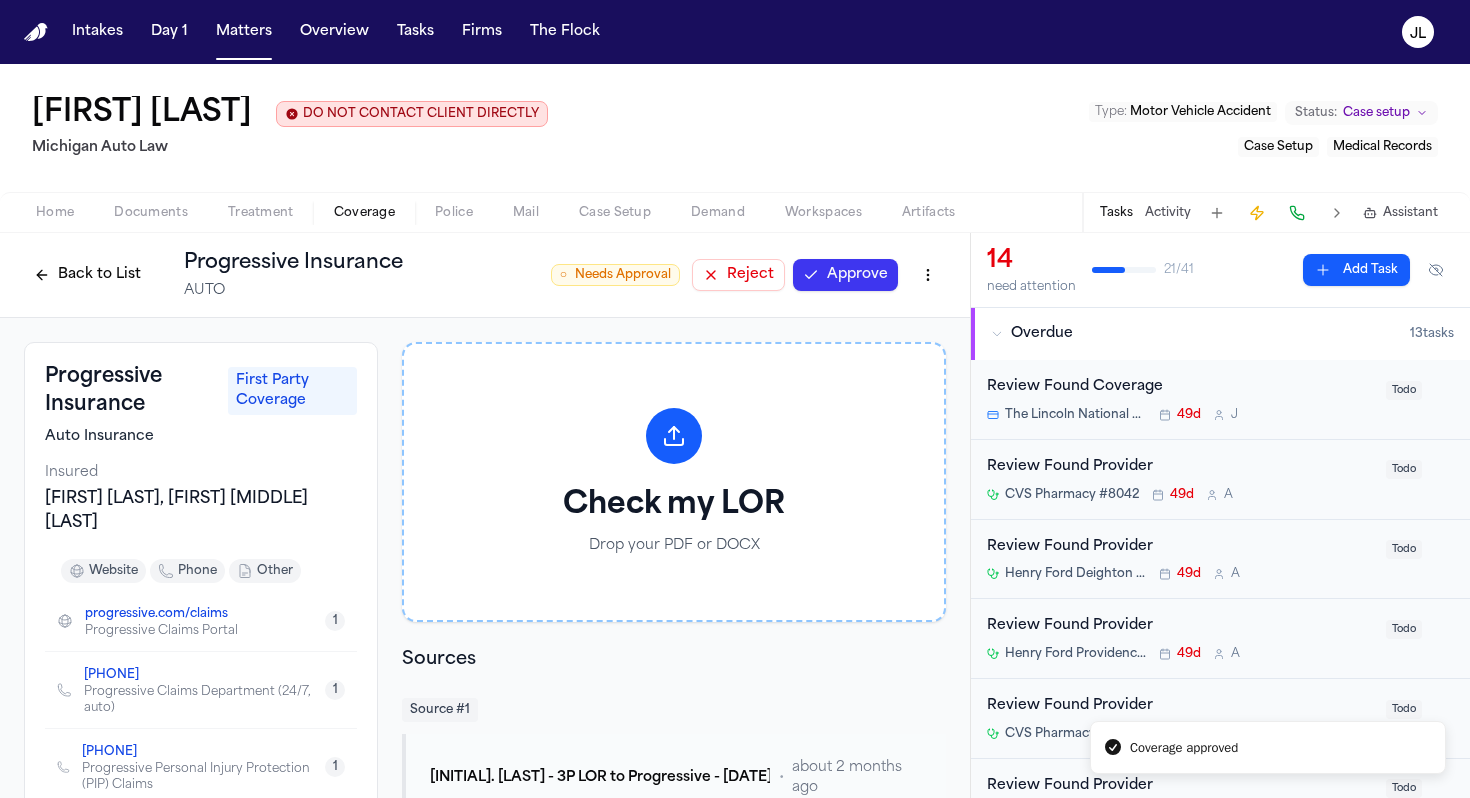 click on "Approve" at bounding box center (845, 275) 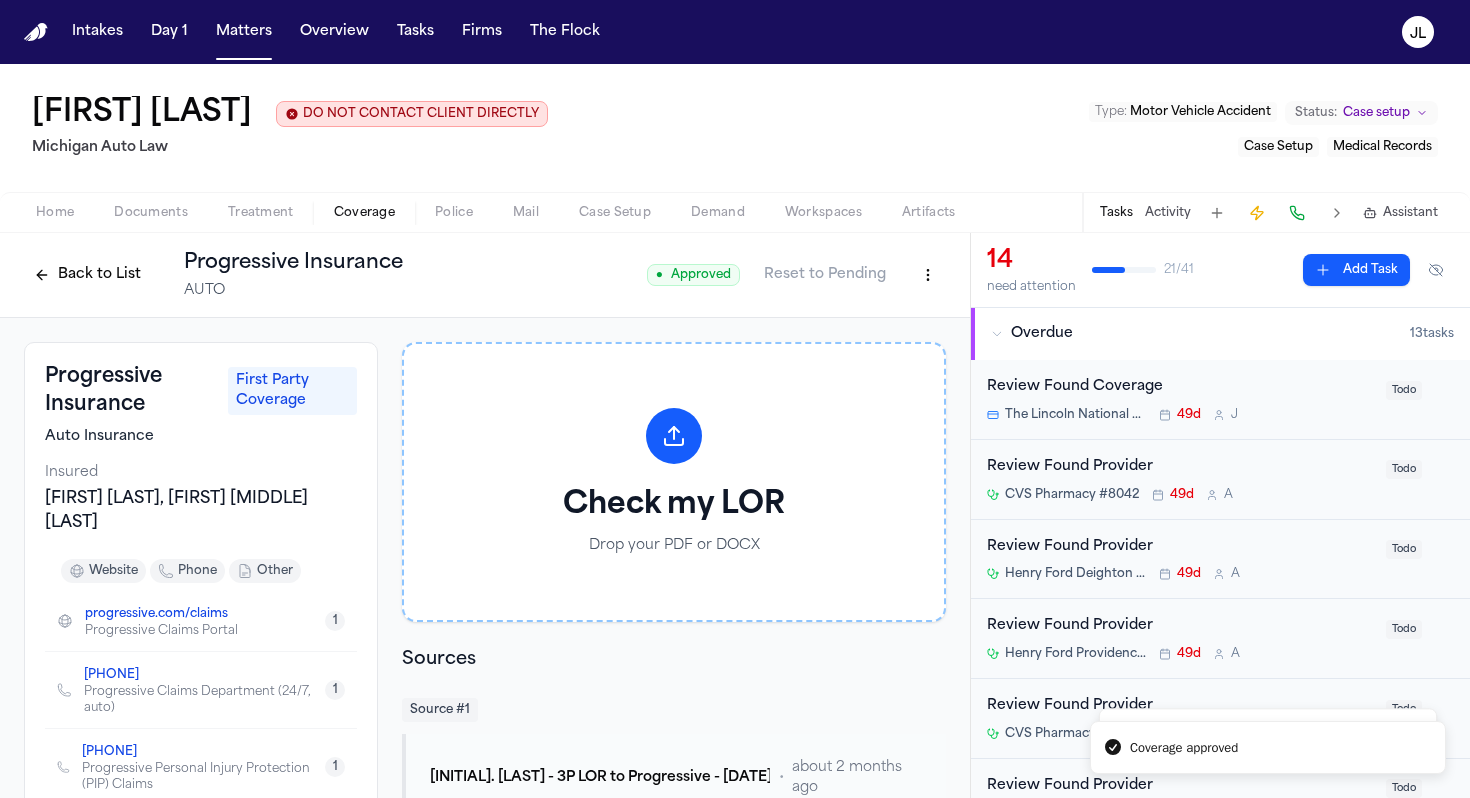 click on "Back to List" at bounding box center (87, 275) 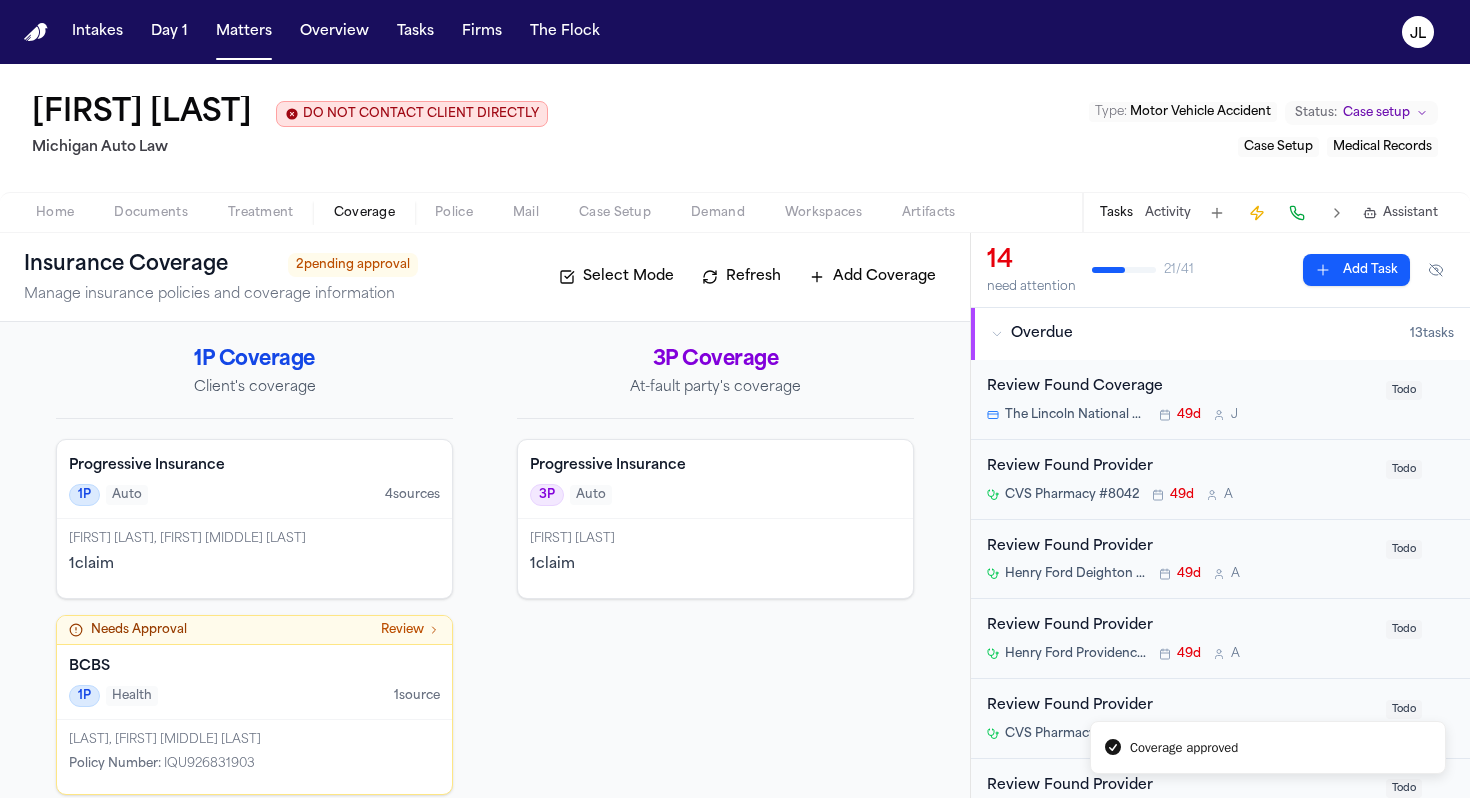 click on "1P Health 1  source" at bounding box center [254, 696] 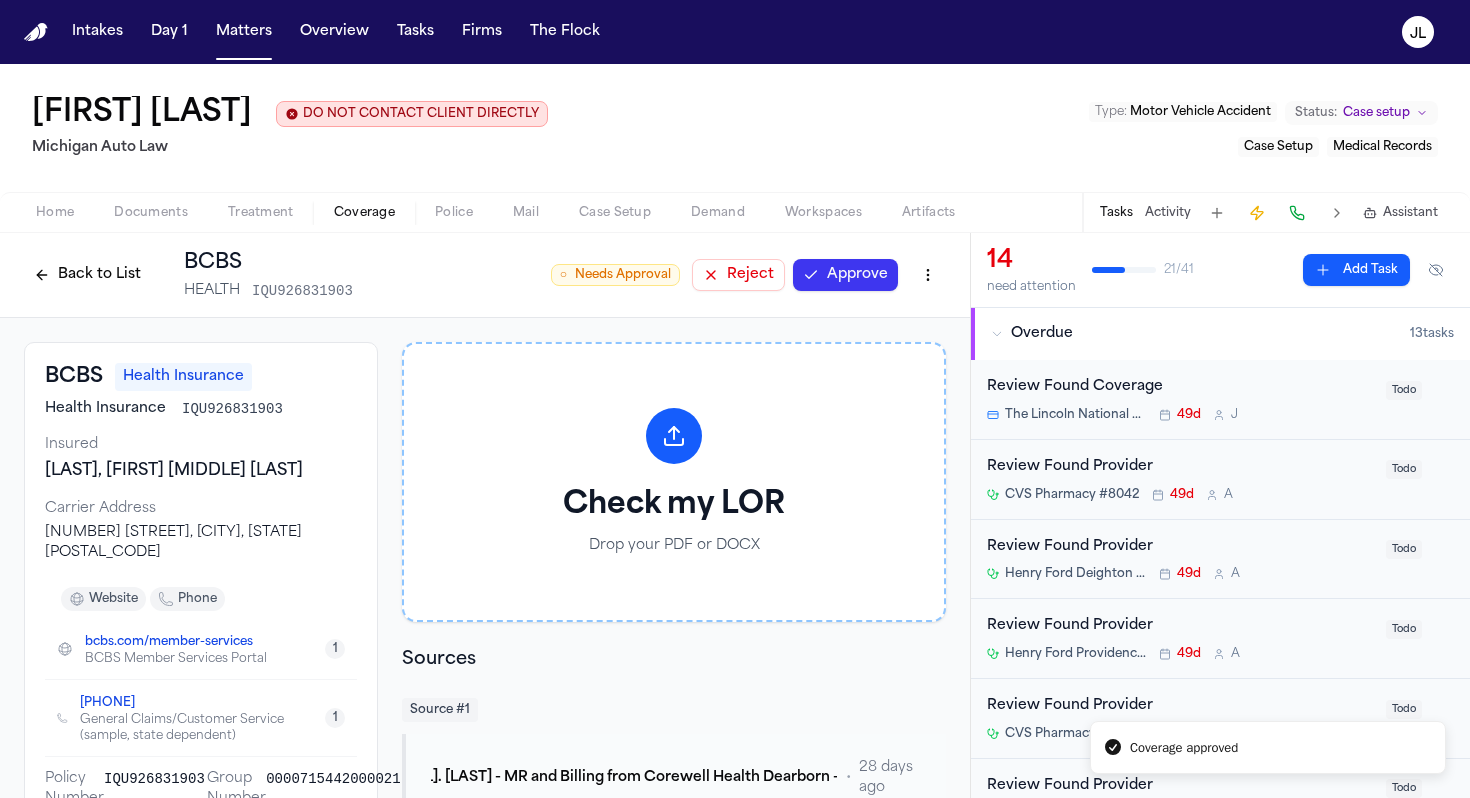 click on "Approve" at bounding box center [845, 275] 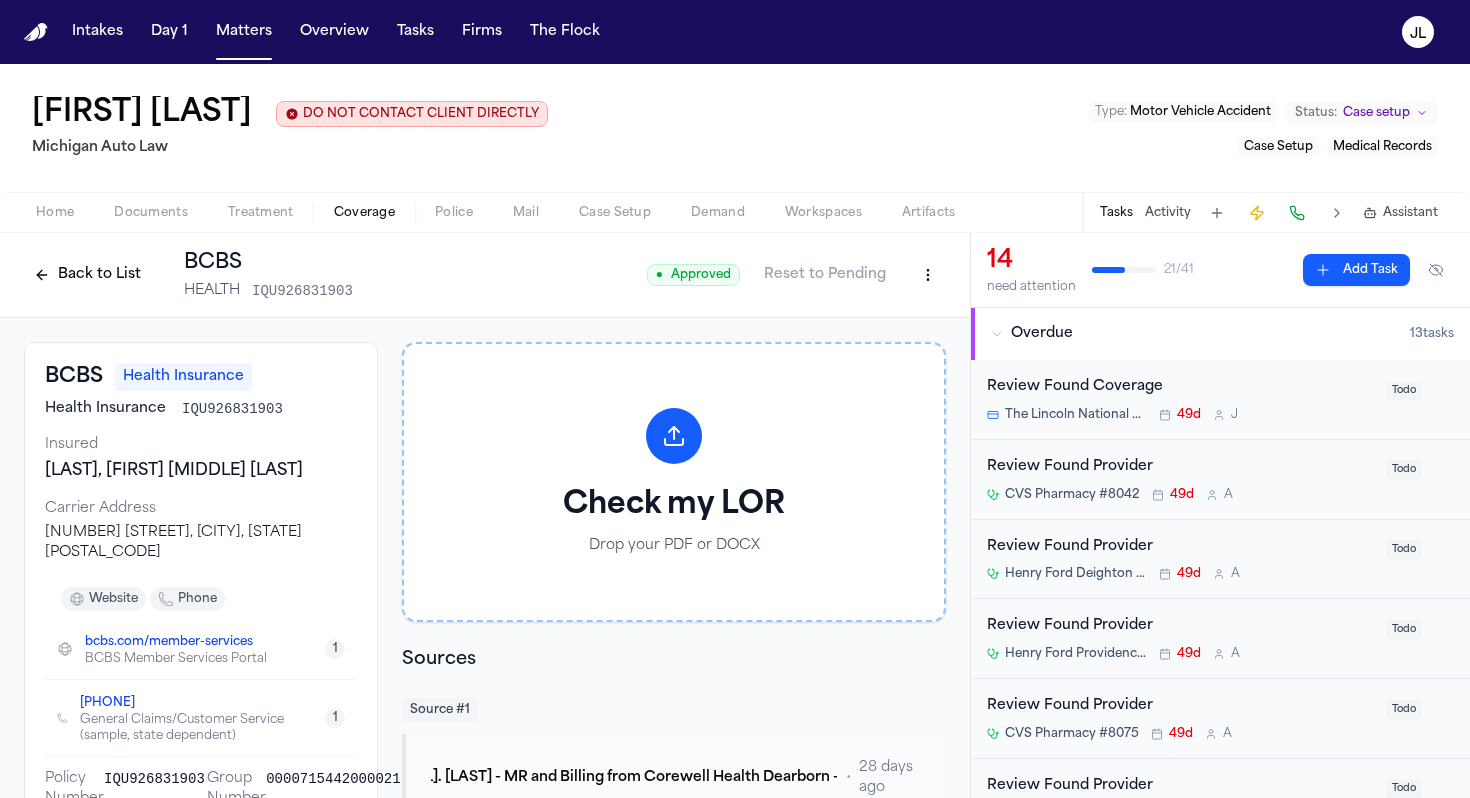 click on "Back to List" at bounding box center [87, 275] 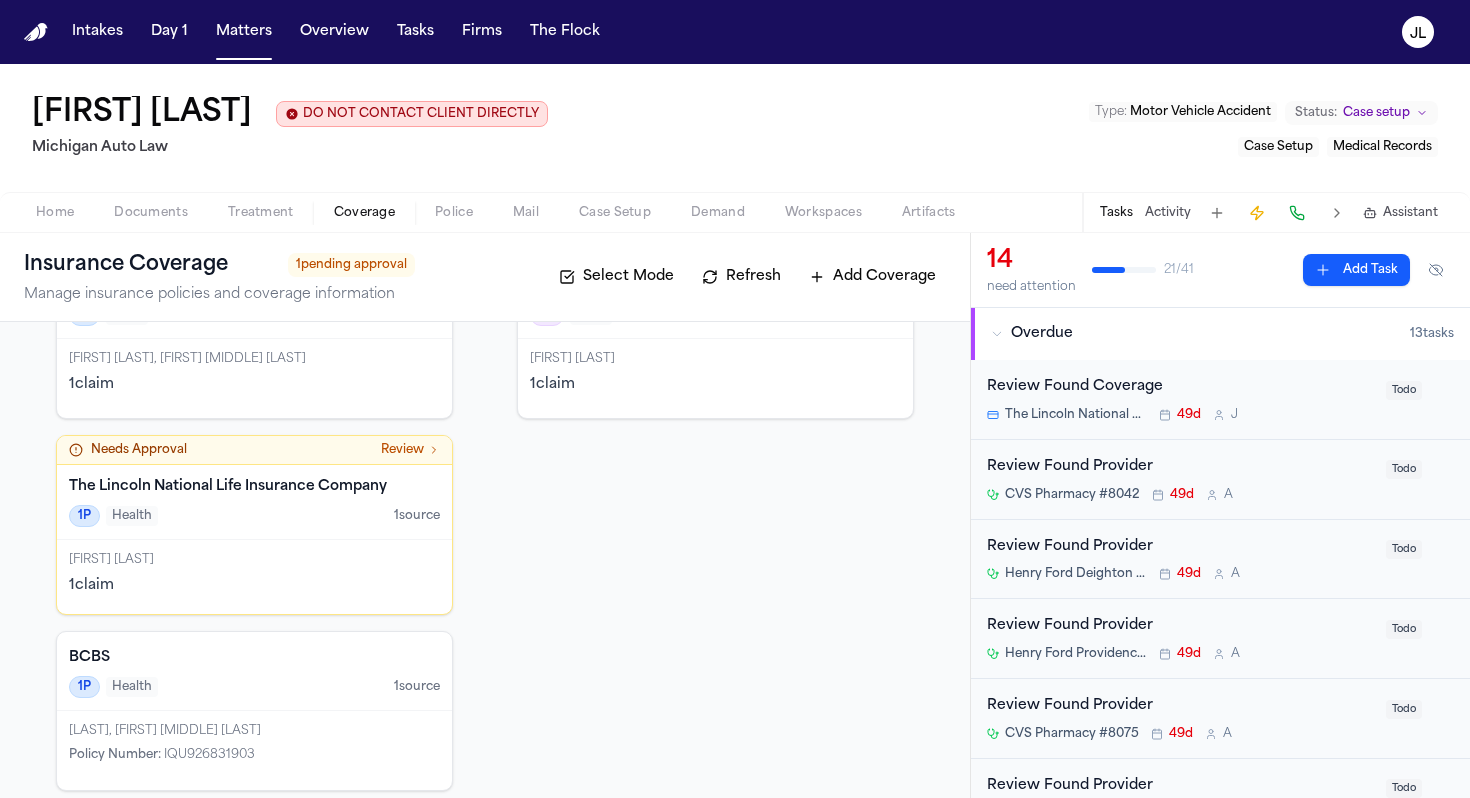 scroll, scrollTop: 199, scrollLeft: 0, axis: vertical 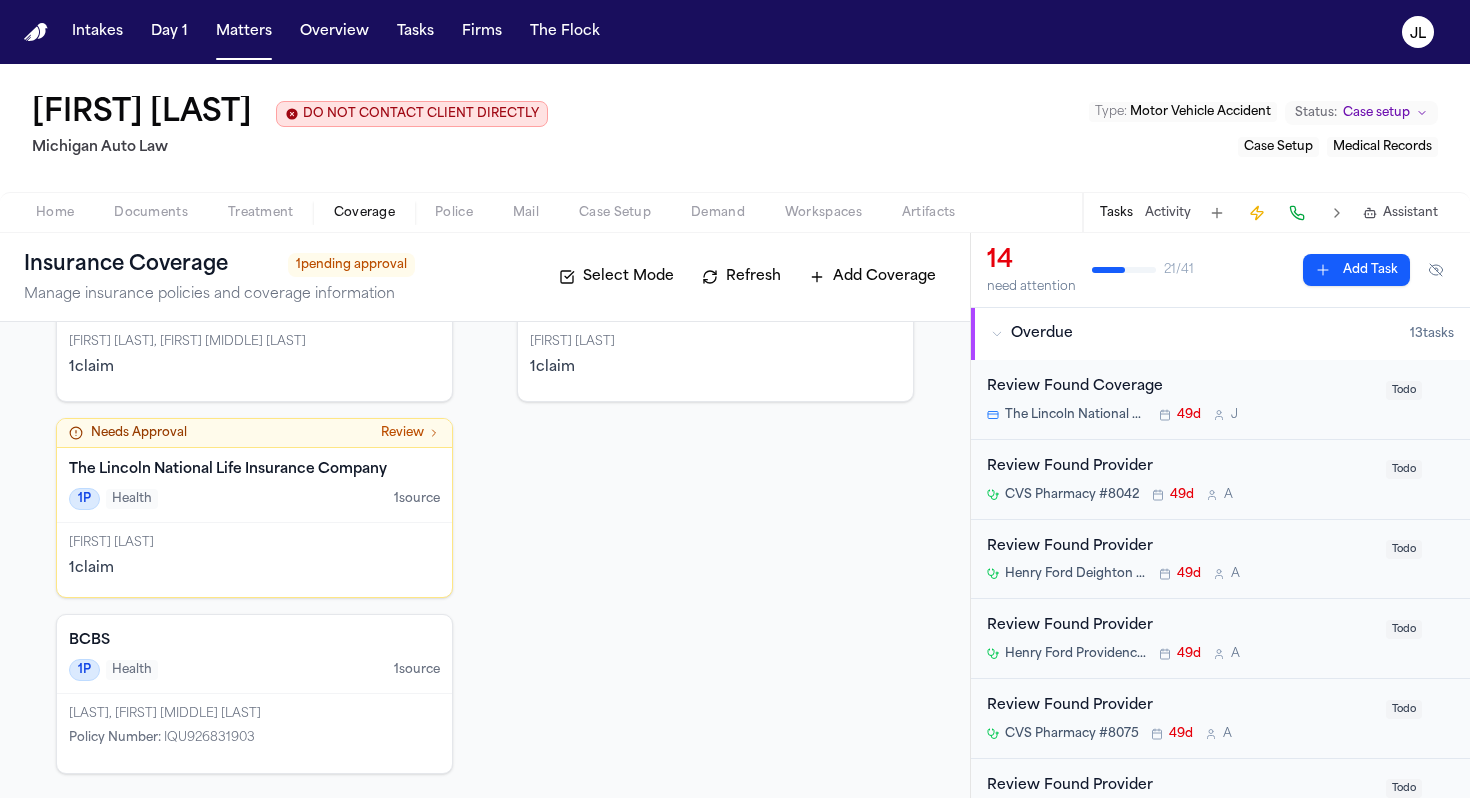click on "1P Health 1  source" at bounding box center [254, 499] 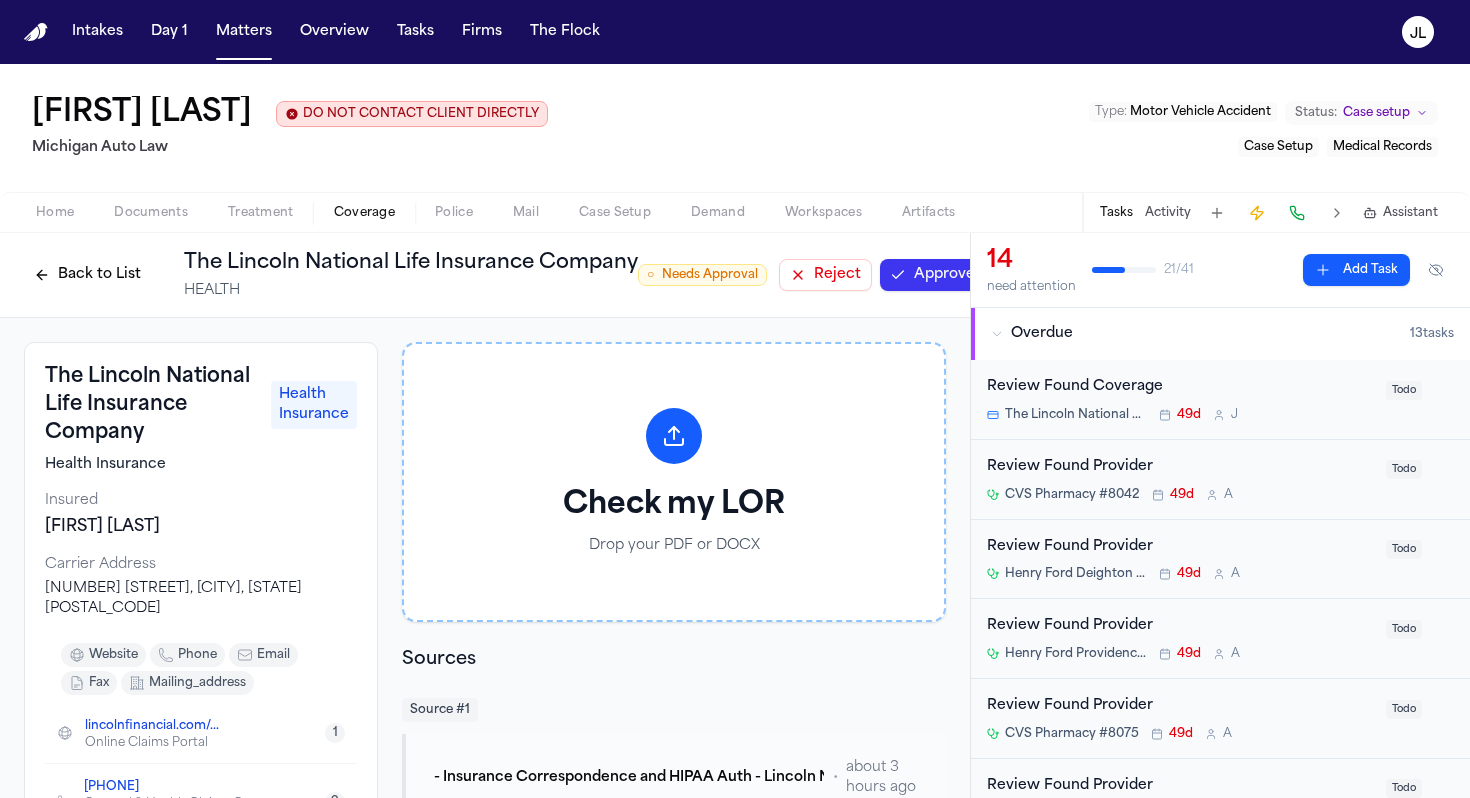 click on "Approve" at bounding box center (932, 275) 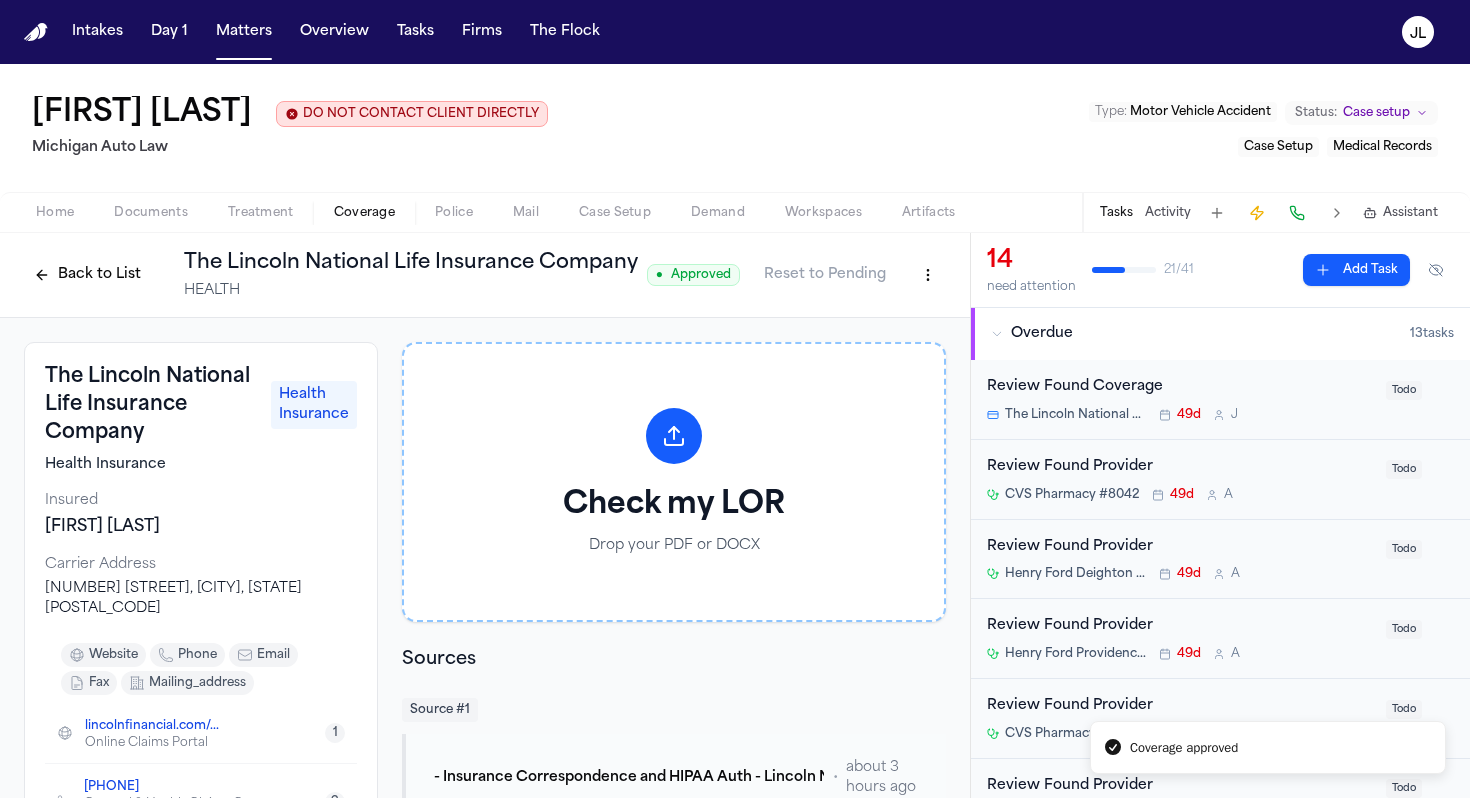 click on "Back to List" at bounding box center [87, 275] 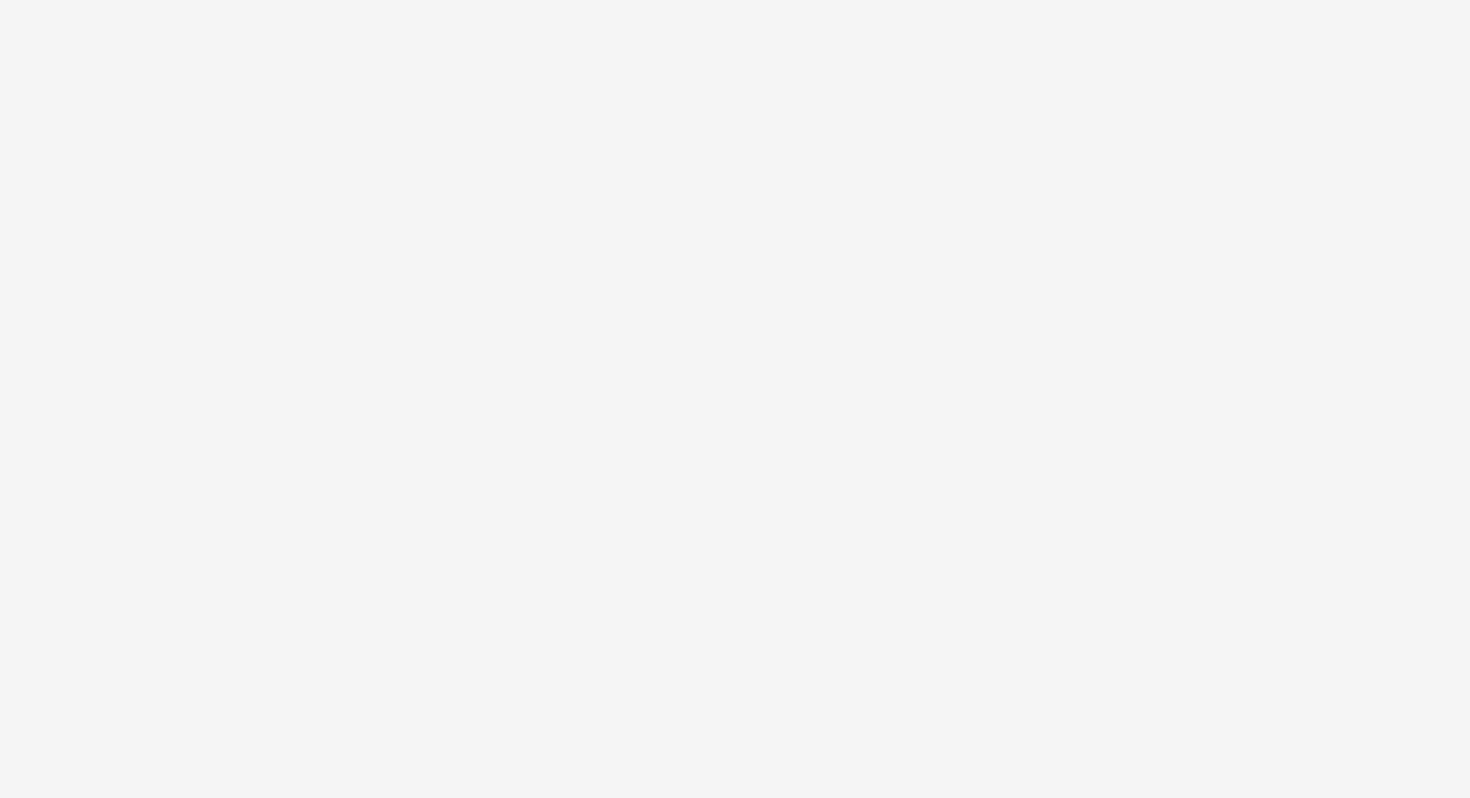 scroll, scrollTop: 0, scrollLeft: 0, axis: both 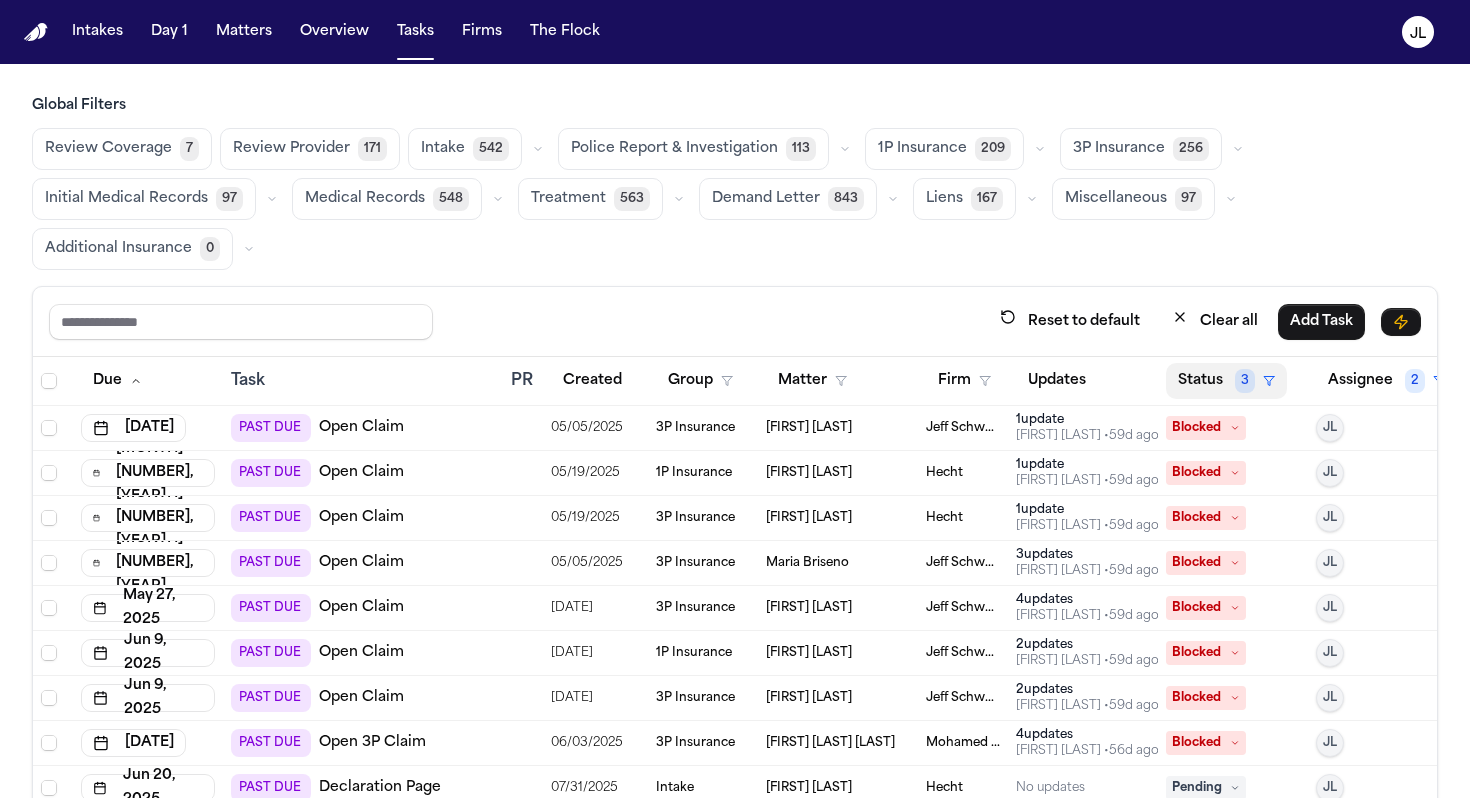 click on "3" at bounding box center (1245, 381) 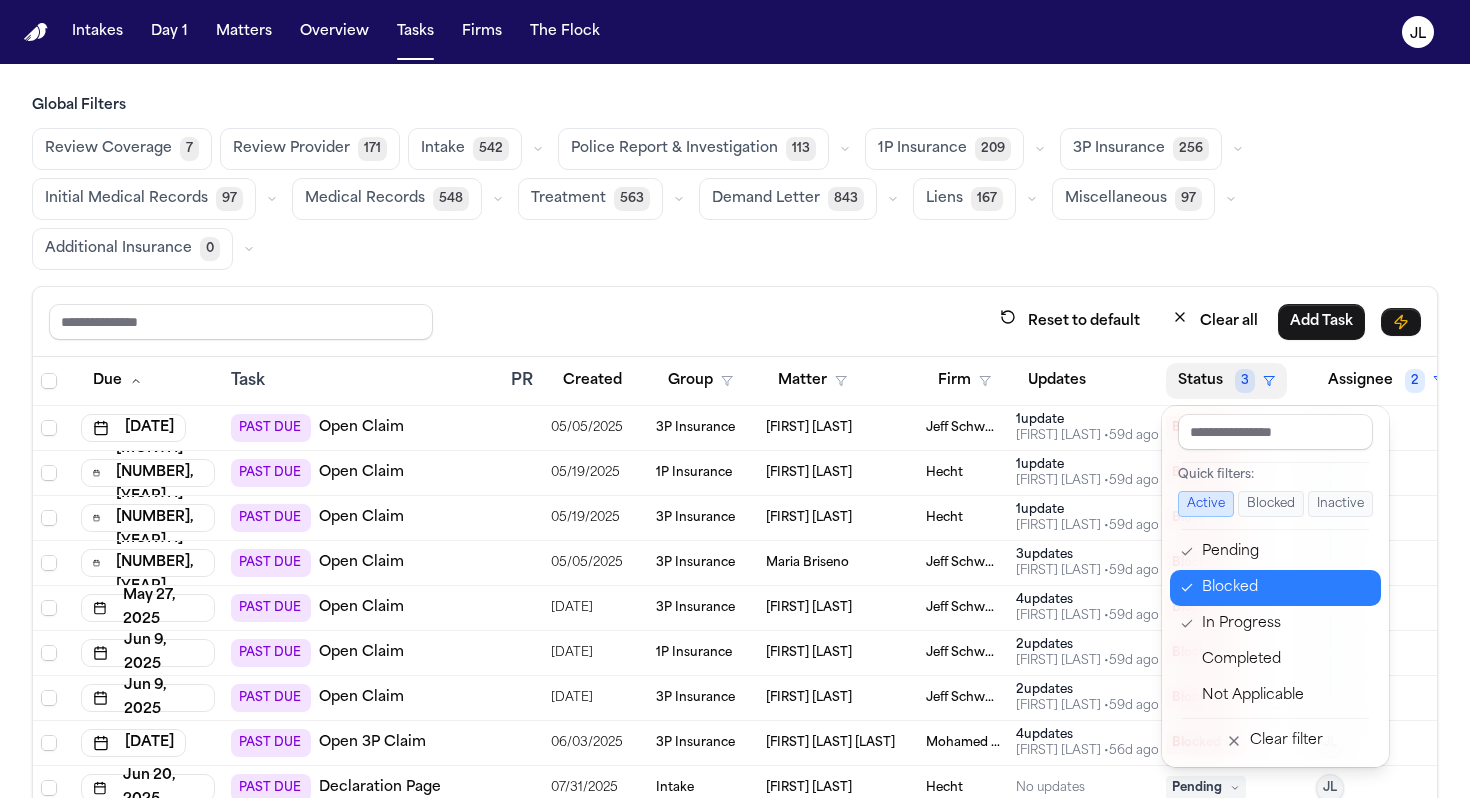 click on "Blocked" at bounding box center [1285, 588] 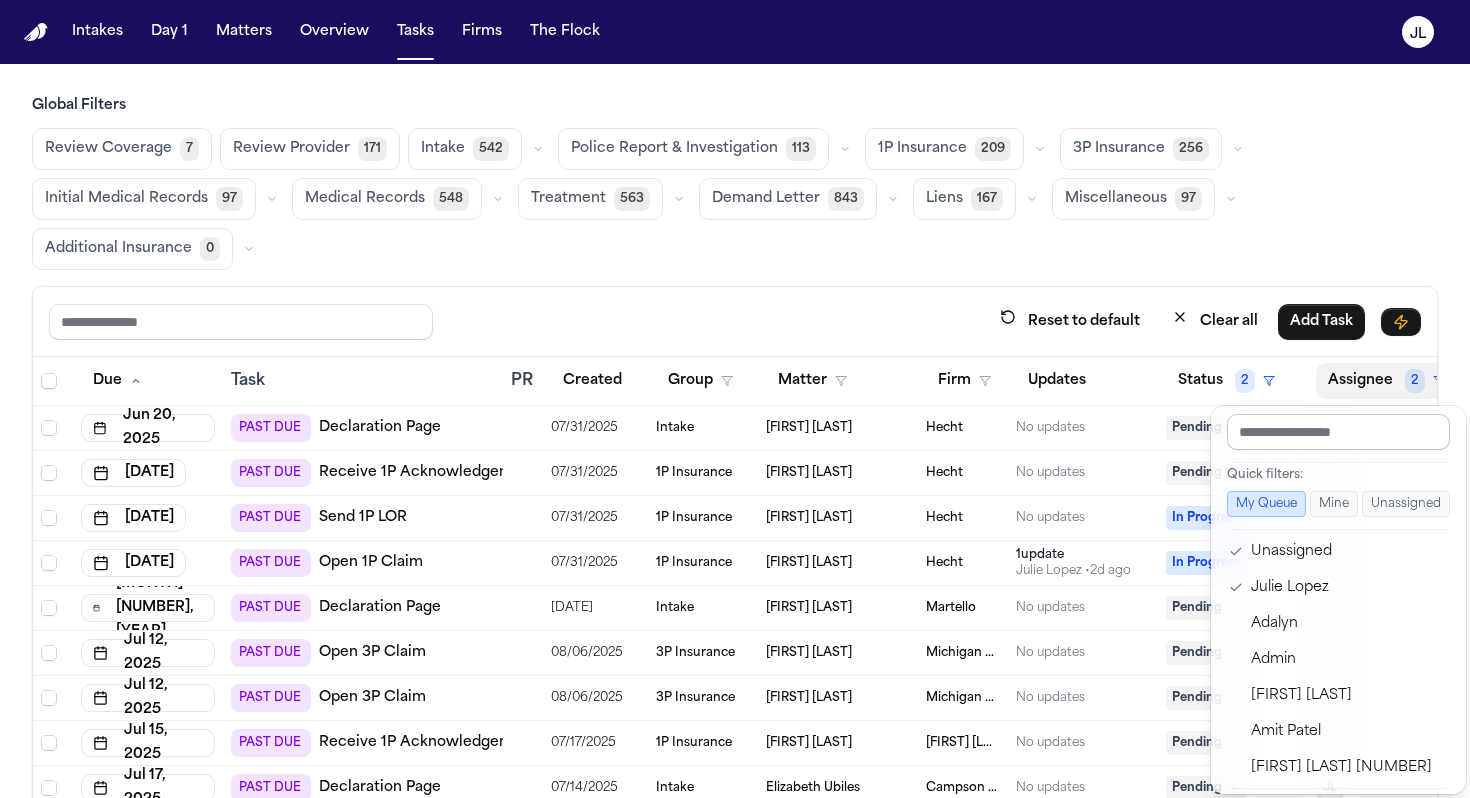 click at bounding box center (1338, 432) 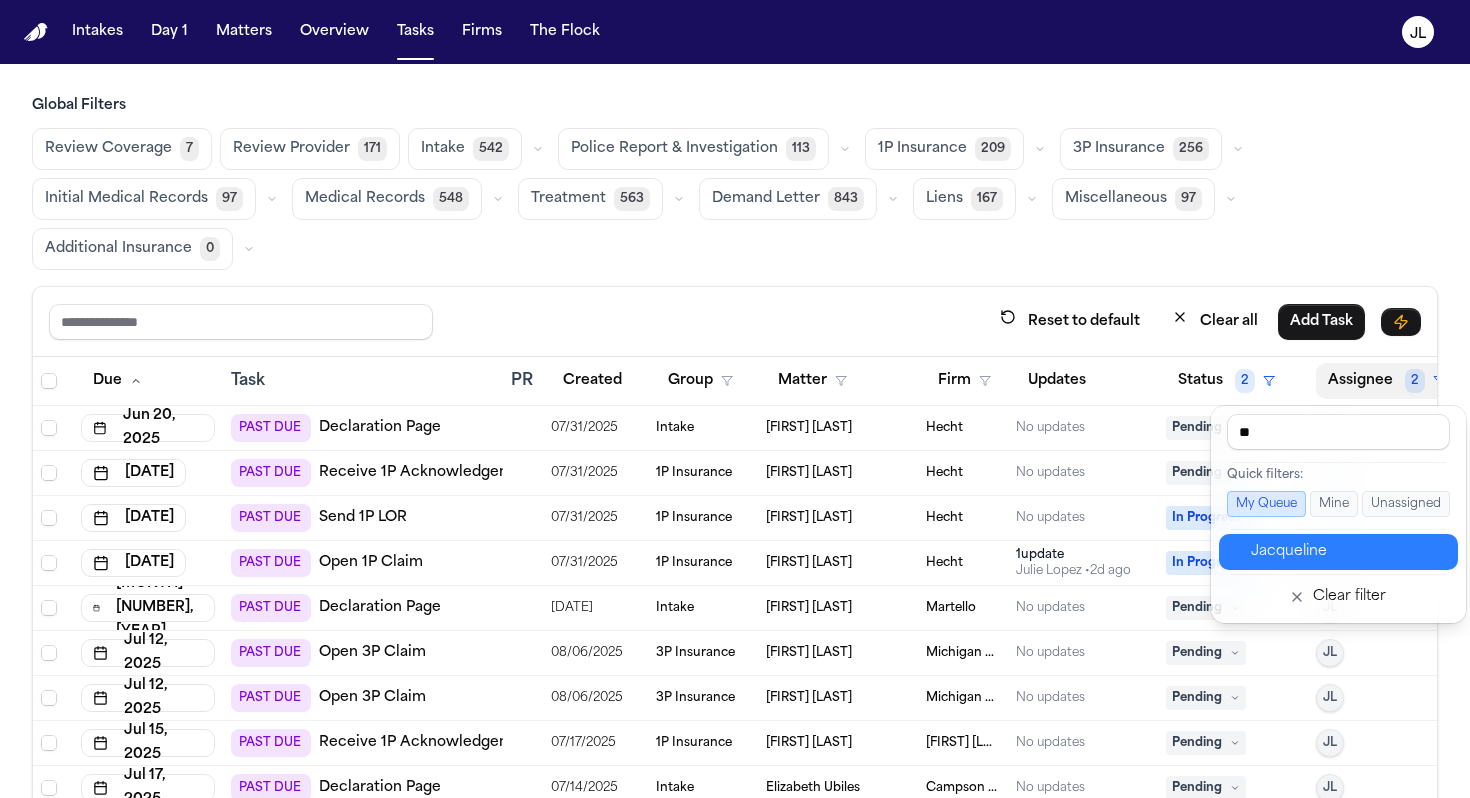 type on "**" 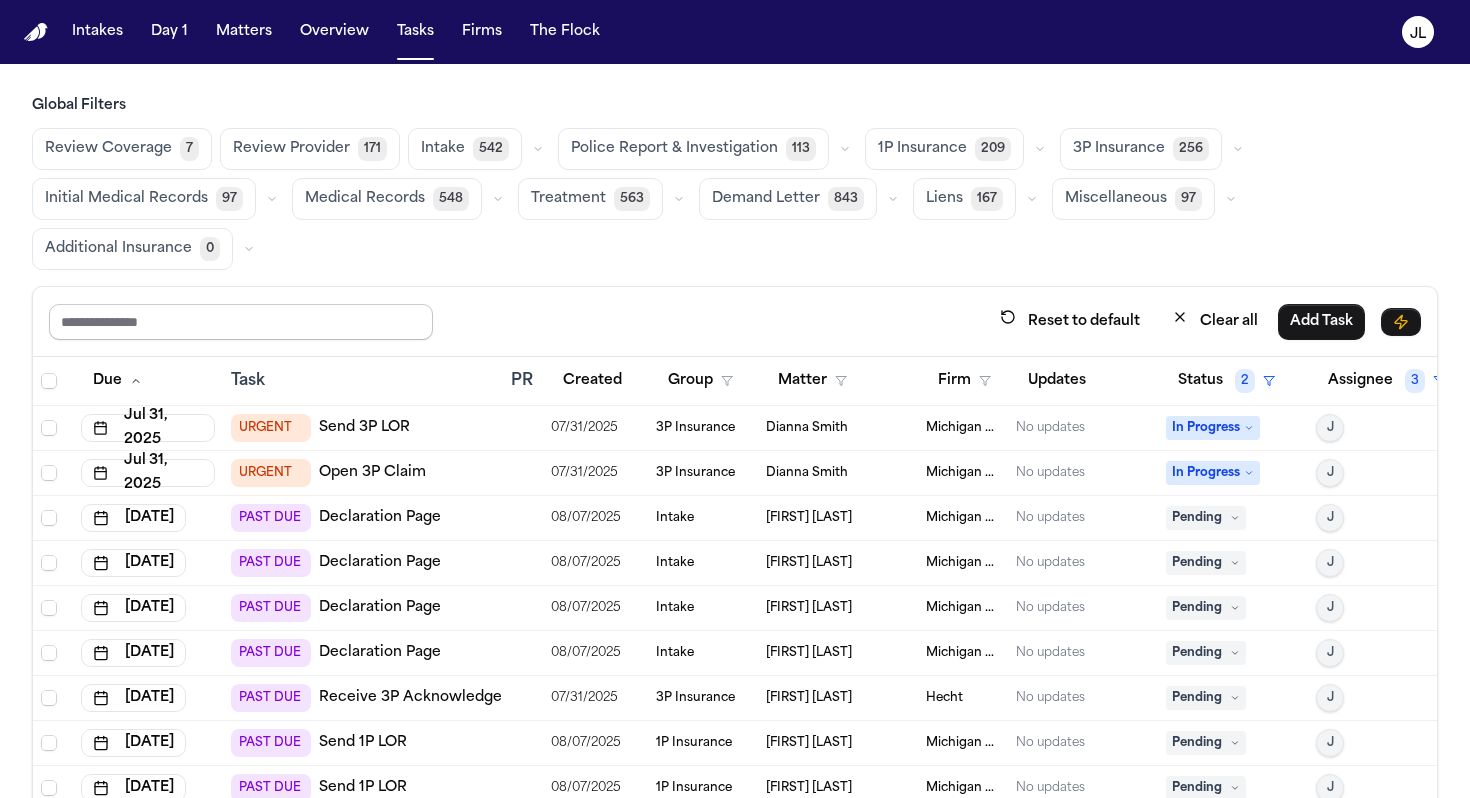 click at bounding box center [241, 322] 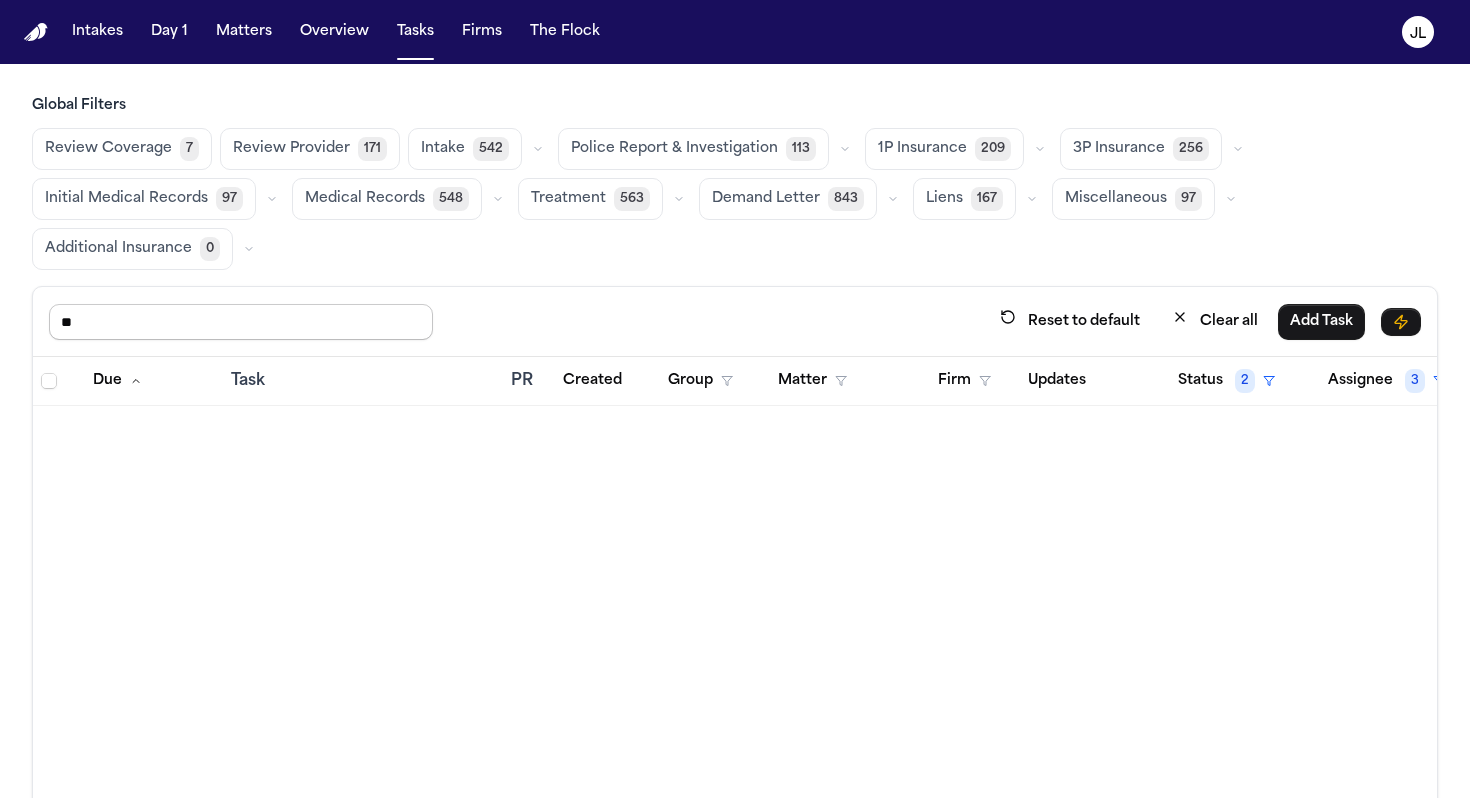 type on "*" 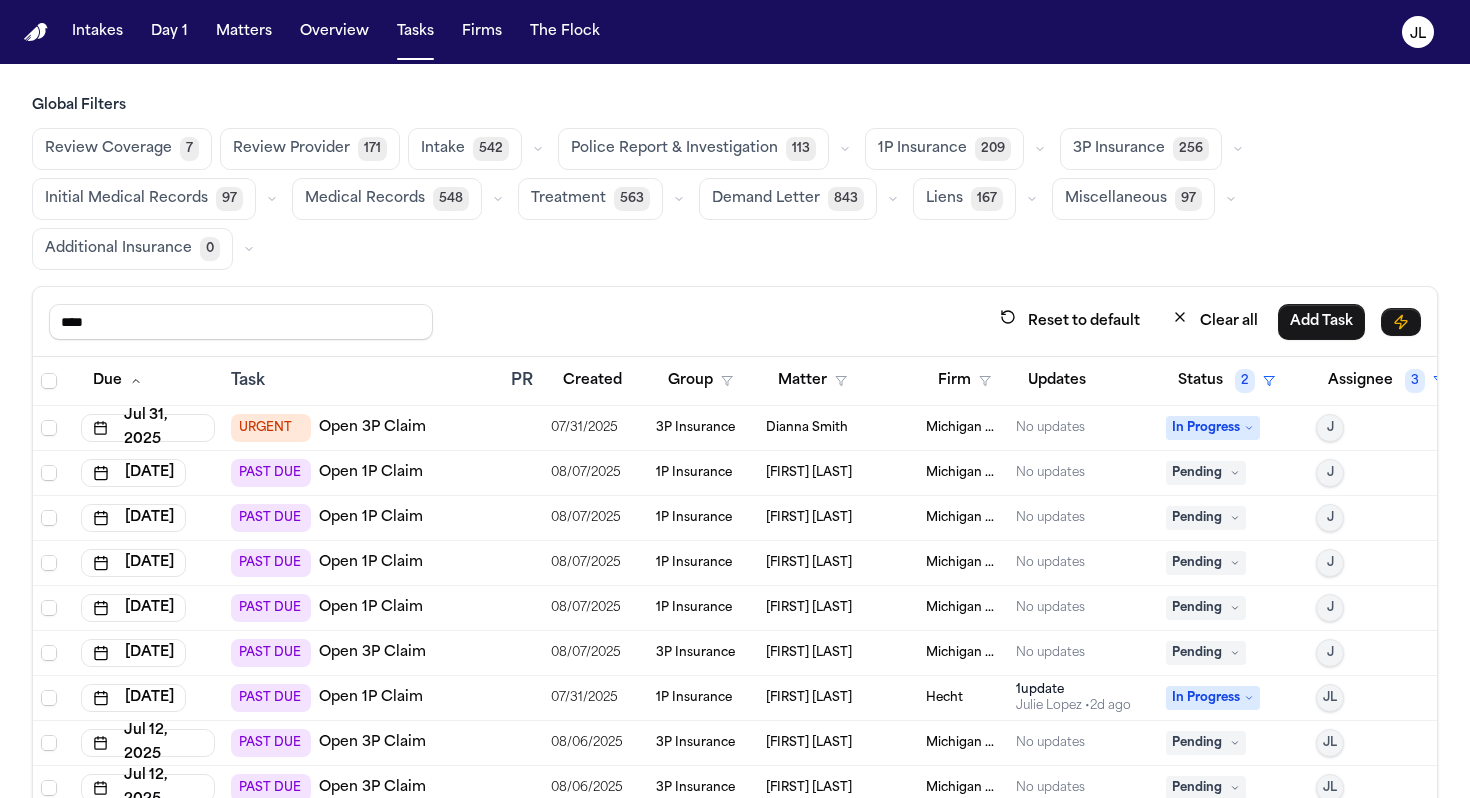 type on "****" 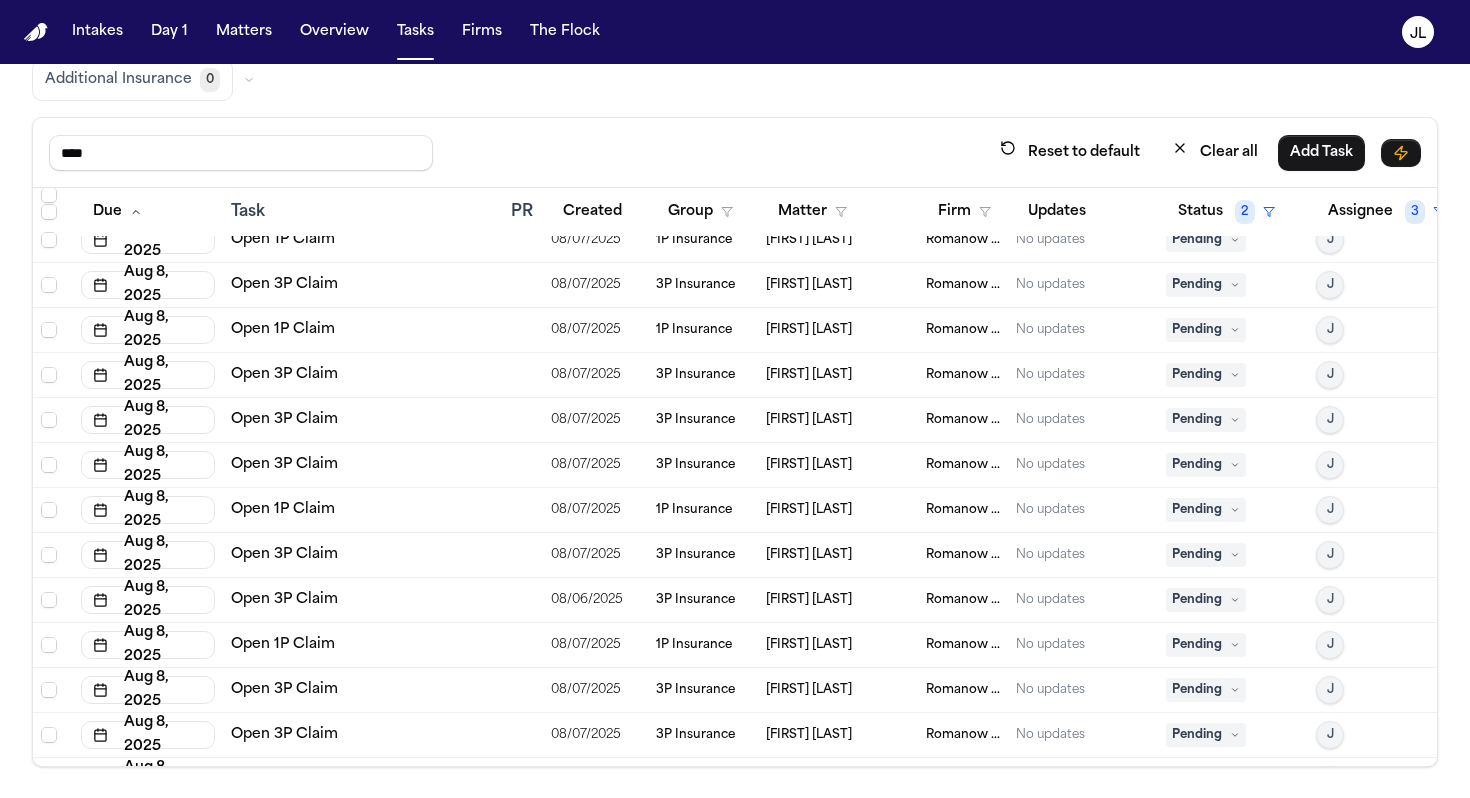 scroll, scrollTop: 1408, scrollLeft: 0, axis: vertical 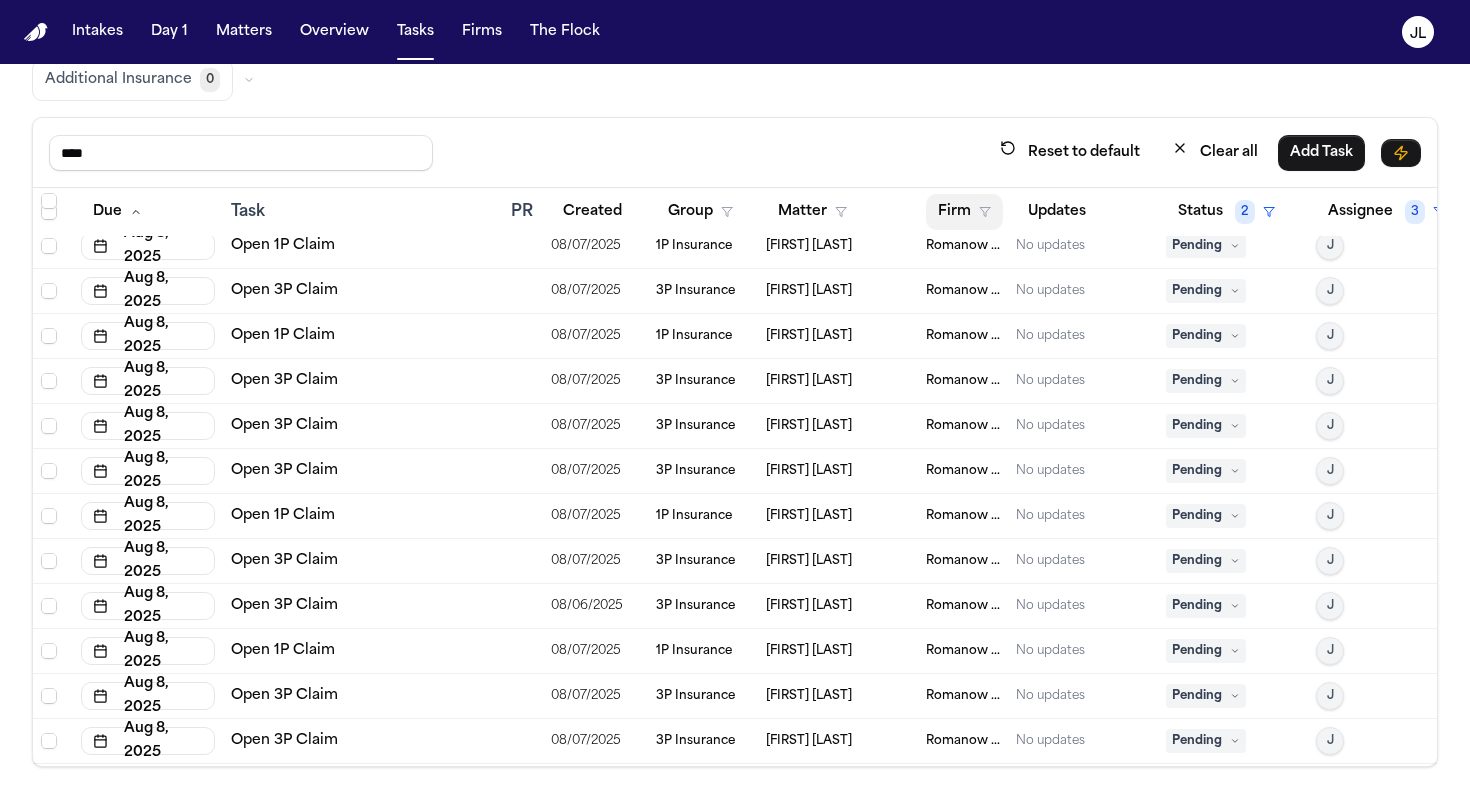 click on "Firm" at bounding box center [964, 212] 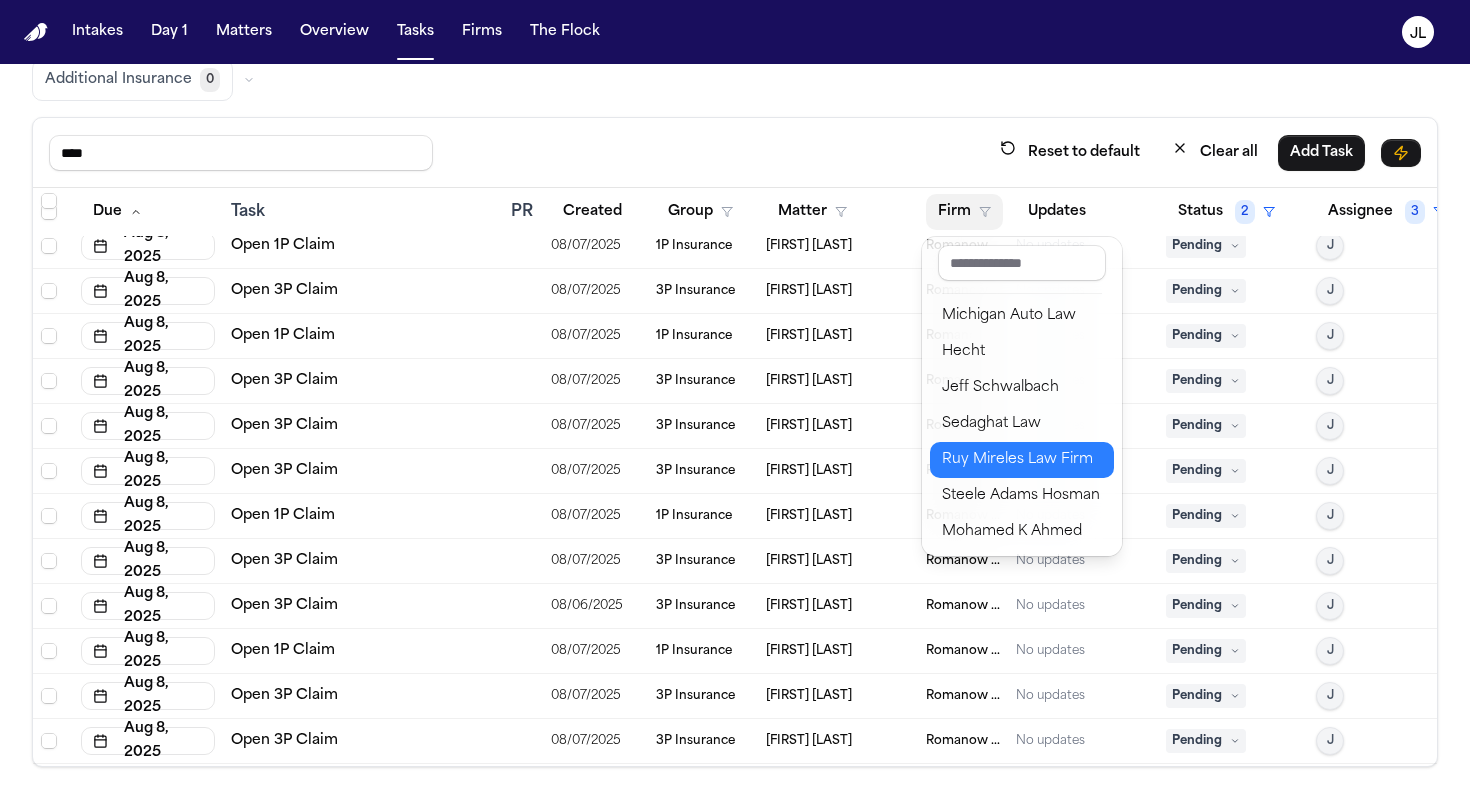 scroll, scrollTop: 74, scrollLeft: 0, axis: vertical 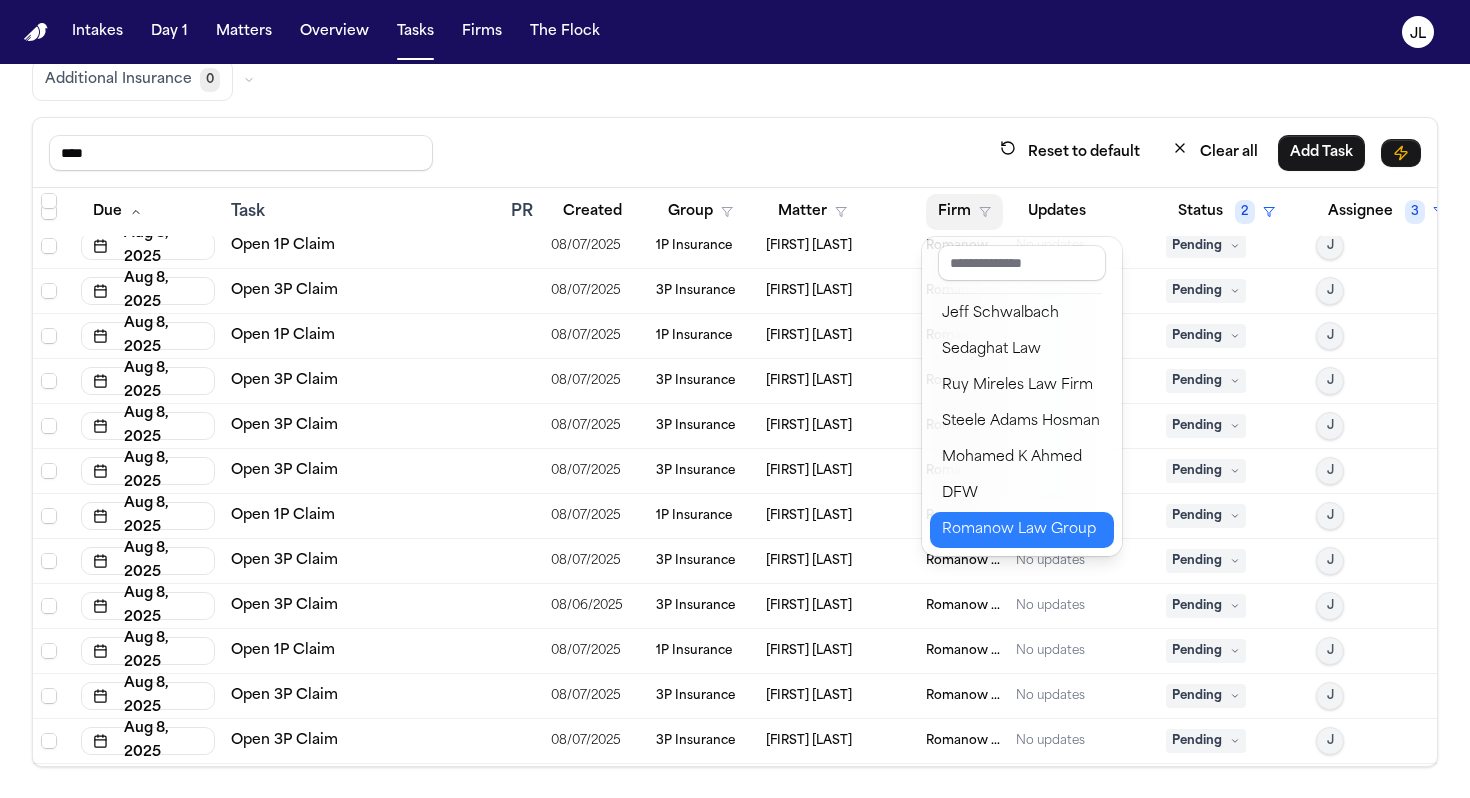 click on "Romanow Law Group" at bounding box center [1022, 530] 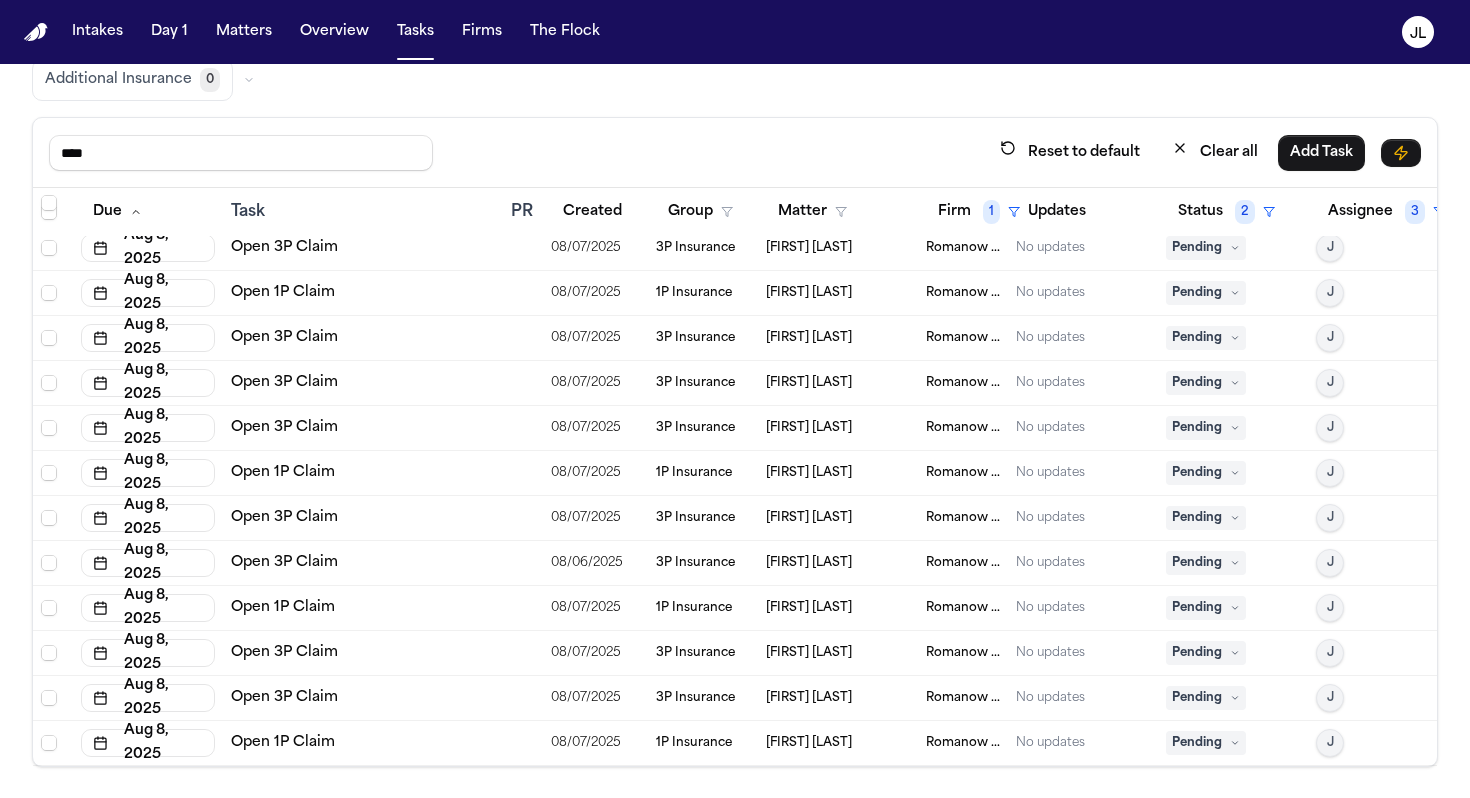 scroll, scrollTop: 0, scrollLeft: 0, axis: both 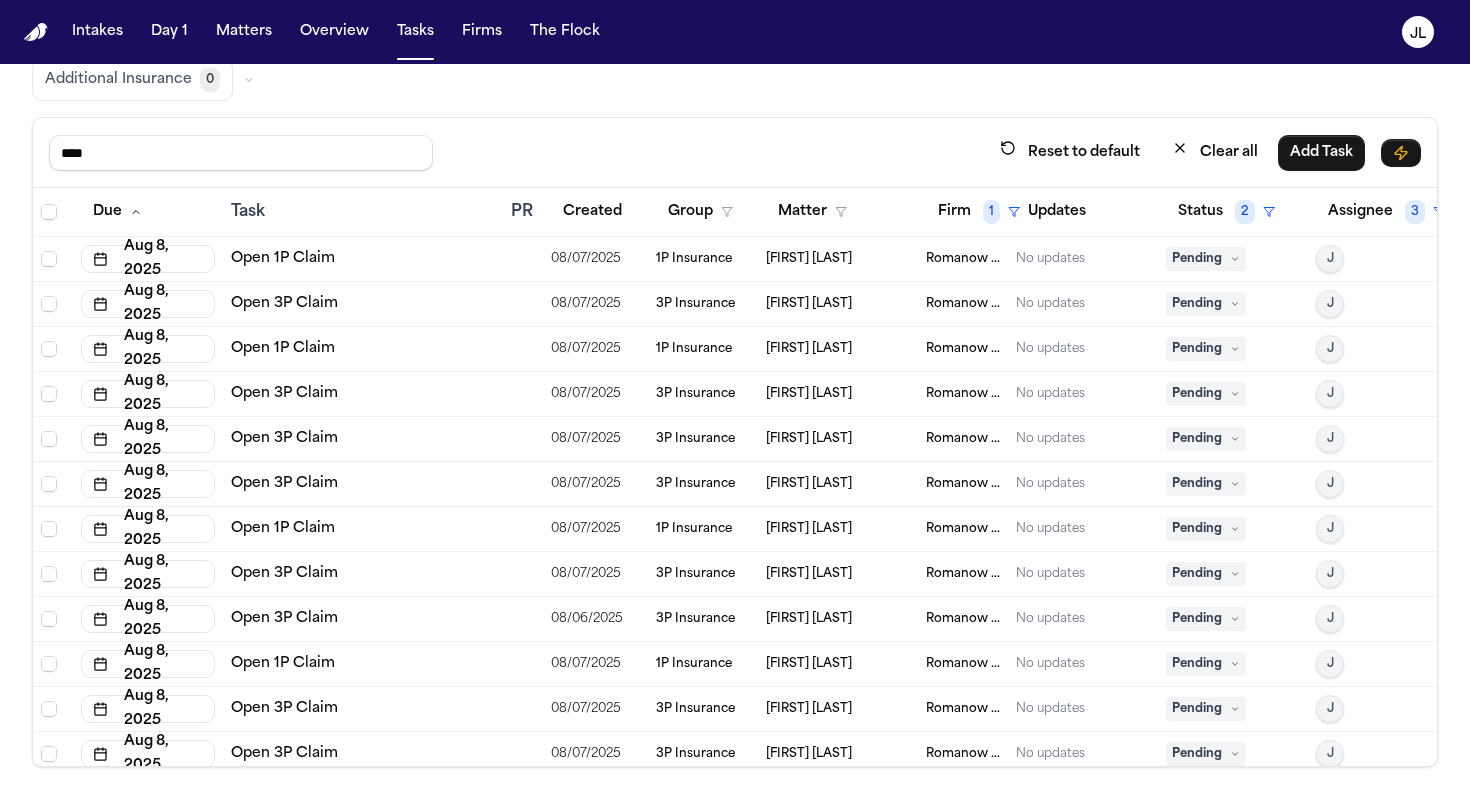 click on "Romanow Law Group" at bounding box center (963, 259) 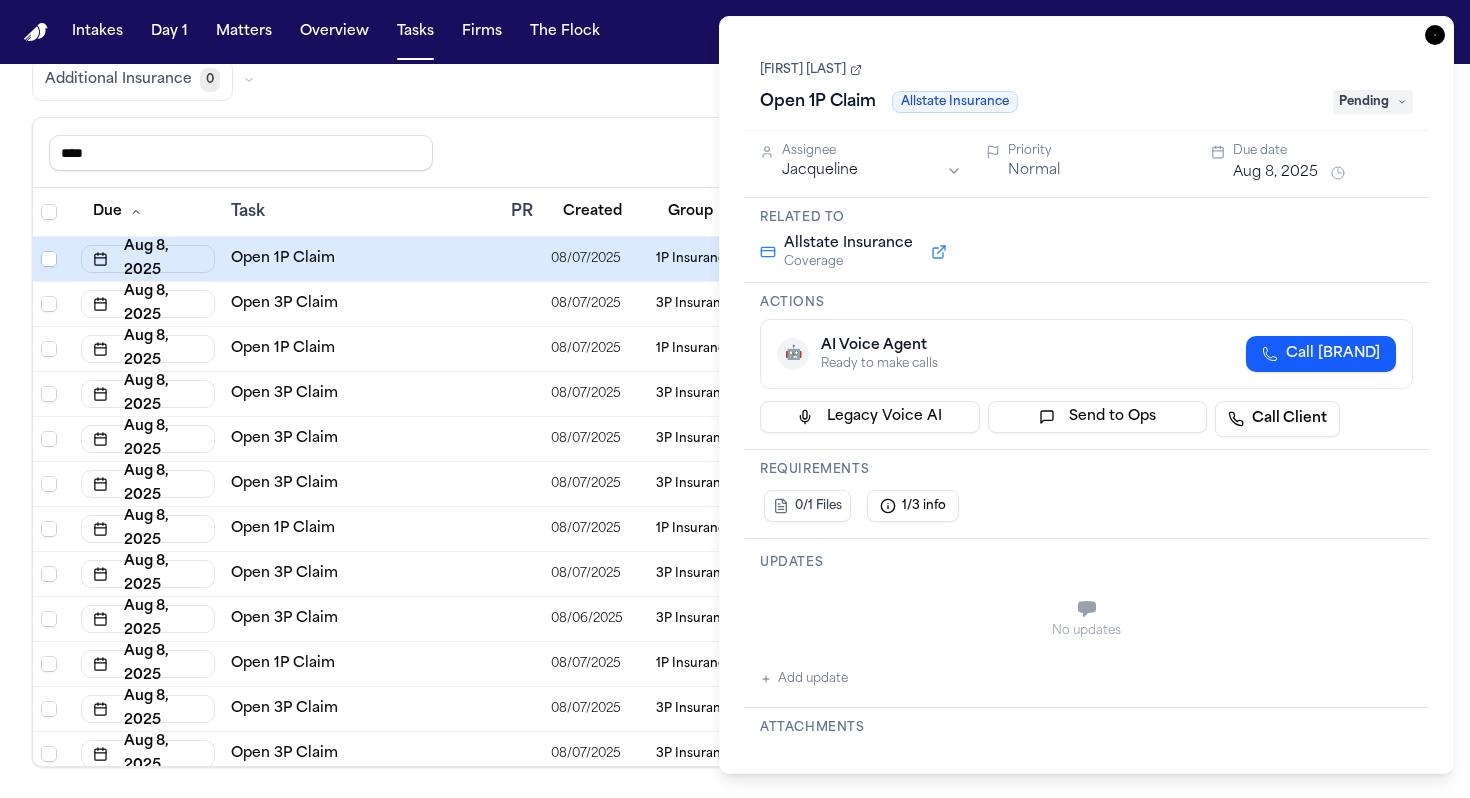 click on "Call Allstate Insurance" at bounding box center (1333, 354) 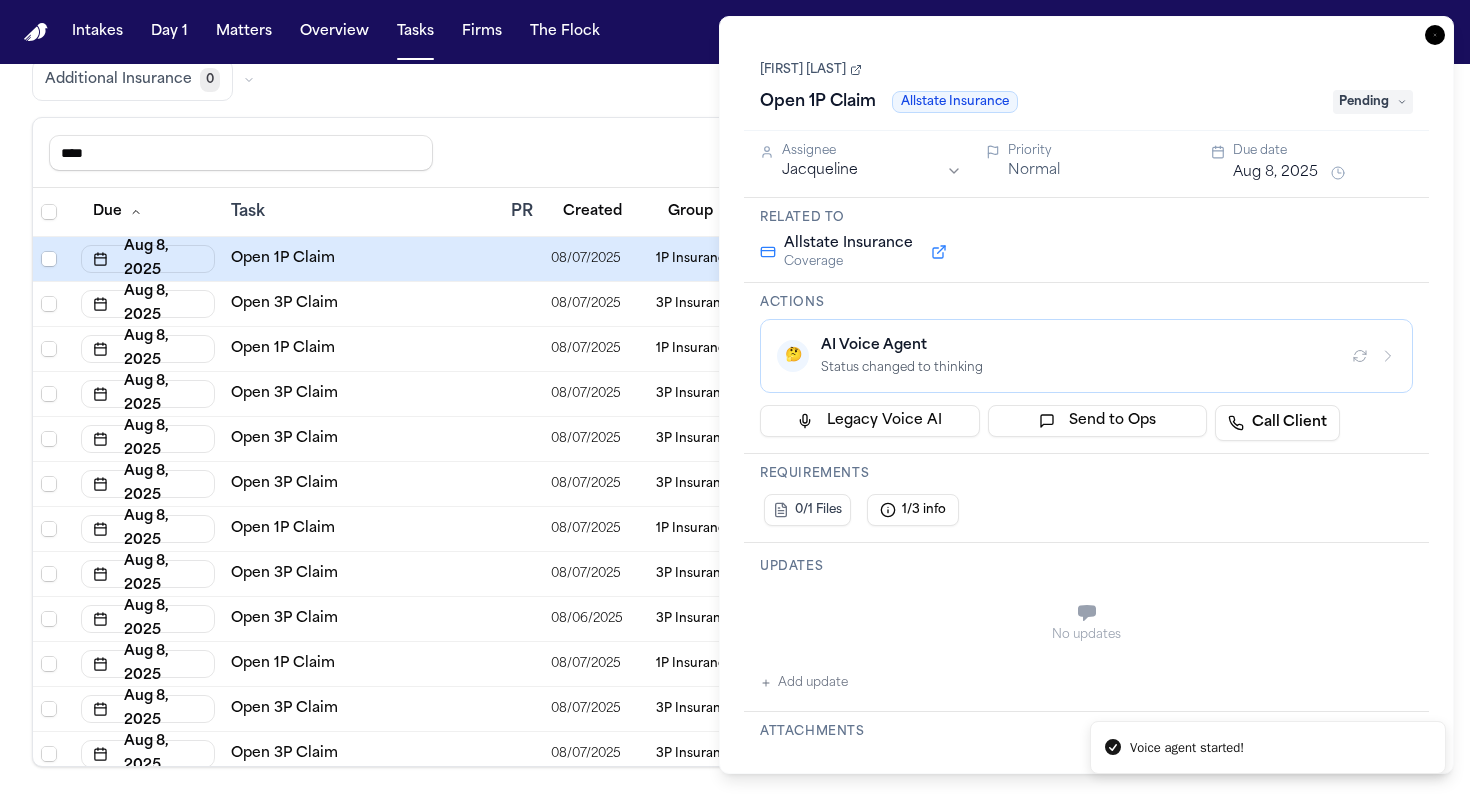 click on "08/07/2025" at bounding box center (586, 394) 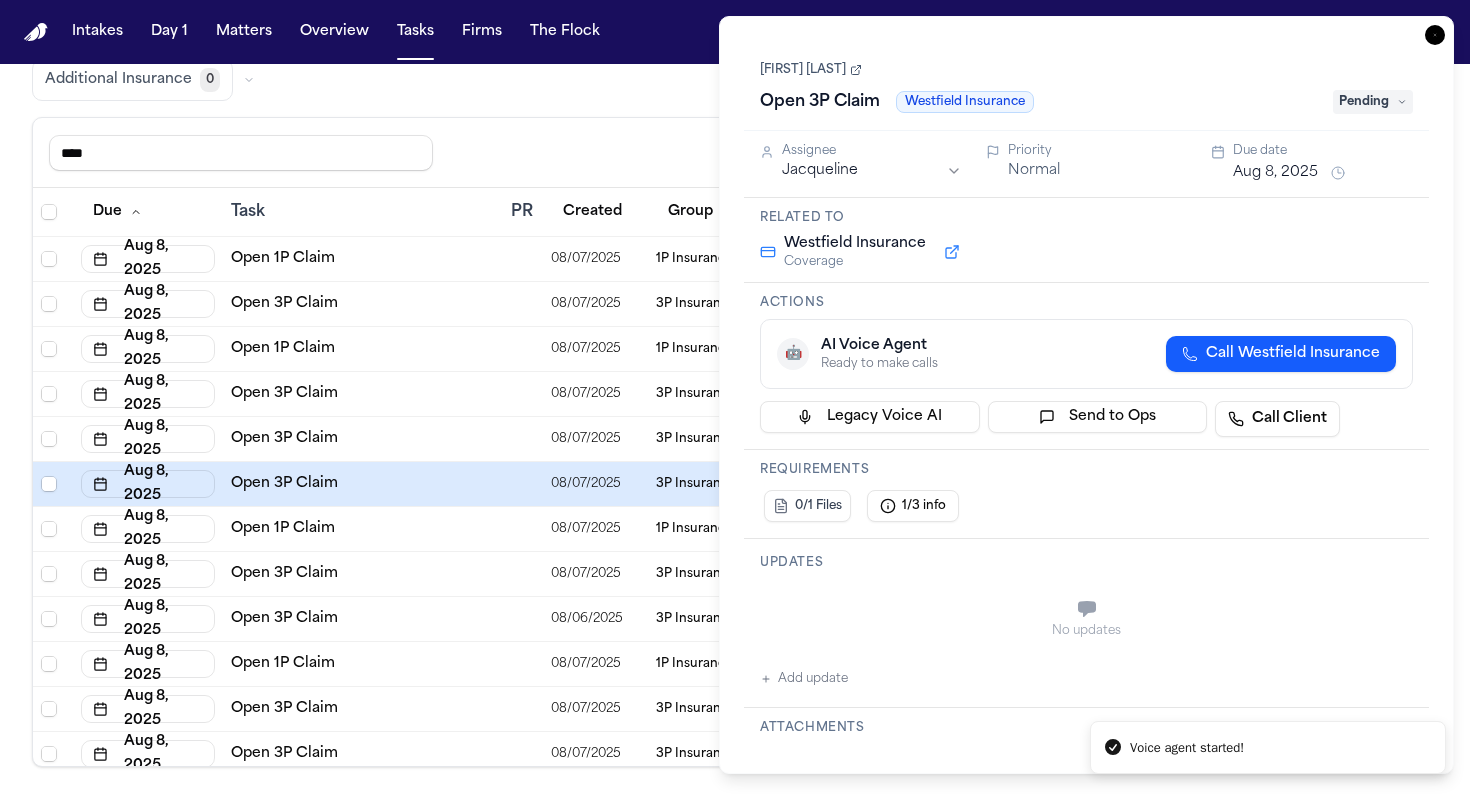 click on "08/07/2025" at bounding box center (586, 349) 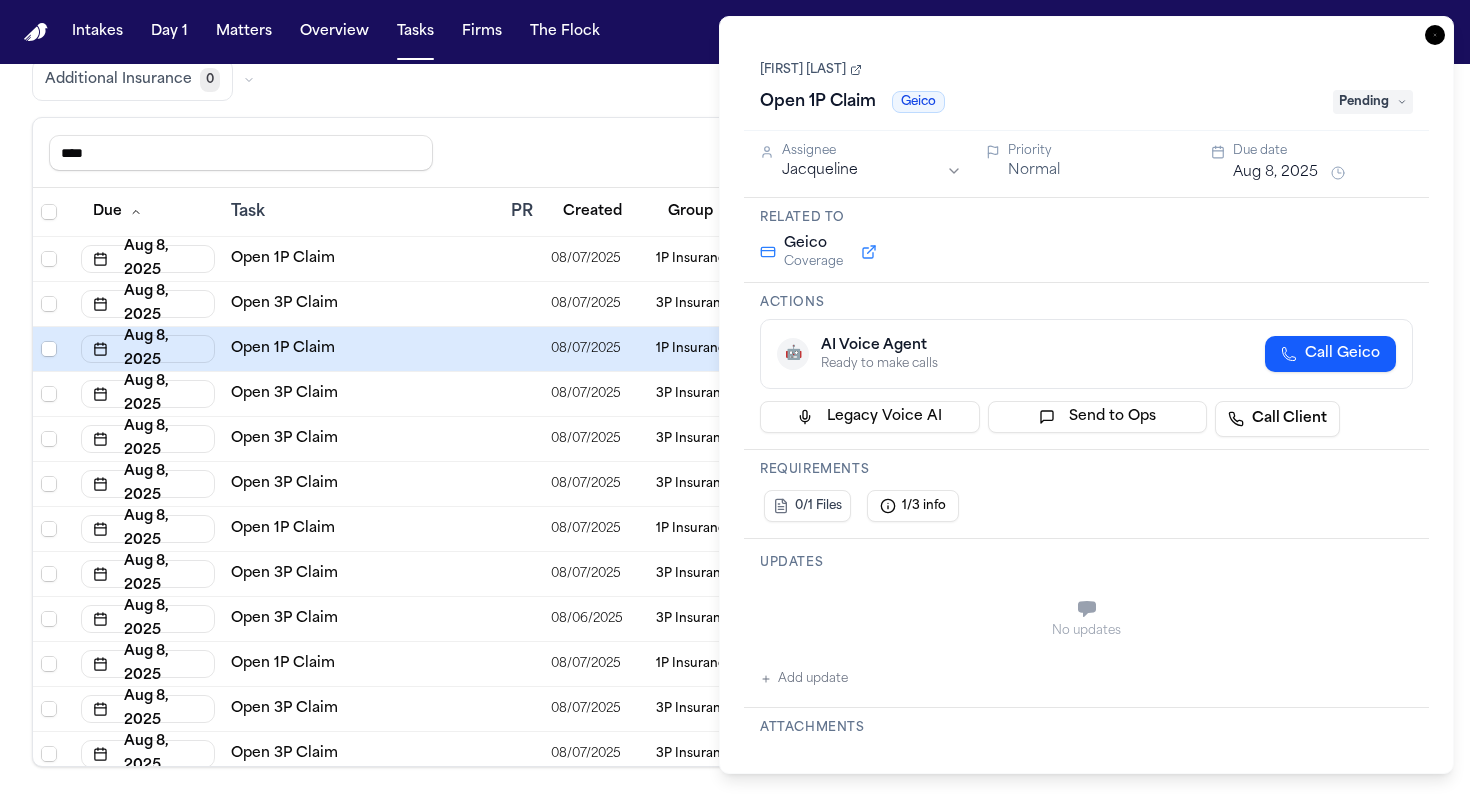 click on "Call Geico" at bounding box center [1330, 354] 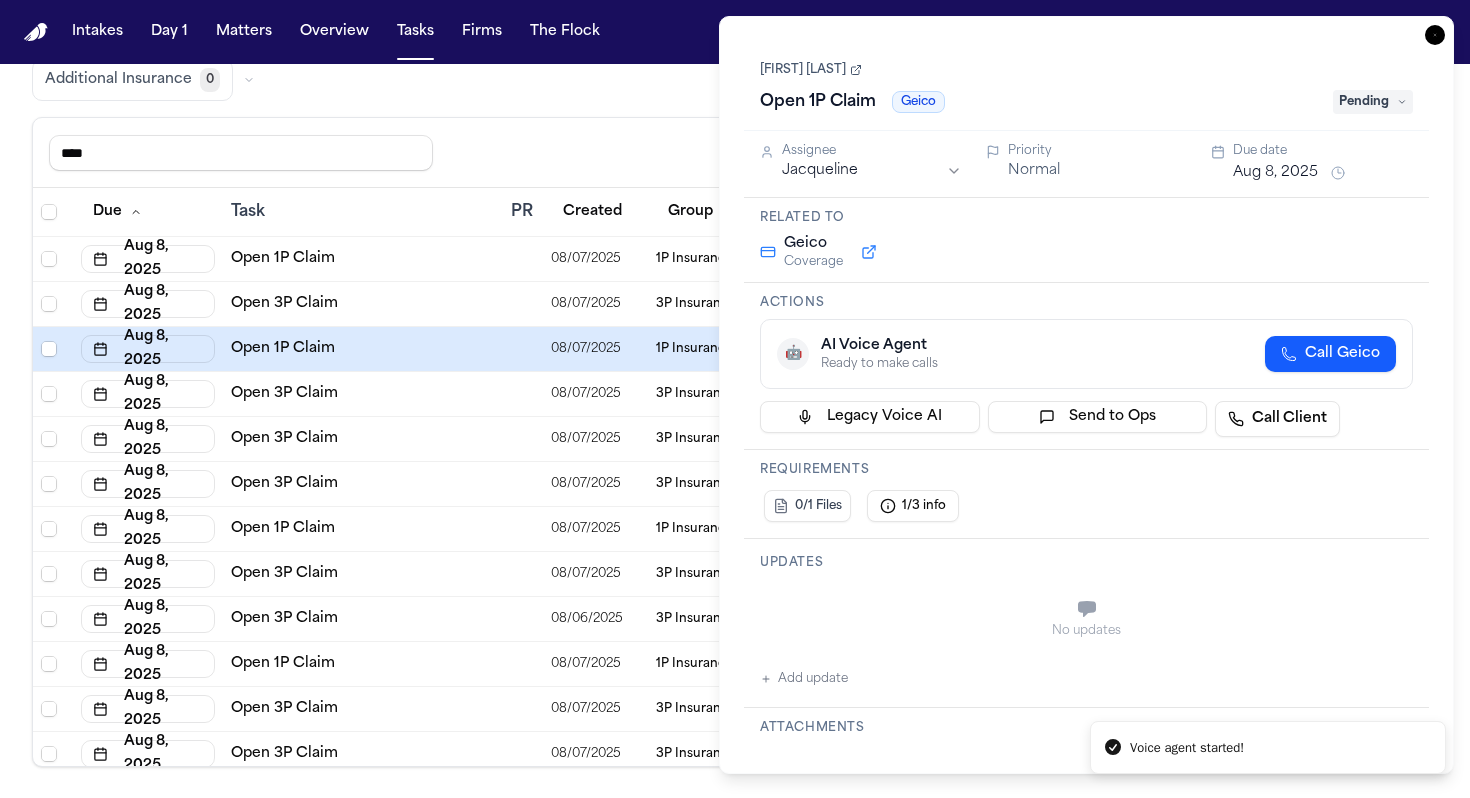 click on "08/07/2025" at bounding box center (586, 529) 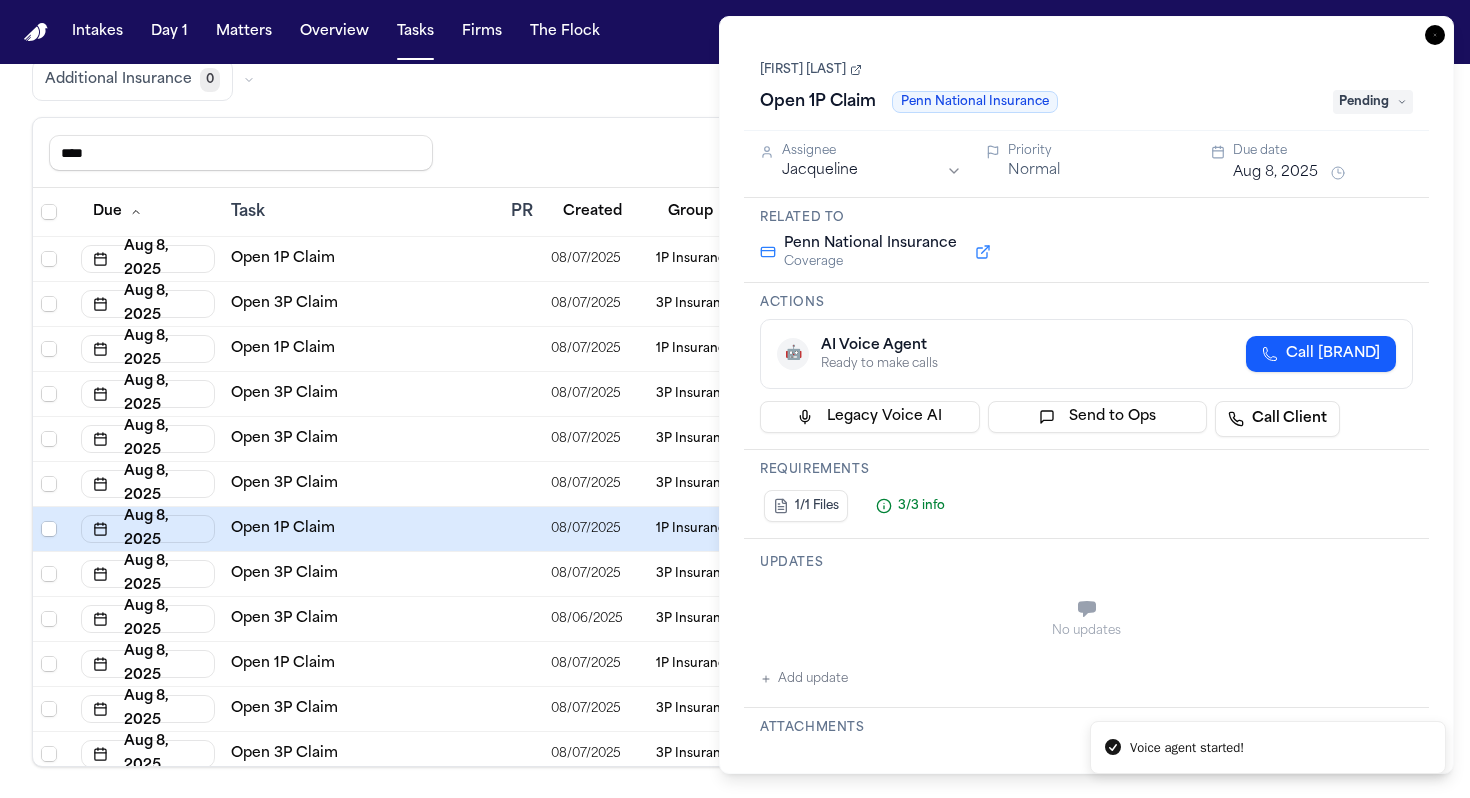 click on "Call Penn National Insurance" at bounding box center [1333, 354] 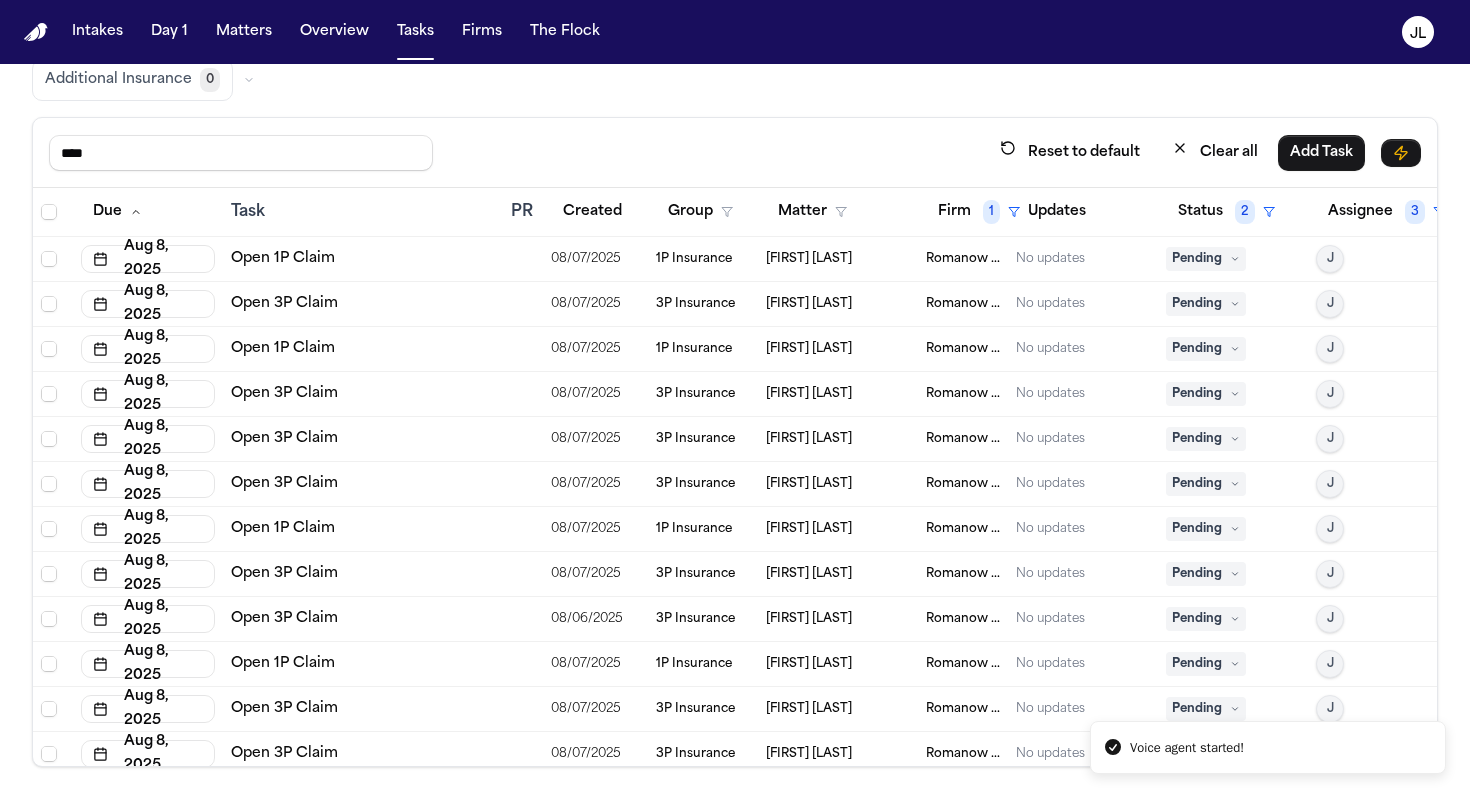 click on "Open 1P Claim" at bounding box center (363, 664) 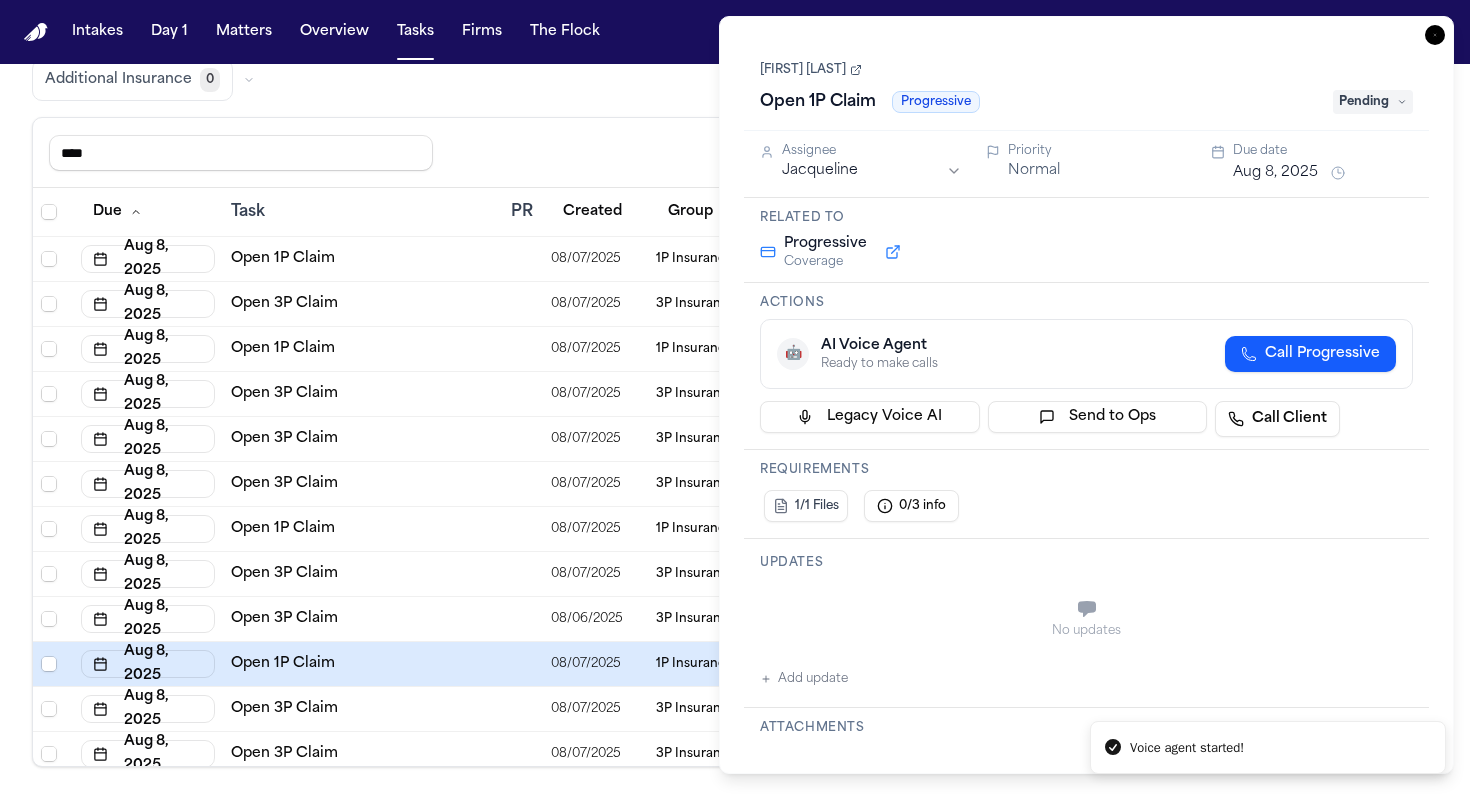 click 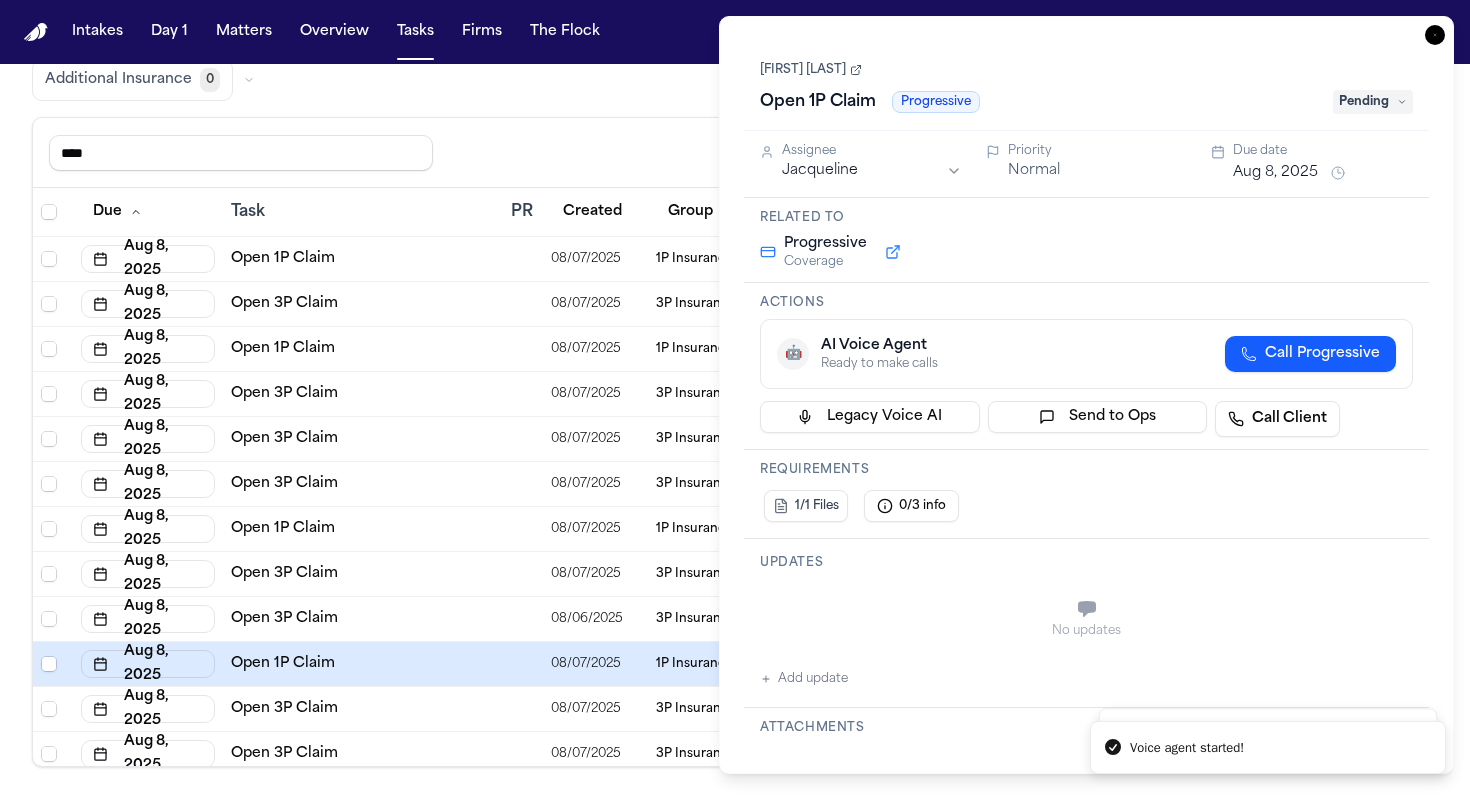 scroll, scrollTop: 56, scrollLeft: 0, axis: vertical 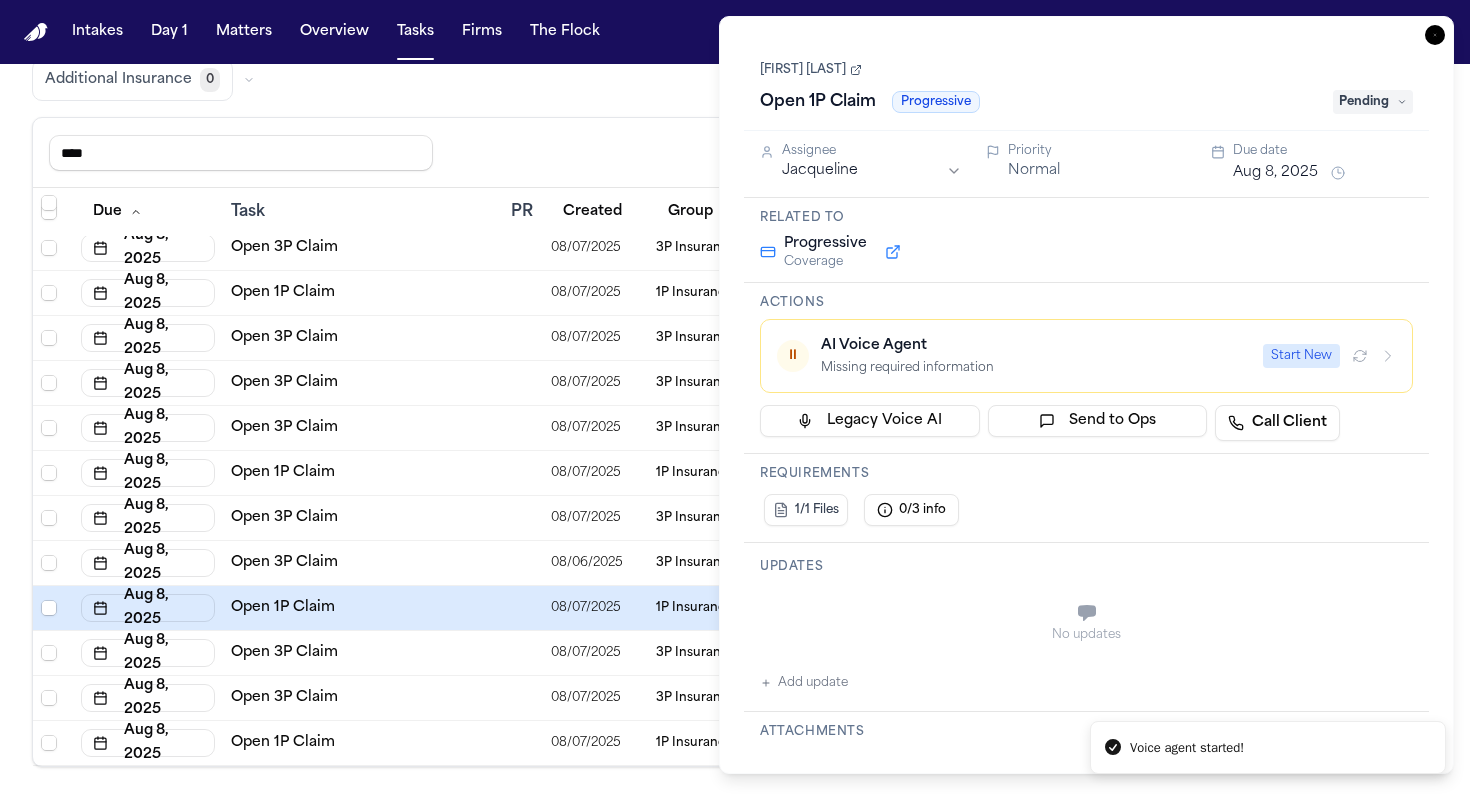 click on "08/07/2025" at bounding box center [586, 743] 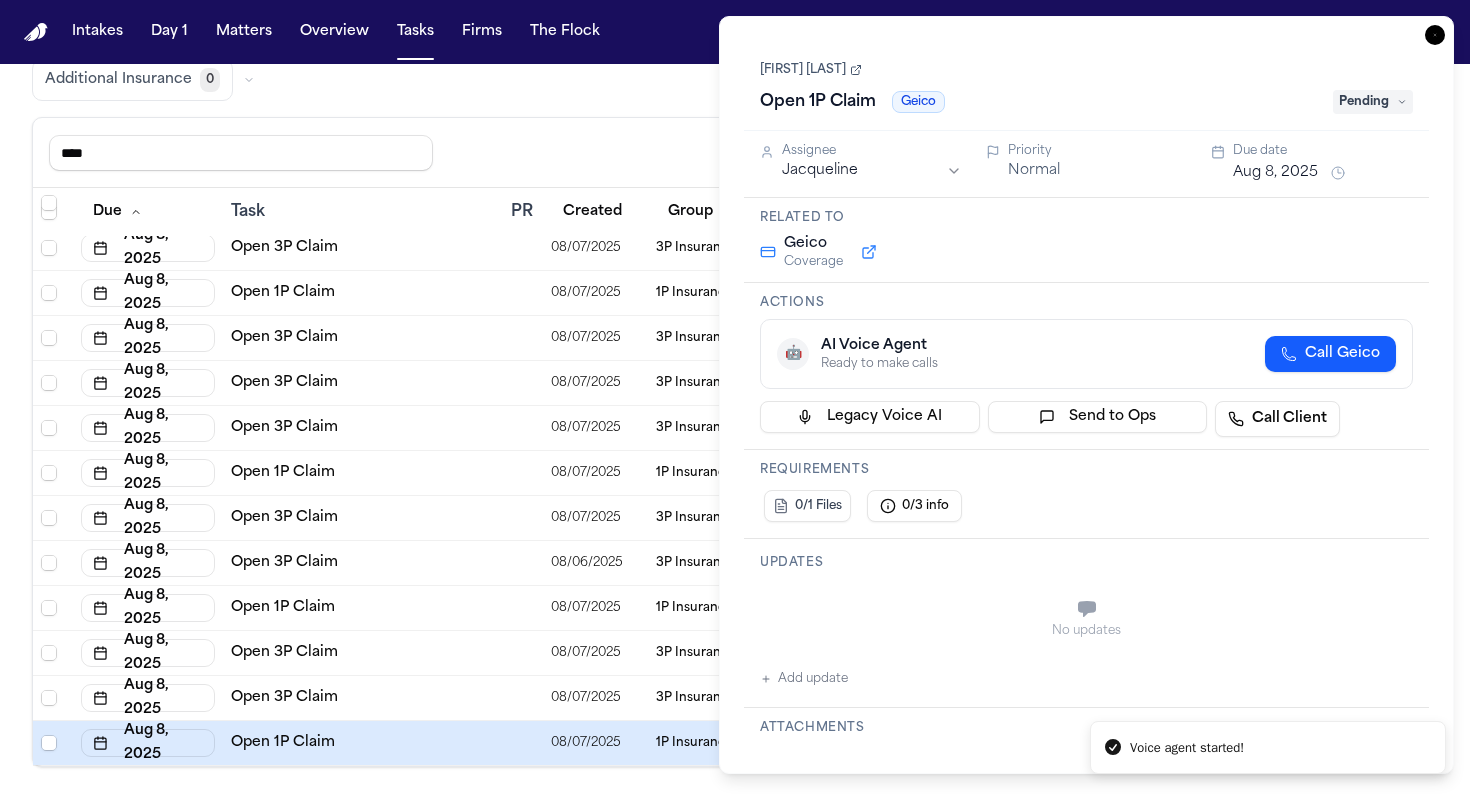 click on "Call Geico" at bounding box center [1342, 354] 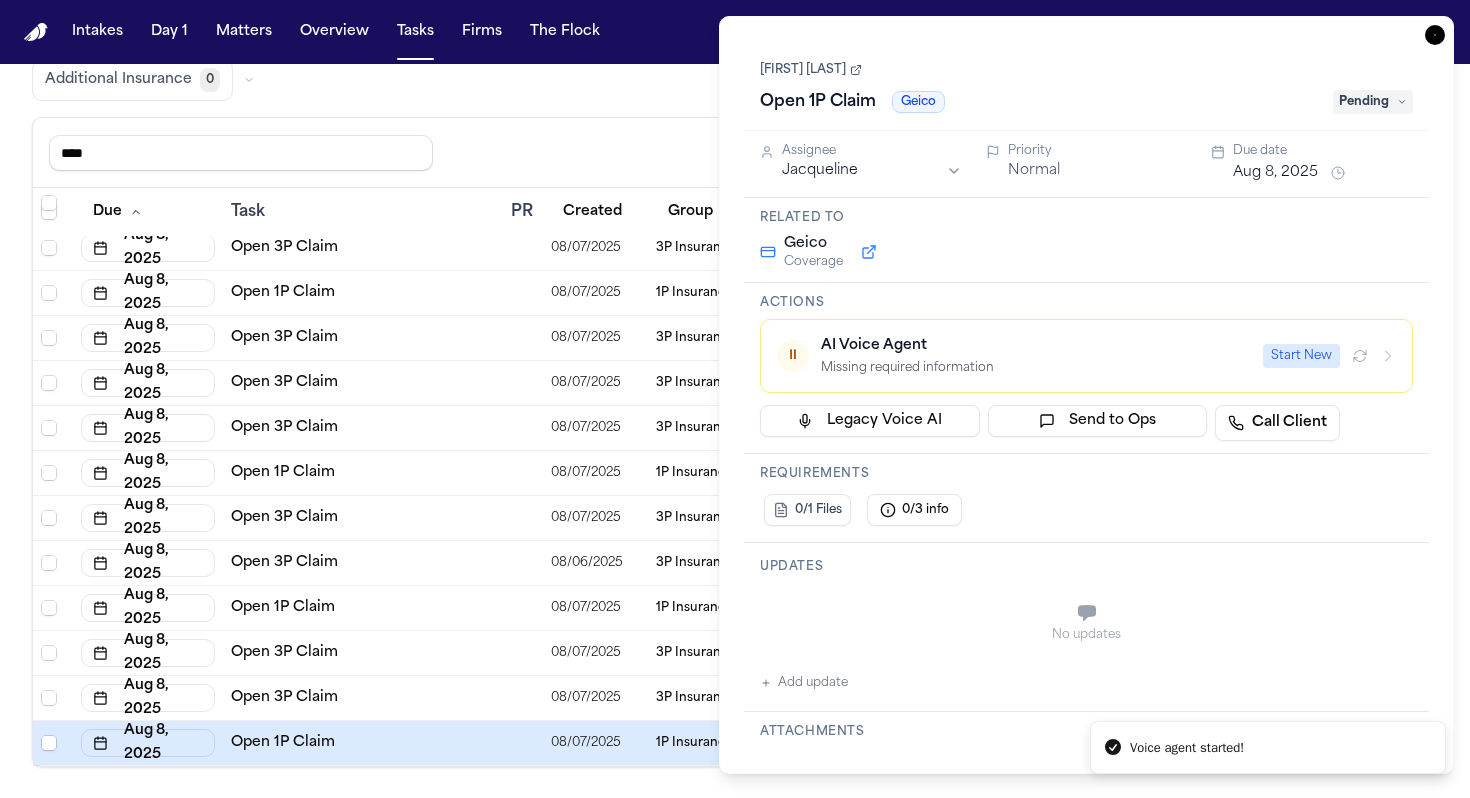 scroll, scrollTop: 0, scrollLeft: 0, axis: both 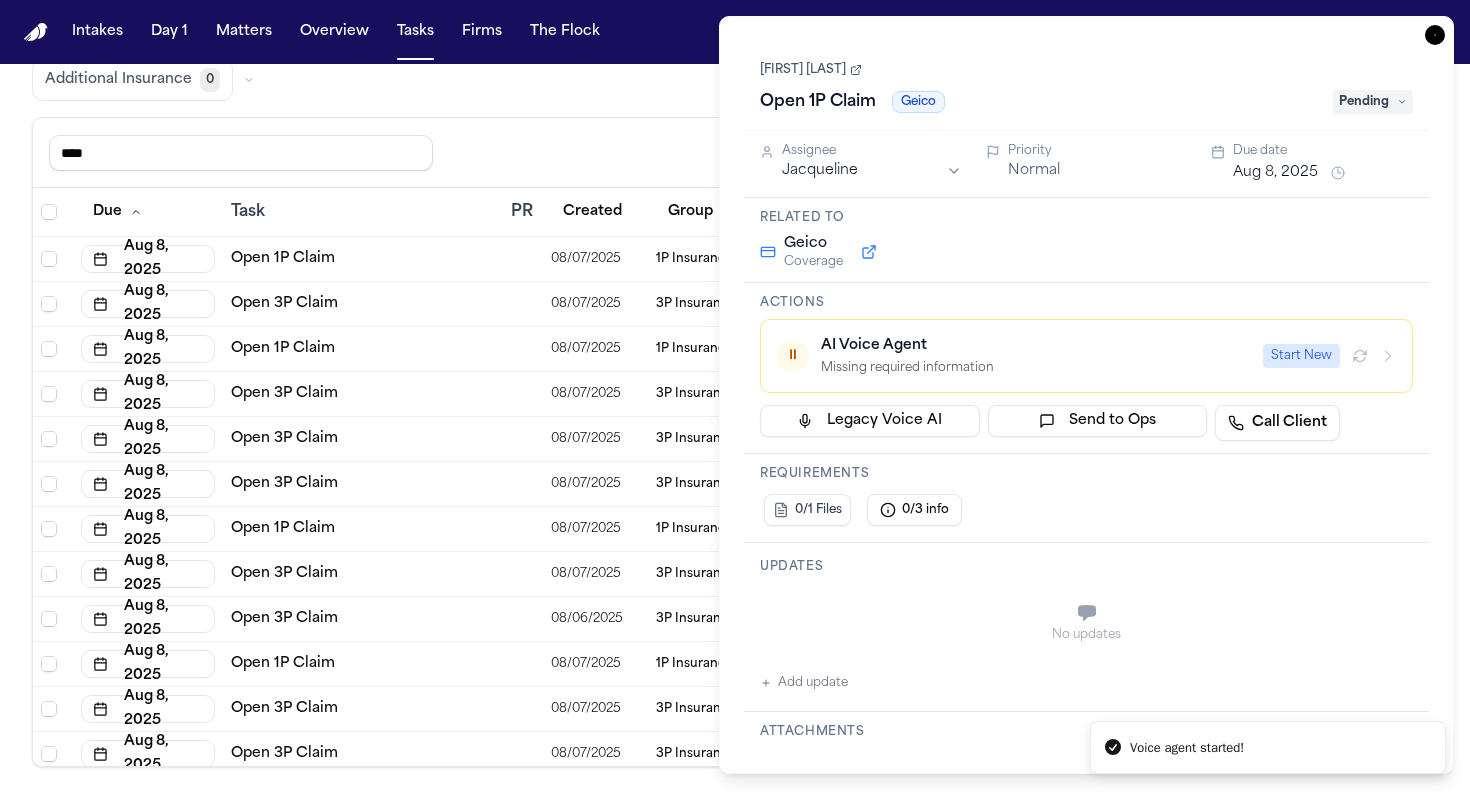 click on "08/07/2025" at bounding box center [586, 439] 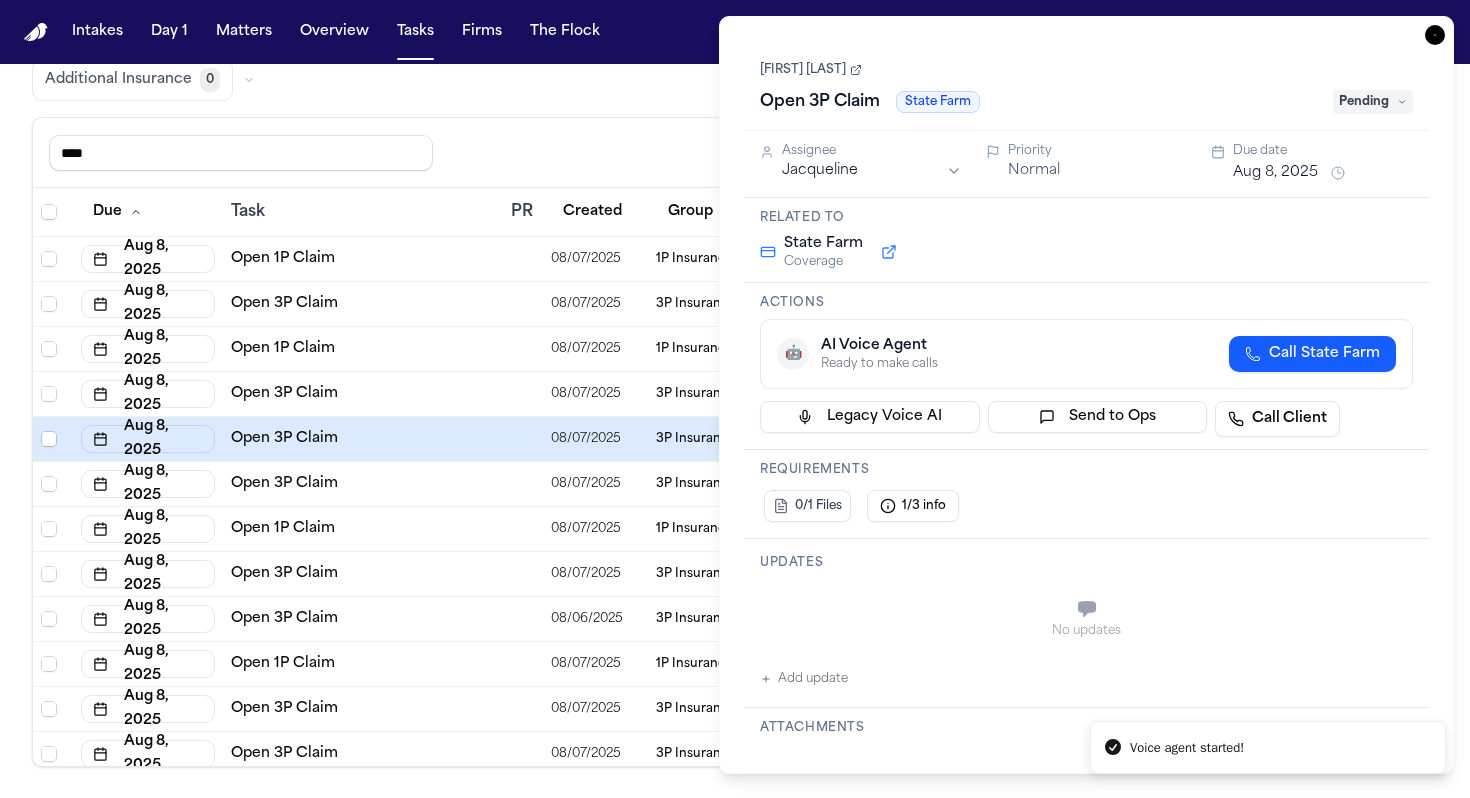 scroll, scrollTop: 0, scrollLeft: 0, axis: both 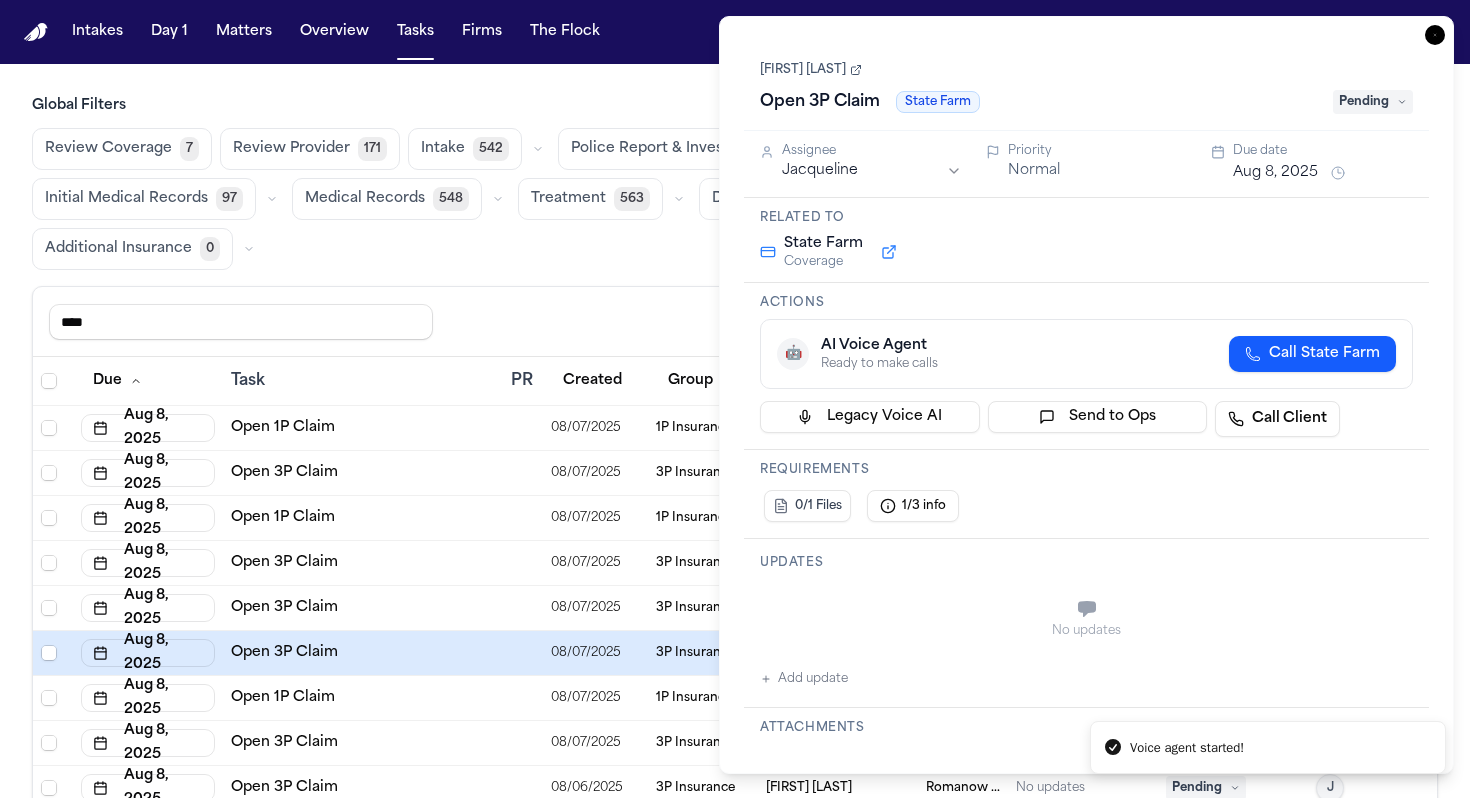 click 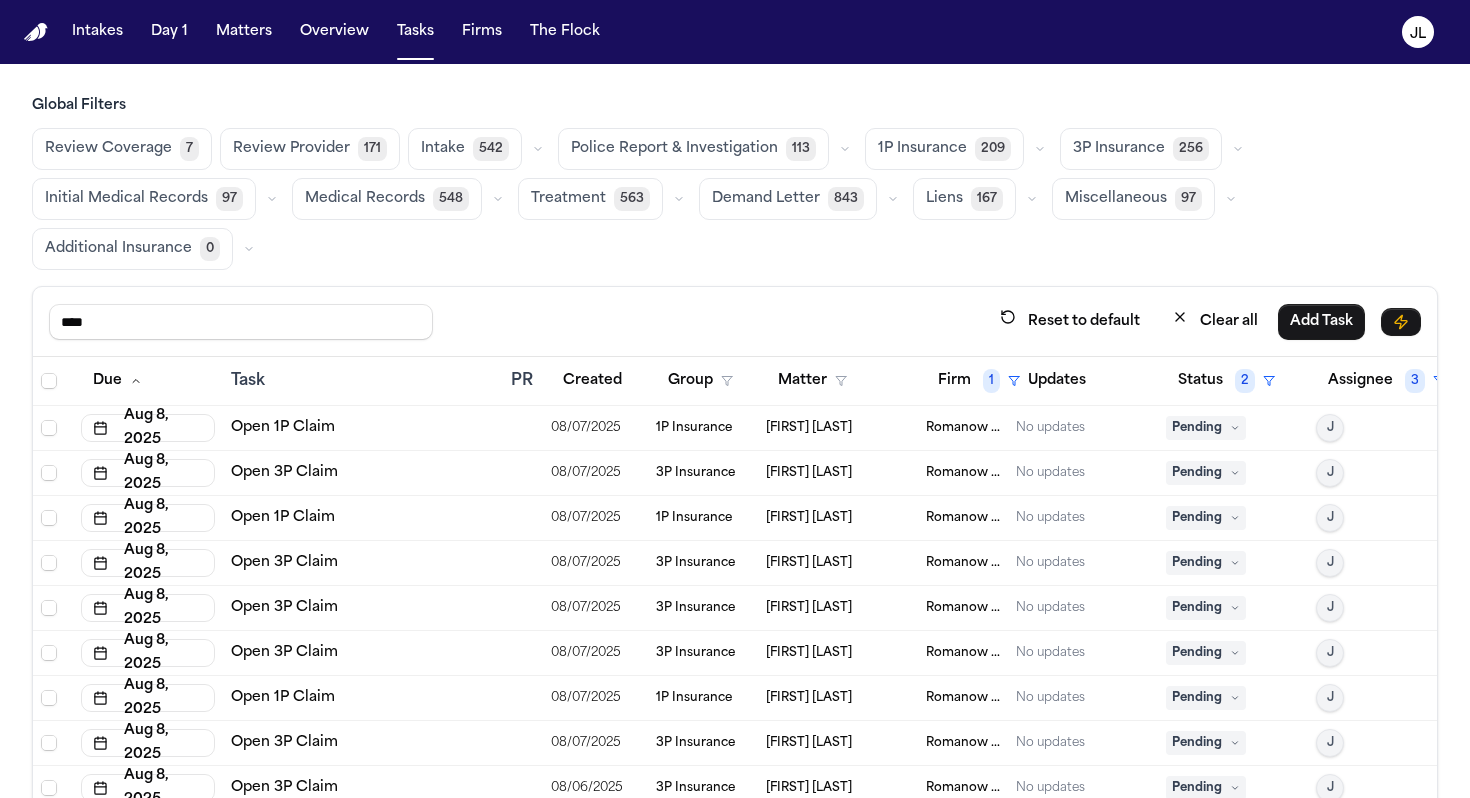 scroll, scrollTop: 56, scrollLeft: 0, axis: vertical 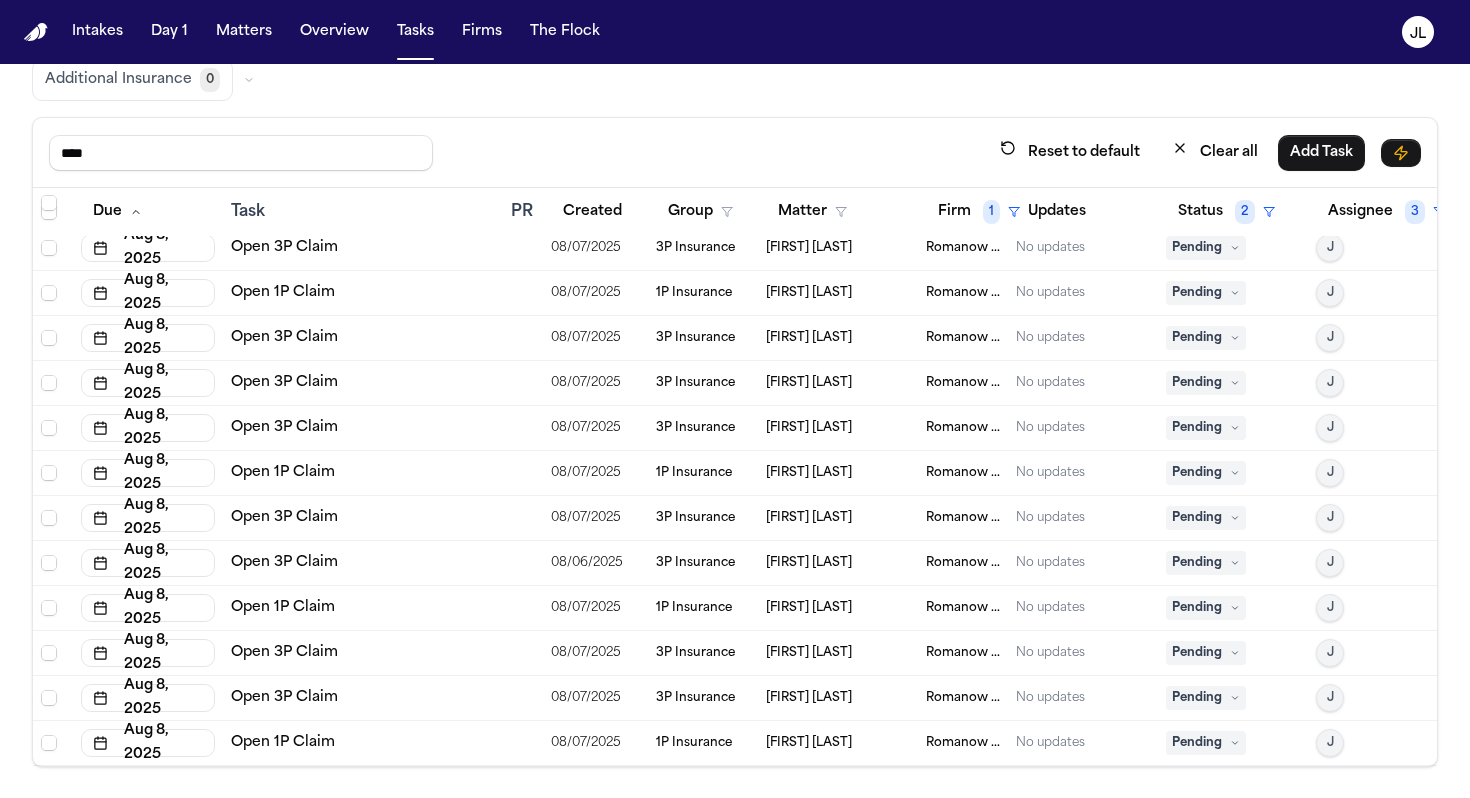 click on "Ily Shofestall" at bounding box center (838, 248) 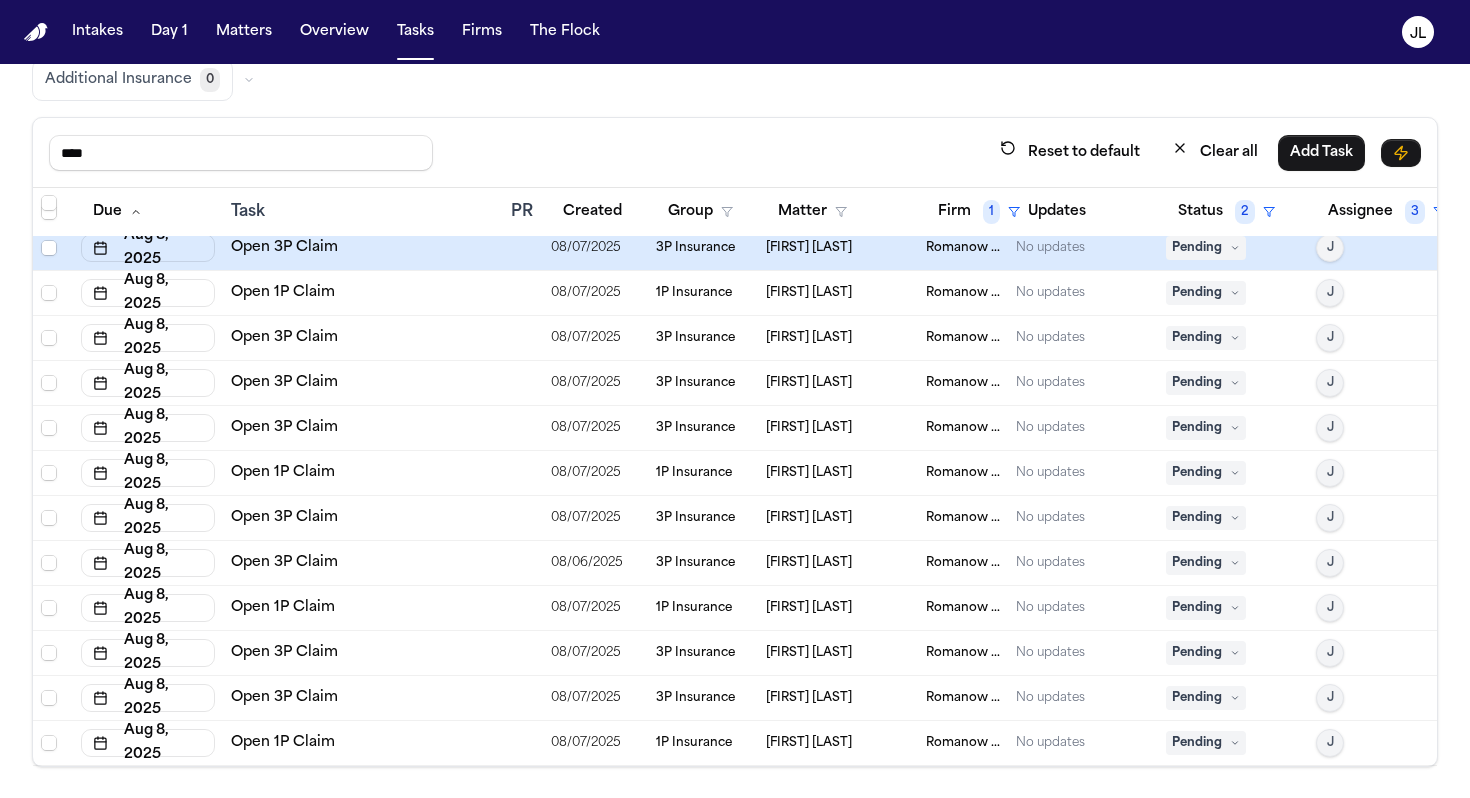 click on "Shawn Yang" at bounding box center (809, 293) 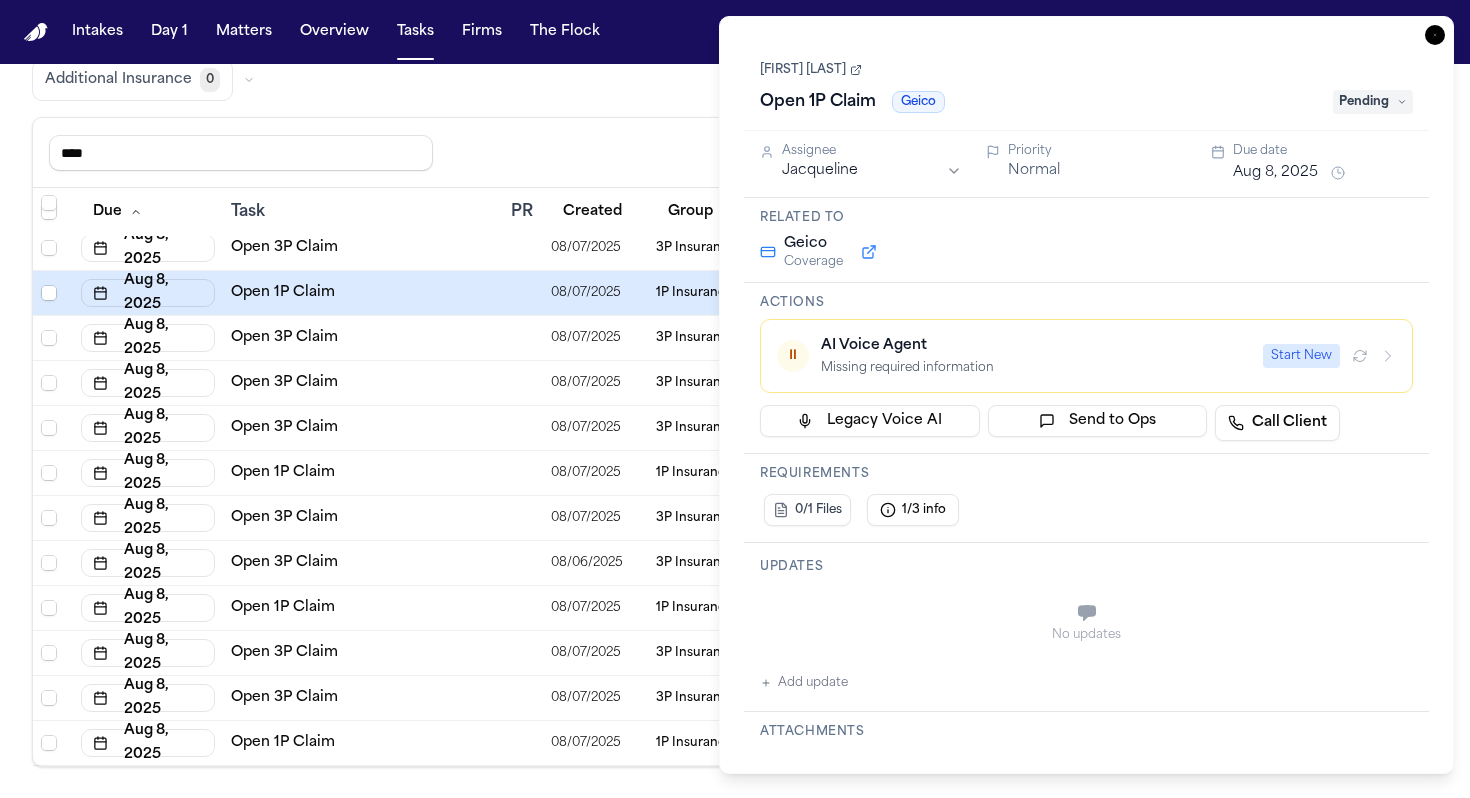 click on "08/07/2025" at bounding box center [595, 293] 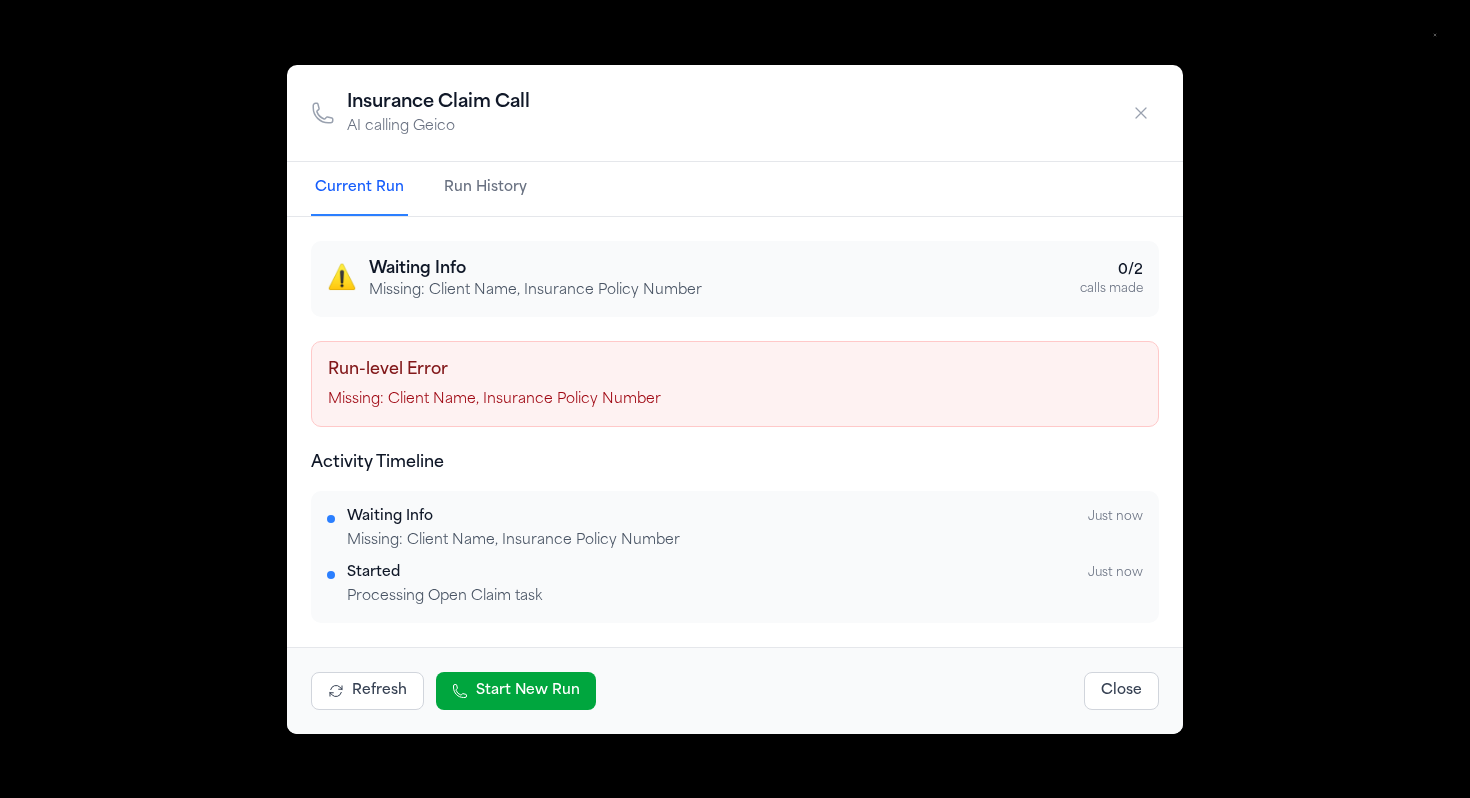 click on "Missing: Client Name, Insurance Policy Number" at bounding box center (535, 291) 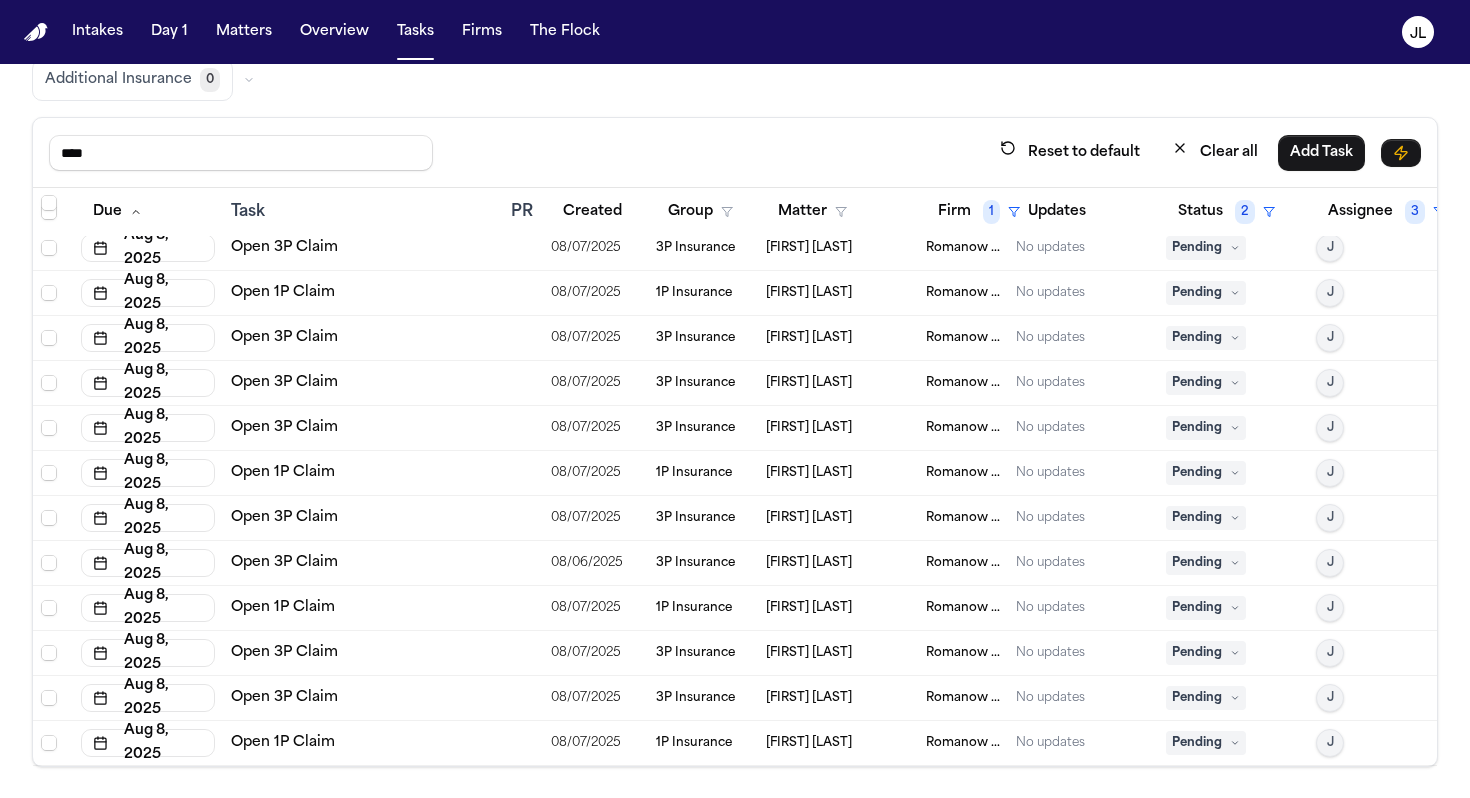 click at bounding box center [519, 383] 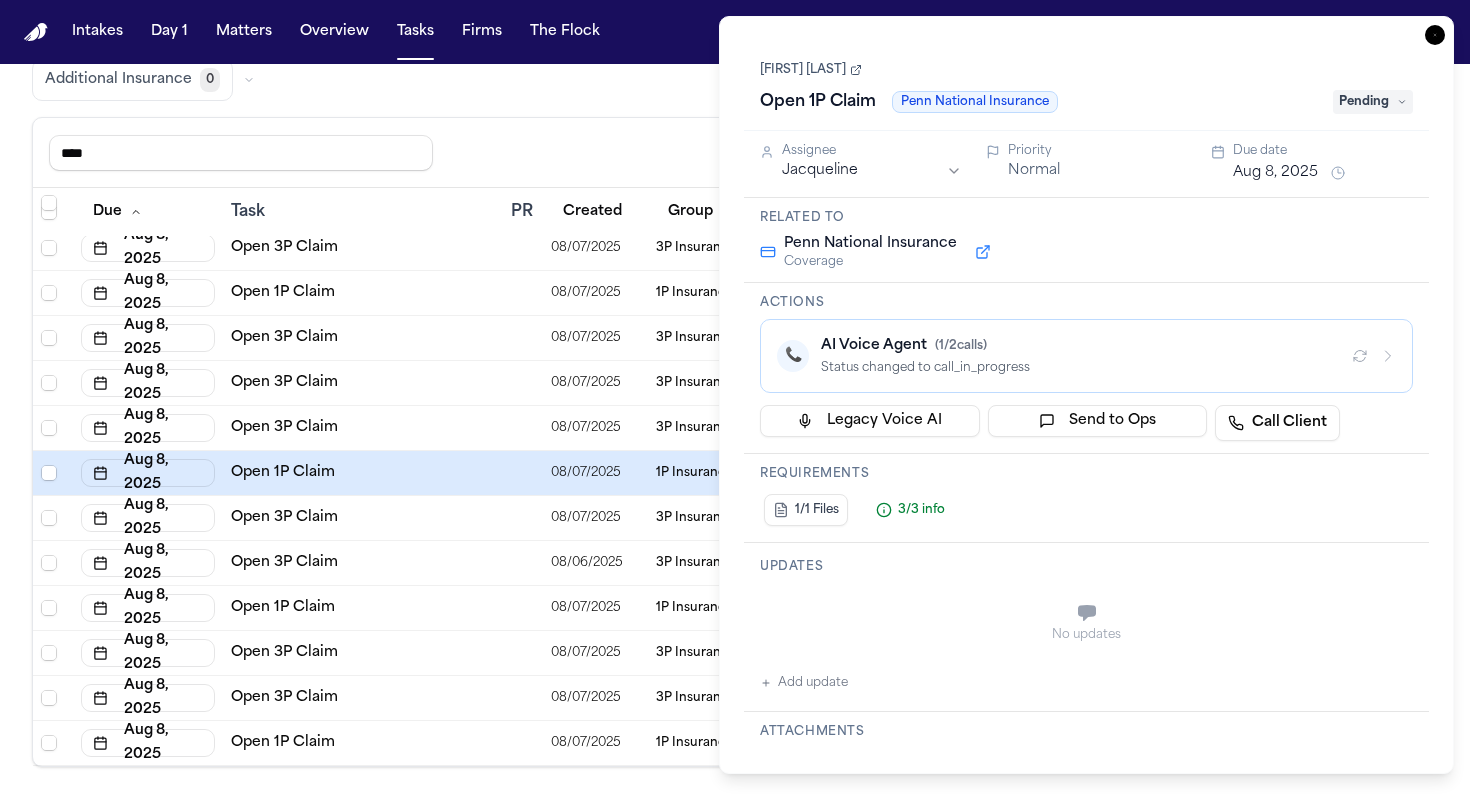 click on "Open 1P Claim" at bounding box center [363, 608] 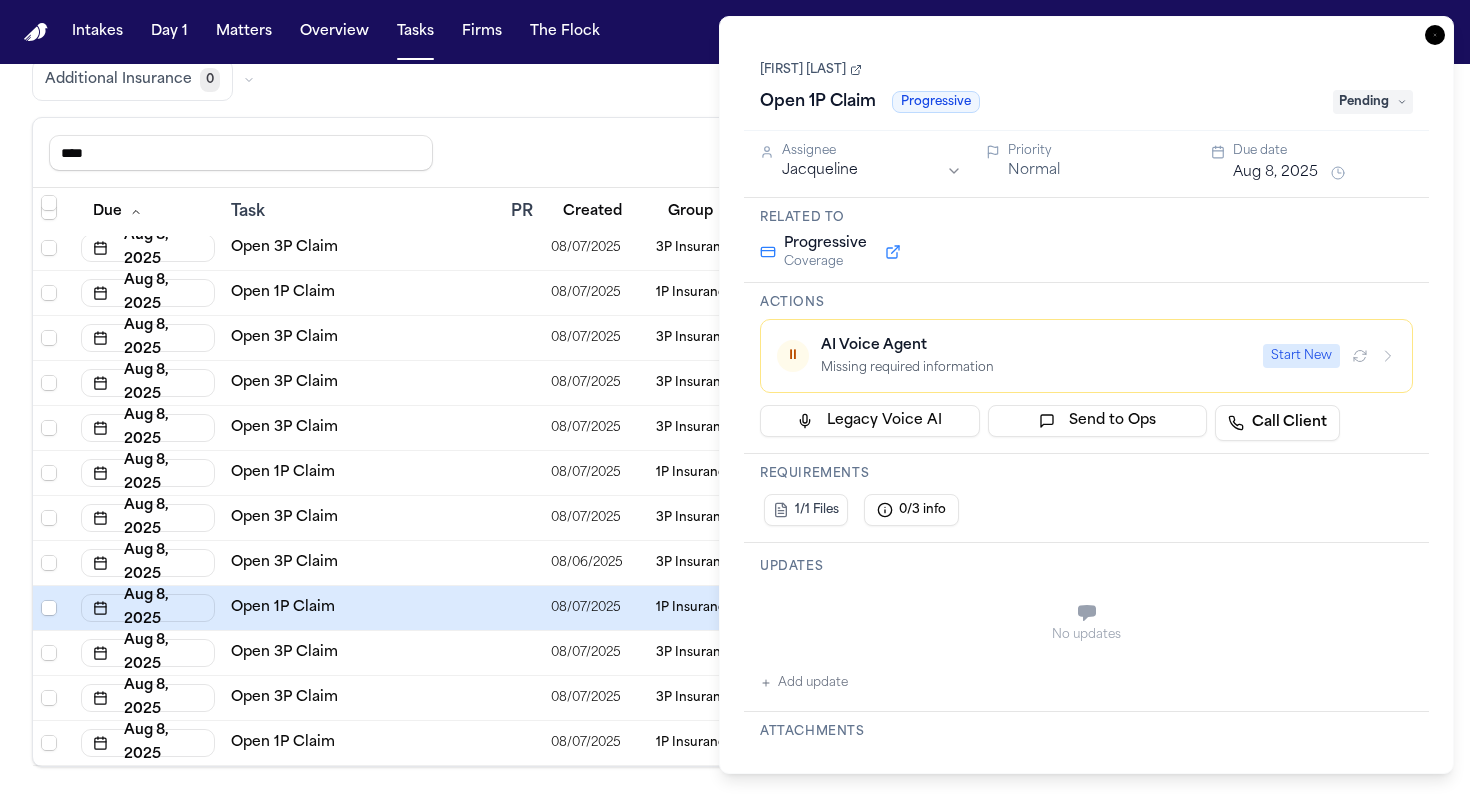 click on "Krystal Tenney" at bounding box center (811, 70) 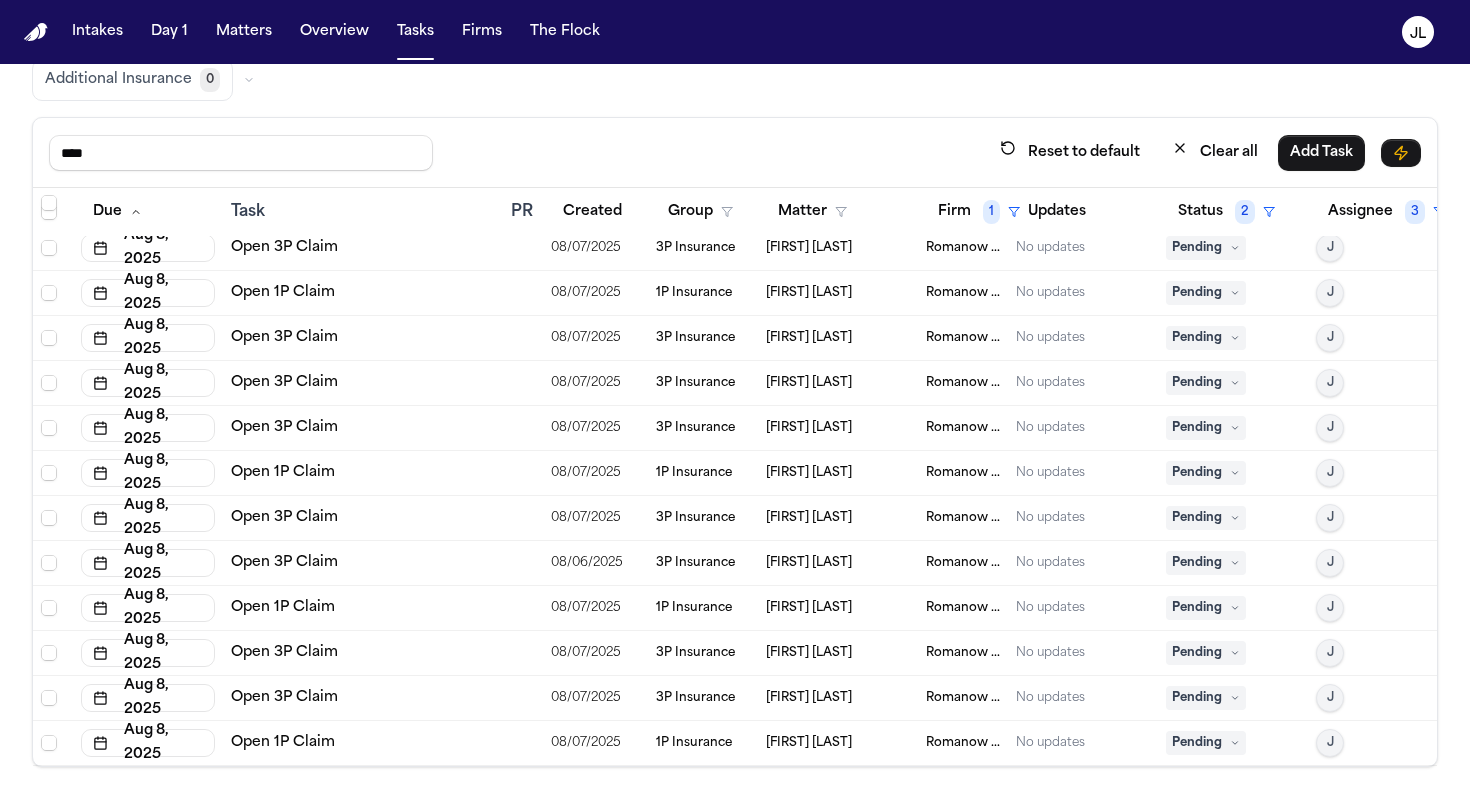scroll, scrollTop: 0, scrollLeft: 0, axis: both 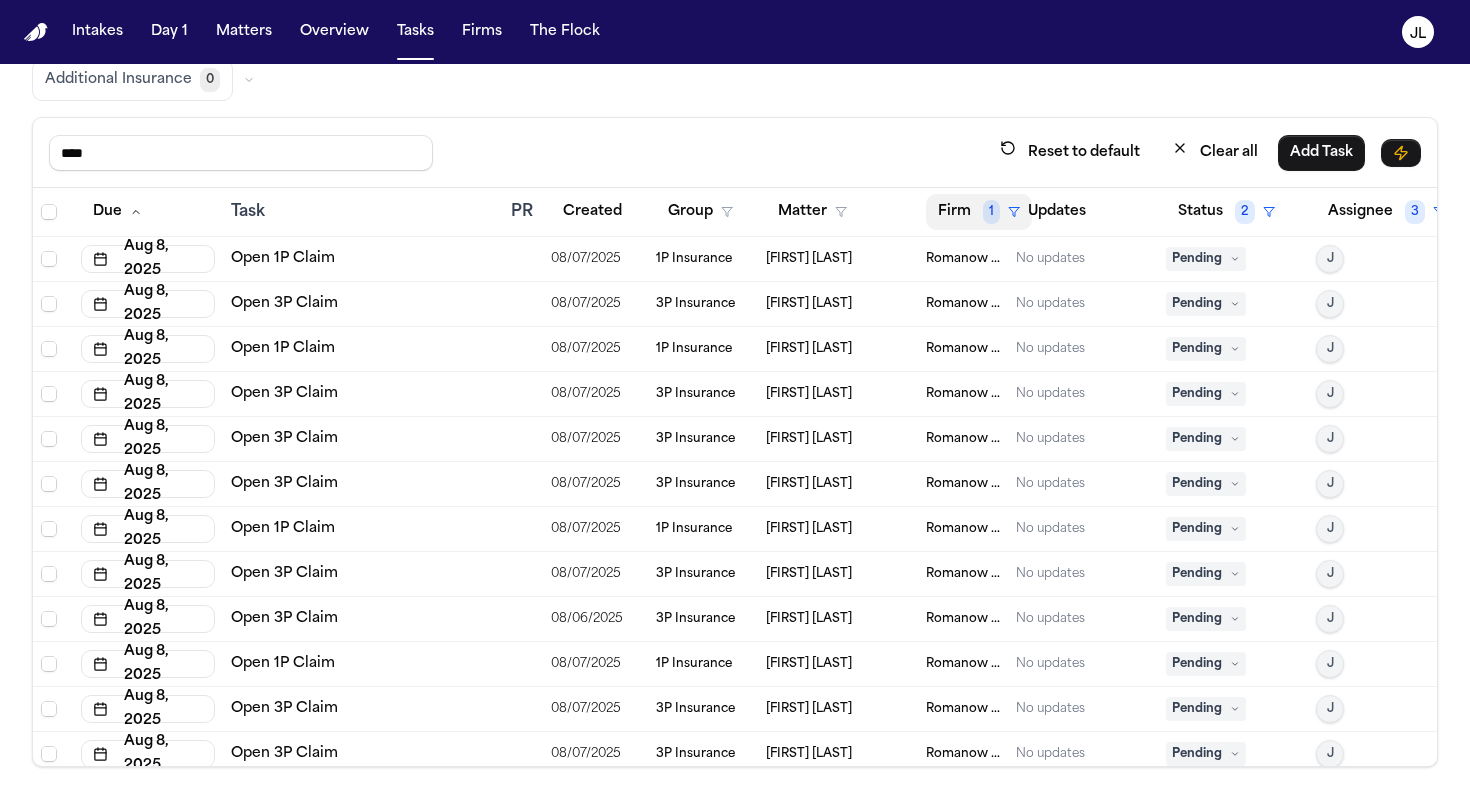 click on "Firm 1" at bounding box center (979, 212) 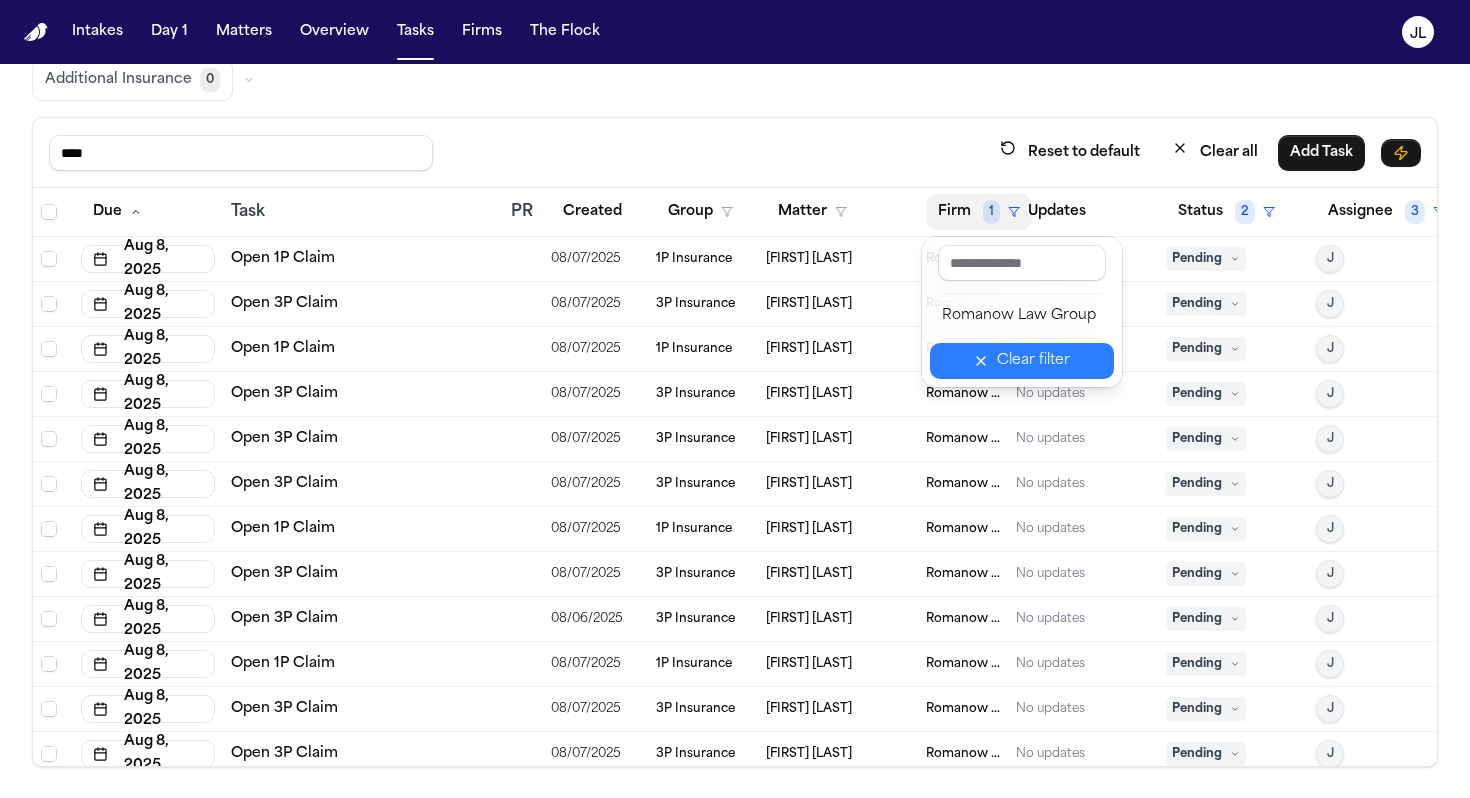 click on "Clear filter" at bounding box center [1033, 361] 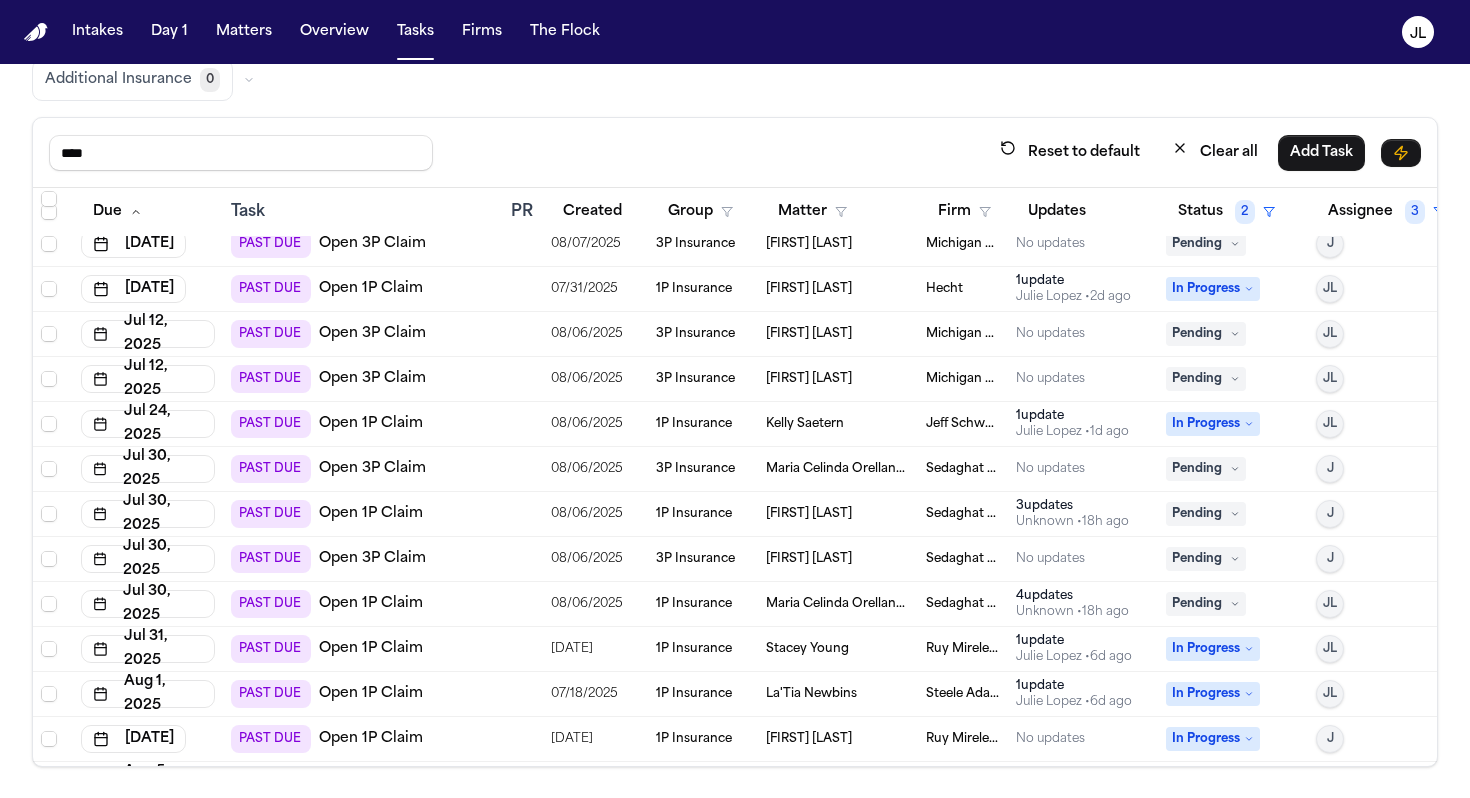 scroll, scrollTop: 230, scrollLeft: 0, axis: vertical 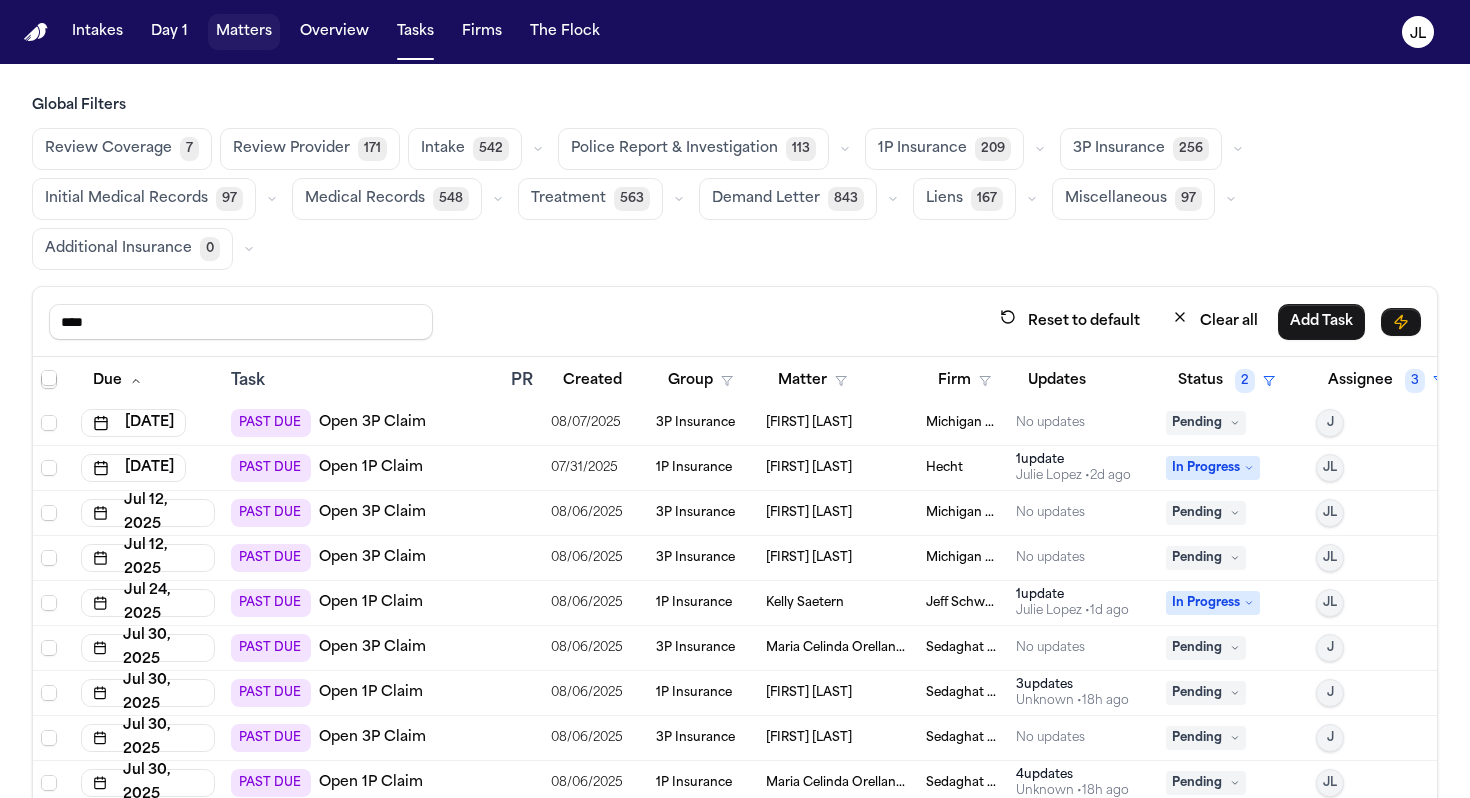click on "Matters" at bounding box center [244, 32] 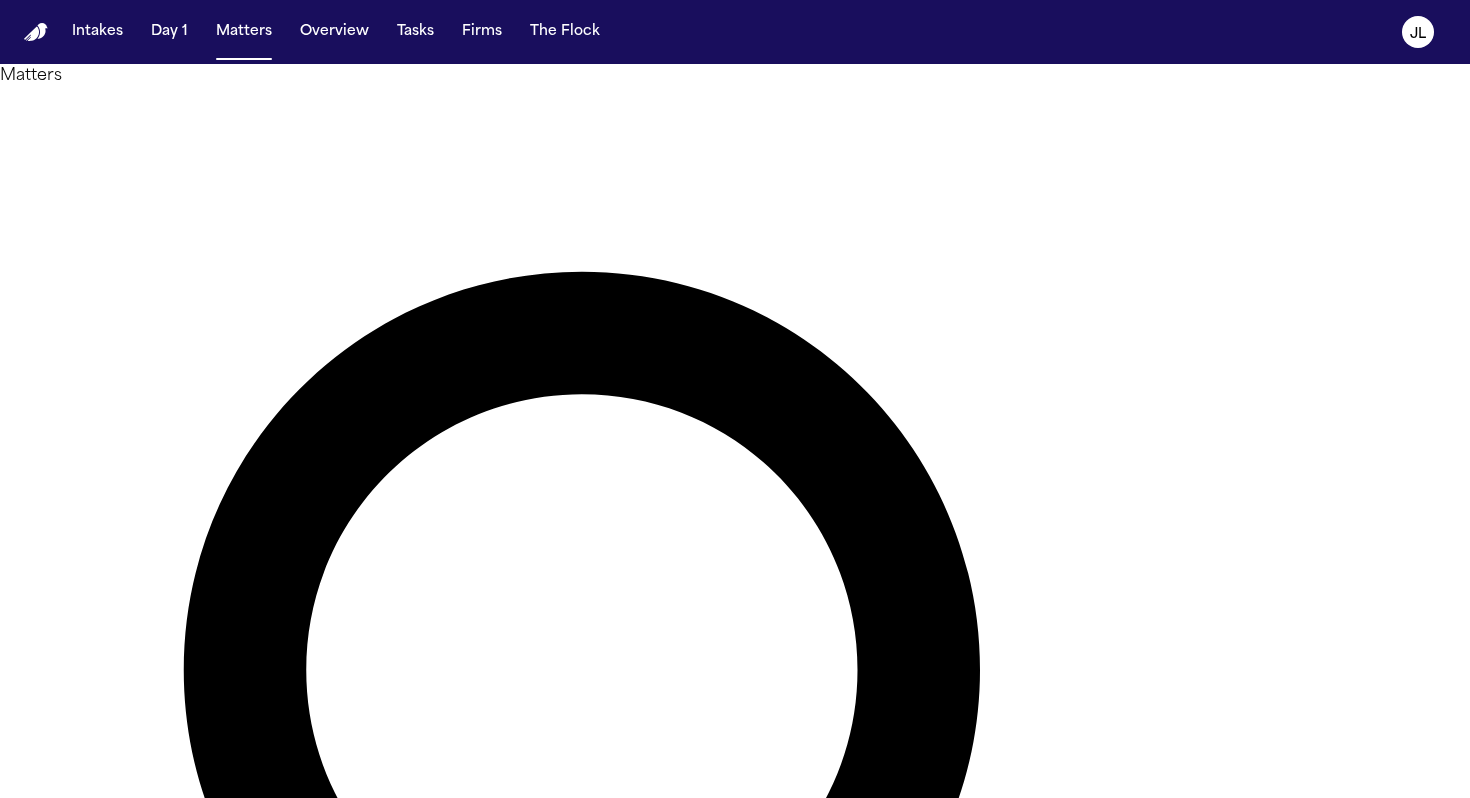 click at bounding box center (80, 1570) 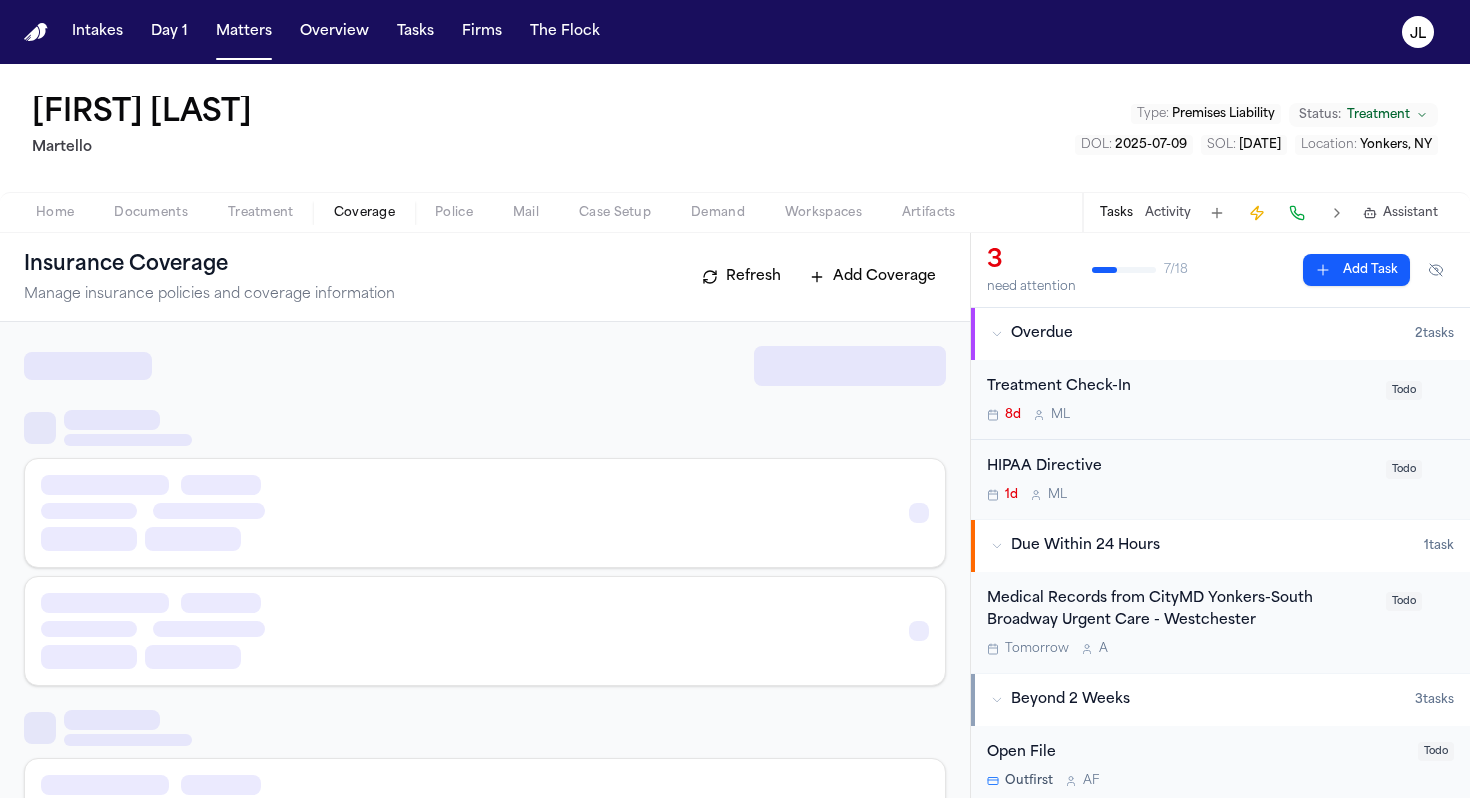 click on "Coverage" at bounding box center (364, 213) 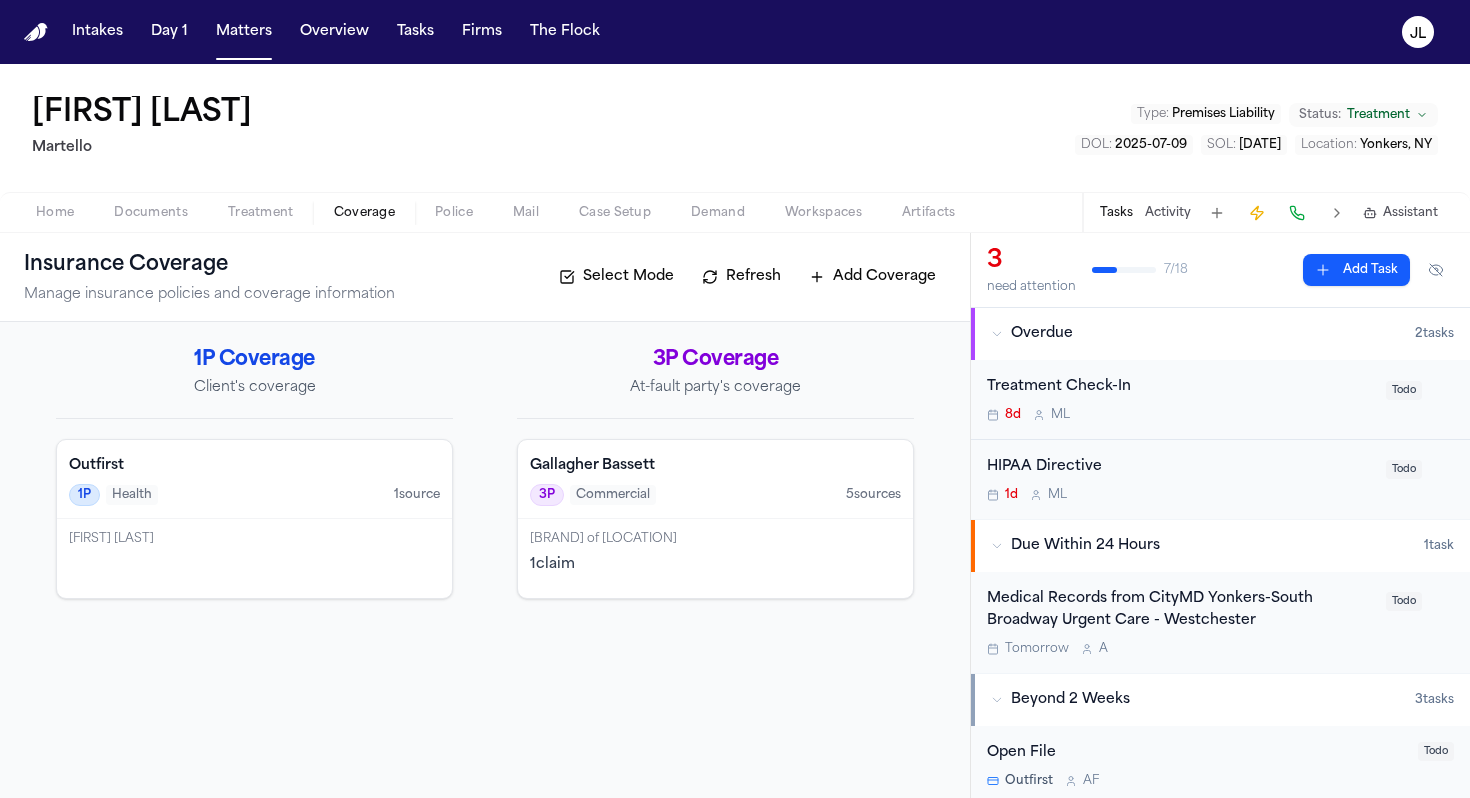 click on "ShopRite of Greenway Plaza" at bounding box center (715, 539) 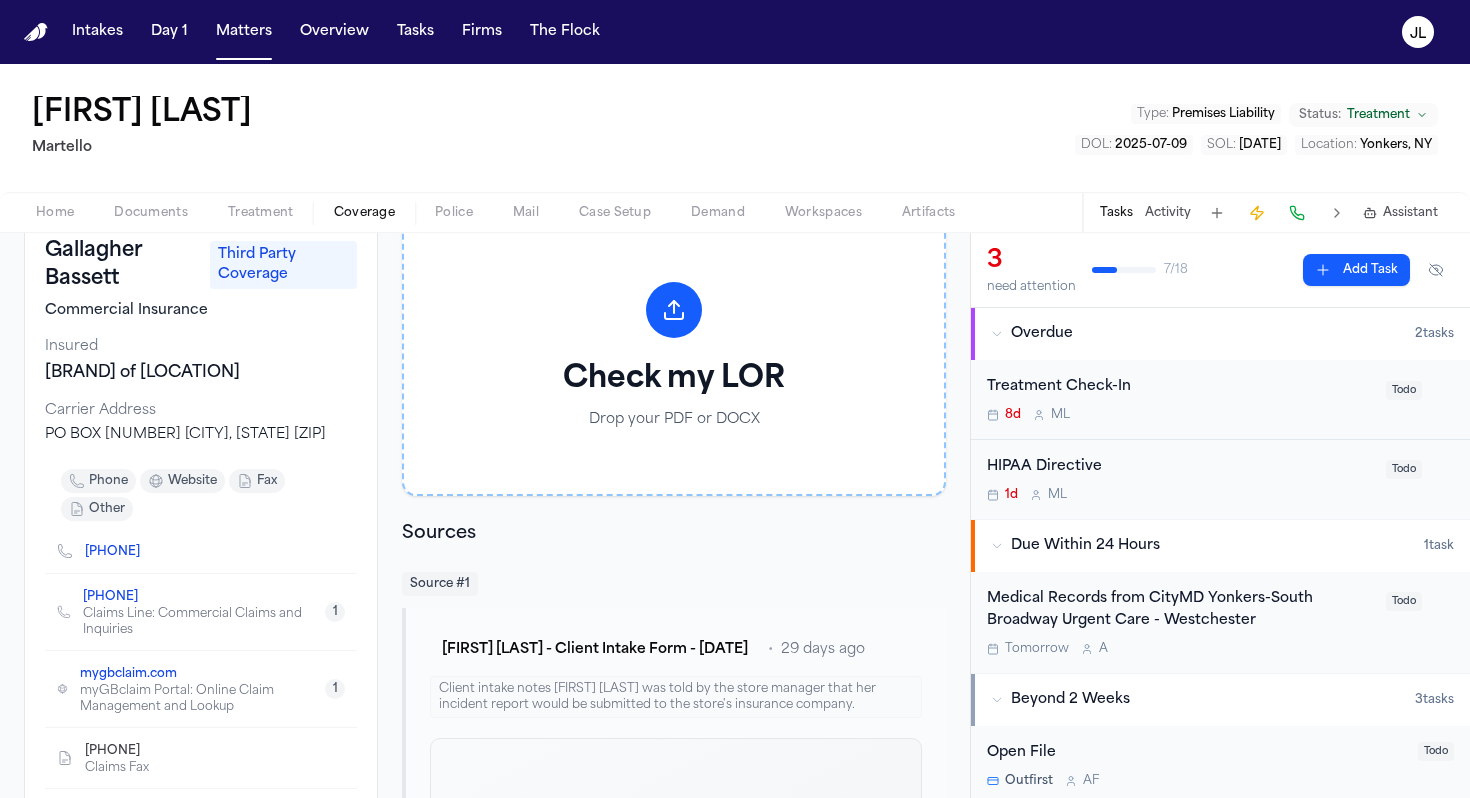scroll, scrollTop: 0, scrollLeft: 0, axis: both 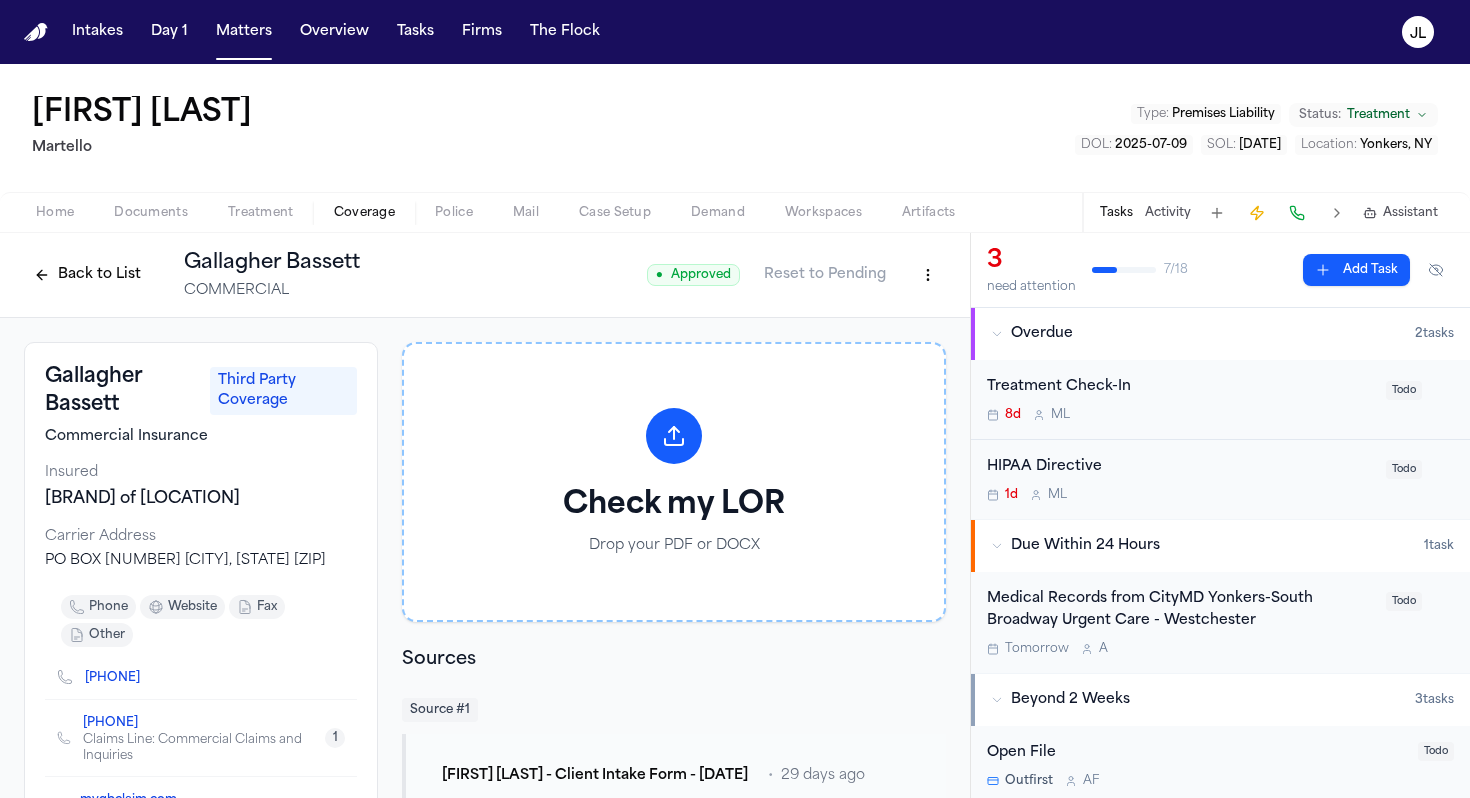 click on "Home" at bounding box center [55, 213] 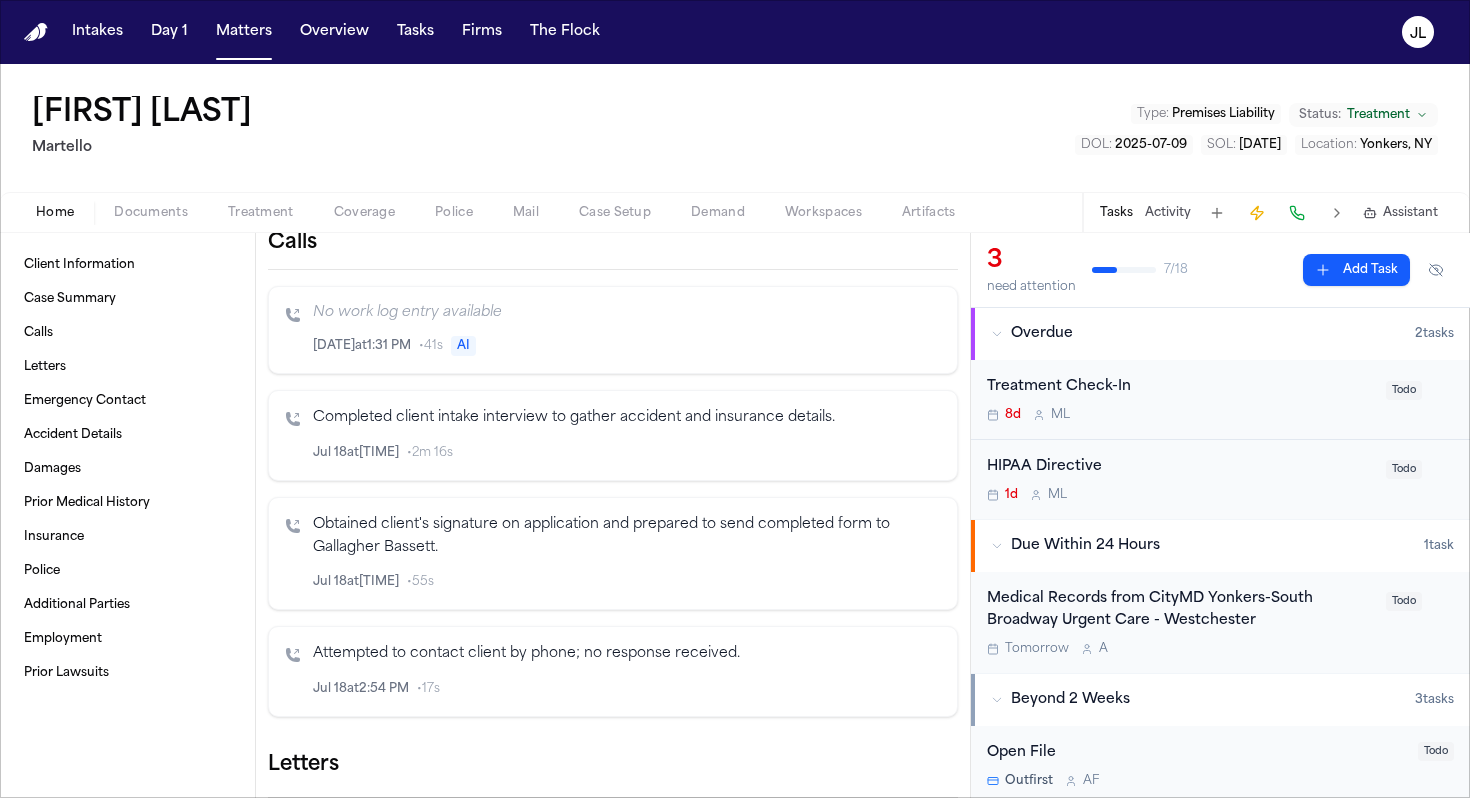 scroll, scrollTop: 0, scrollLeft: 0, axis: both 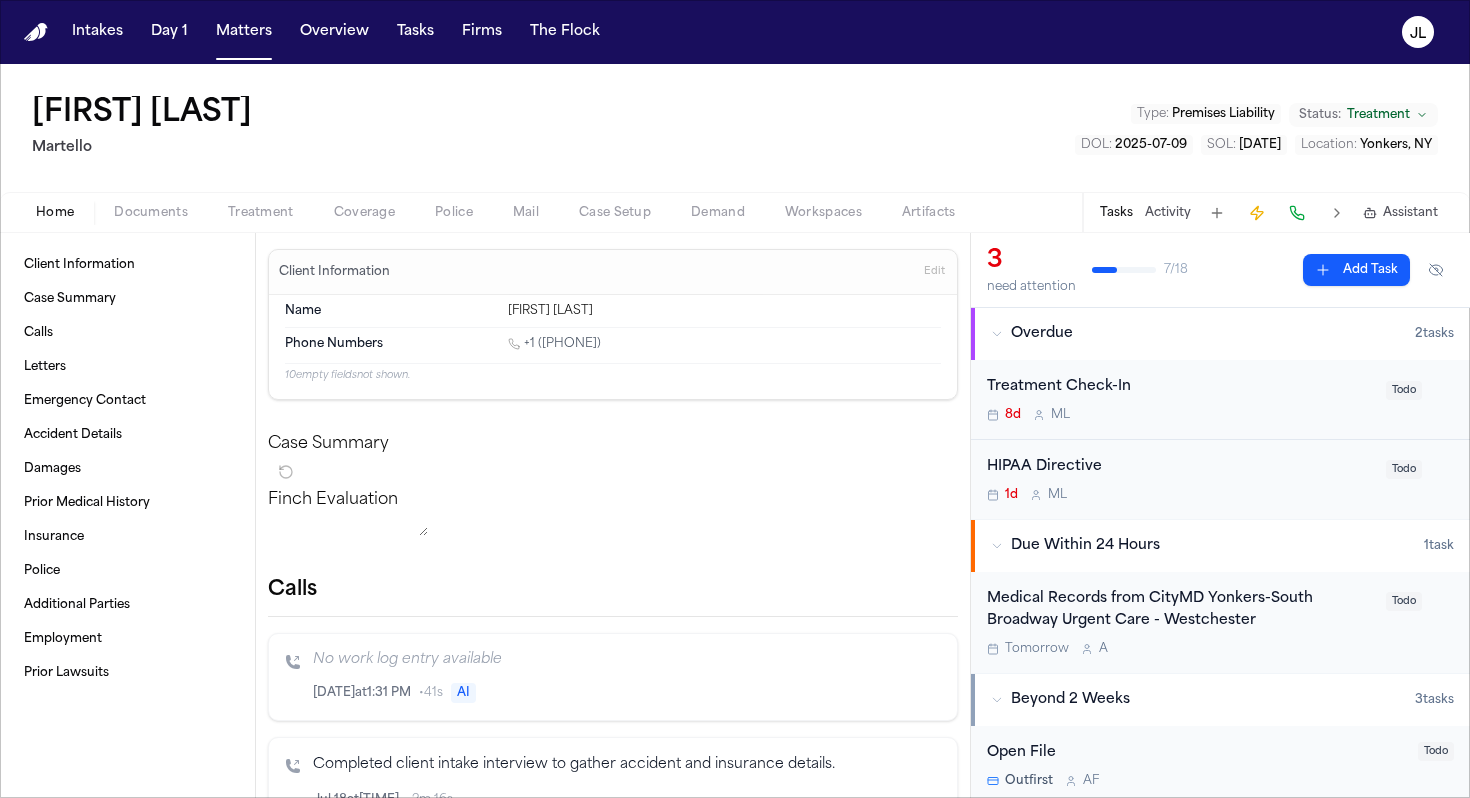 drag, startPoint x: 298, startPoint y: 119, endPoint x: 26, endPoint y: 109, distance: 272.18375 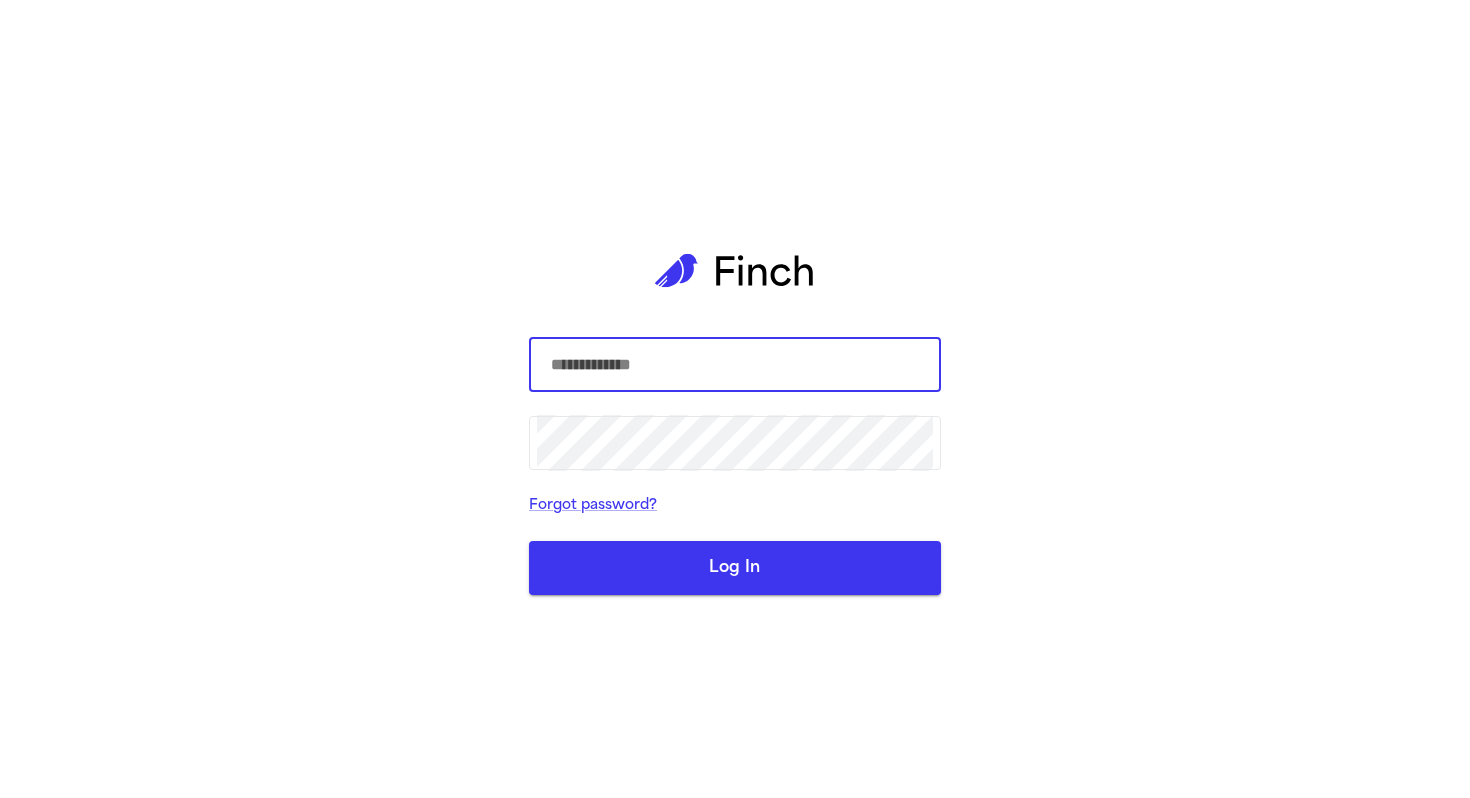 scroll, scrollTop: 0, scrollLeft: 0, axis: both 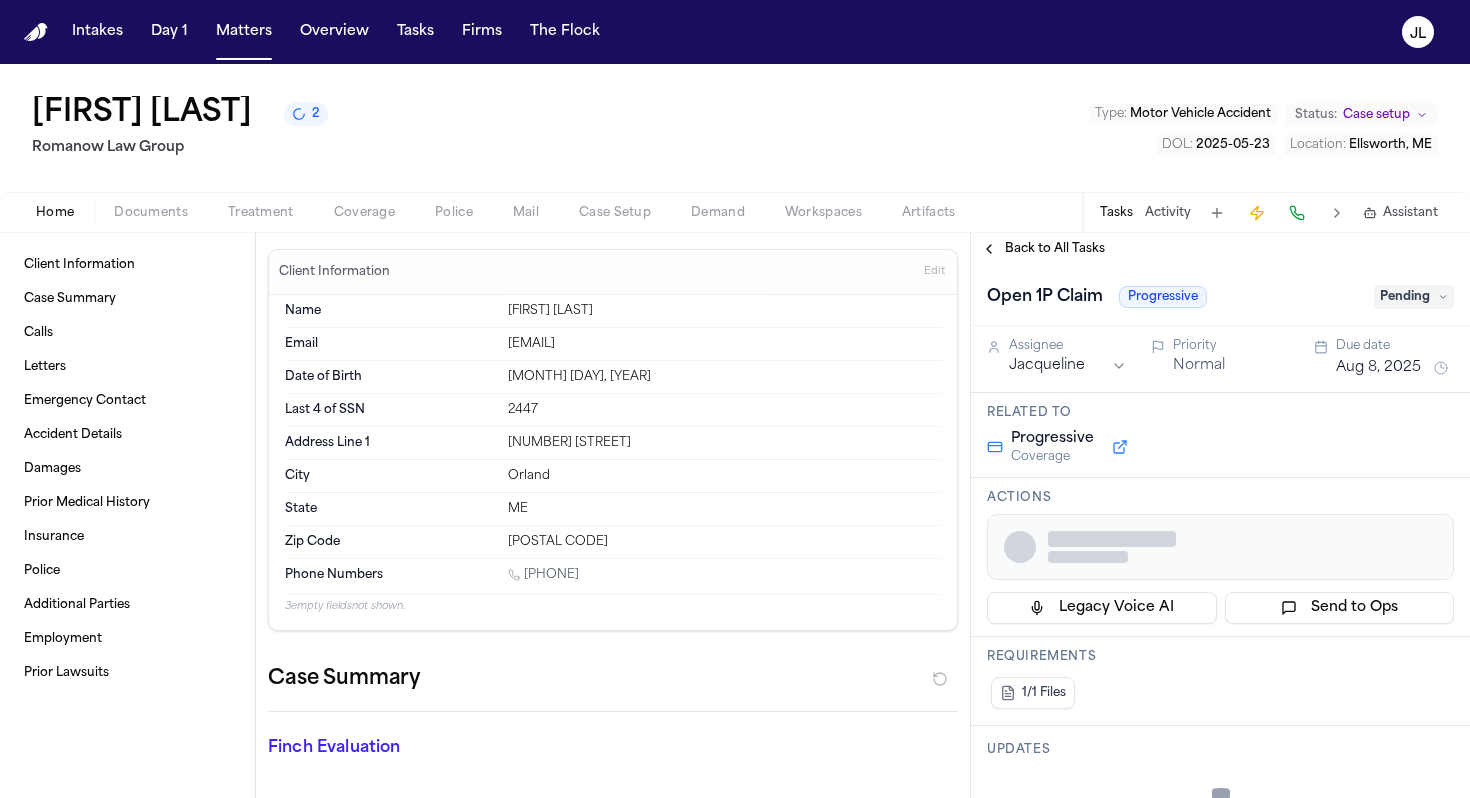 click on "Coverage" at bounding box center [364, 213] 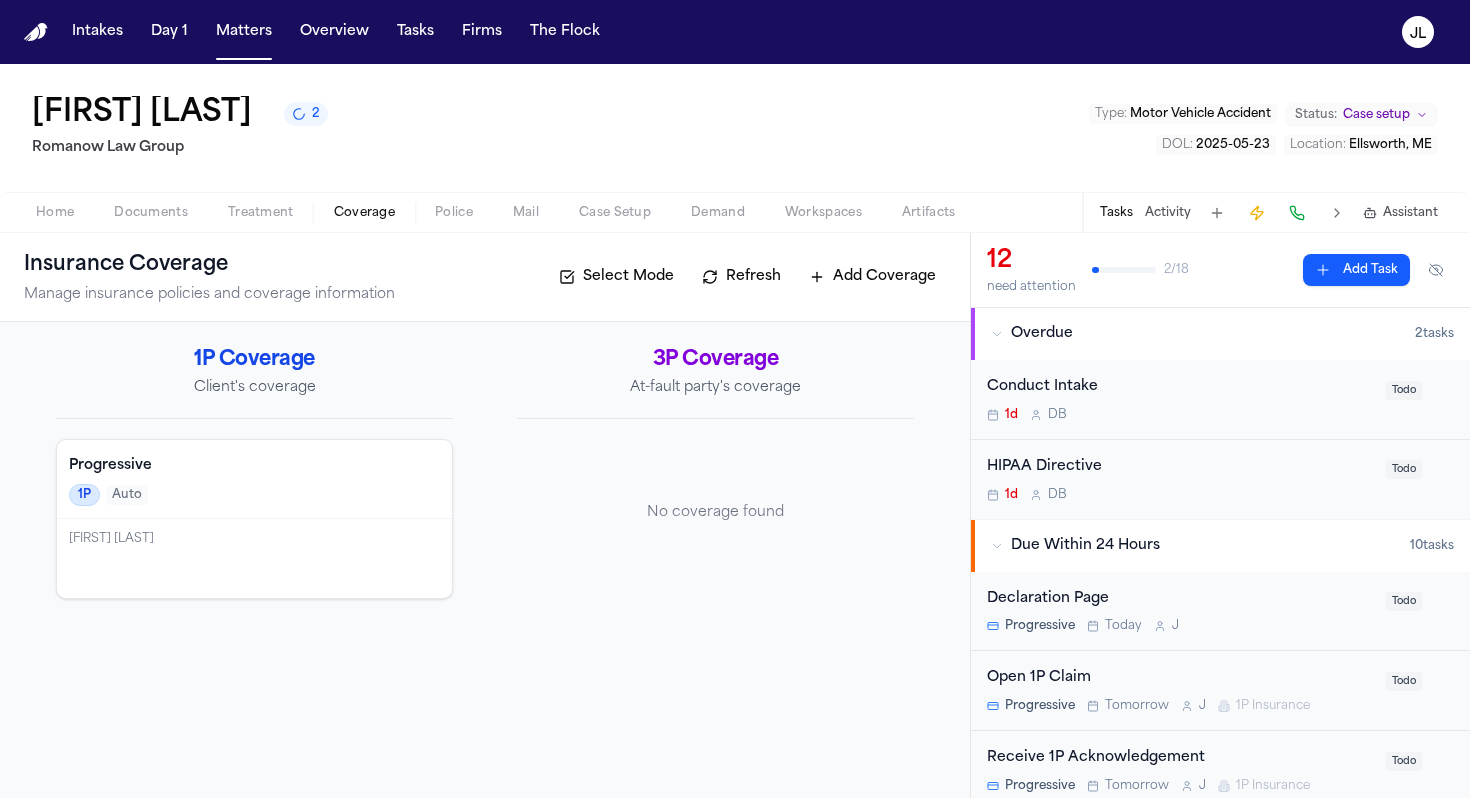 click on "[FIRST] [LAST]" at bounding box center [254, 558] 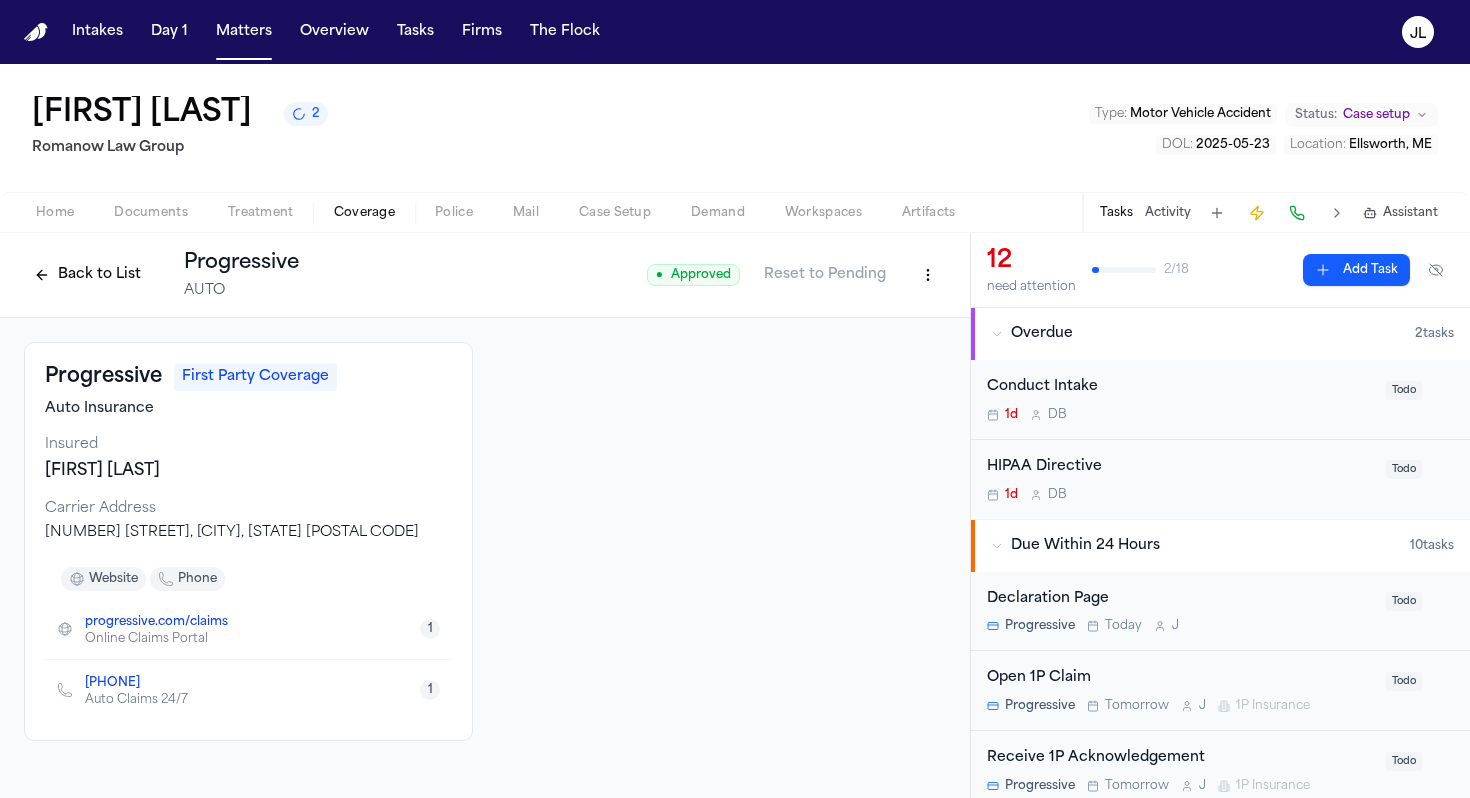 click on "Back to List" at bounding box center [87, 275] 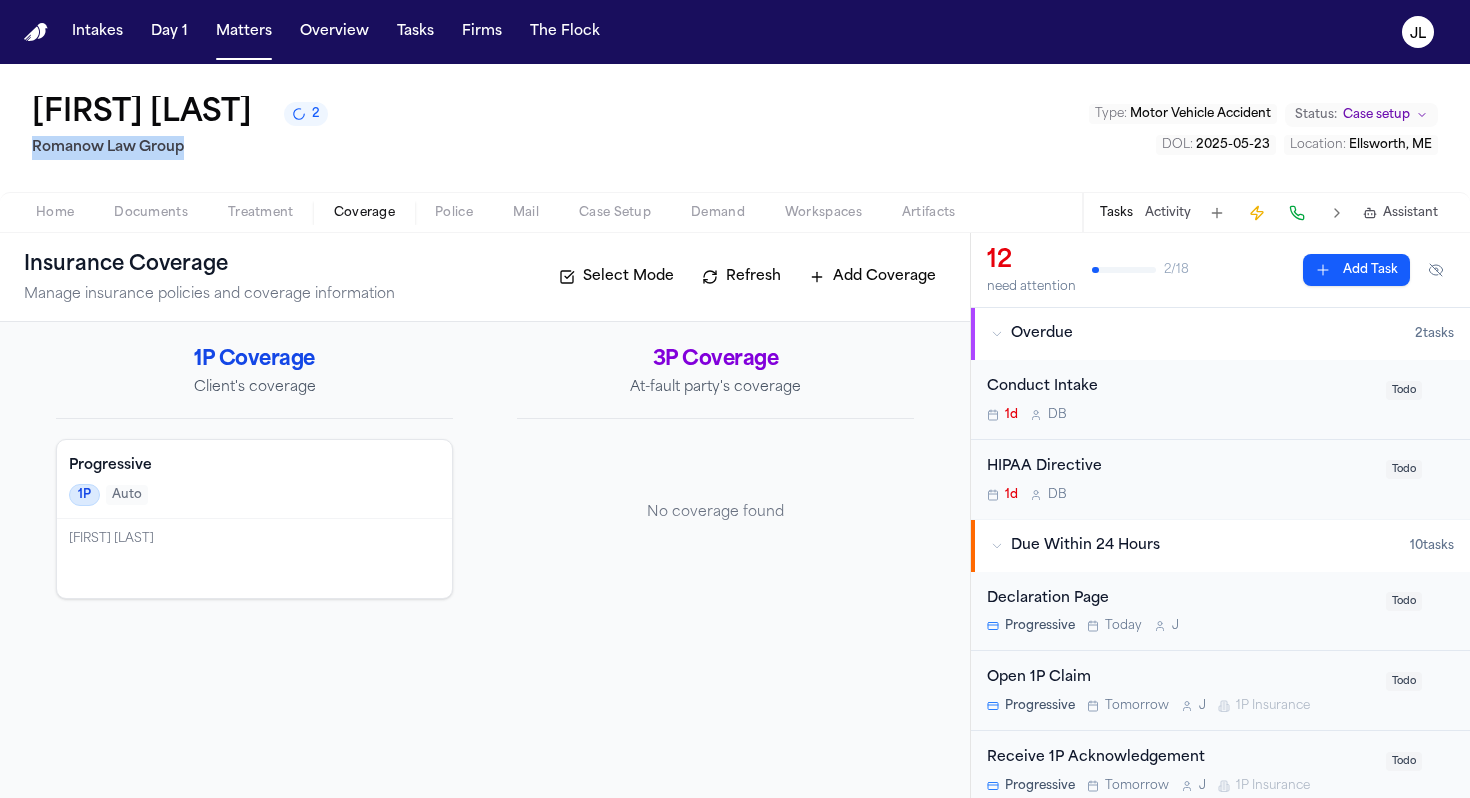 drag, startPoint x: 194, startPoint y: 158, endPoint x: 22, endPoint y: 158, distance: 172 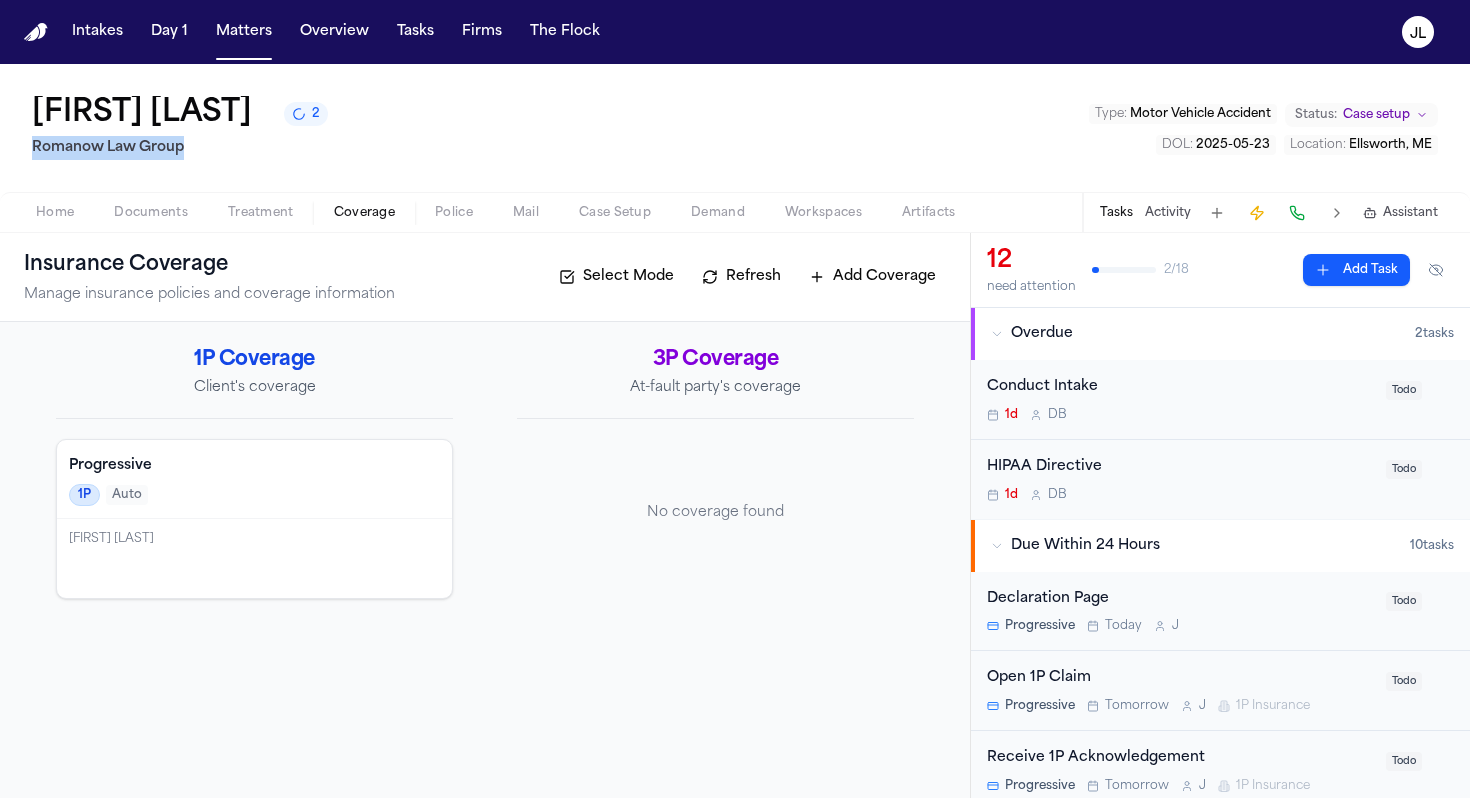 copy on "Romanow Law Group" 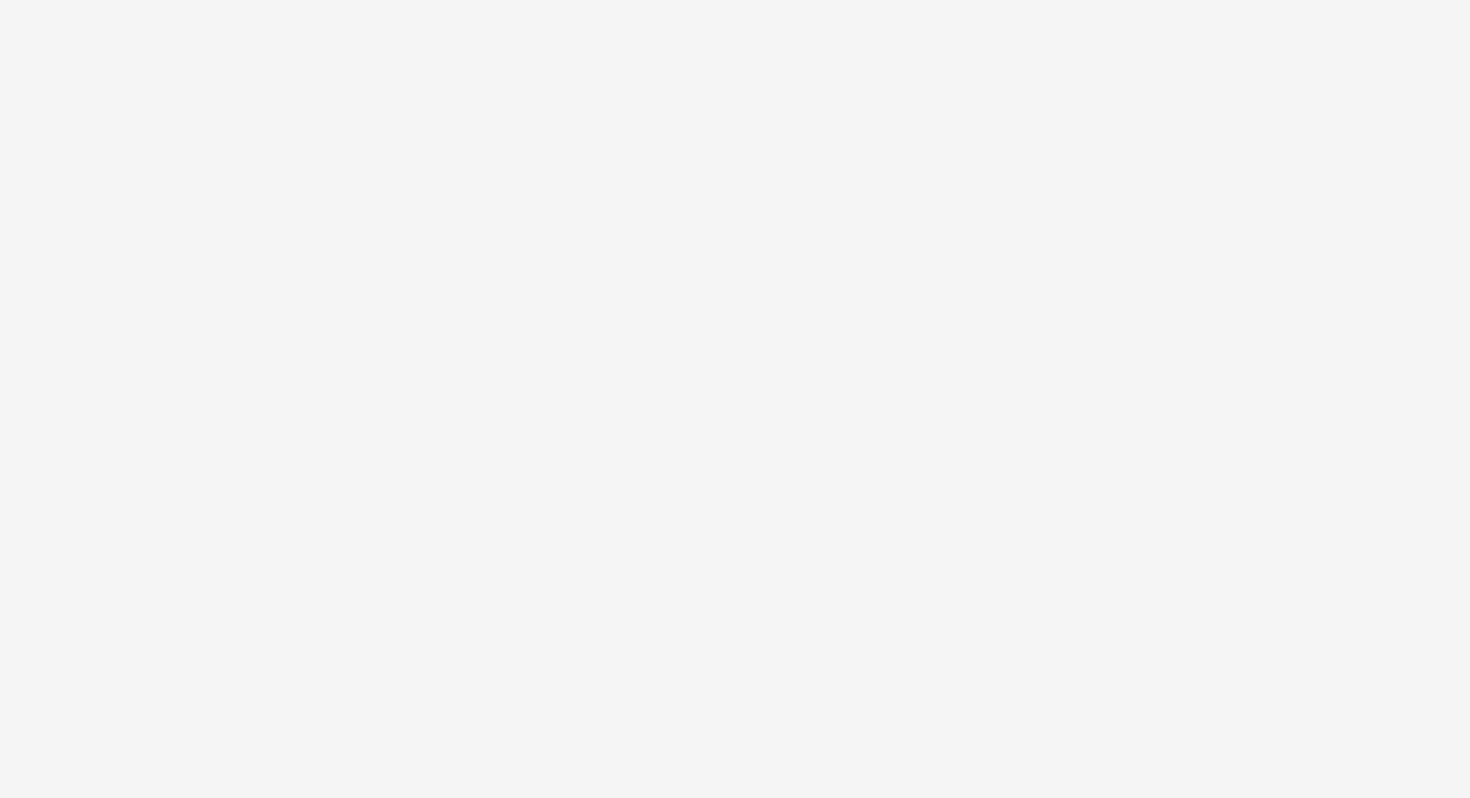 scroll, scrollTop: 0, scrollLeft: 0, axis: both 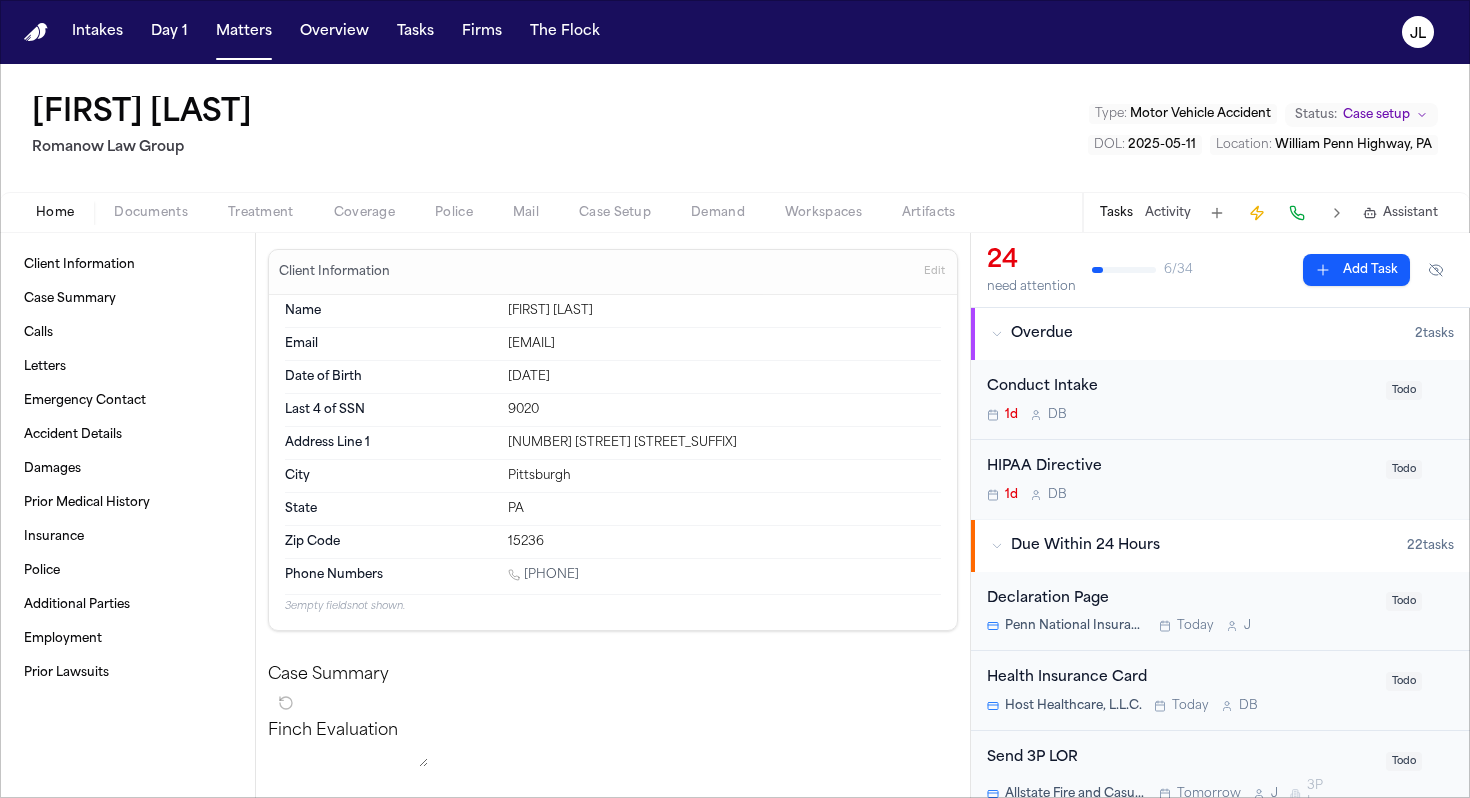 click on "Home Documents Treatment Coverage Police Mail Case Setup Demand Workspaces Artifacts Tasks Activity Assistant" at bounding box center (735, 212) 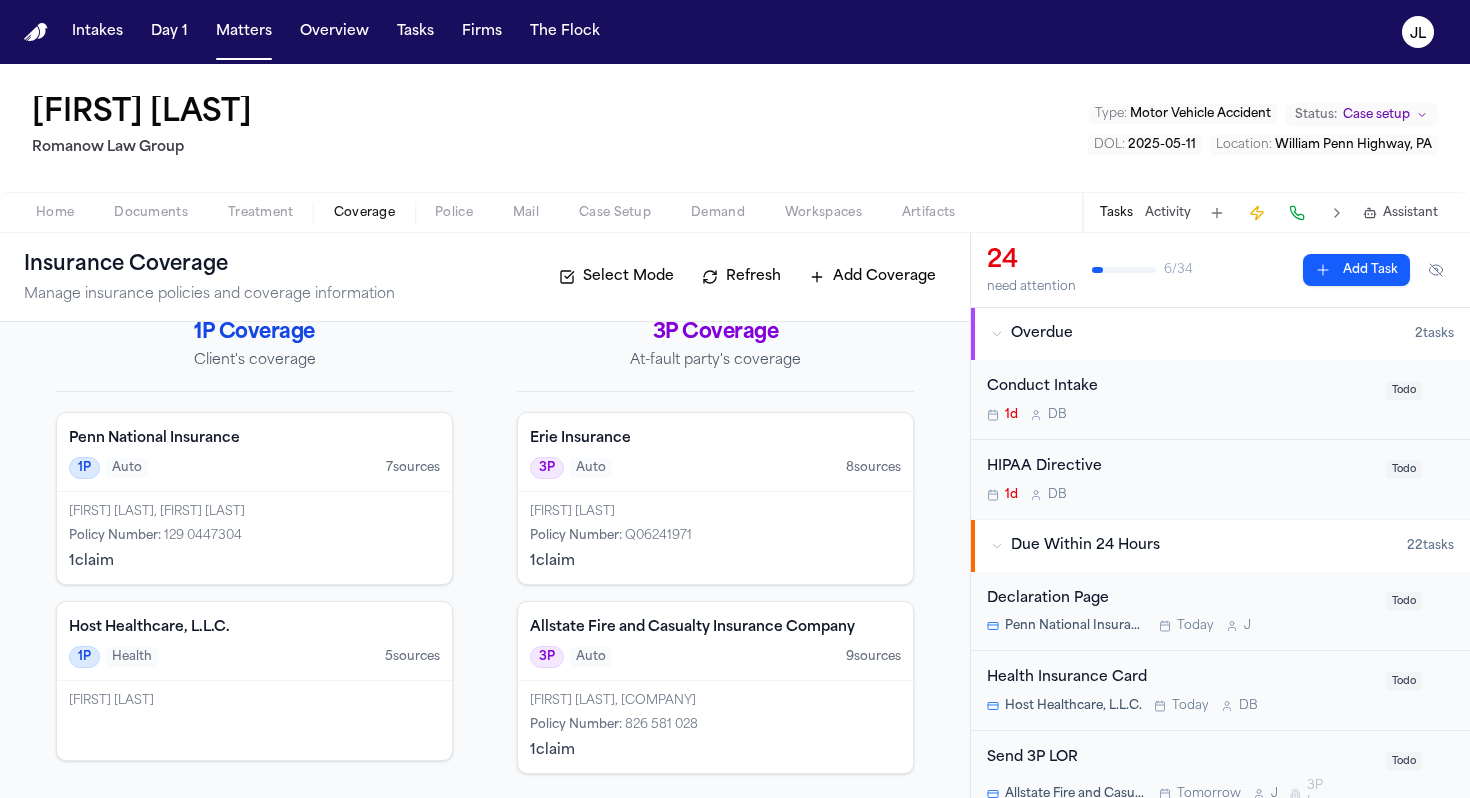 scroll, scrollTop: 0, scrollLeft: 0, axis: both 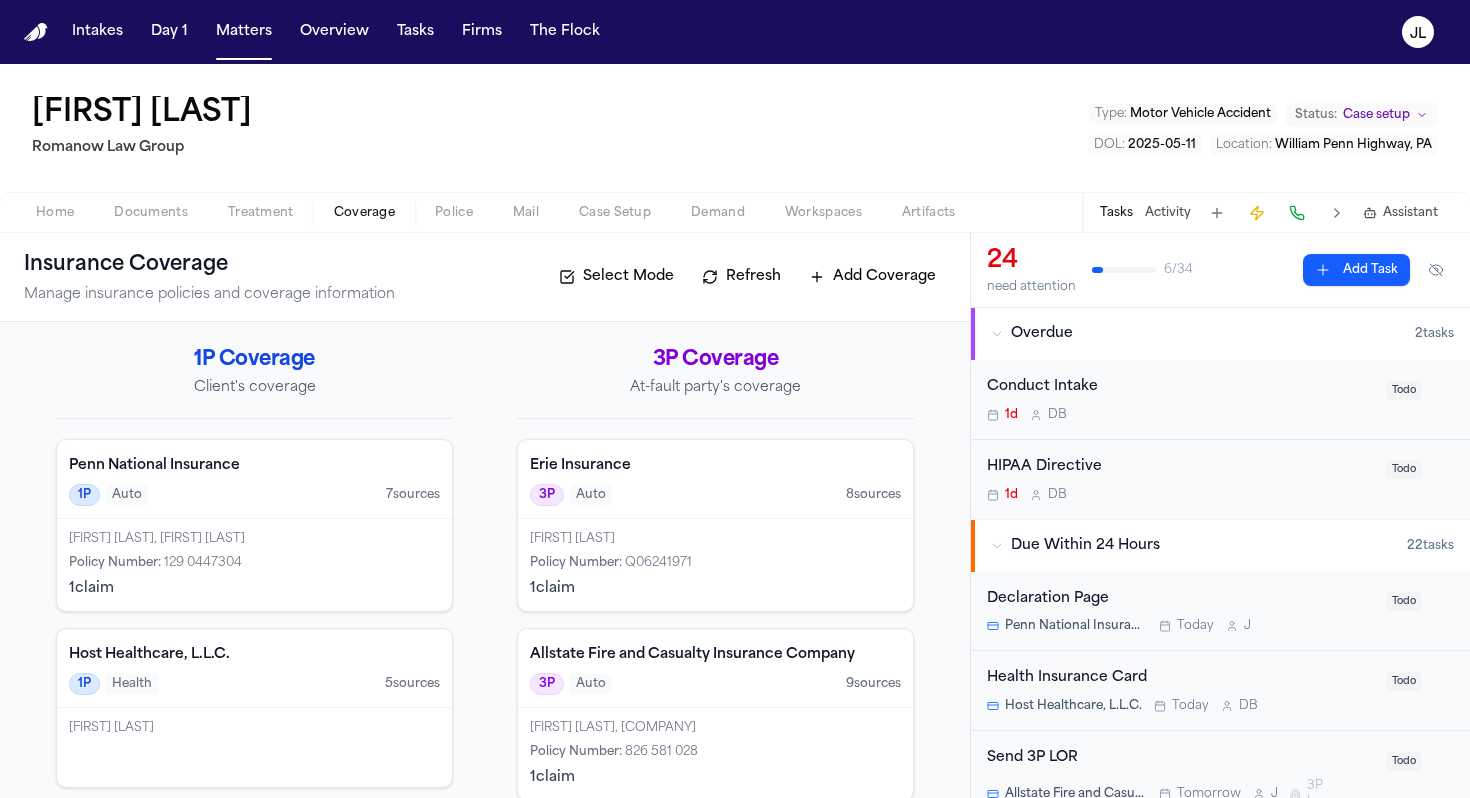 click on "Documents" at bounding box center [151, 213] 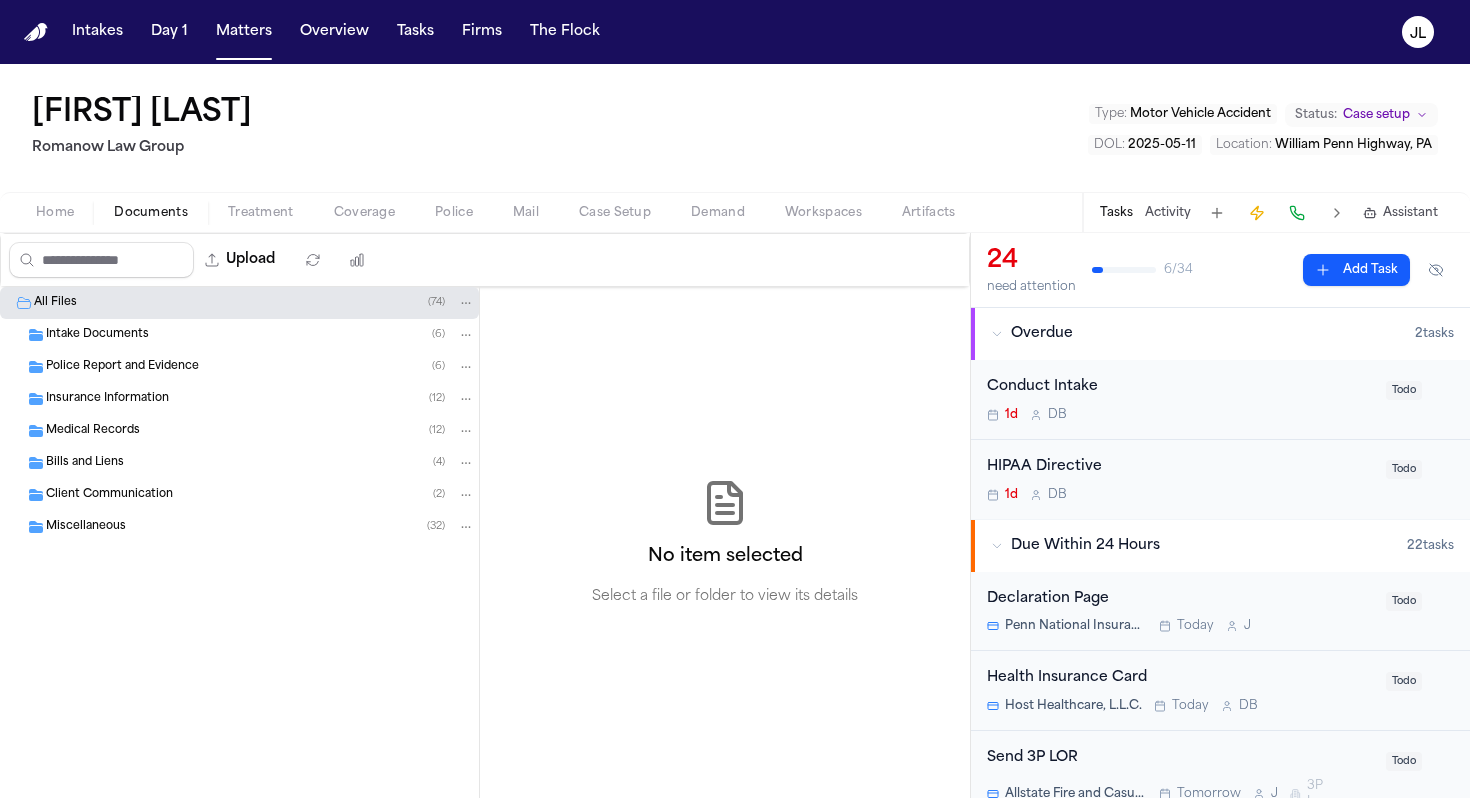 click on "Insurance Information ( 12 )" at bounding box center [239, 399] 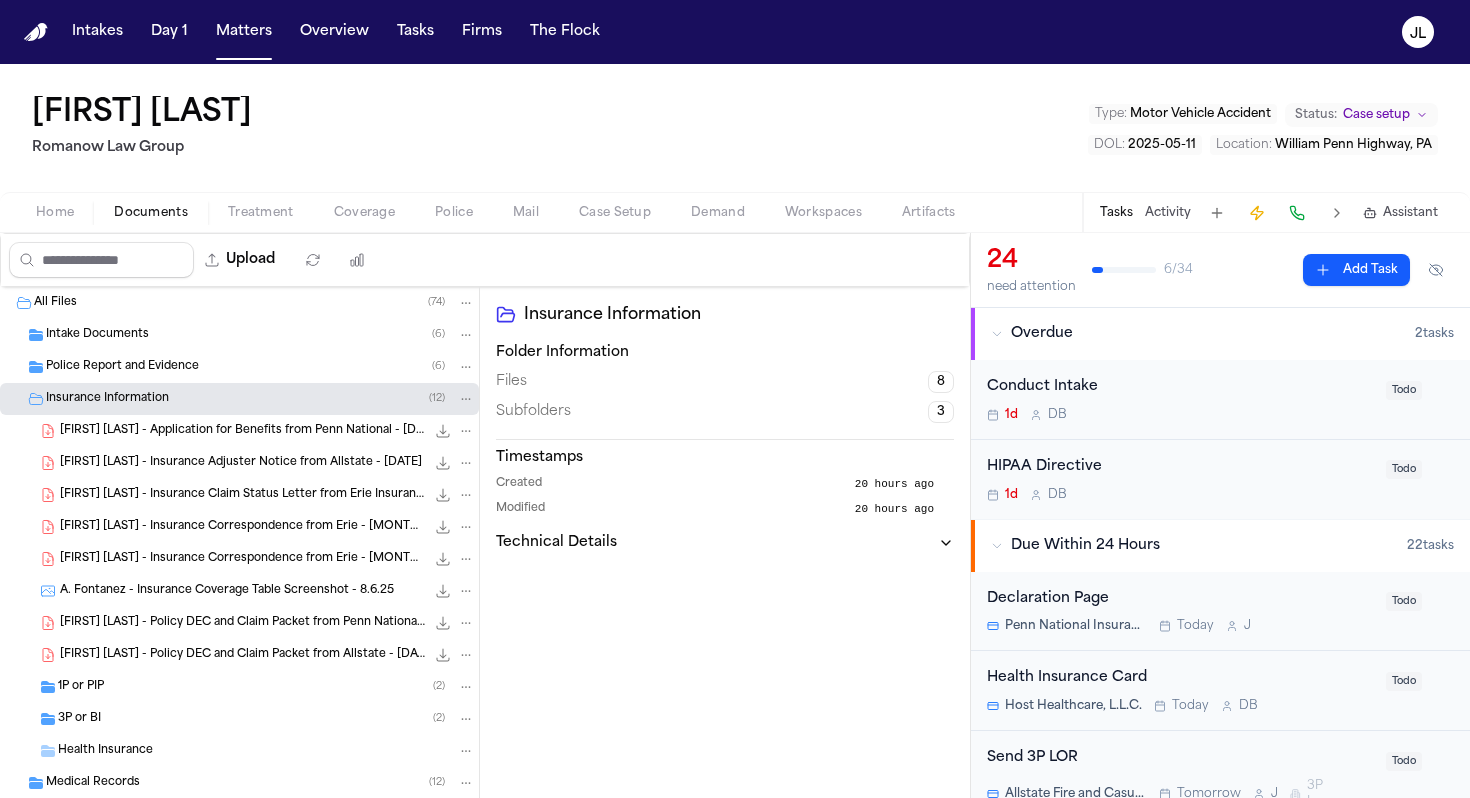 click on "Home" at bounding box center [55, 213] 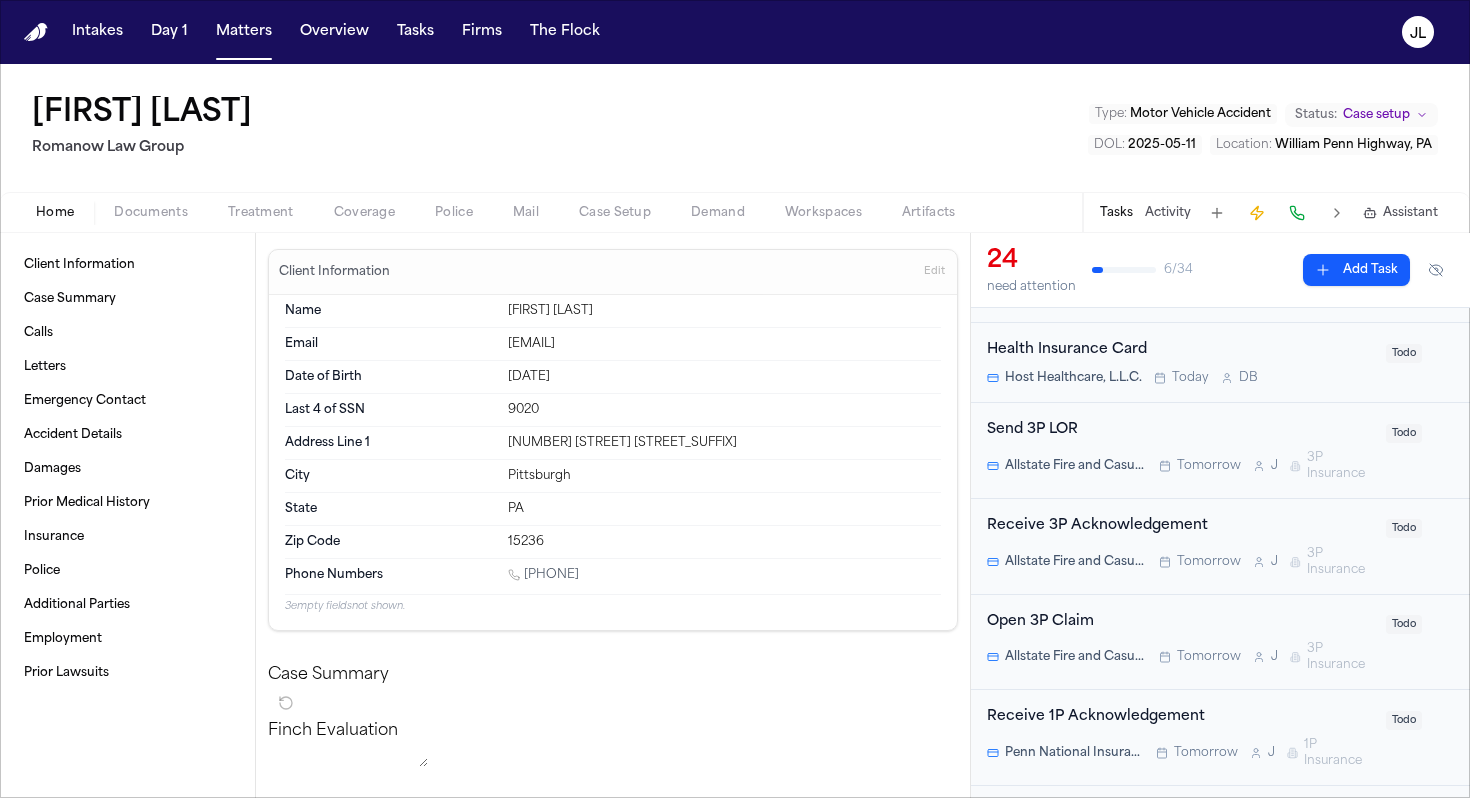 scroll, scrollTop: 337, scrollLeft: 0, axis: vertical 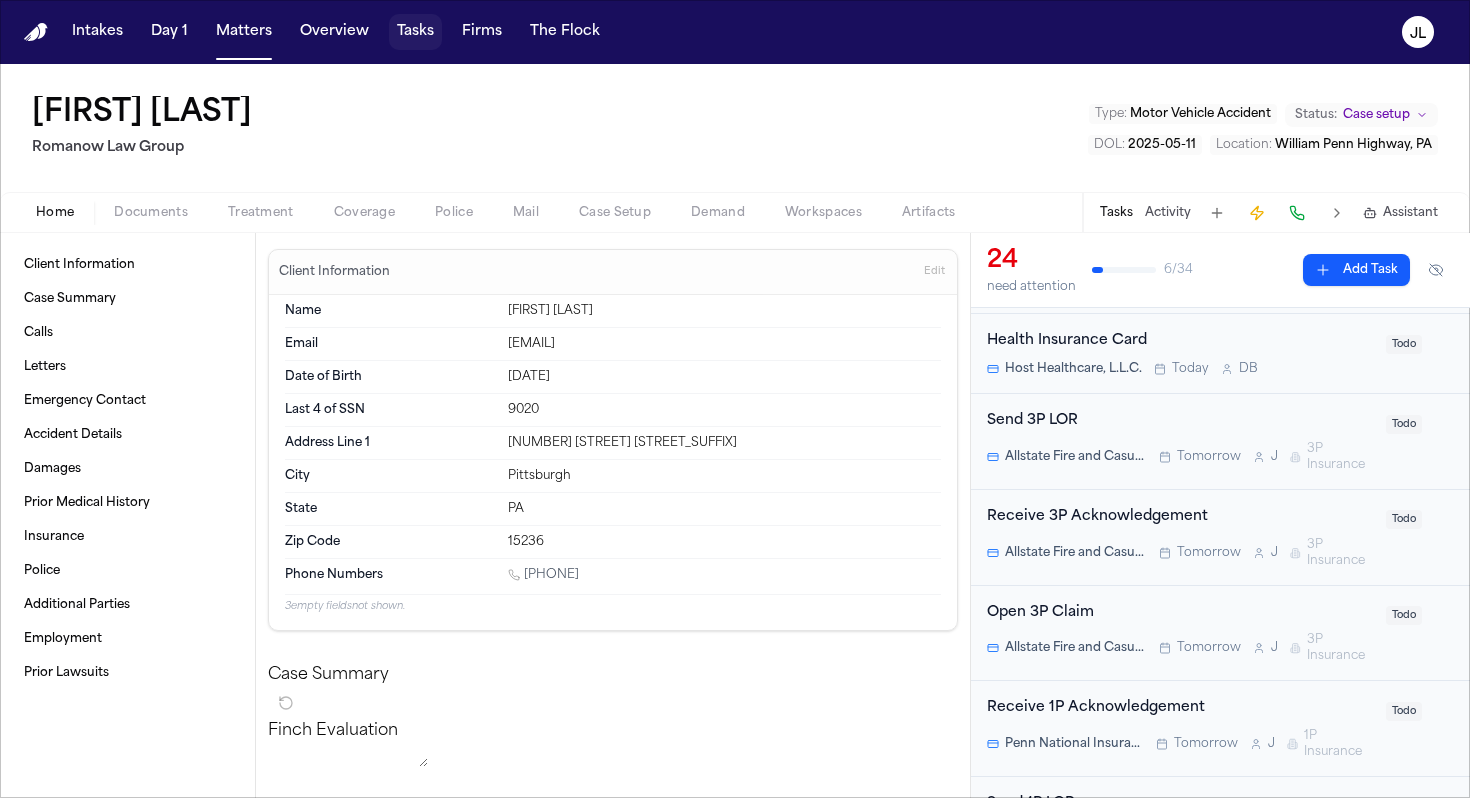 click on "Tasks" at bounding box center (415, 32) 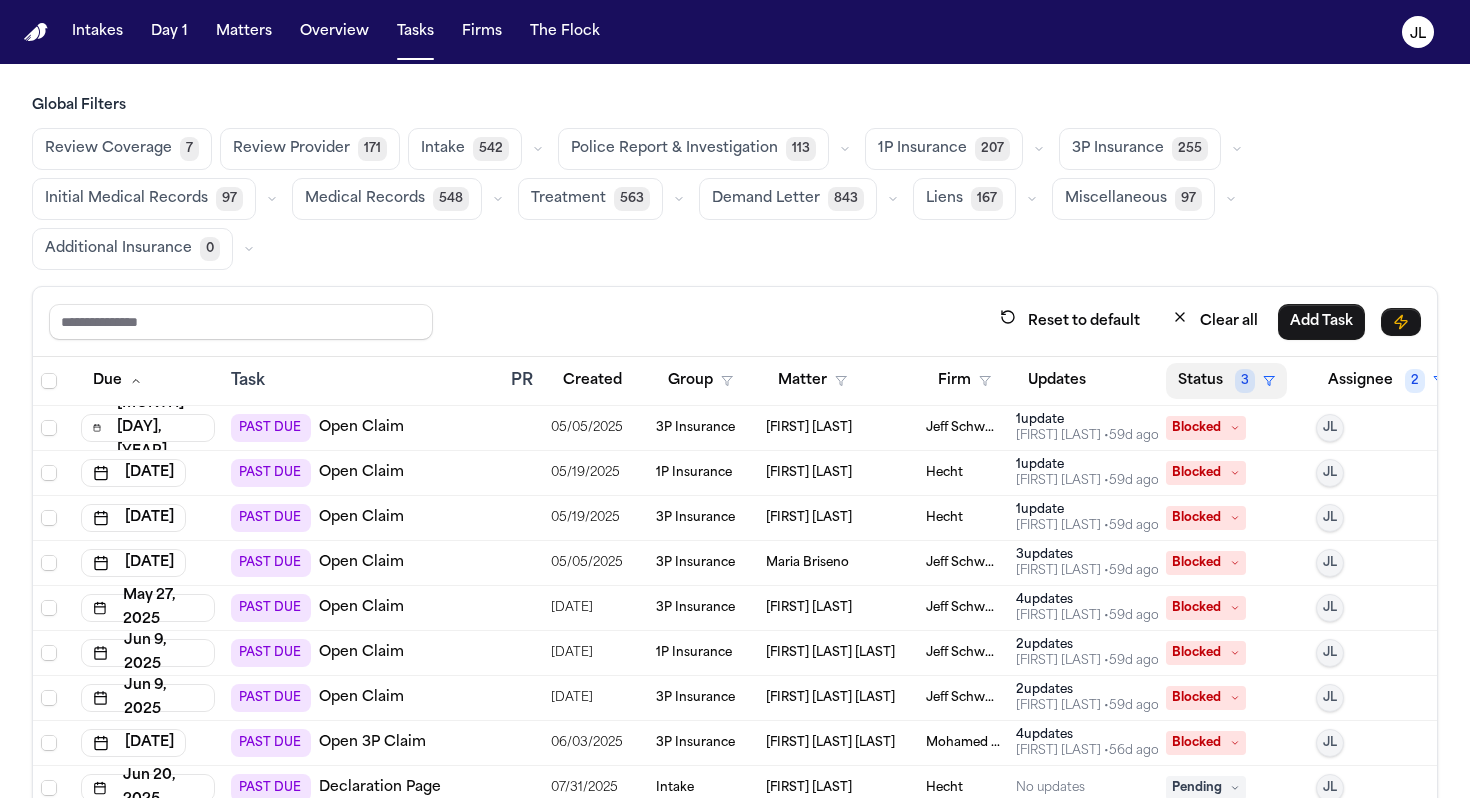 click on "Status 3" at bounding box center (1226, 381) 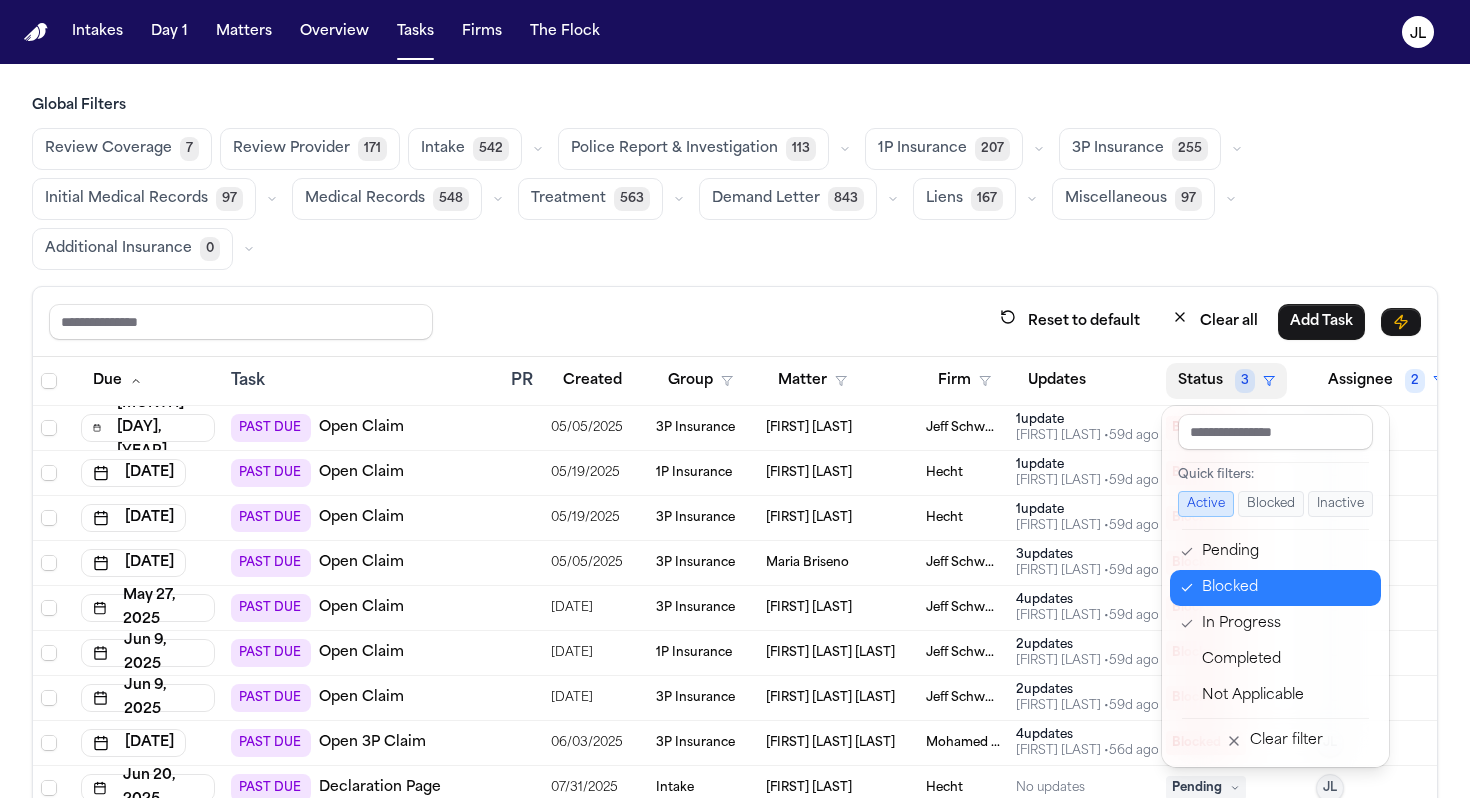 click on "Blocked" at bounding box center [1285, 588] 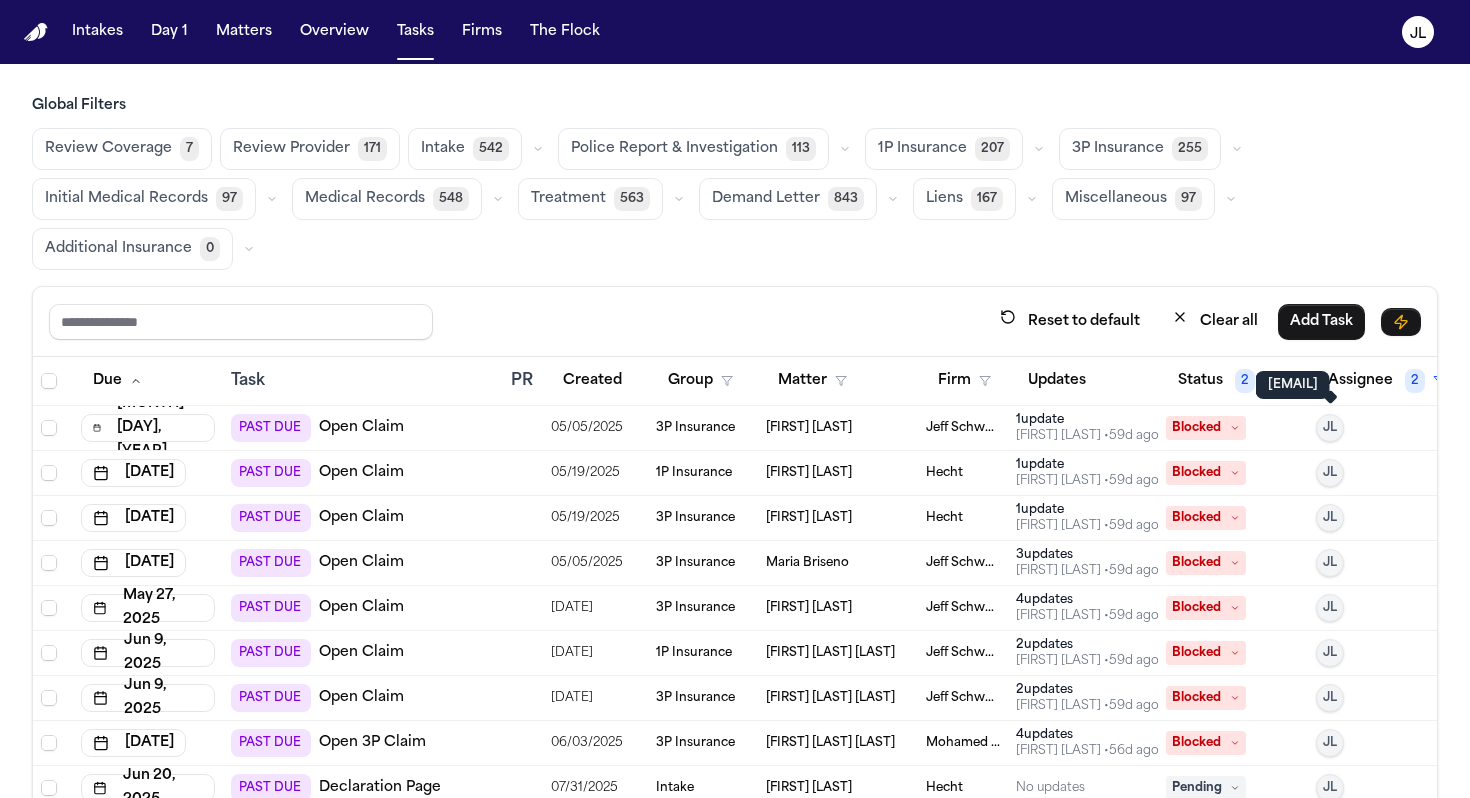 click on "julie@finchlegal.com julie@finchlegal.com" at bounding box center (1293, 385) 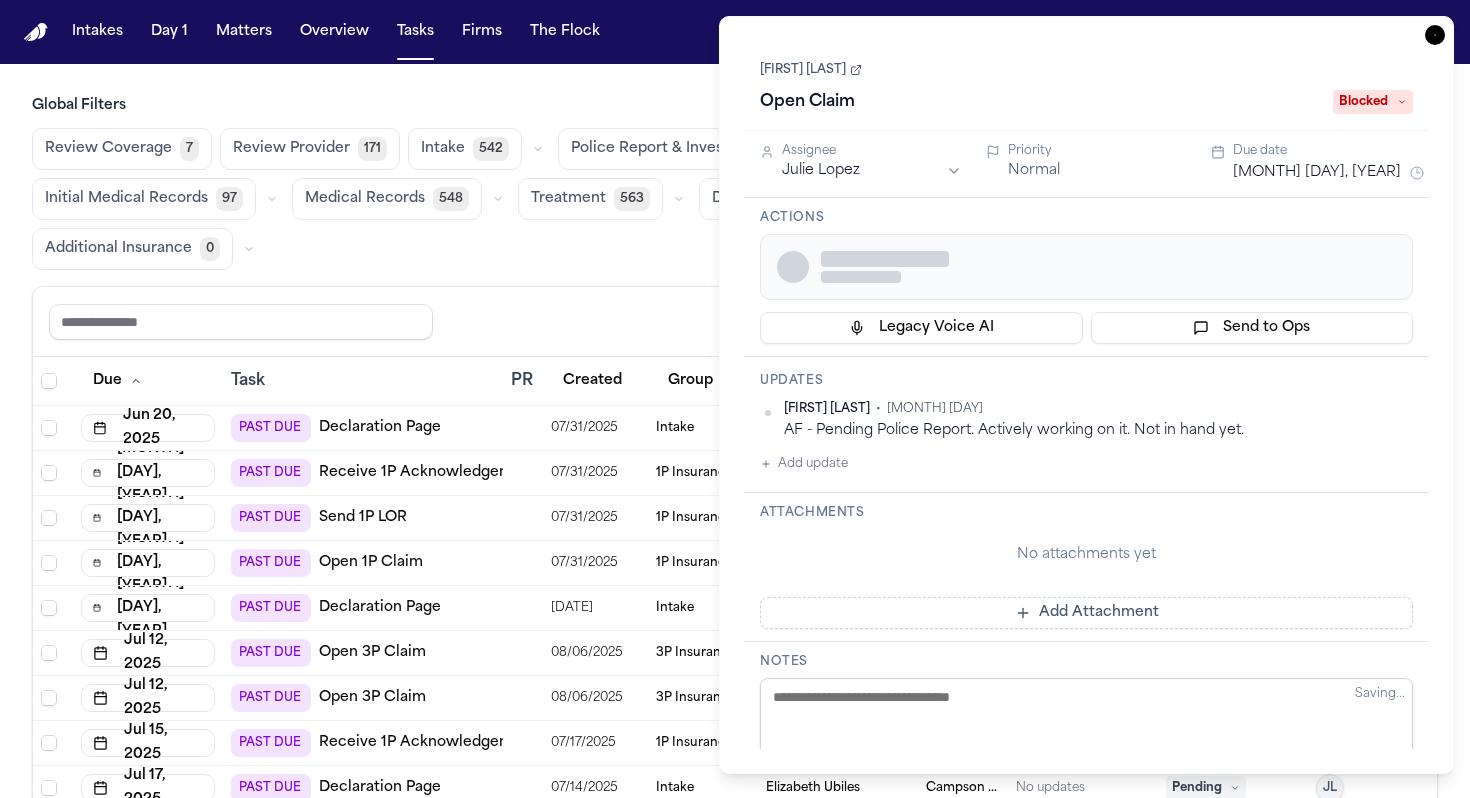 click on "Updates" at bounding box center [1086, 381] 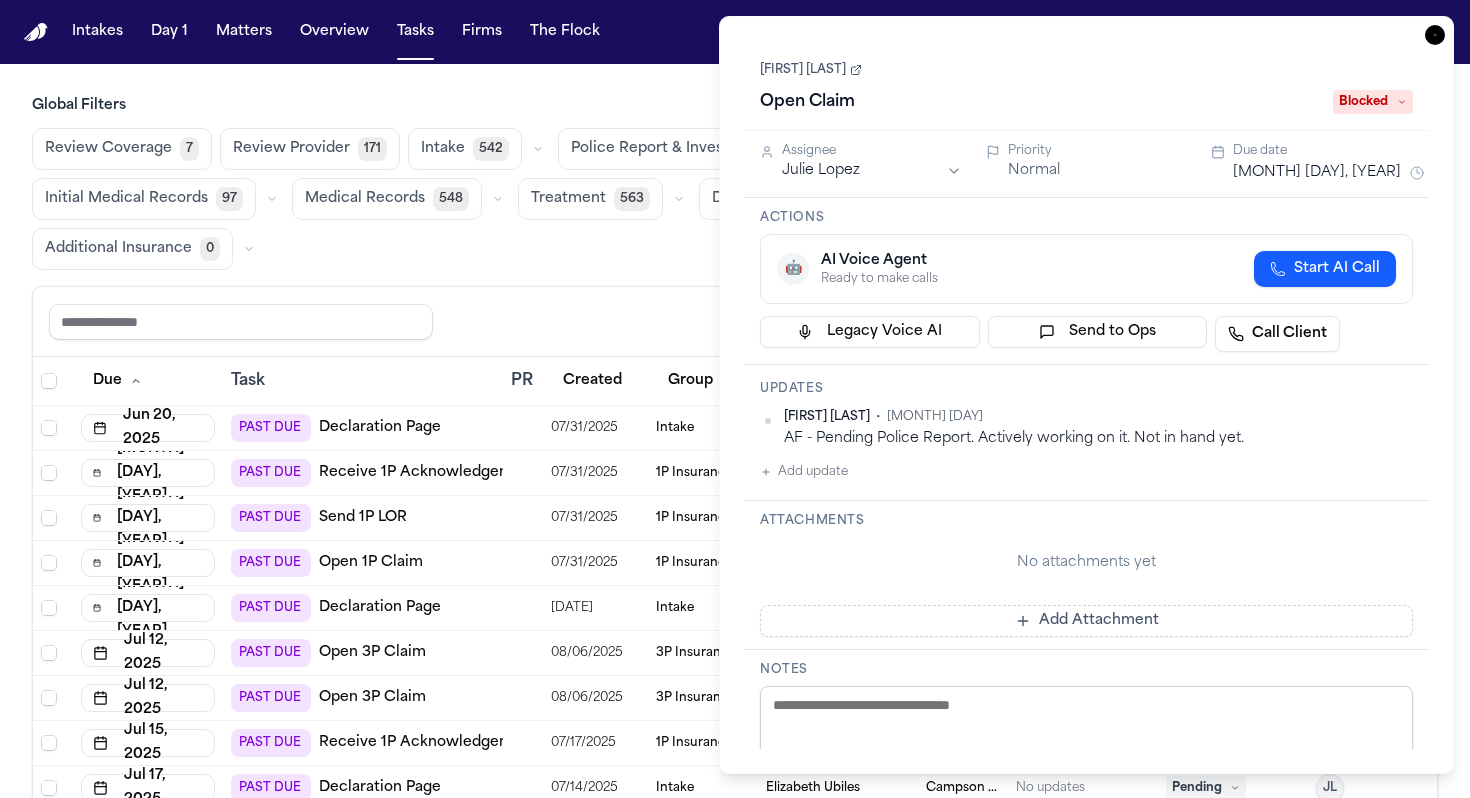 click 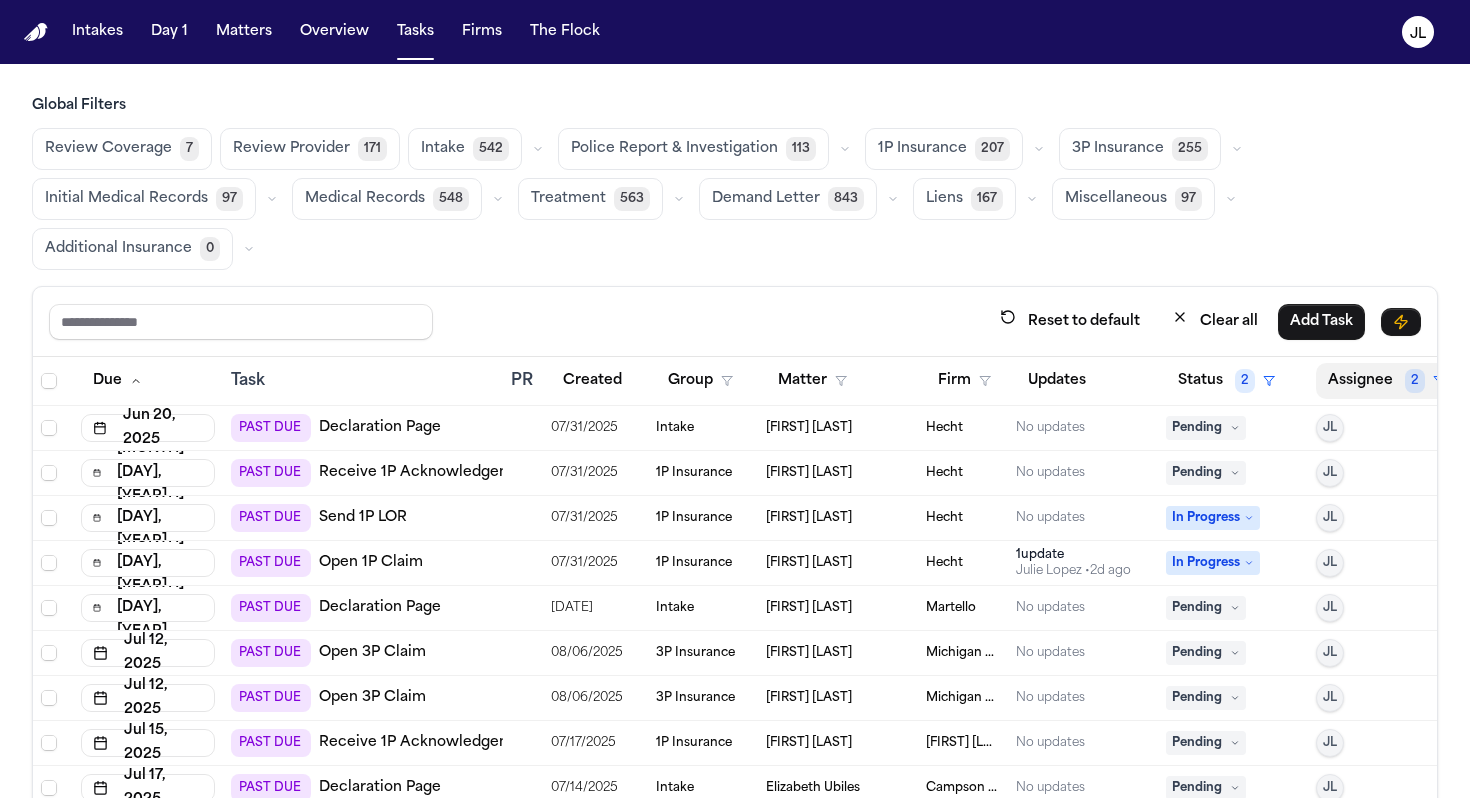 click on "Assignee 2" at bounding box center [1386, 381] 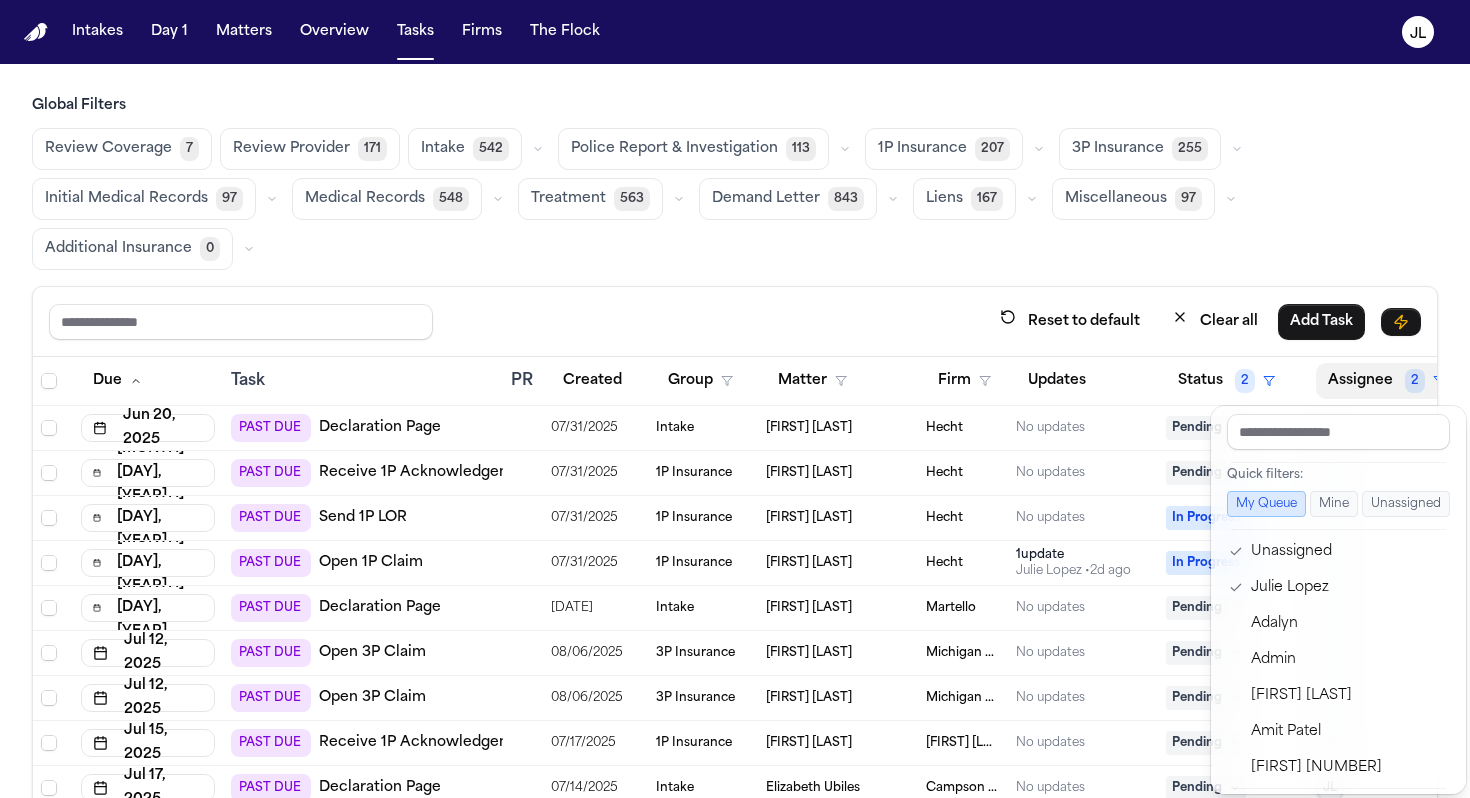 scroll, scrollTop: 470, scrollLeft: 0, axis: vertical 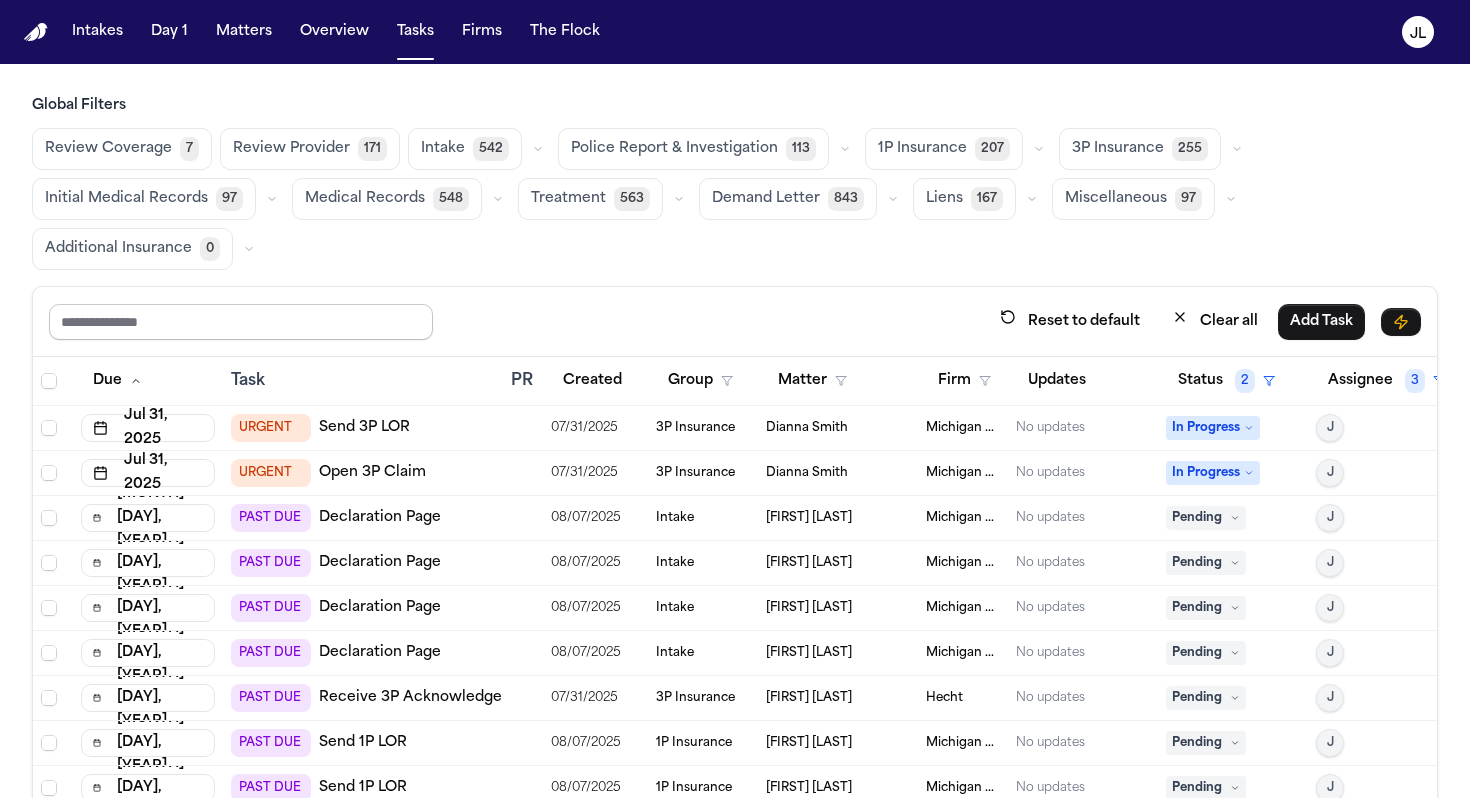 click at bounding box center (241, 322) 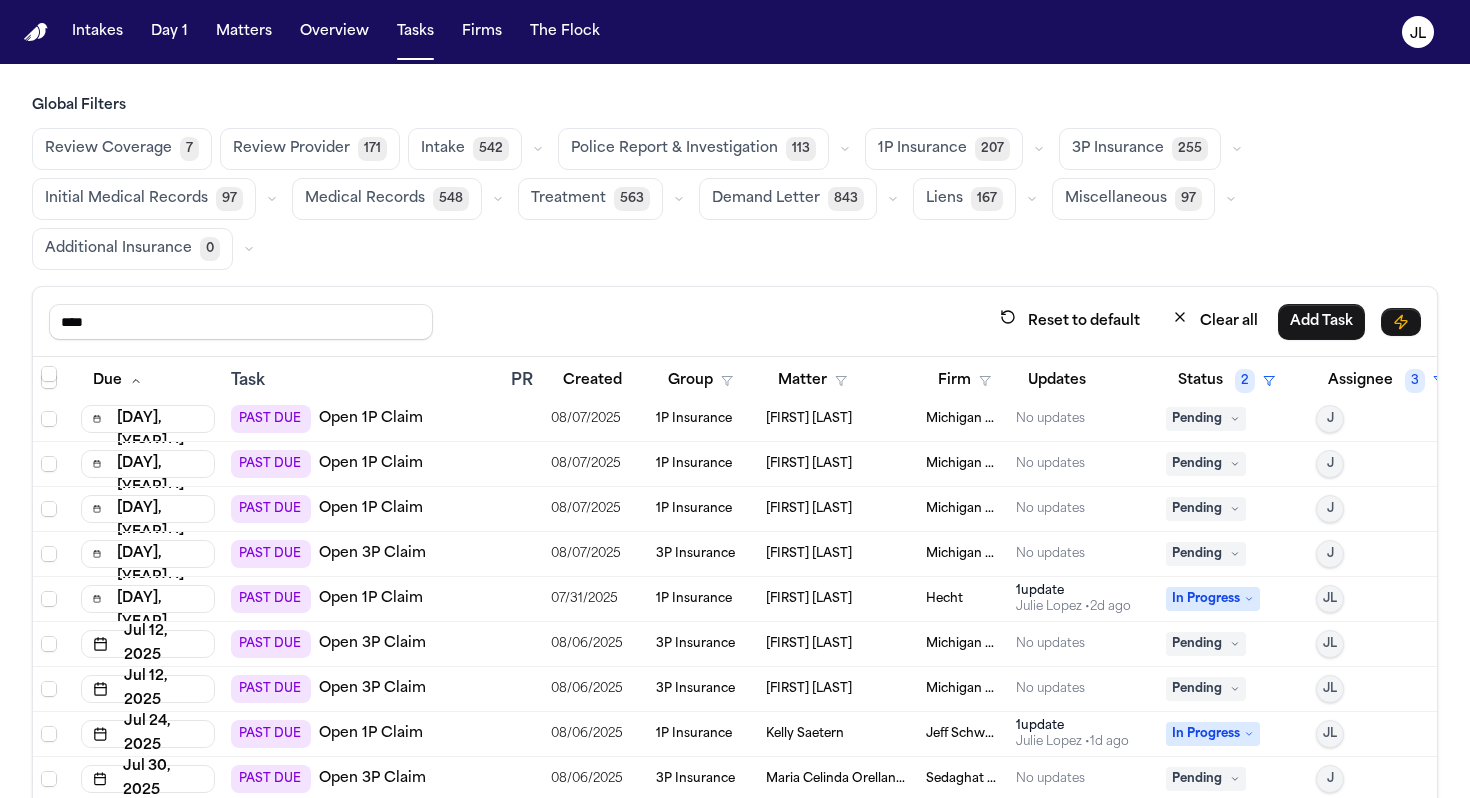 scroll, scrollTop: 32, scrollLeft: 0, axis: vertical 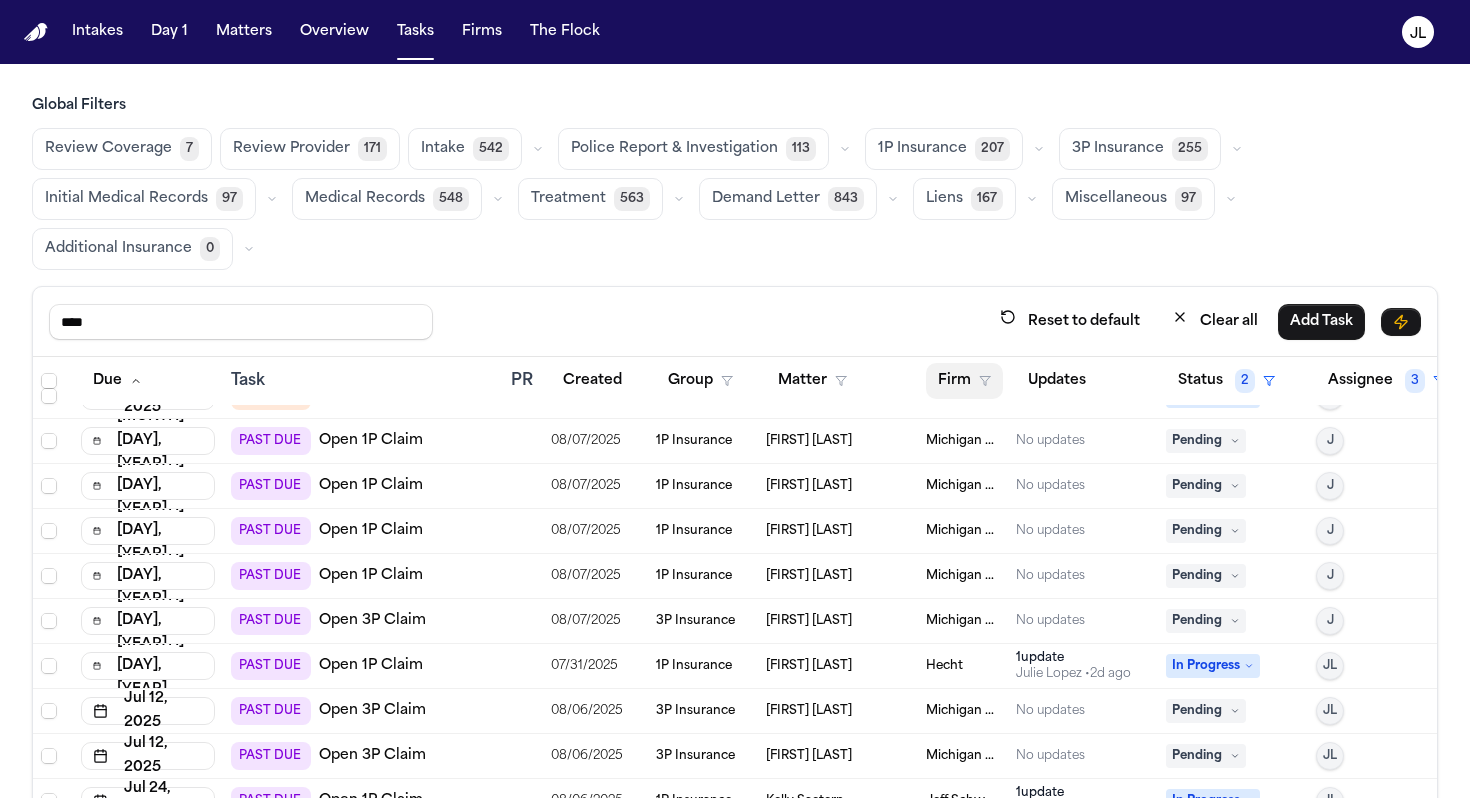 type on "****" 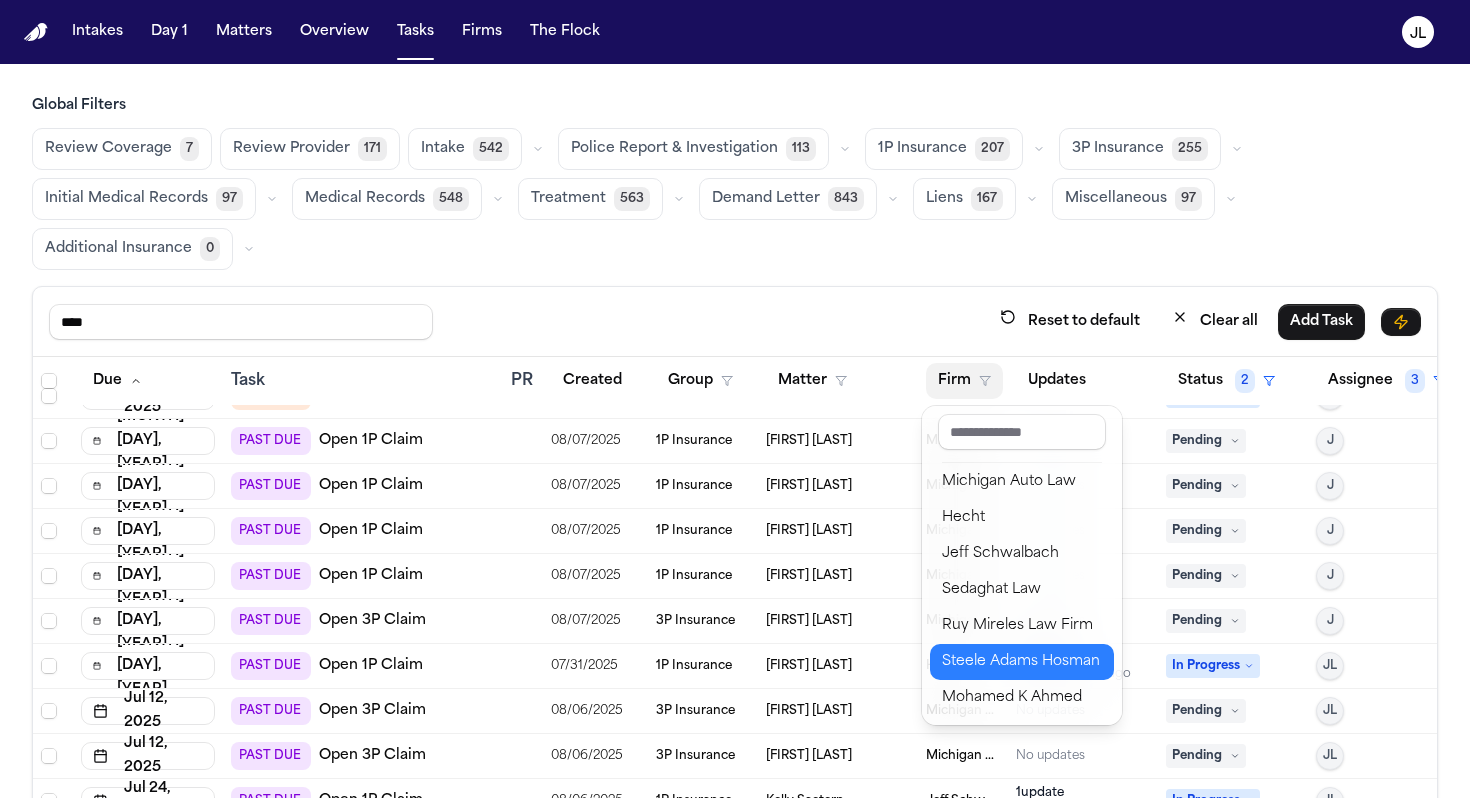scroll, scrollTop: 0, scrollLeft: 0, axis: both 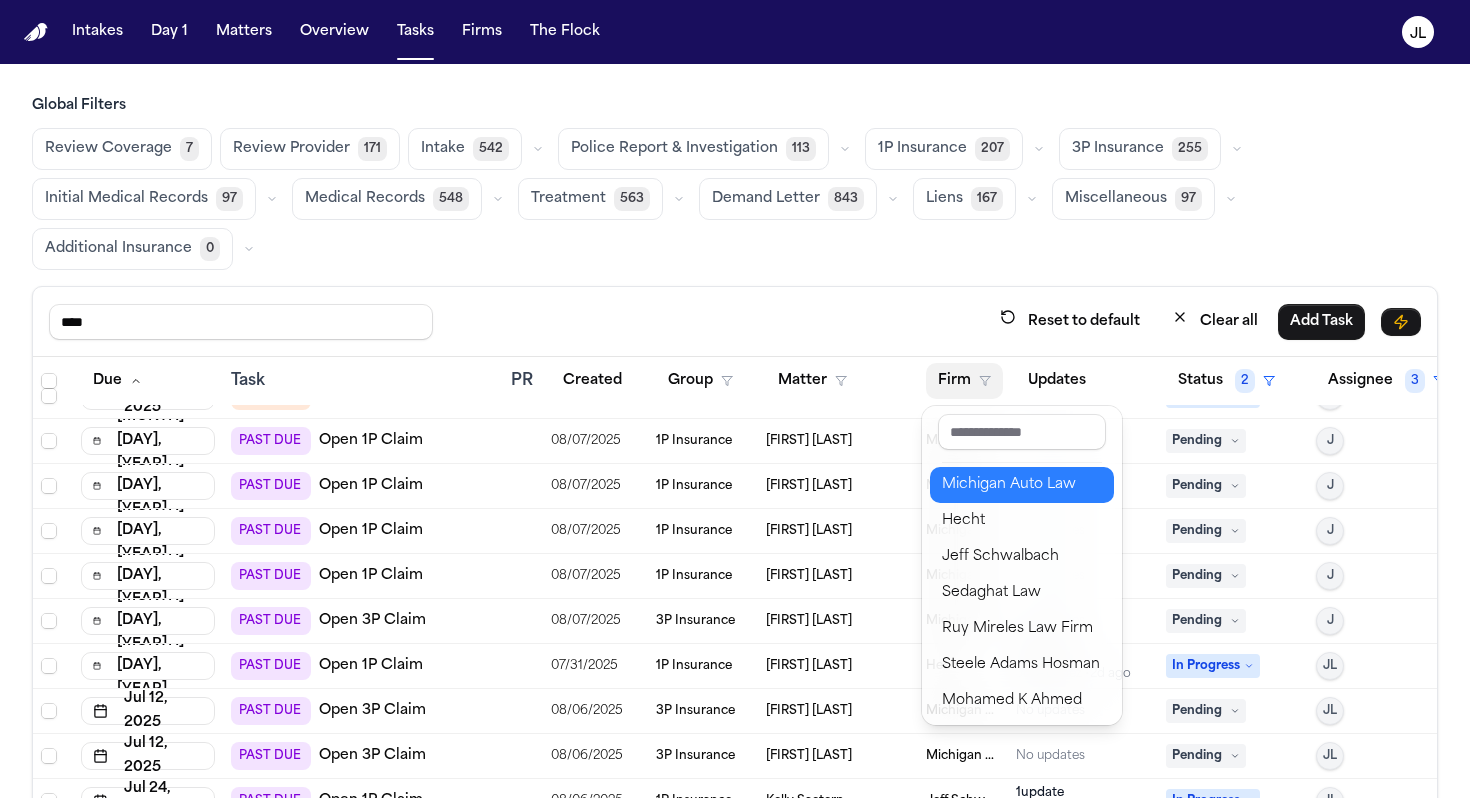 click on "Michigan Auto Law" at bounding box center (1022, 485) 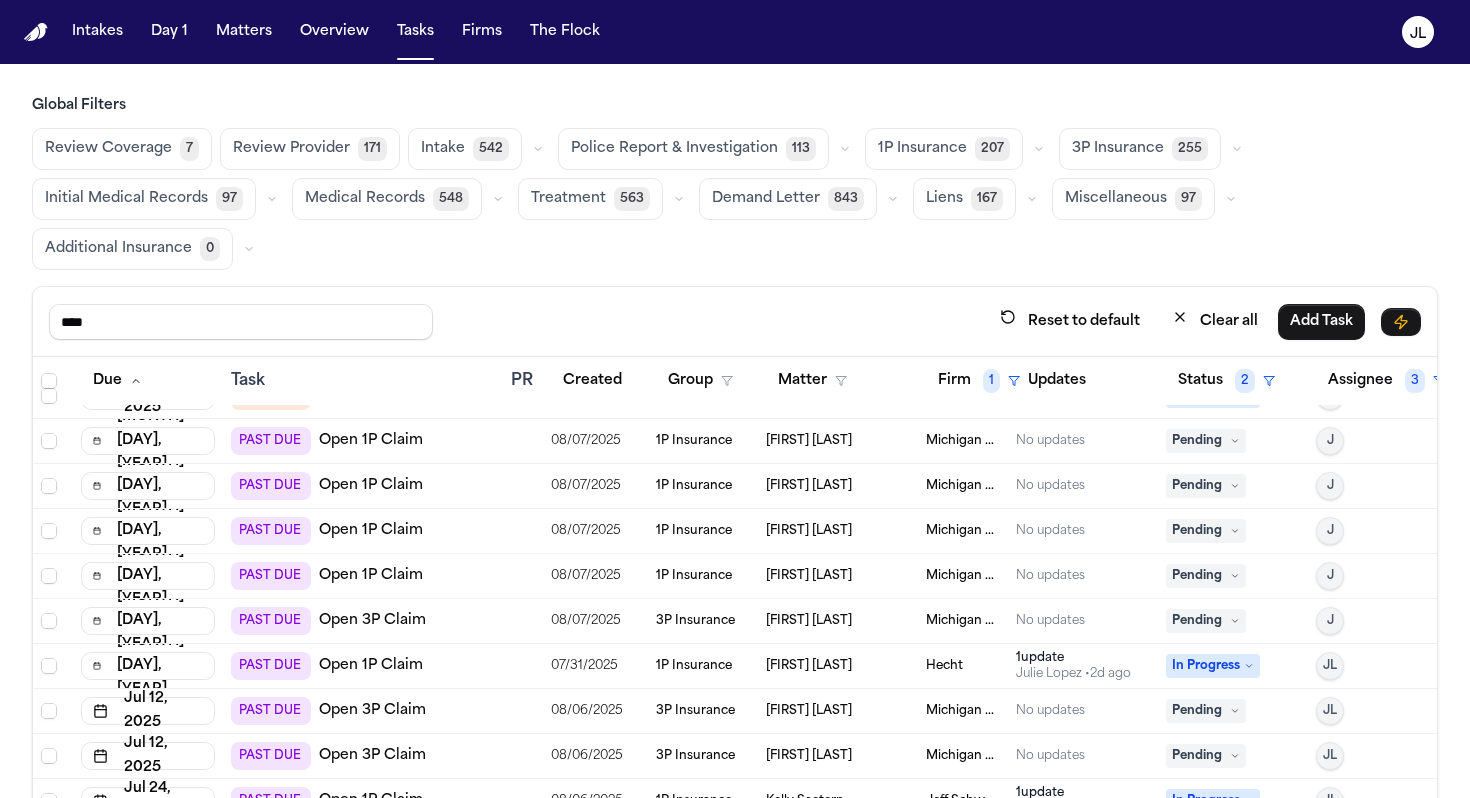 scroll, scrollTop: 0, scrollLeft: 0, axis: both 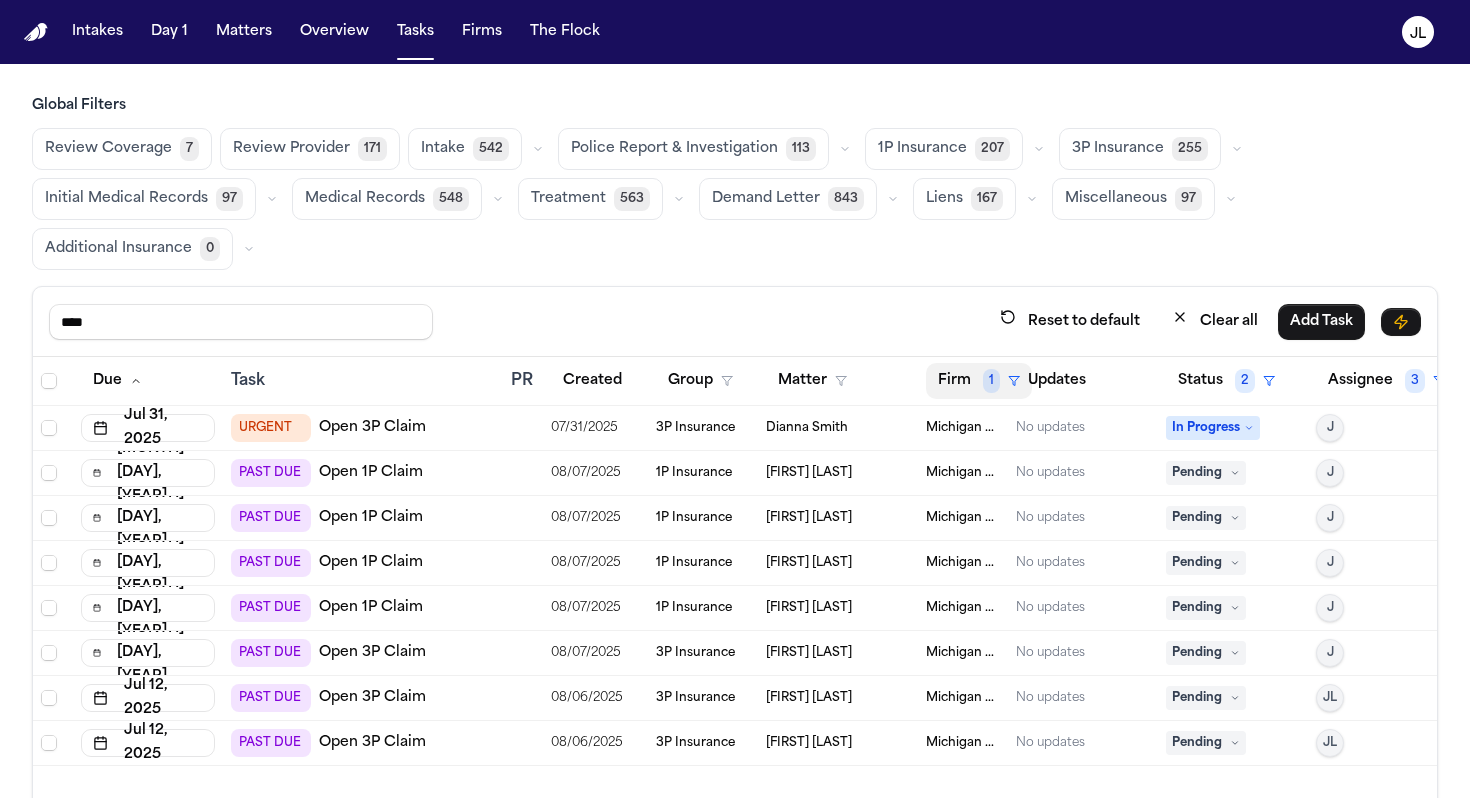 click on "Firm 1" at bounding box center (979, 381) 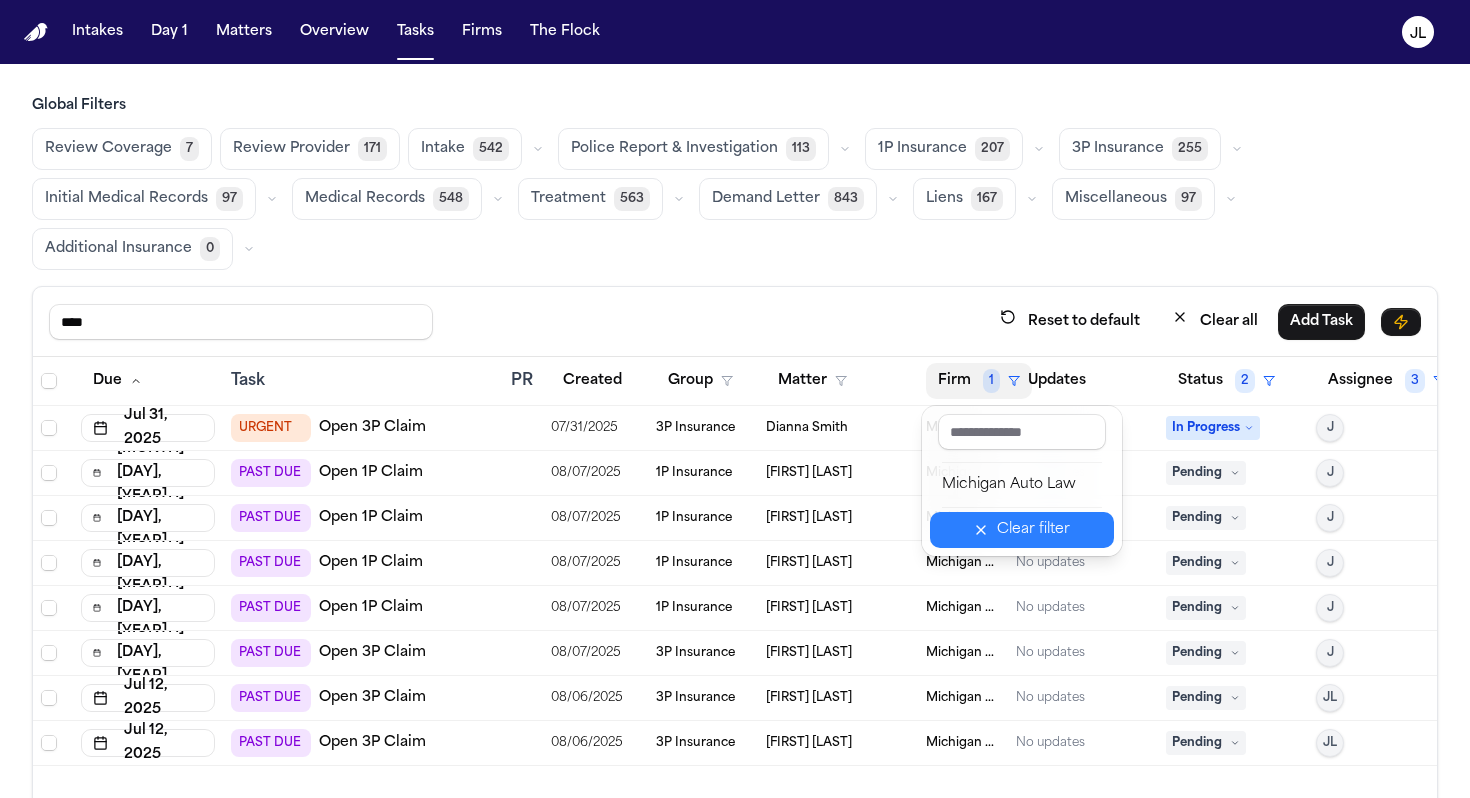 click on "Clear filter" at bounding box center (1022, 530) 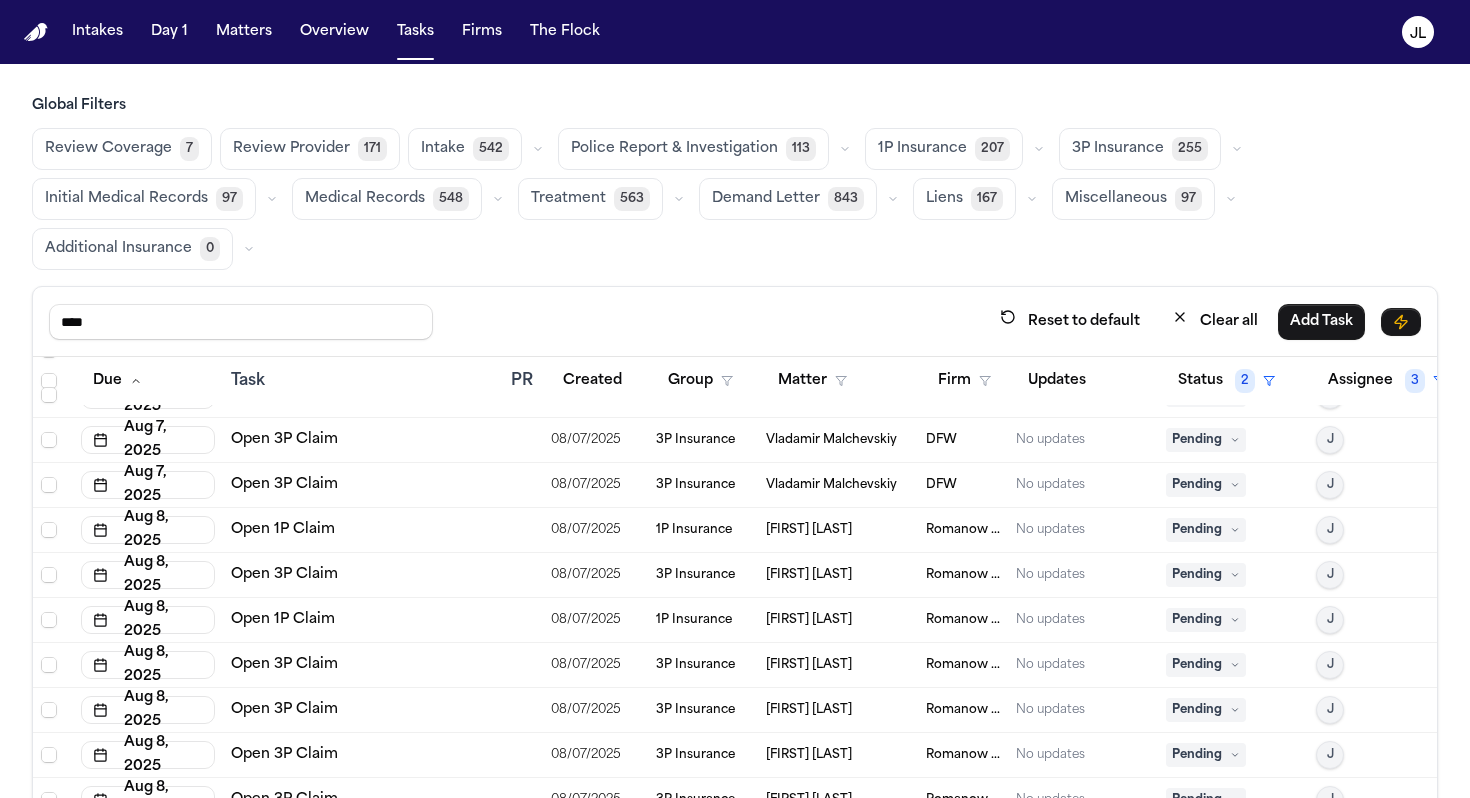 scroll, scrollTop: 1406, scrollLeft: 0, axis: vertical 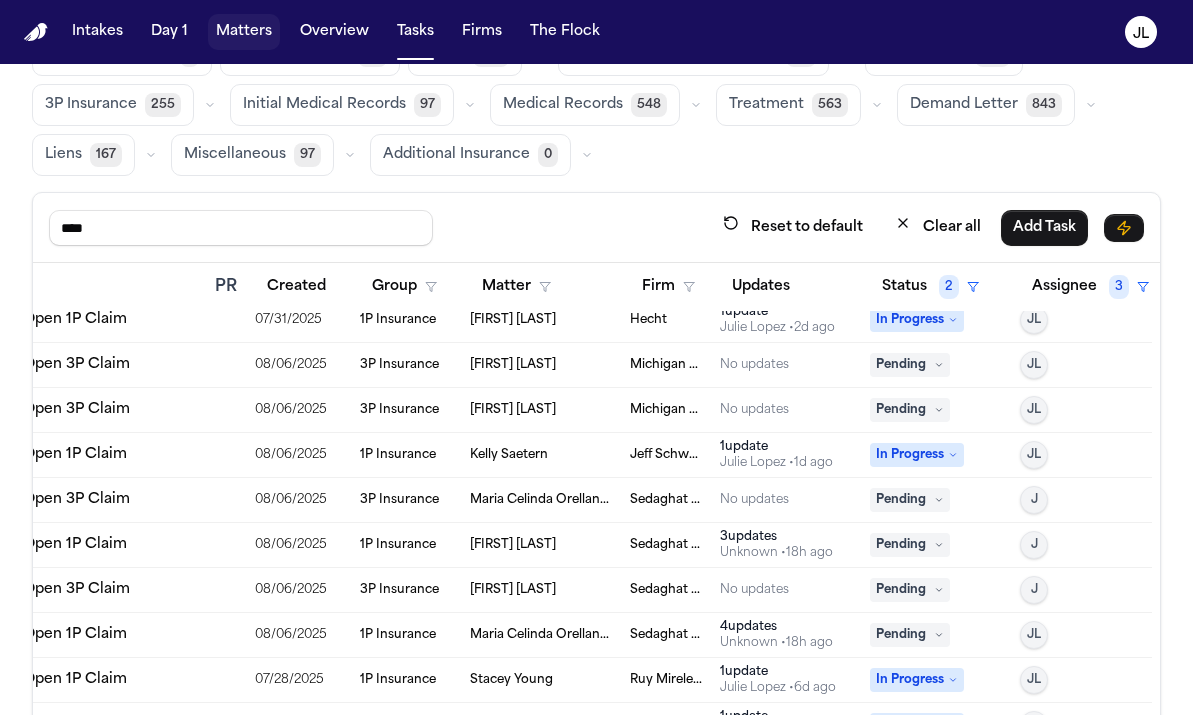 click on "Matters" at bounding box center (244, 32) 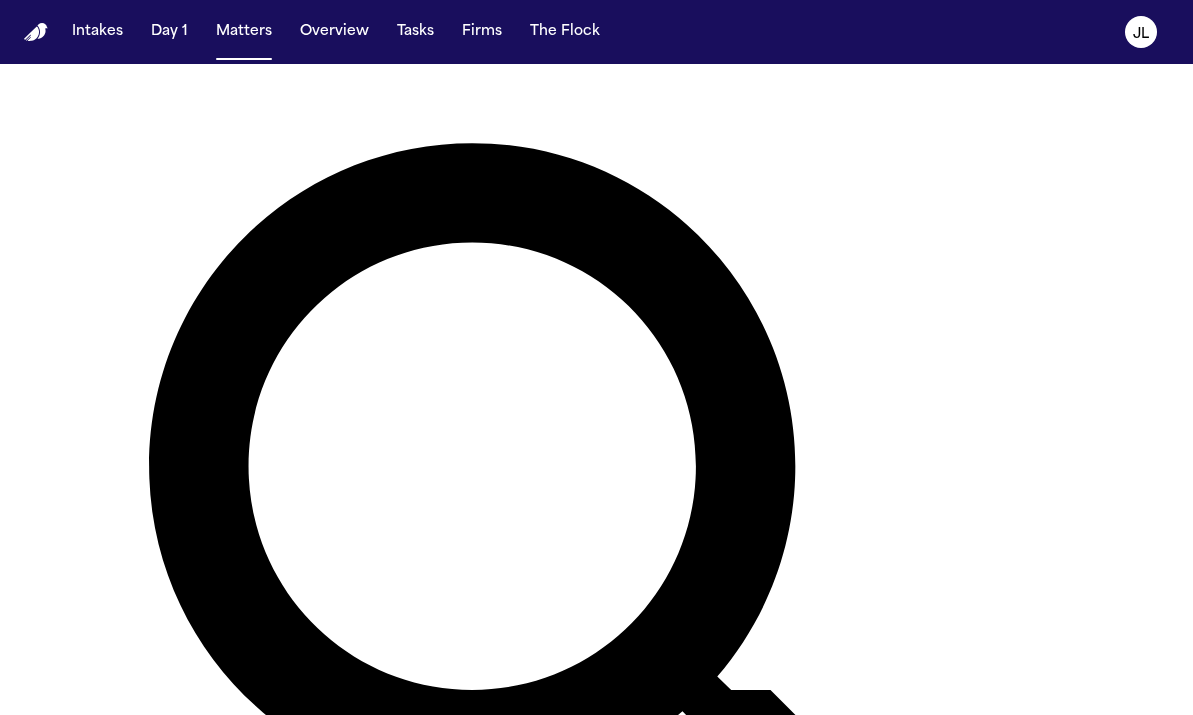 scroll, scrollTop: 0, scrollLeft: 0, axis: both 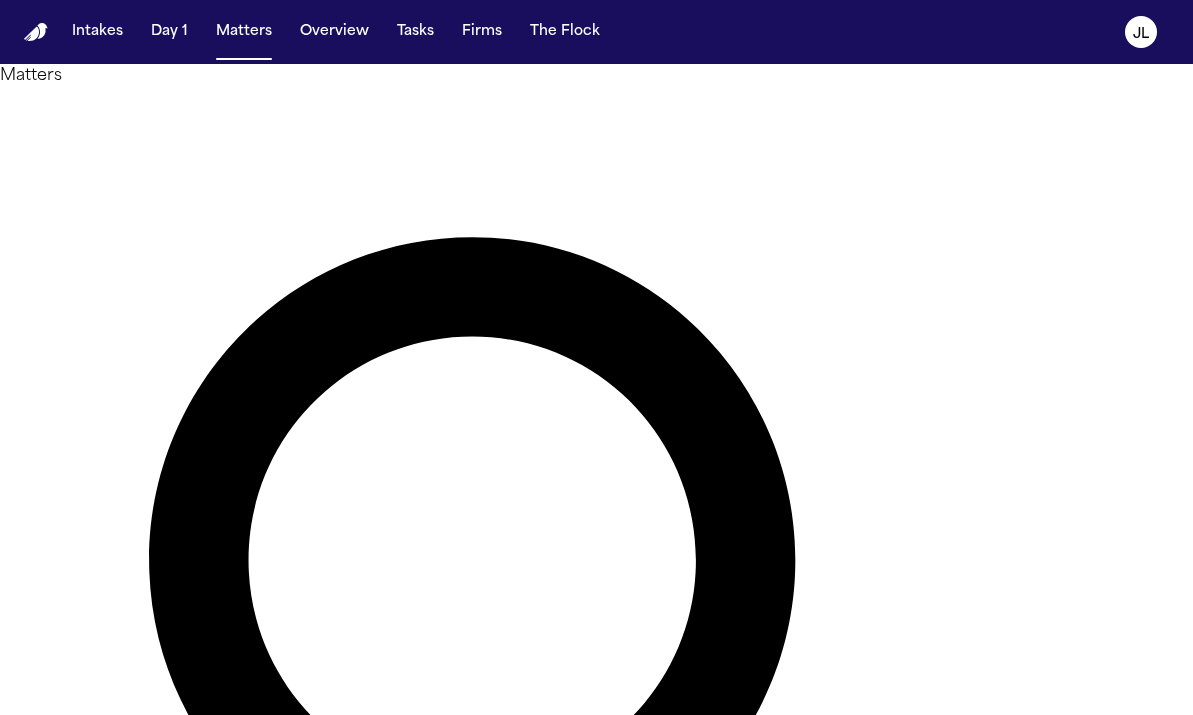 click at bounding box center [80, 1293] 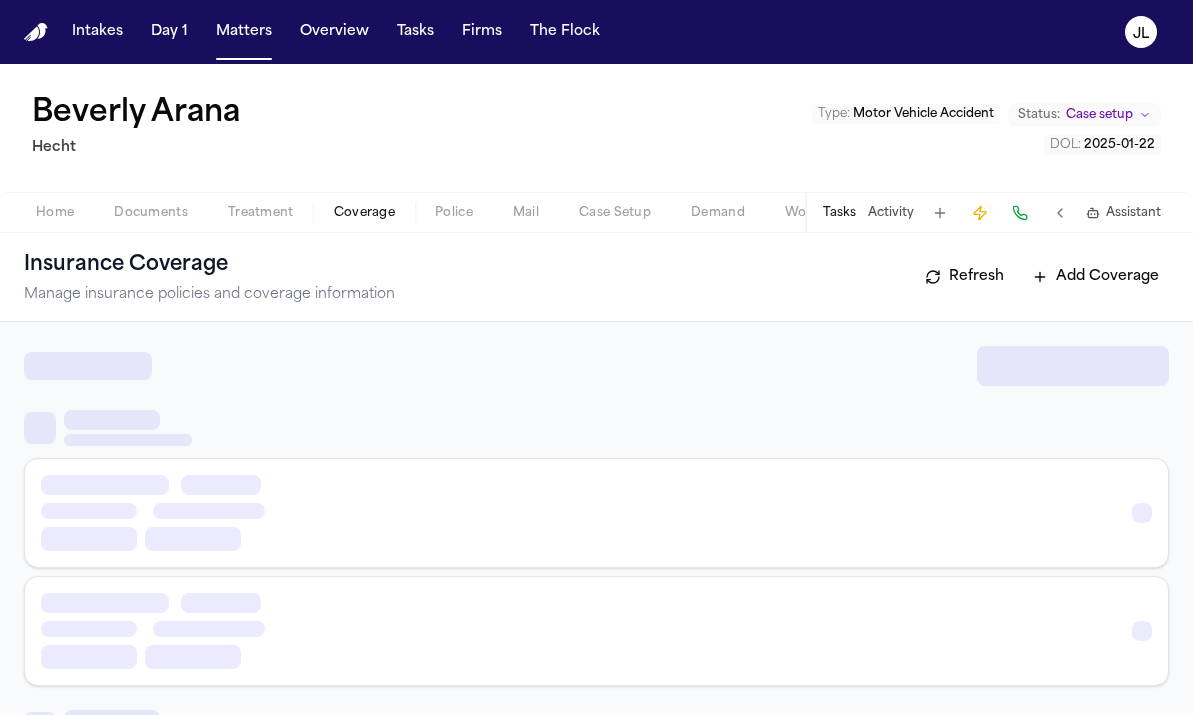 click on "Coverage" at bounding box center (364, 213) 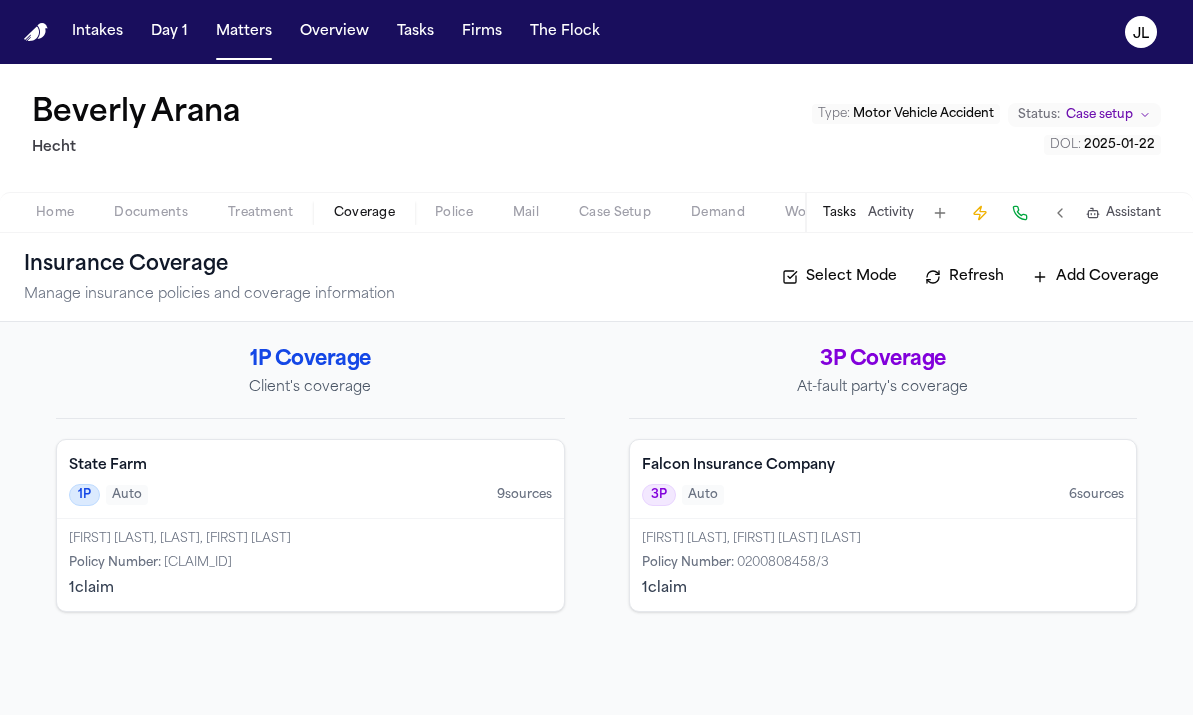 click on "Policy Number :" at bounding box center [688, 563] 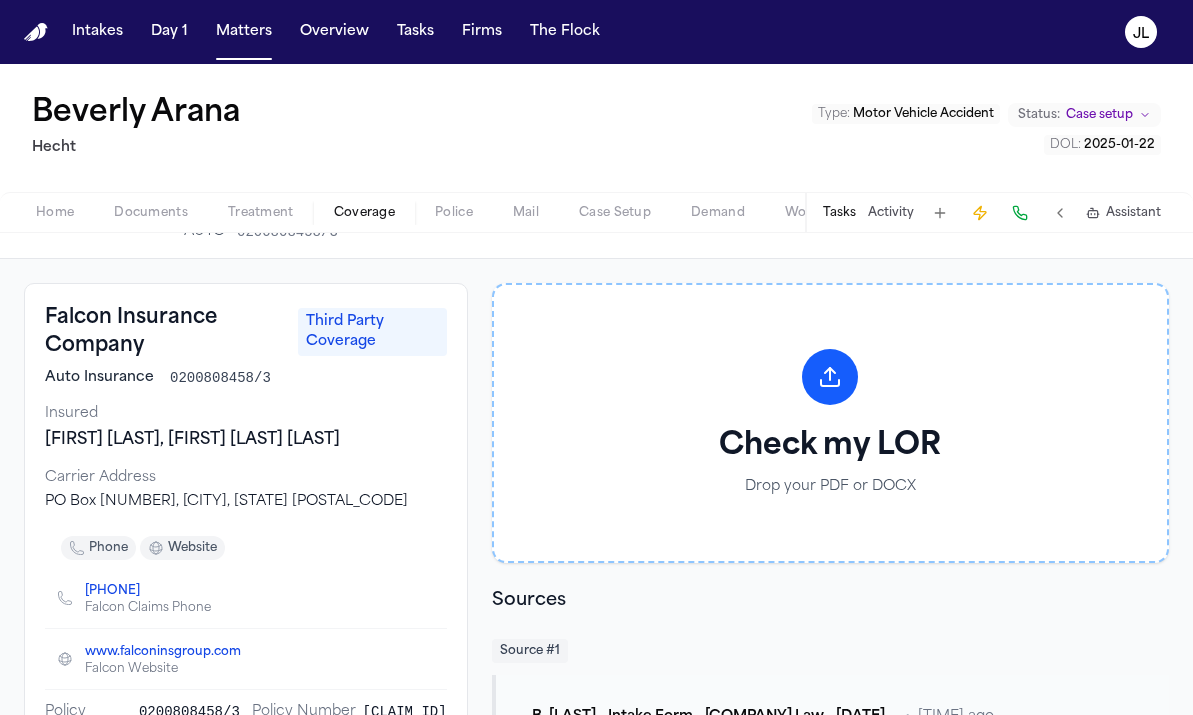 scroll, scrollTop: 0, scrollLeft: 0, axis: both 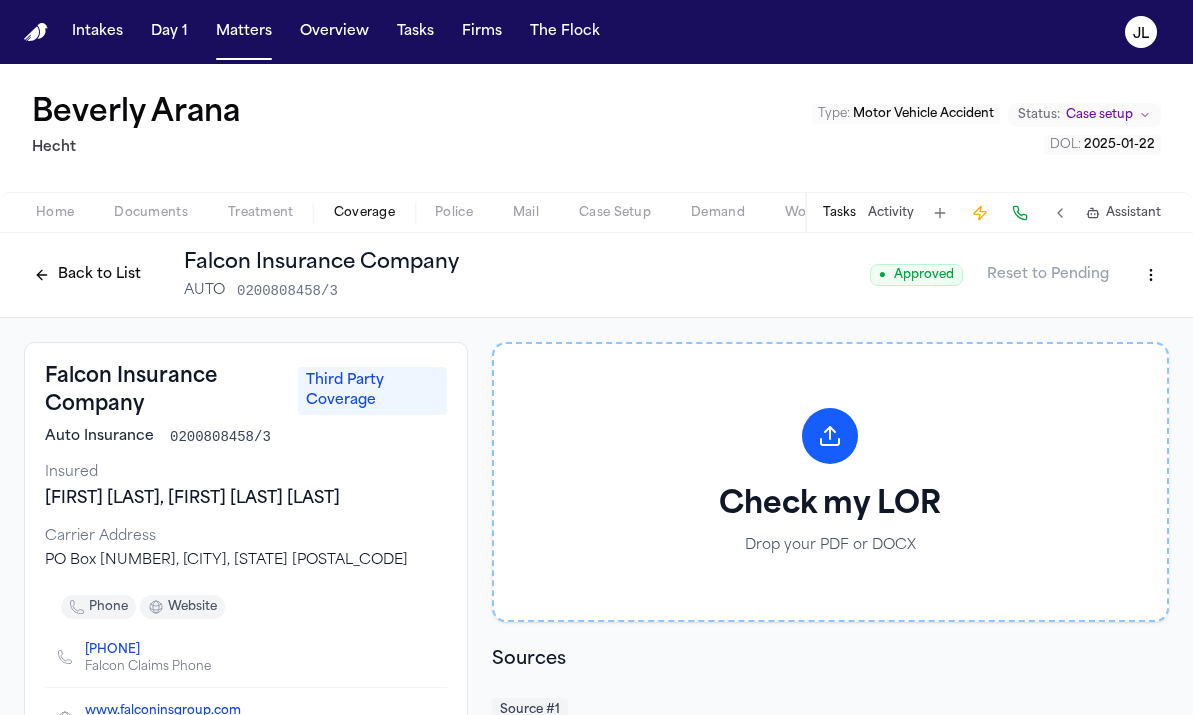 click on "Home Documents Treatment Coverage Police Mail Case Setup Demand Workspaces Artifacts Tasks Activity Assistant" at bounding box center [596, 212] 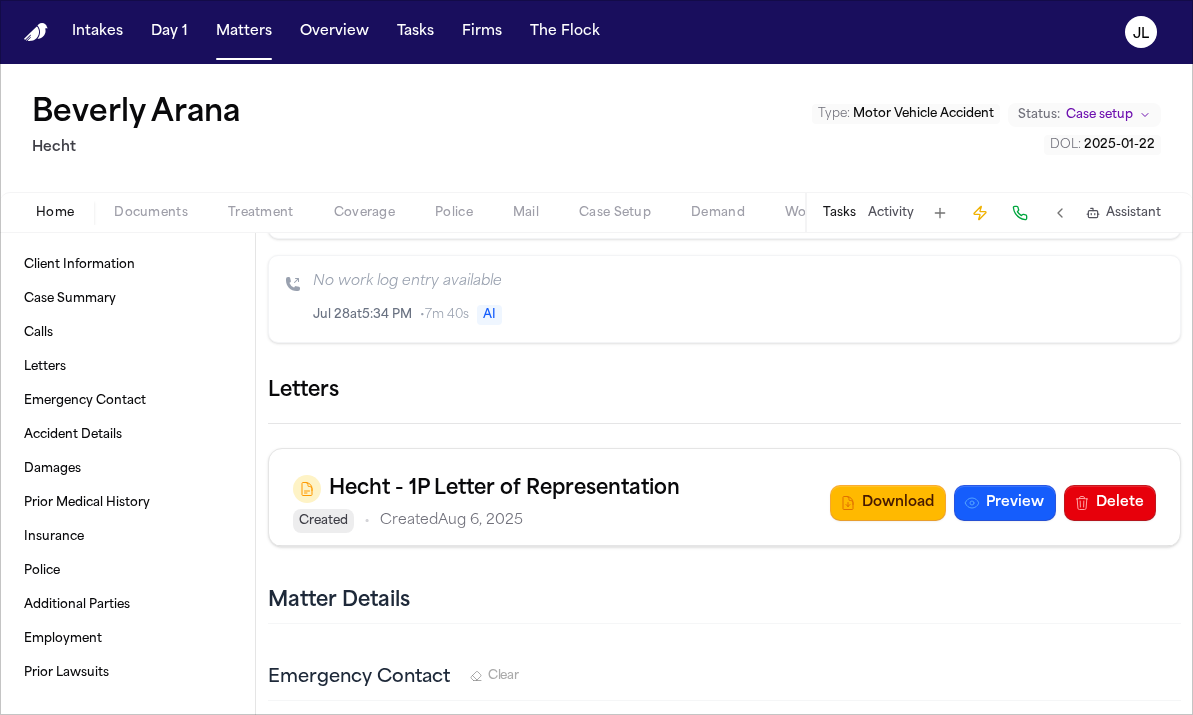 scroll, scrollTop: 1480, scrollLeft: 0, axis: vertical 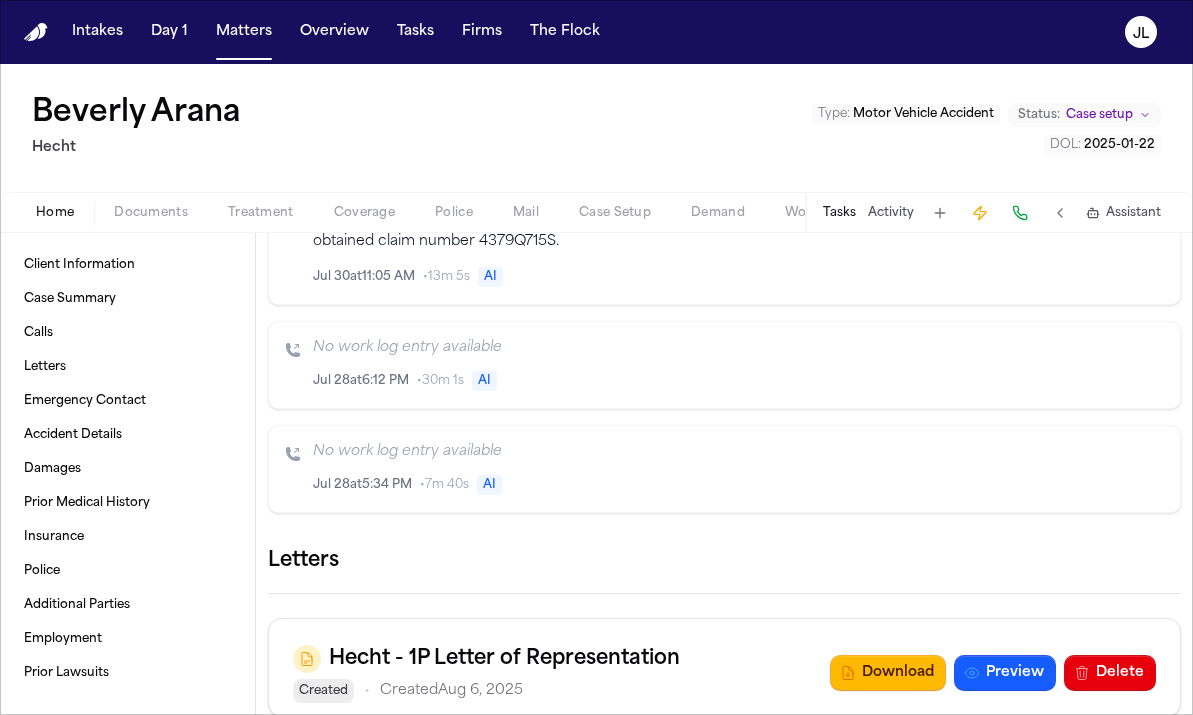 click 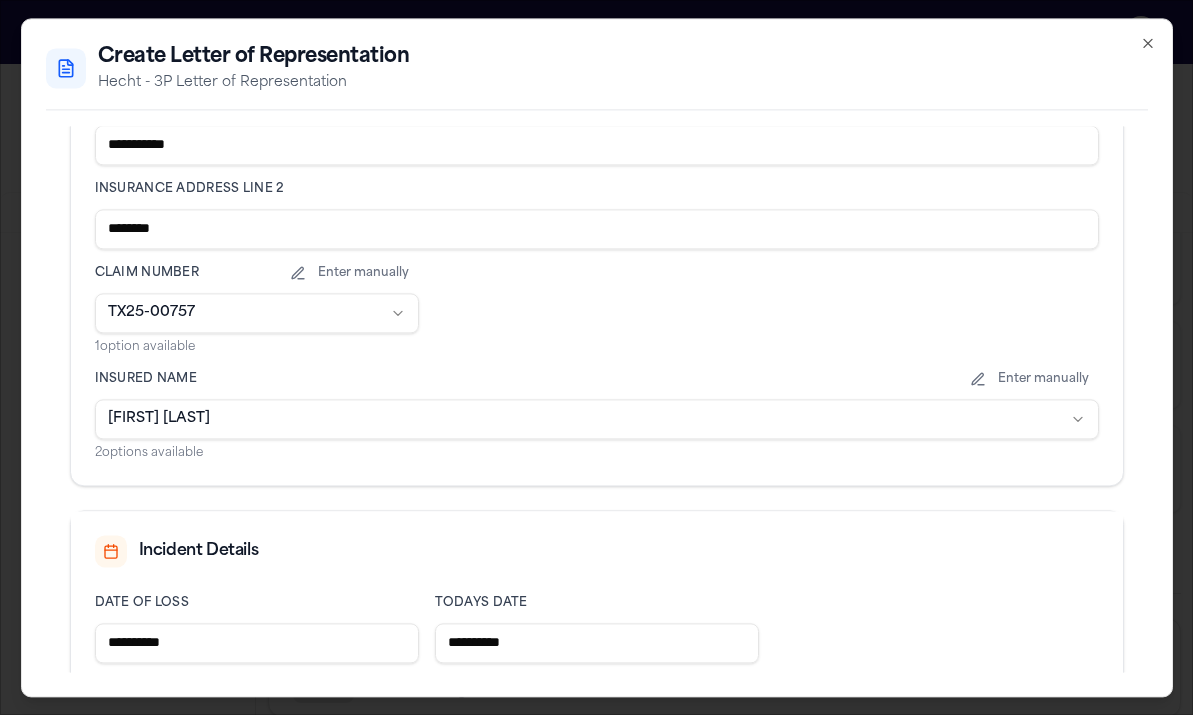 scroll, scrollTop: 806, scrollLeft: 0, axis: vertical 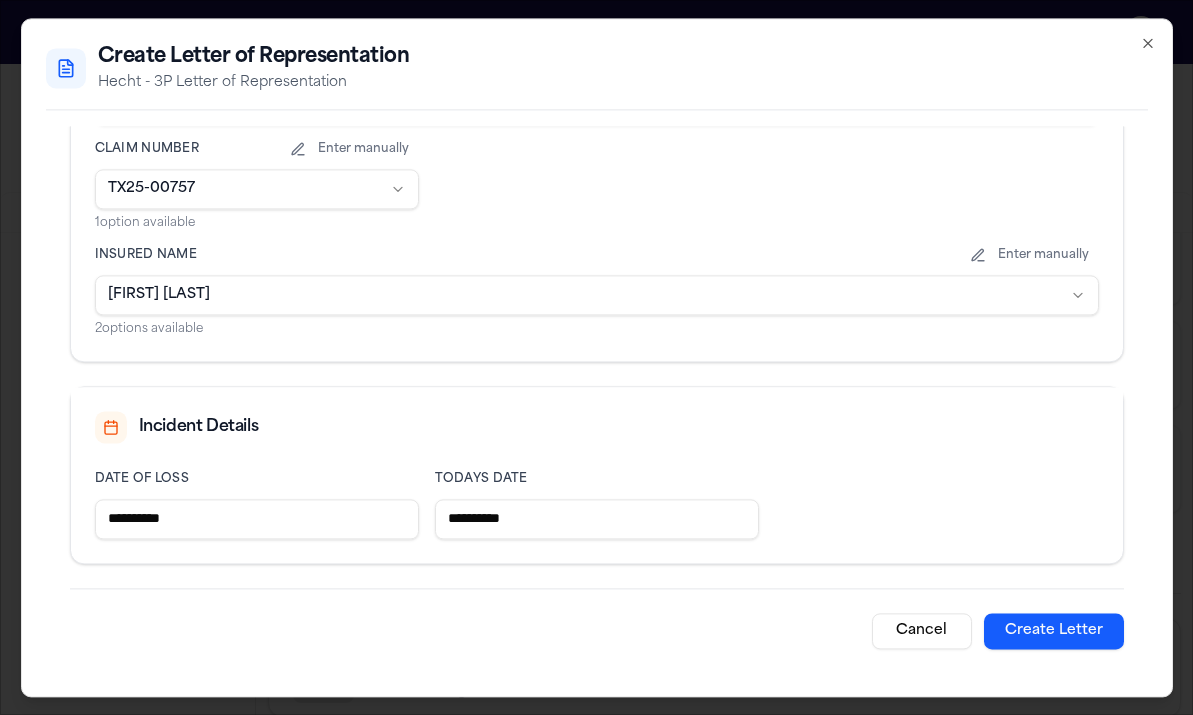 click on "Create Letter" at bounding box center [1054, 631] 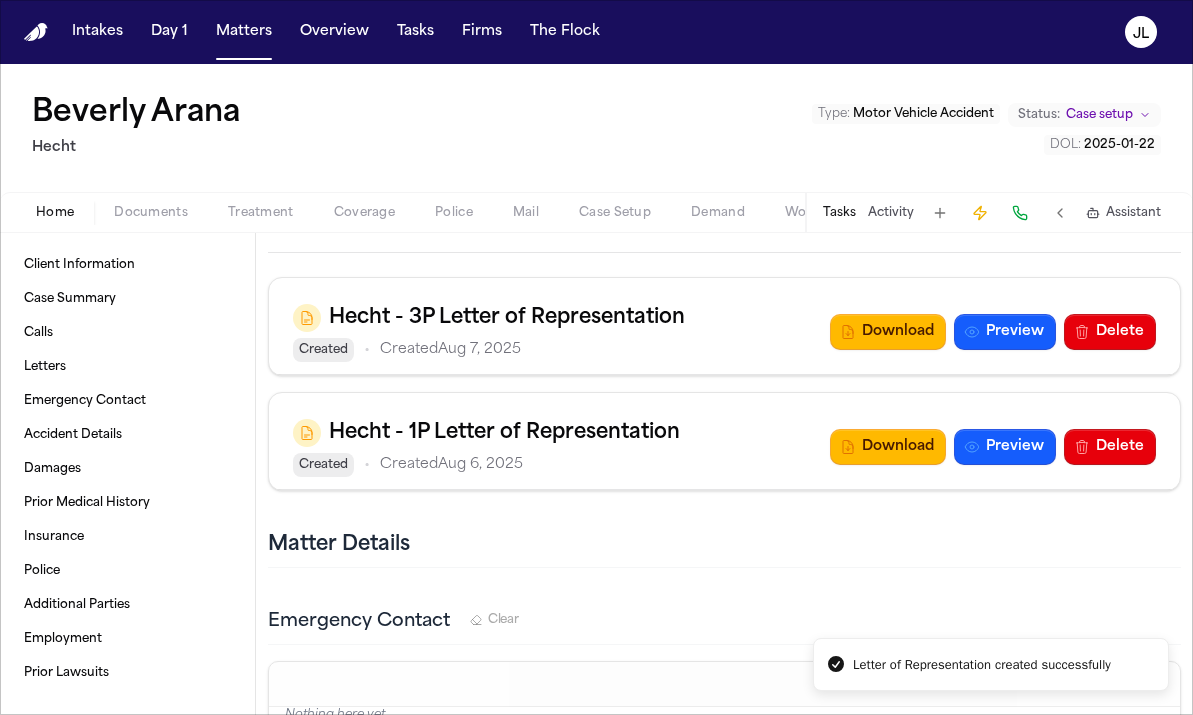 scroll, scrollTop: 1826, scrollLeft: 0, axis: vertical 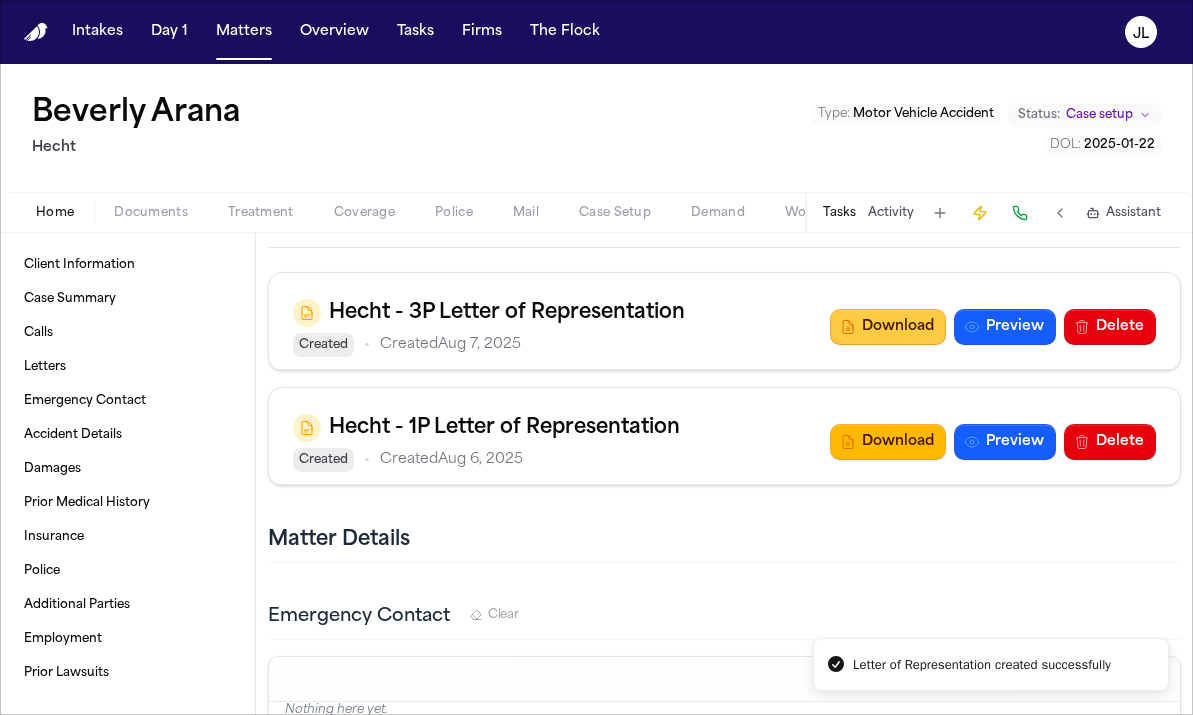 click on "Download" at bounding box center (888, 327) 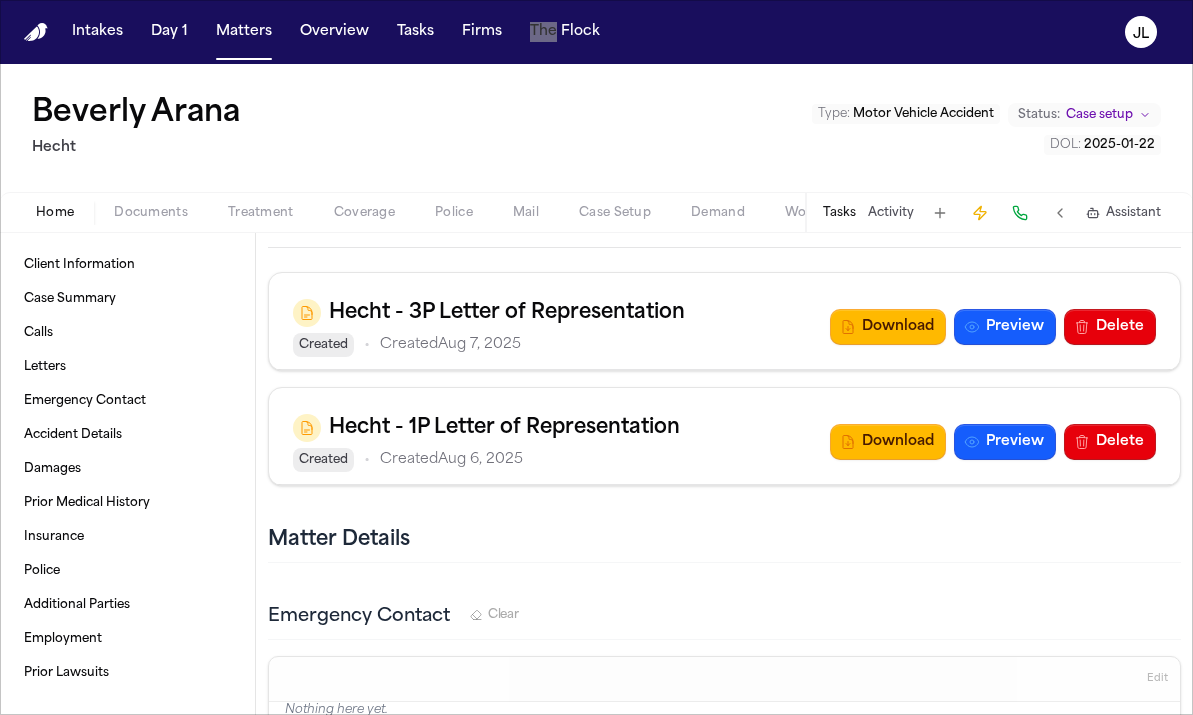 click on "Intakes Day 1 Matters Overview Tasks Firms The Flock JL" at bounding box center (596, 32) 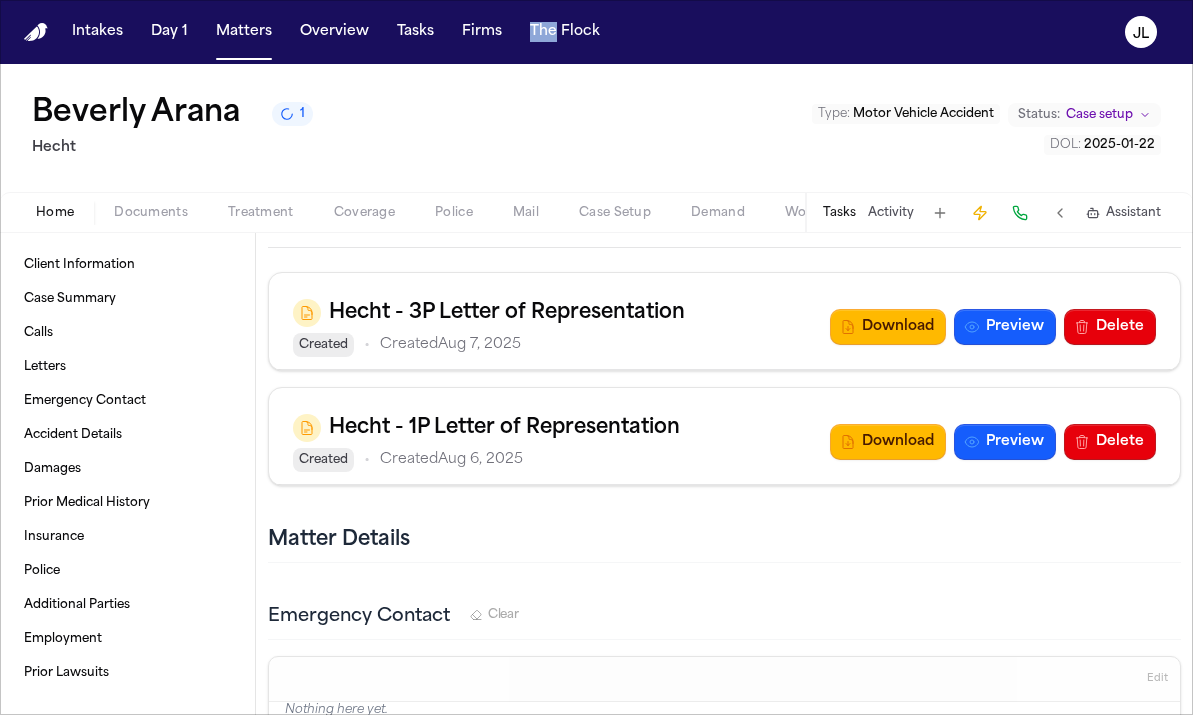 click on "Coverage" at bounding box center (364, 213) 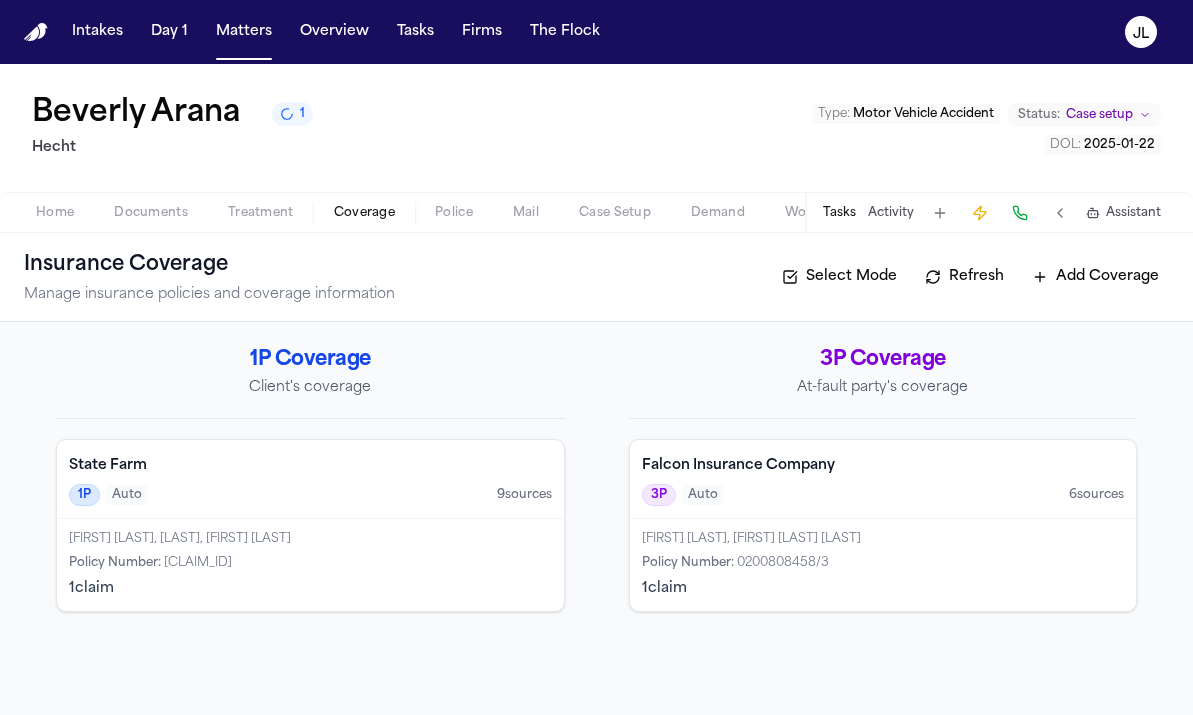 click on "Alberto Martinez, Jeronima Alvarez Lozano" at bounding box center (883, 539) 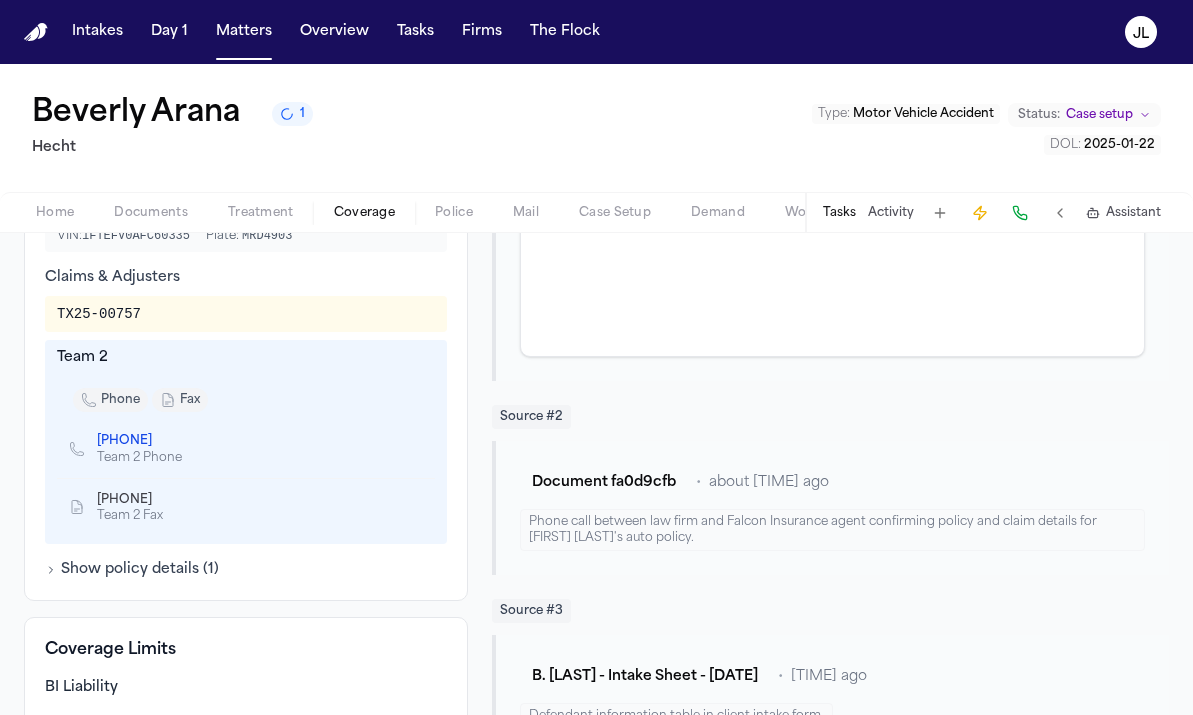 scroll, scrollTop: 738, scrollLeft: 0, axis: vertical 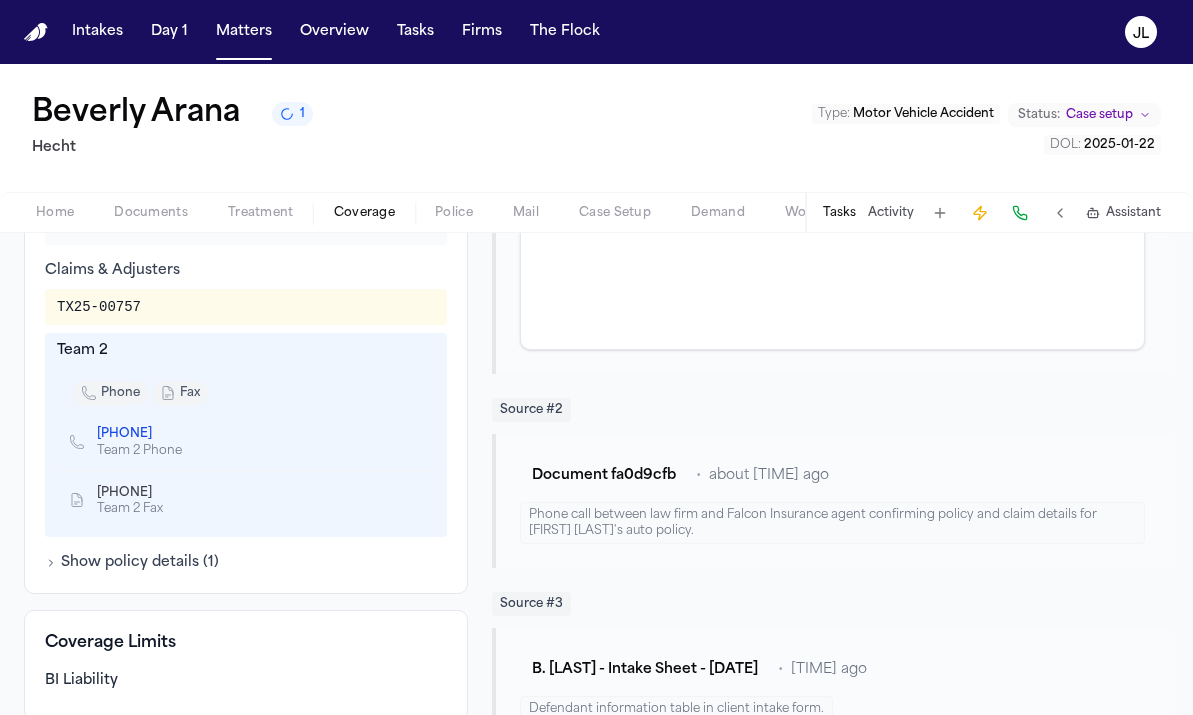 click 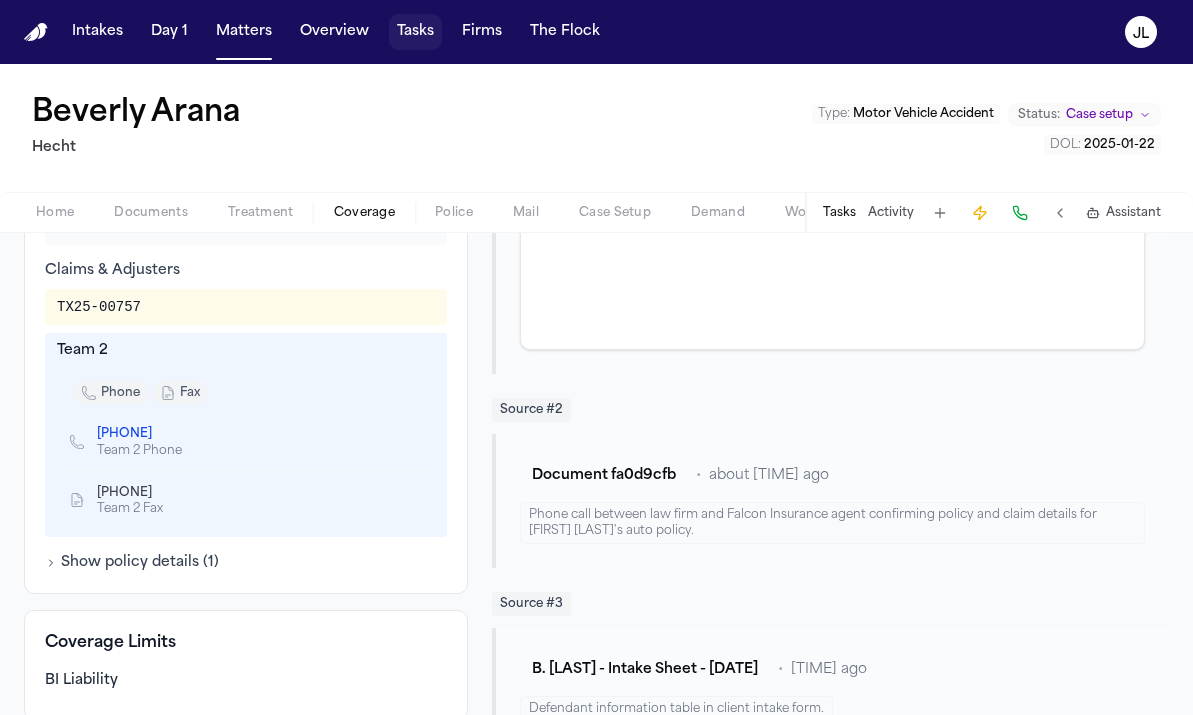 click on "Tasks" at bounding box center [415, 32] 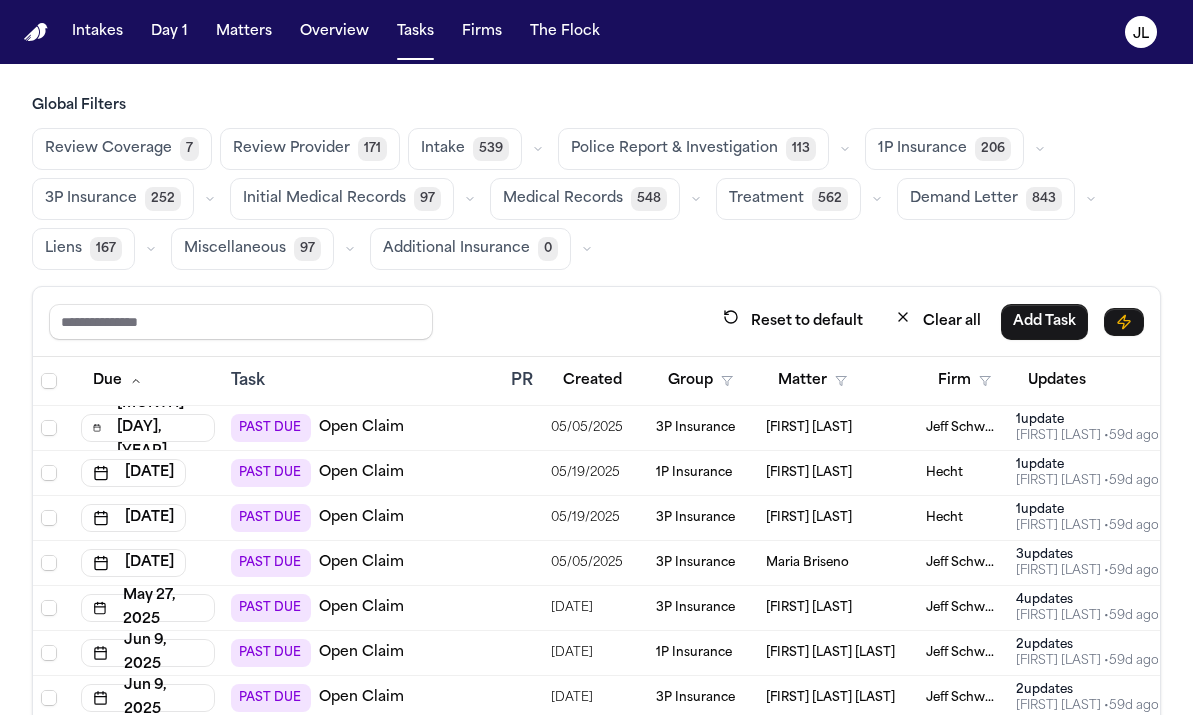 scroll, scrollTop: 169, scrollLeft: 0, axis: vertical 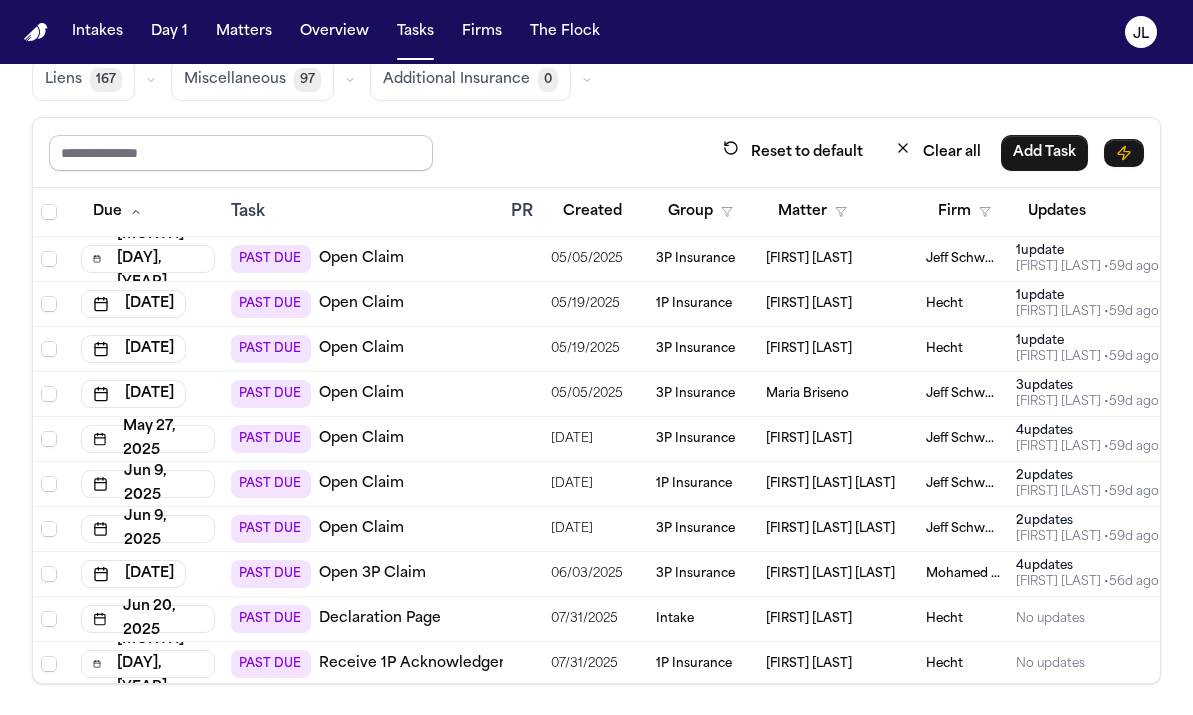 click at bounding box center [241, 153] 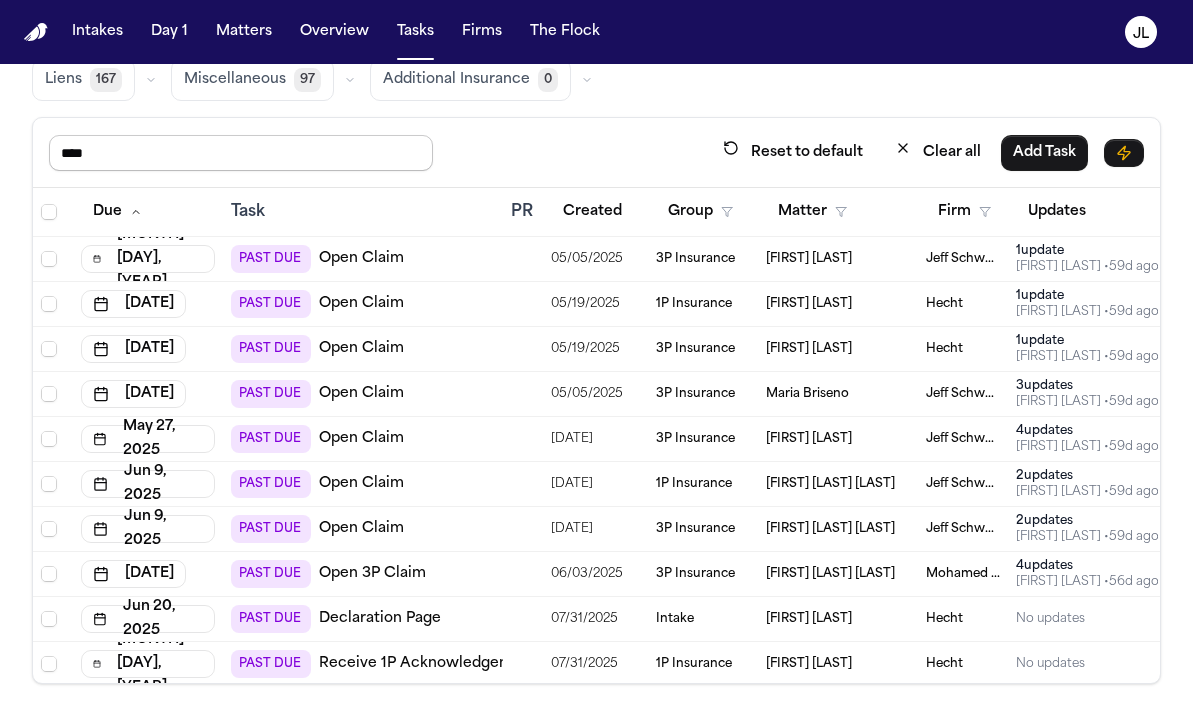 type on "****" 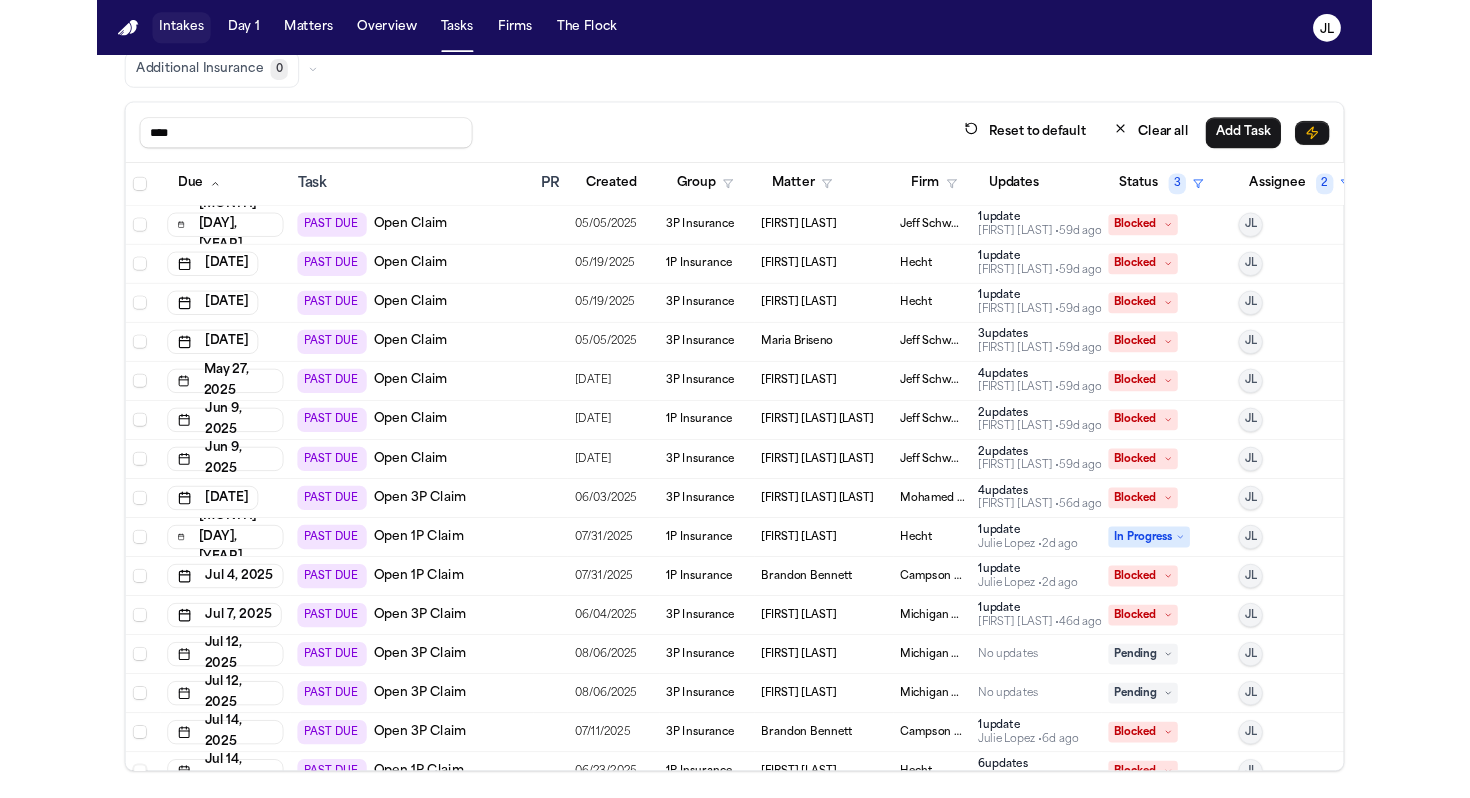 scroll, scrollTop: 119, scrollLeft: 0, axis: vertical 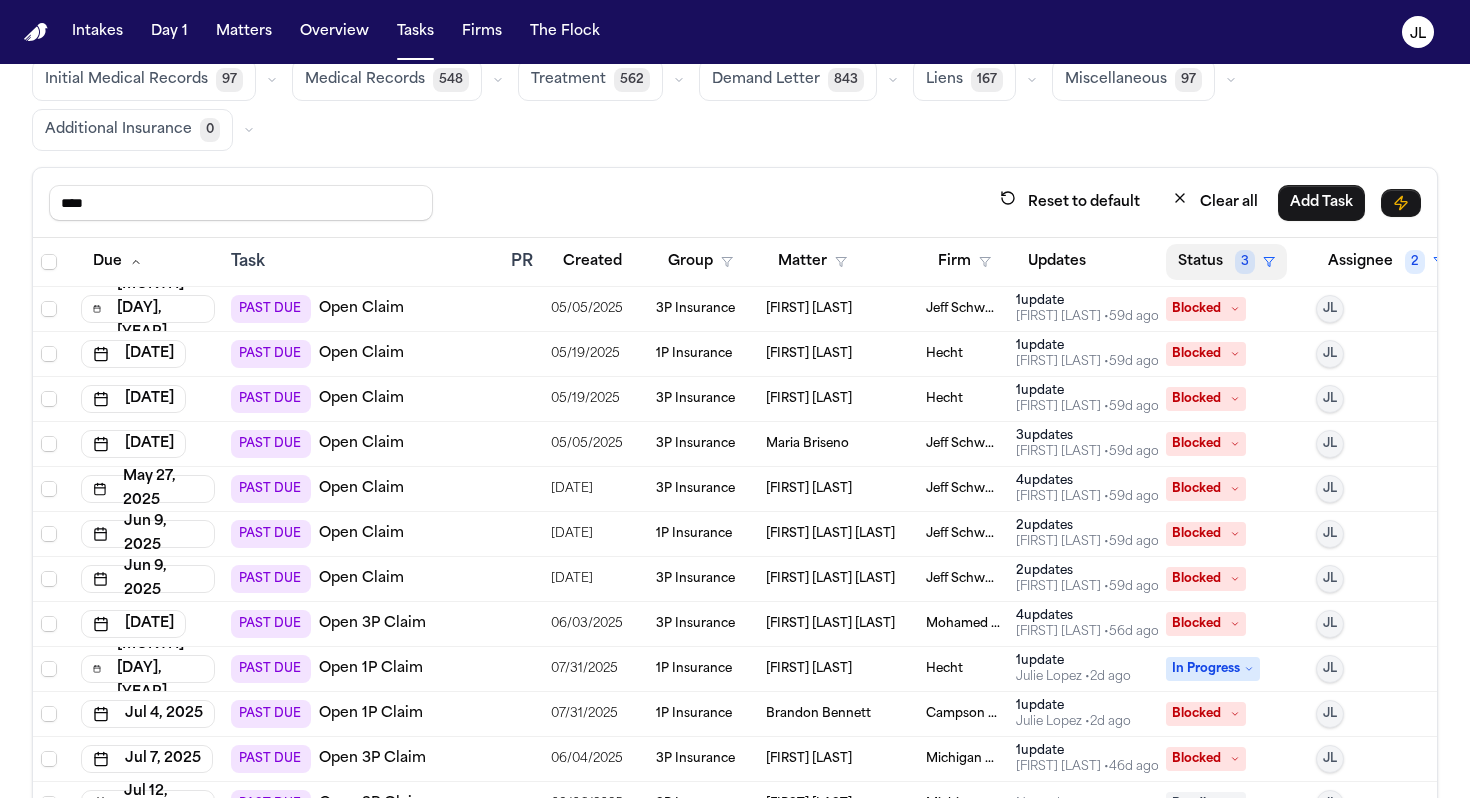click on "Status 3" at bounding box center [1226, 262] 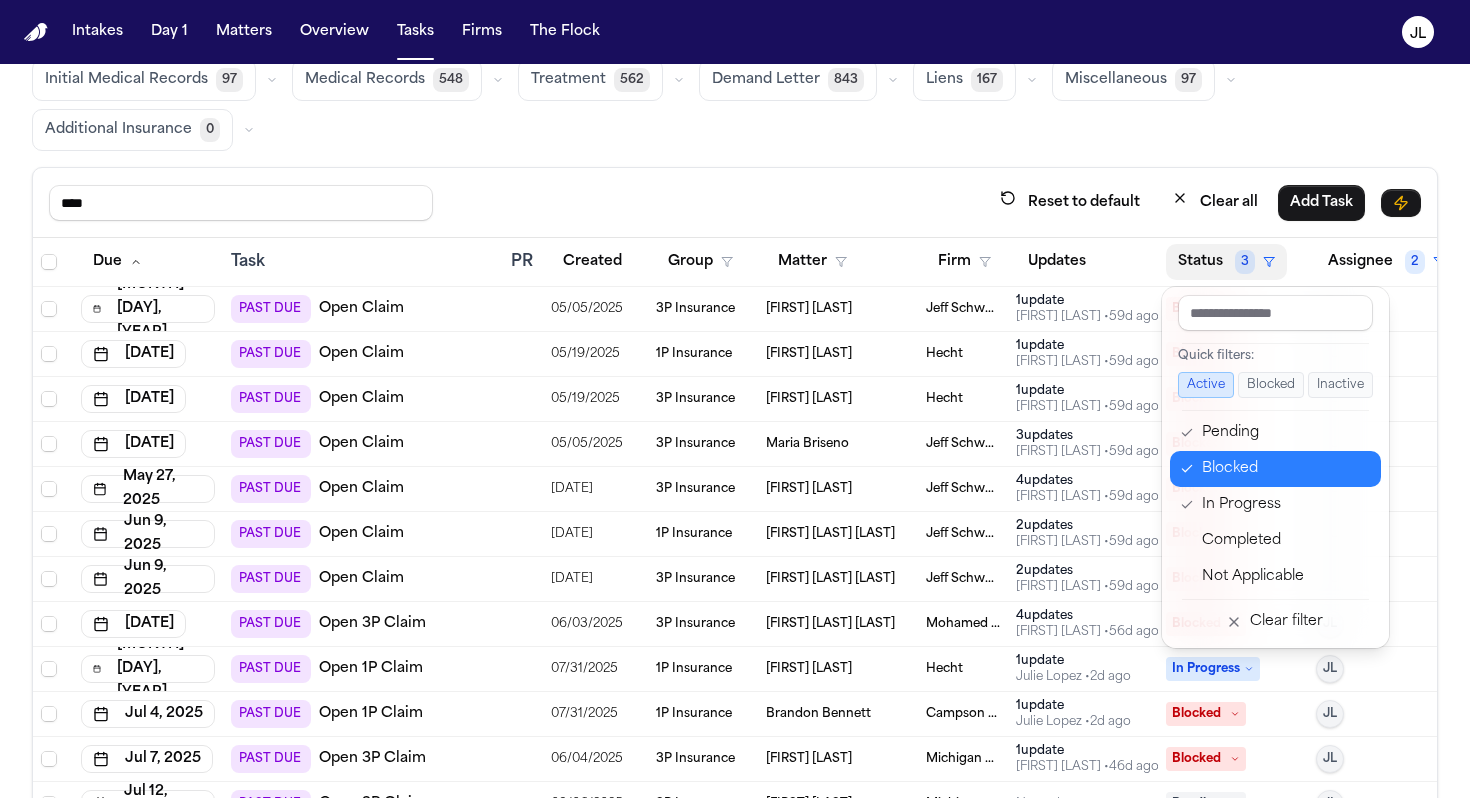 click on "Blocked" at bounding box center [1285, 469] 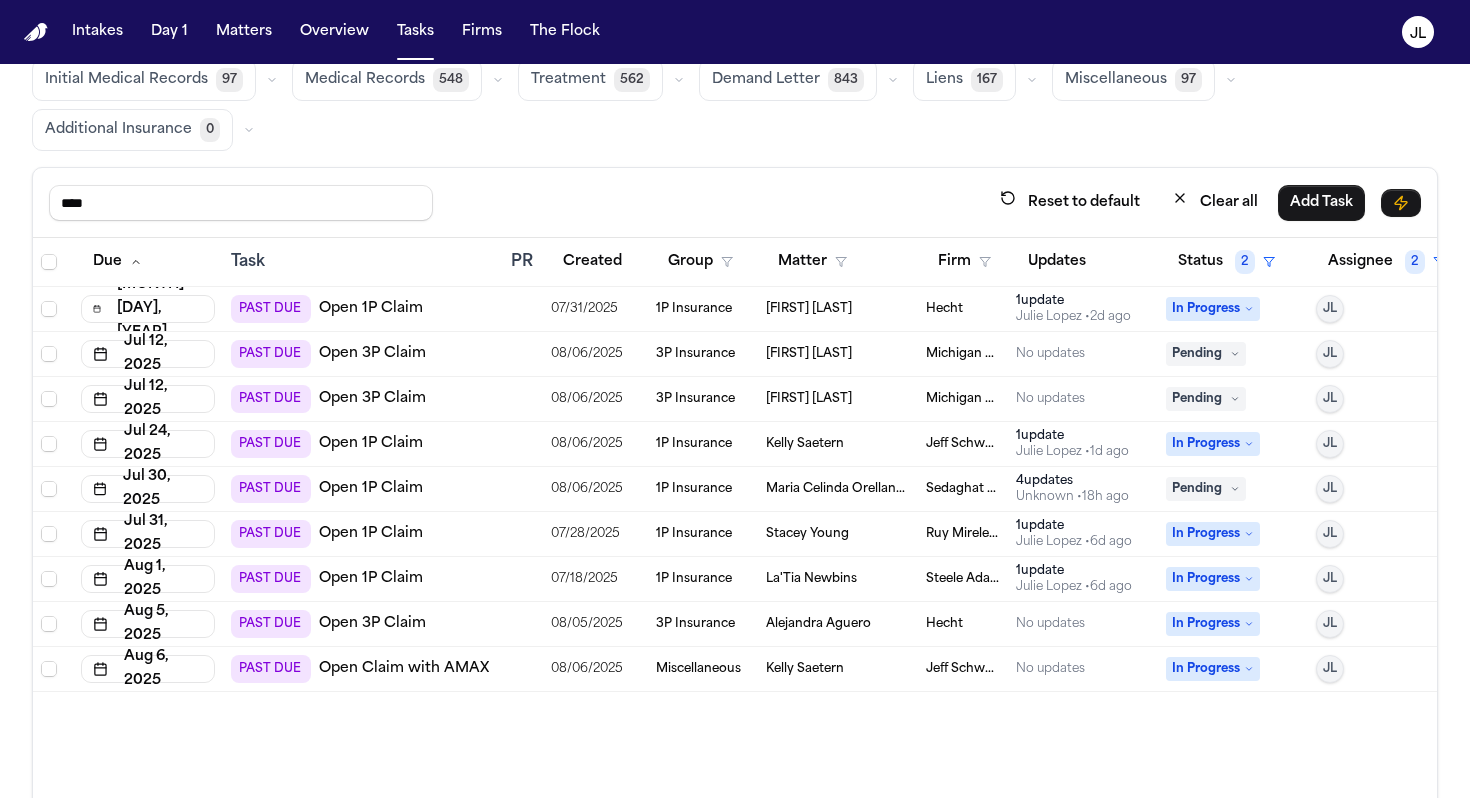 click on "4  update s" at bounding box center (1072, 481) 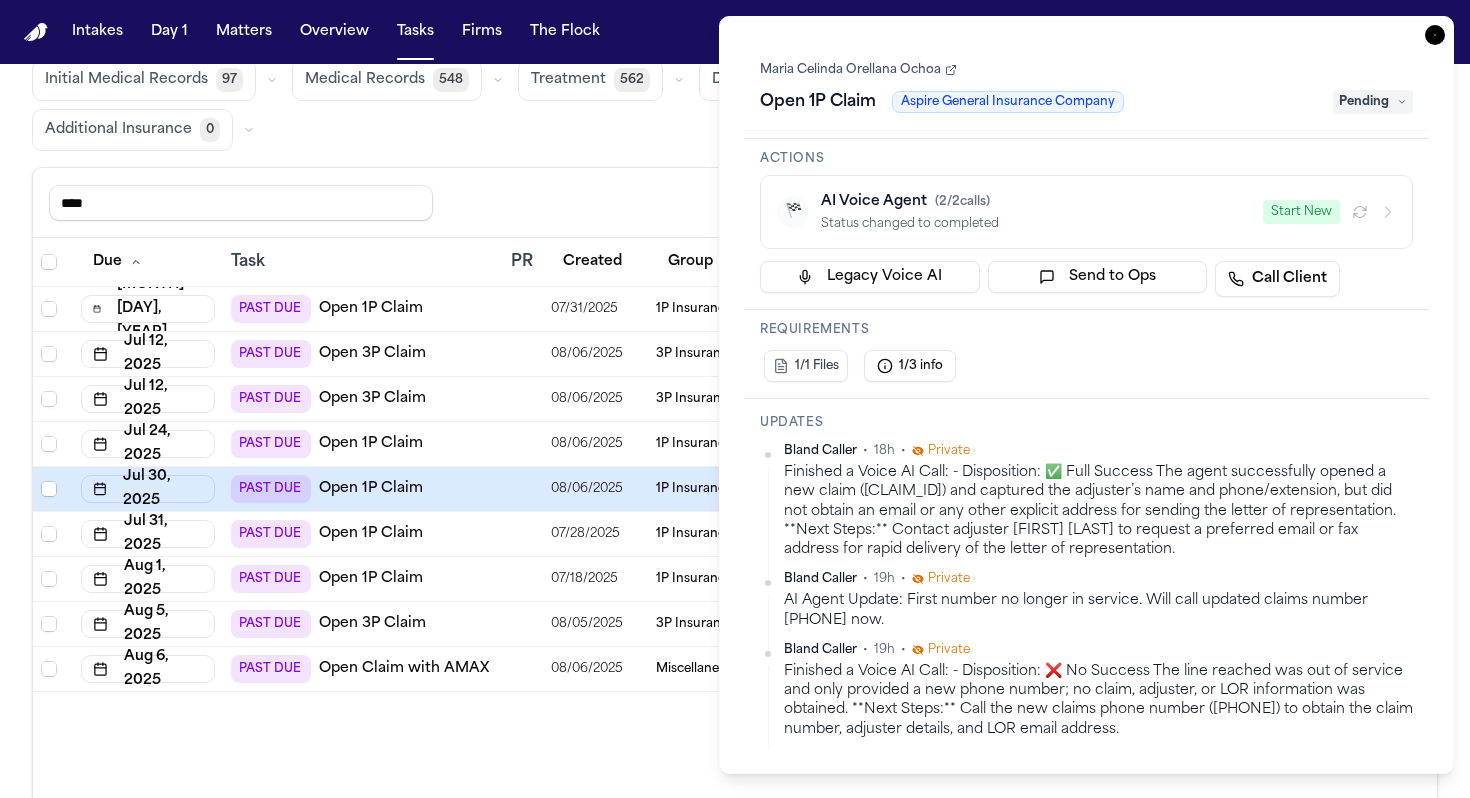 scroll, scrollTop: 0, scrollLeft: 0, axis: both 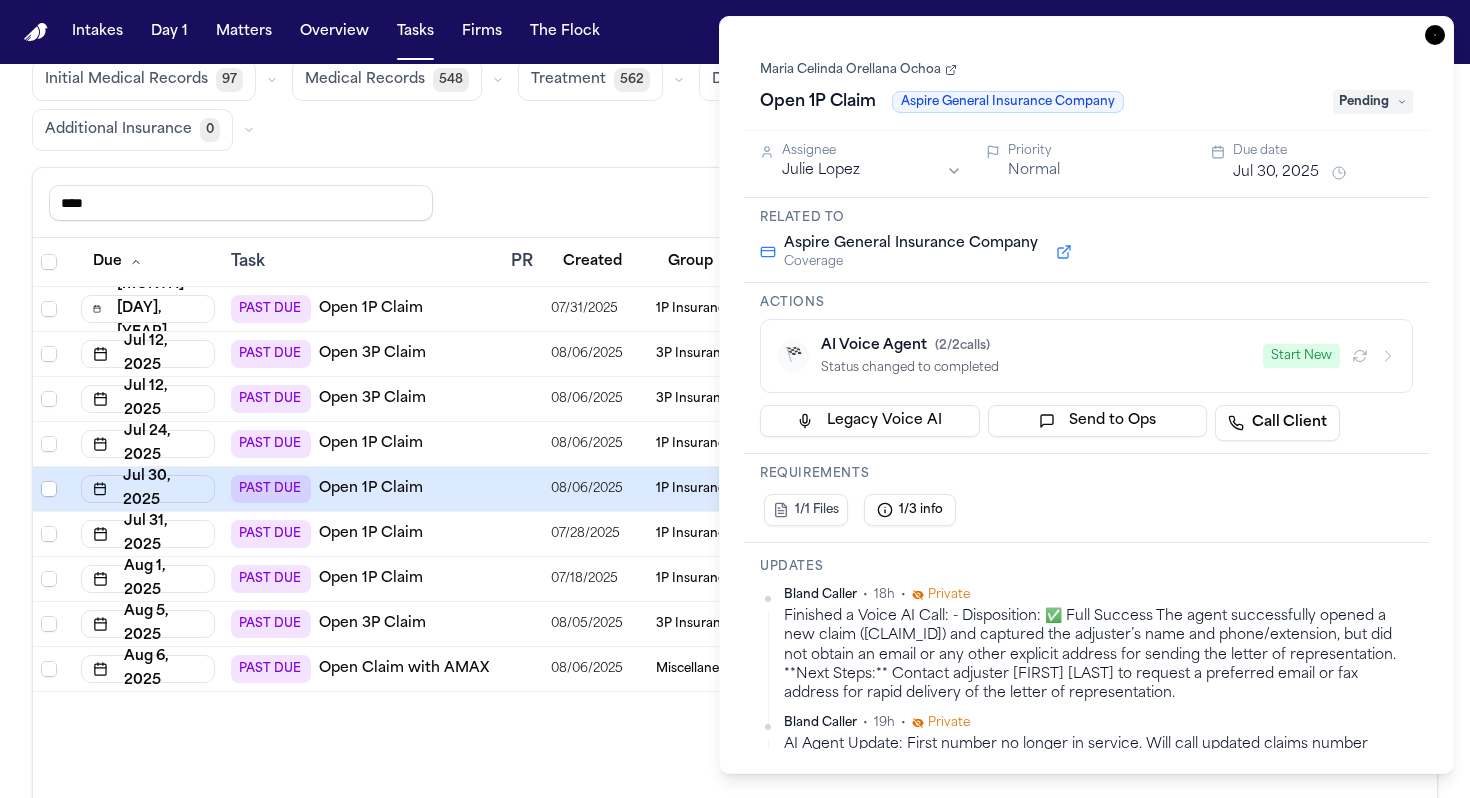 click on "Maria Celinda Orellana Ochoa" at bounding box center [858, 70] 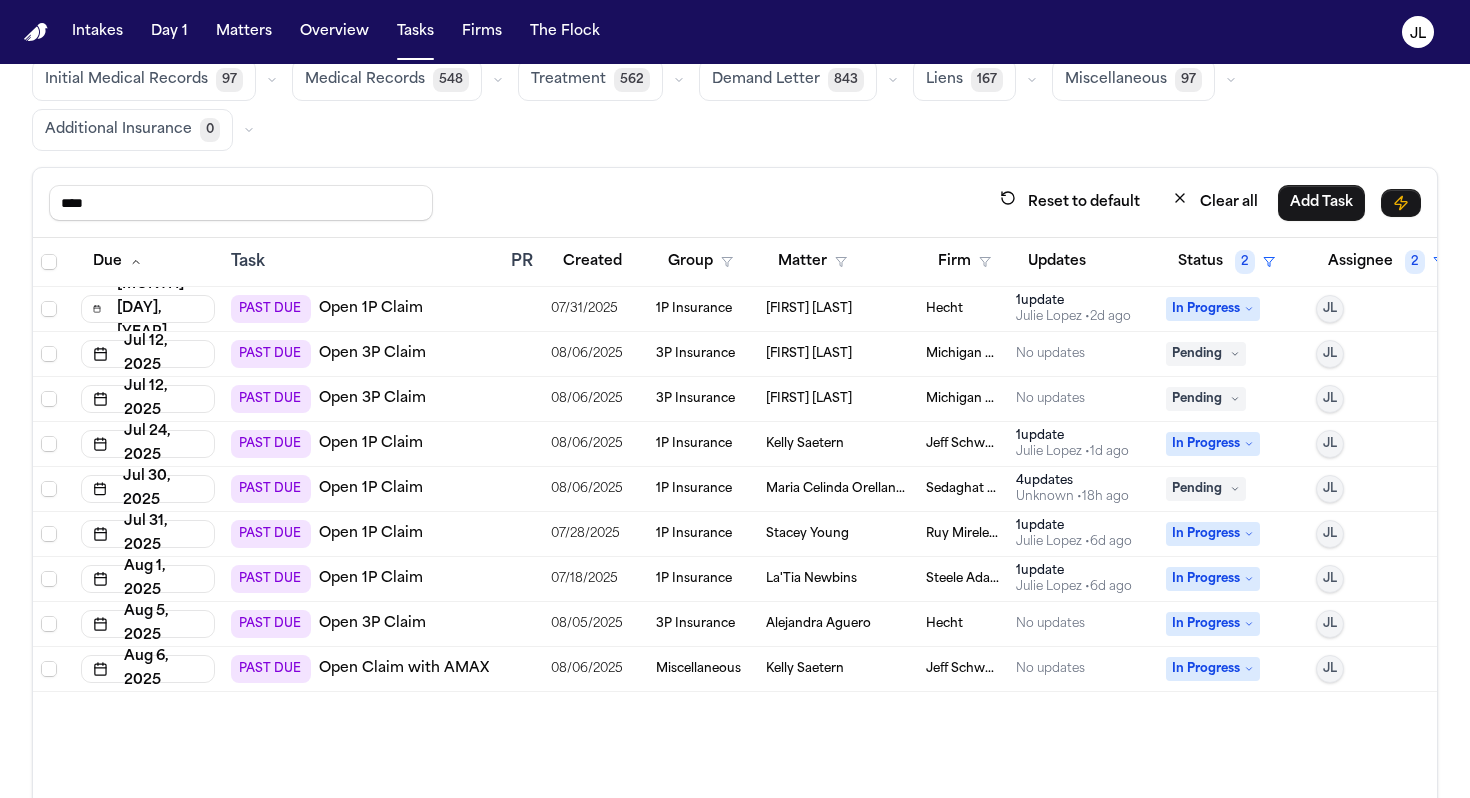 click on "Due Task PR Created Group Matter Firm Updates Status 2 Assignee 2 Jun 21, 2025 PAST DUE Open 1P Claim 07/31/2025 1P Insurance Tamer Samuel Hecht 1  update Julie Lopez   •  2d ago In Progress JL Jul 12, 2025 PAST DUE Open 3P Claim 08/06/2025 3P Insurance Marlon Westbrook Michigan Auto Law No updates Pending JL Jul 12, 2025 PAST DUE Open 3P Claim 08/06/2025 3P Insurance Marlon Westbrook Michigan Auto Law No updates Pending JL Jul 24, 2025 PAST DUE Open 1P Claim 08/06/2025 1P Insurance Kelly Saetern Jeff Schwalbach 1  update Julie Lopez   •  1d ago In Progress JL Jul 30, 2025 PAST DUE Open 1P Claim 08/06/2025 1P Insurance Maria Celinda Orellana Ochoa Sedaghat Law 4  update s Unknown   •  18h ago Pending JL Jul 31, 2025 PAST DUE Open 1P Claim 07/28/2025 1P Insurance Stacey Young Ruy Mireles Law Firm 1  update Julie Lopez   •  6d ago In Progress JL Aug 1, 2025 PAST DUE Open 1P Claim 07/18/2025 1P Insurance La'Tia Newbins Steele Adams Hosman 1  update Julie Lopez   •  6d ago In Progress JL Aug 5, 2025 JL" at bounding box center [735, 527] 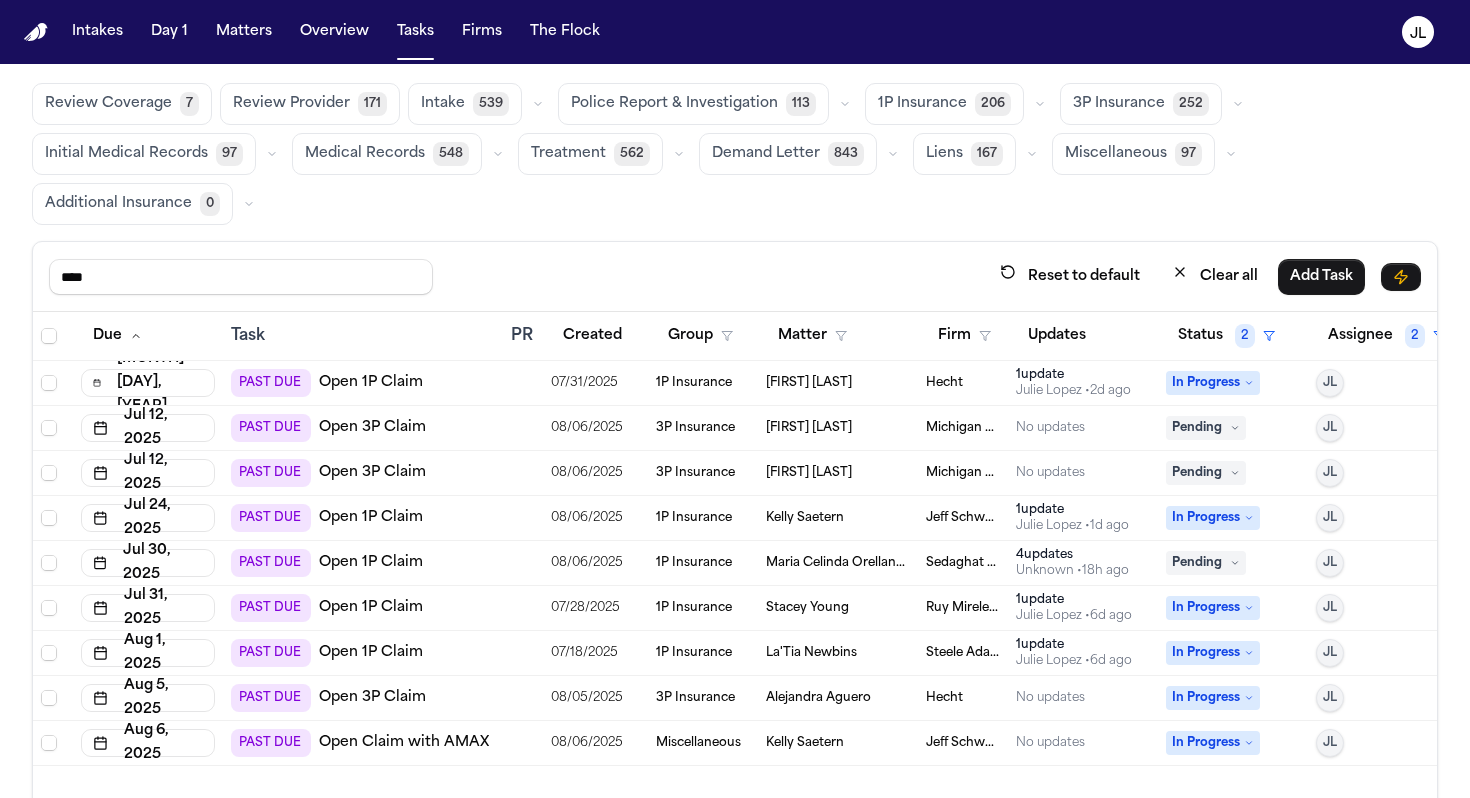 scroll, scrollTop: 43, scrollLeft: 0, axis: vertical 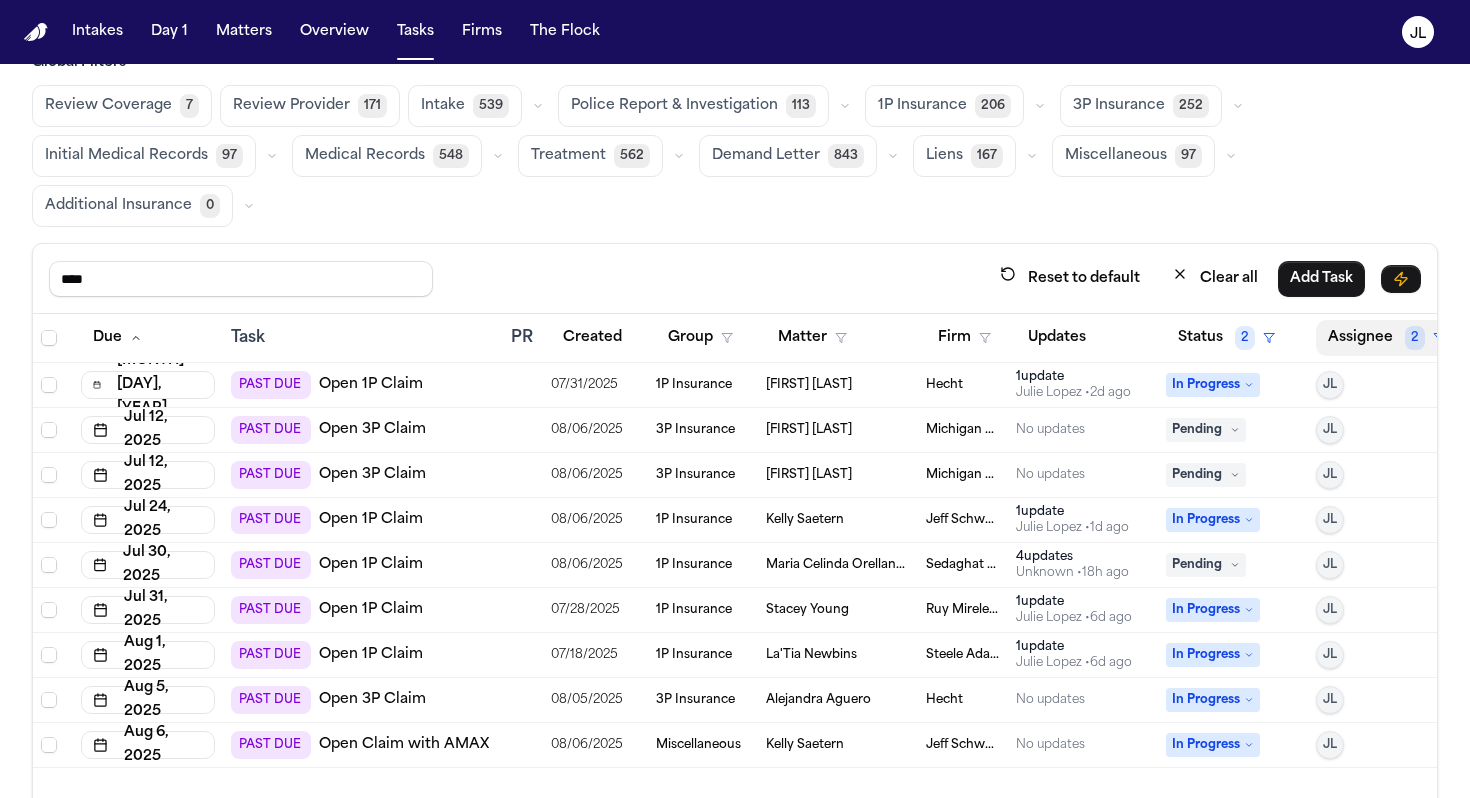 click on "Assignee 2" at bounding box center (1386, 338) 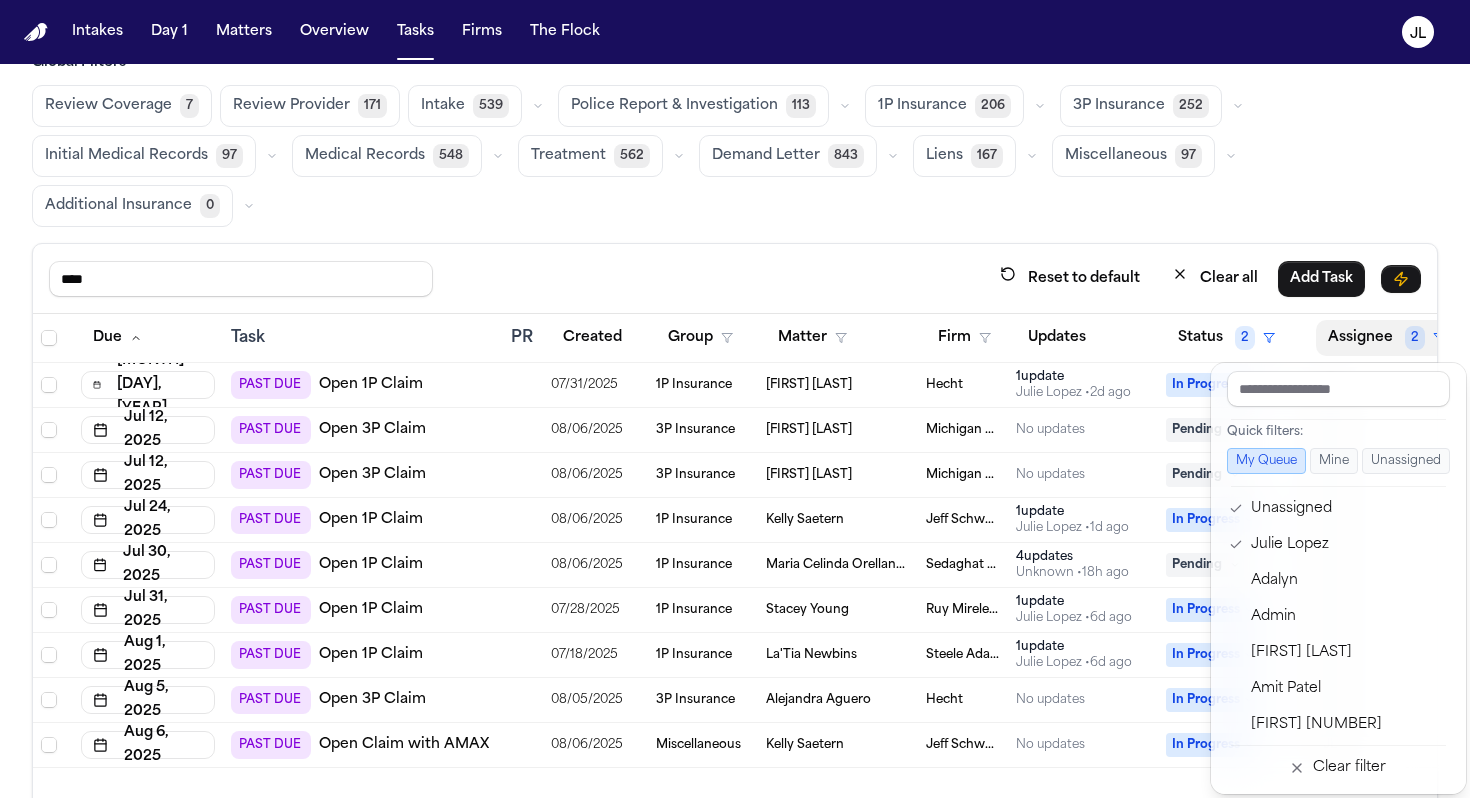 scroll, scrollTop: 169, scrollLeft: 0, axis: vertical 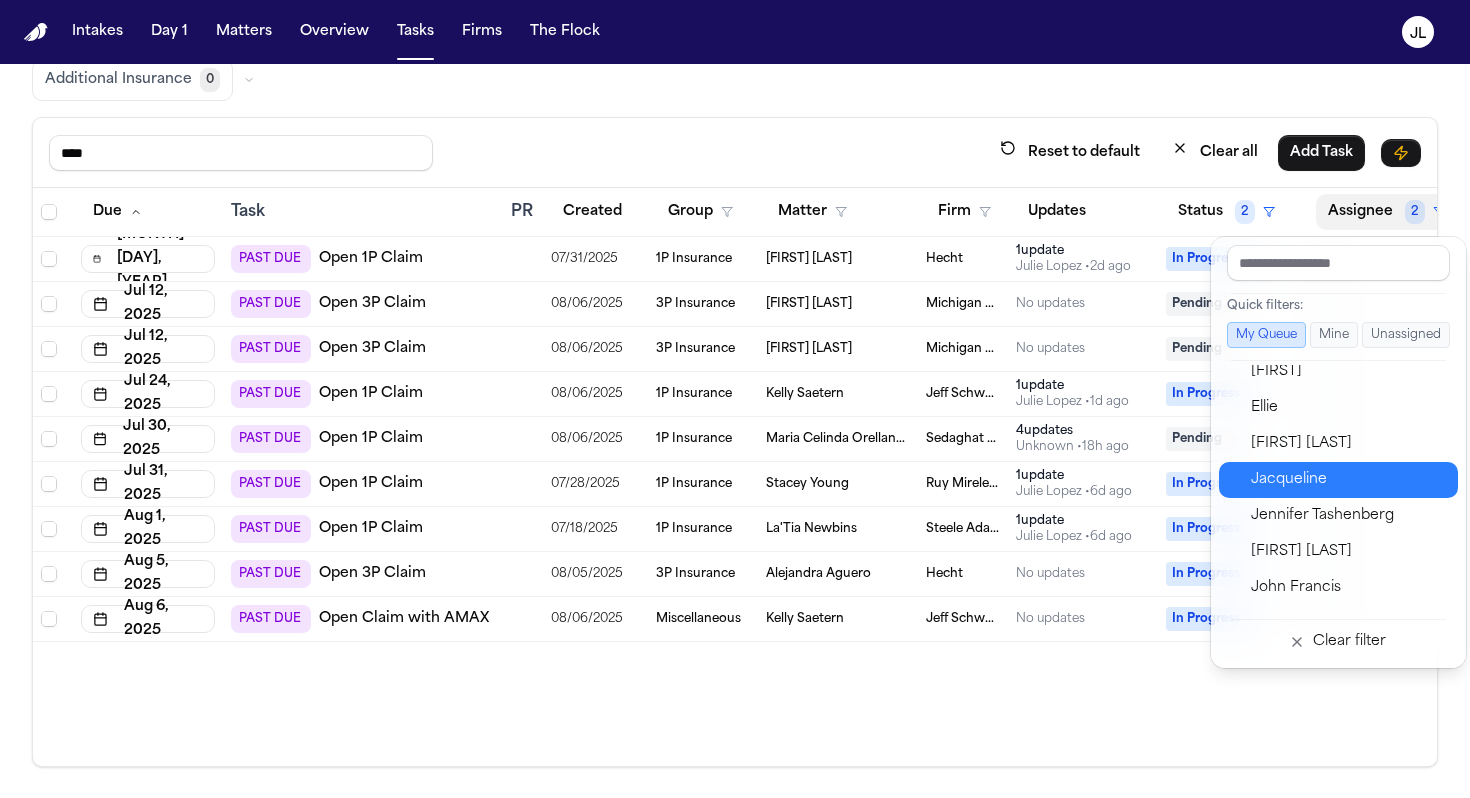 click on "Jacqueline" at bounding box center [1348, 480] 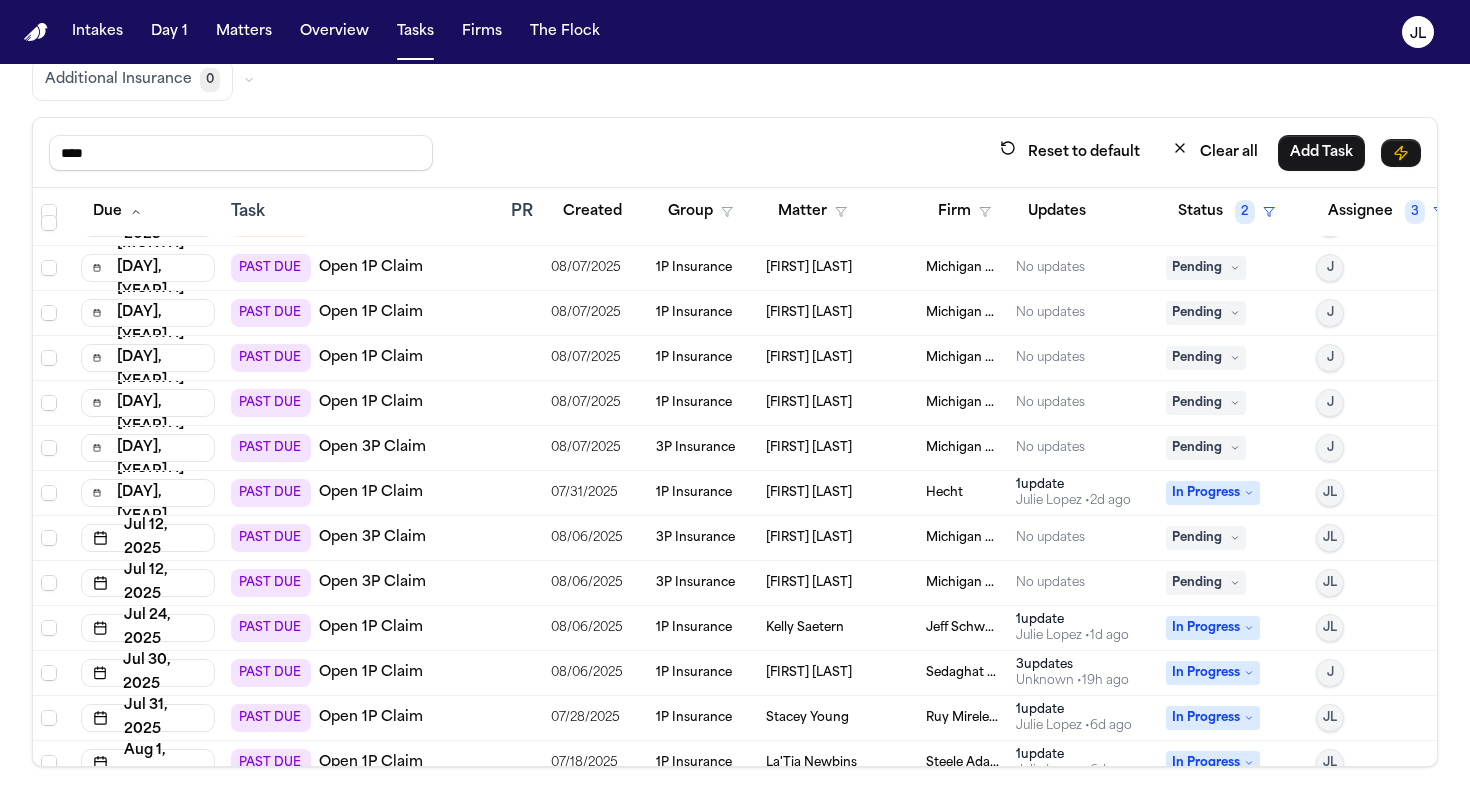 scroll, scrollTop: 0, scrollLeft: 0, axis: both 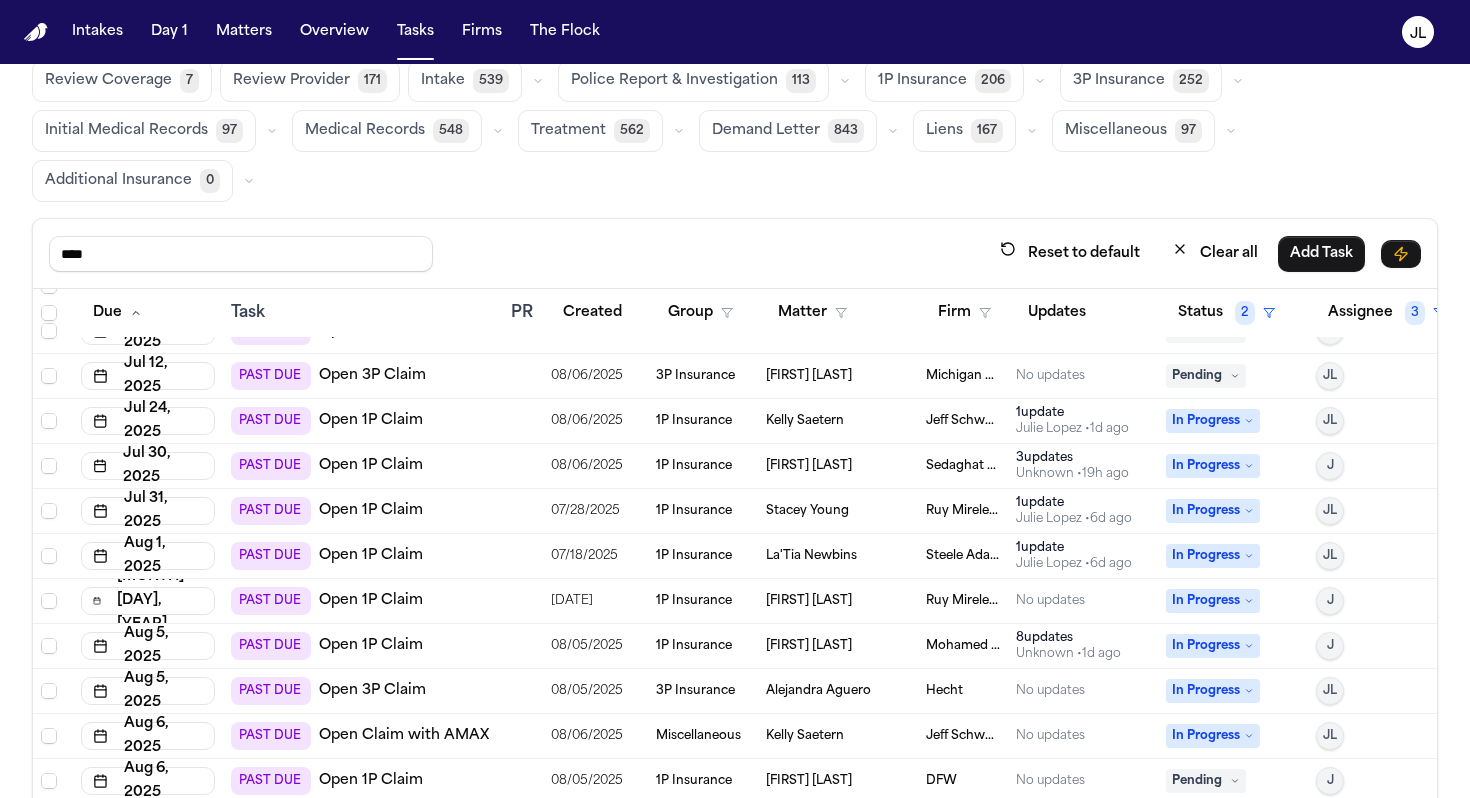 click on "3  update s" at bounding box center (1072, 458) 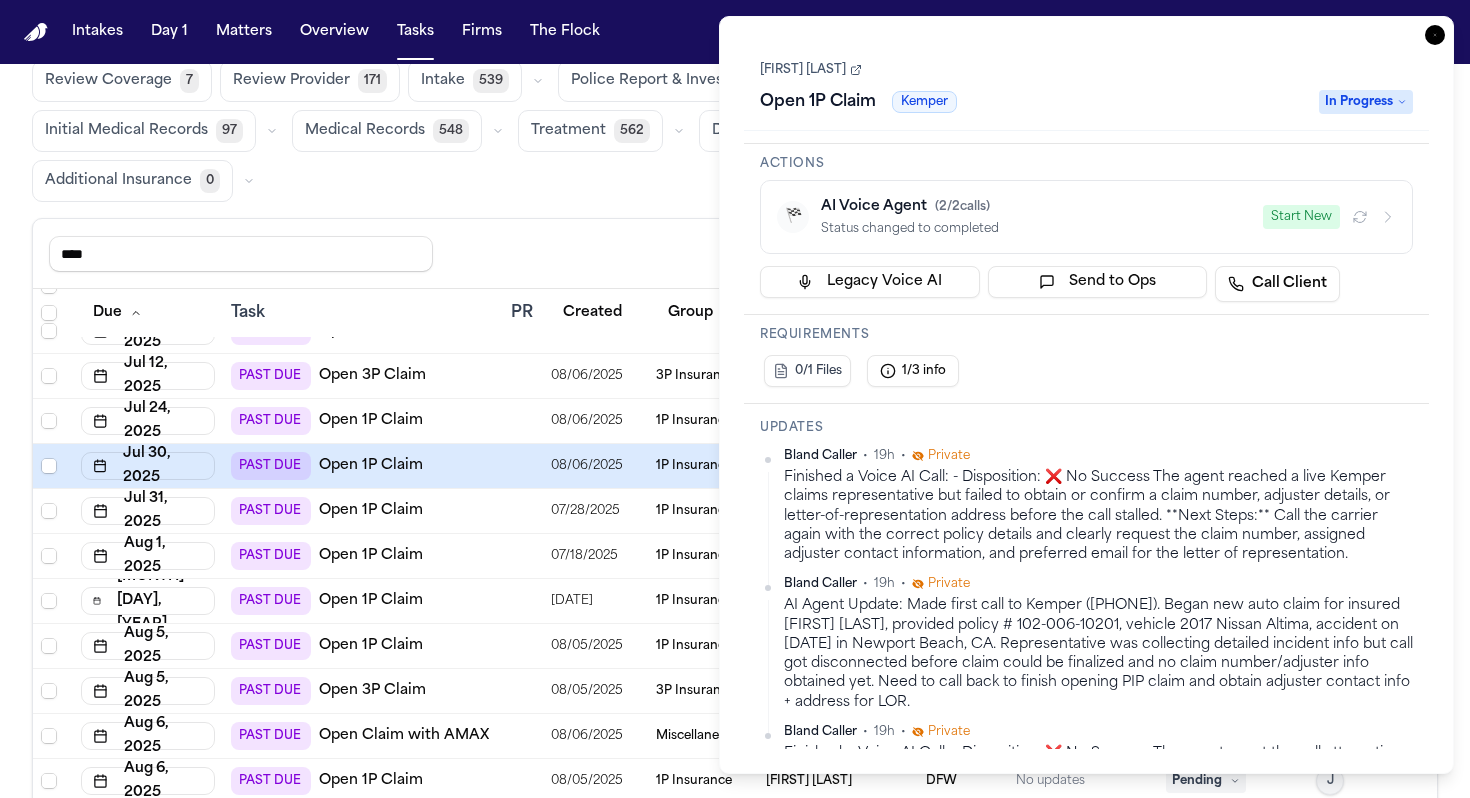 scroll, scrollTop: 0, scrollLeft: 0, axis: both 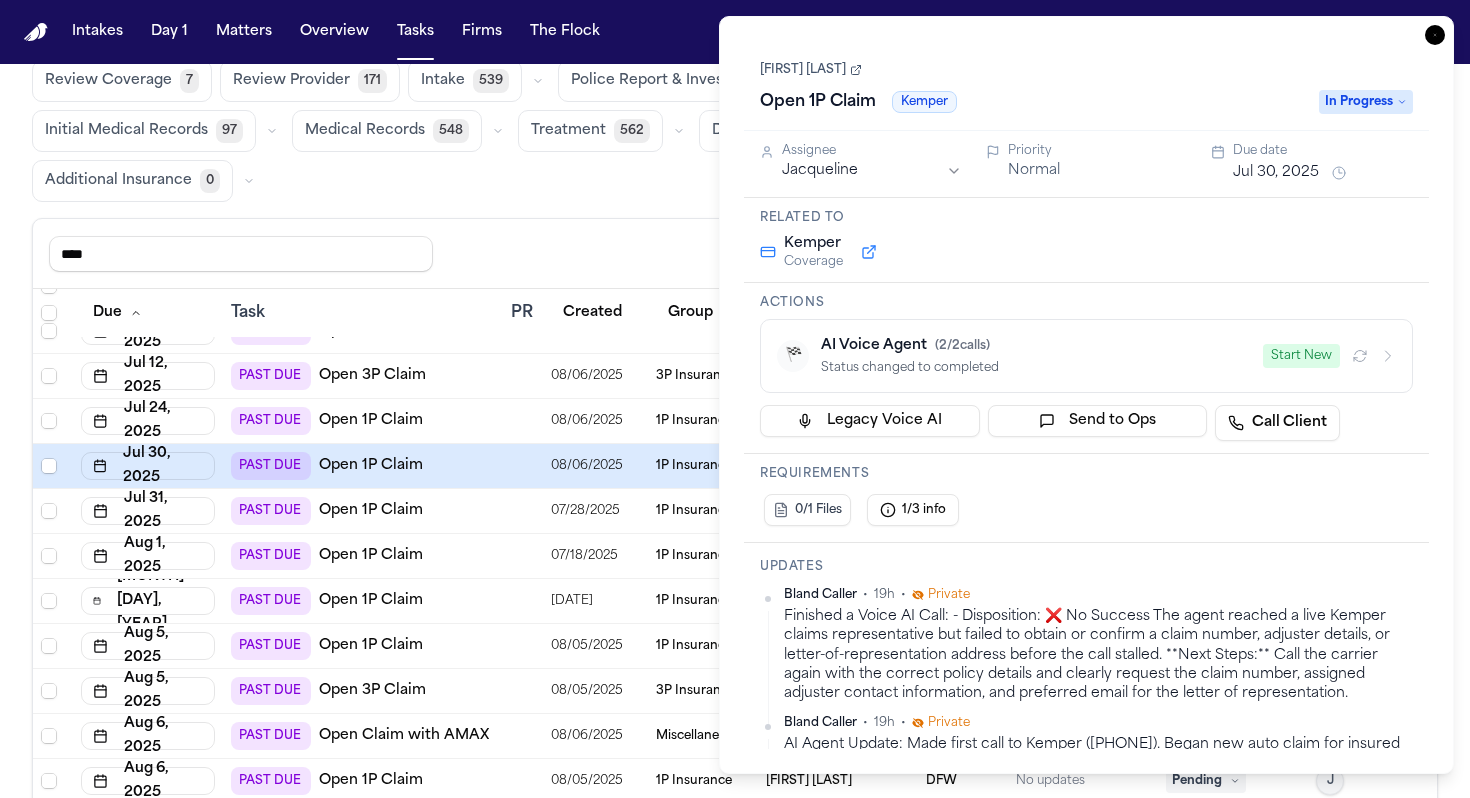 click on "Start New" at bounding box center (1301, 356) 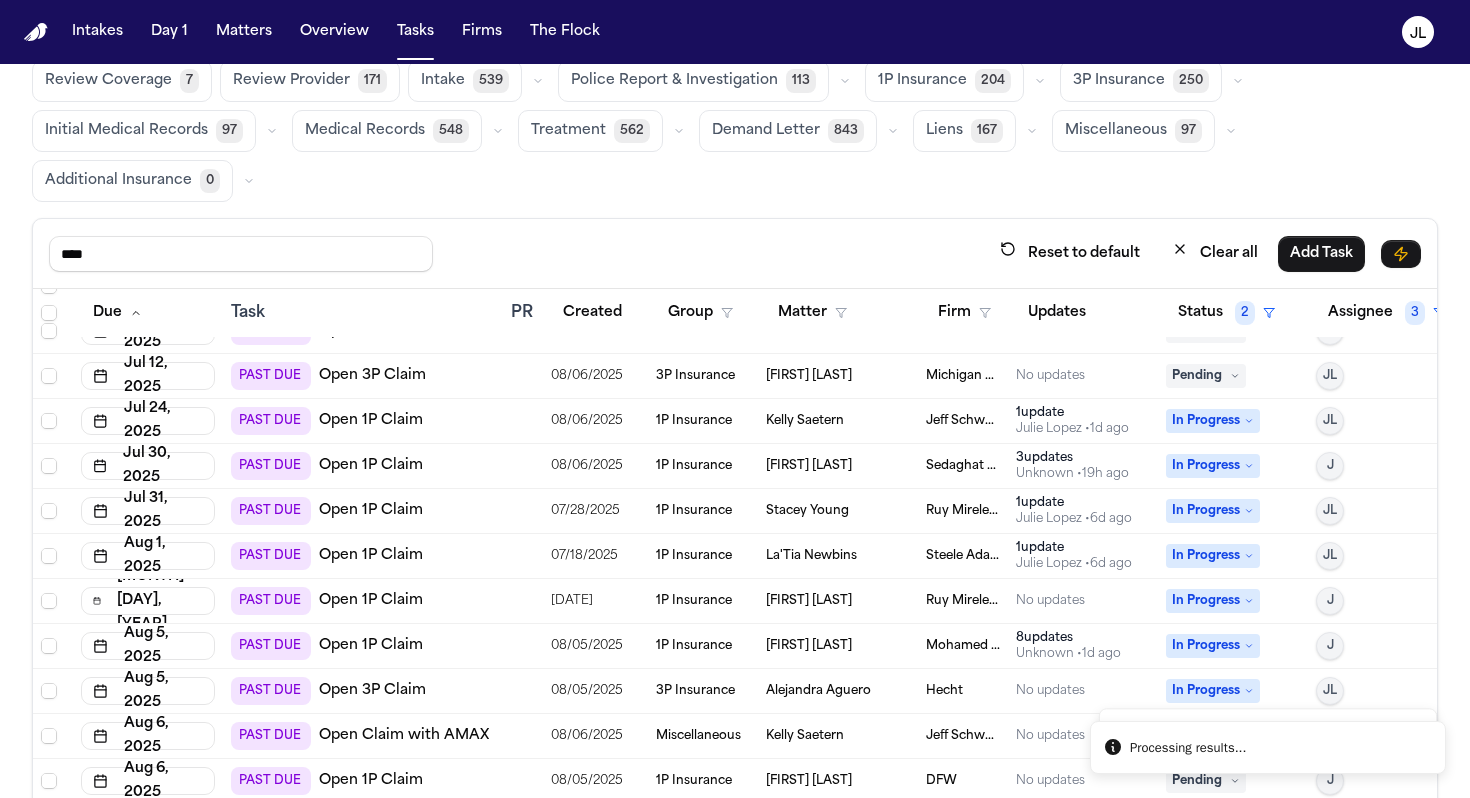 click on "**** Reset to default Clear all Add Task" at bounding box center (735, 253) 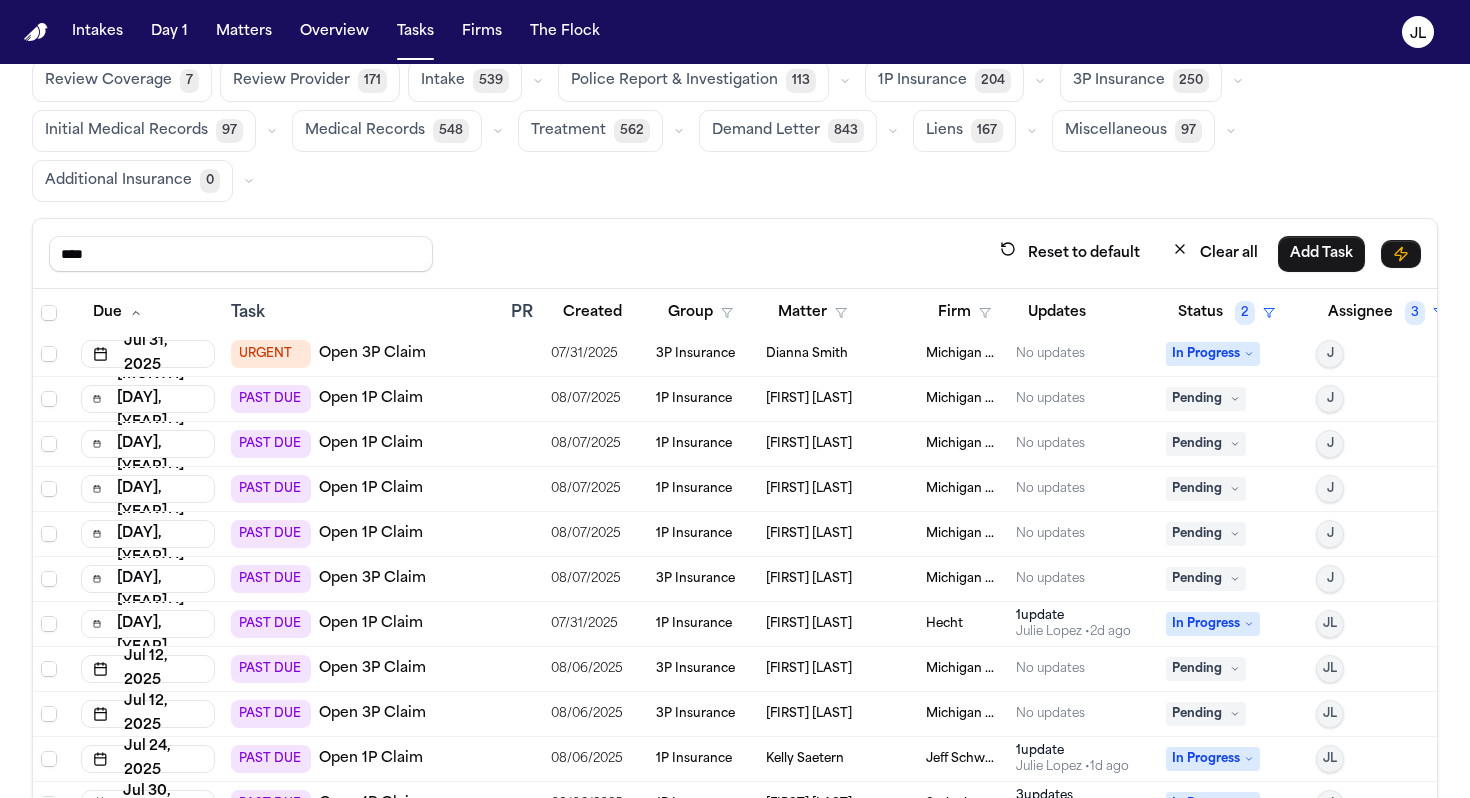 scroll, scrollTop: 0, scrollLeft: 0, axis: both 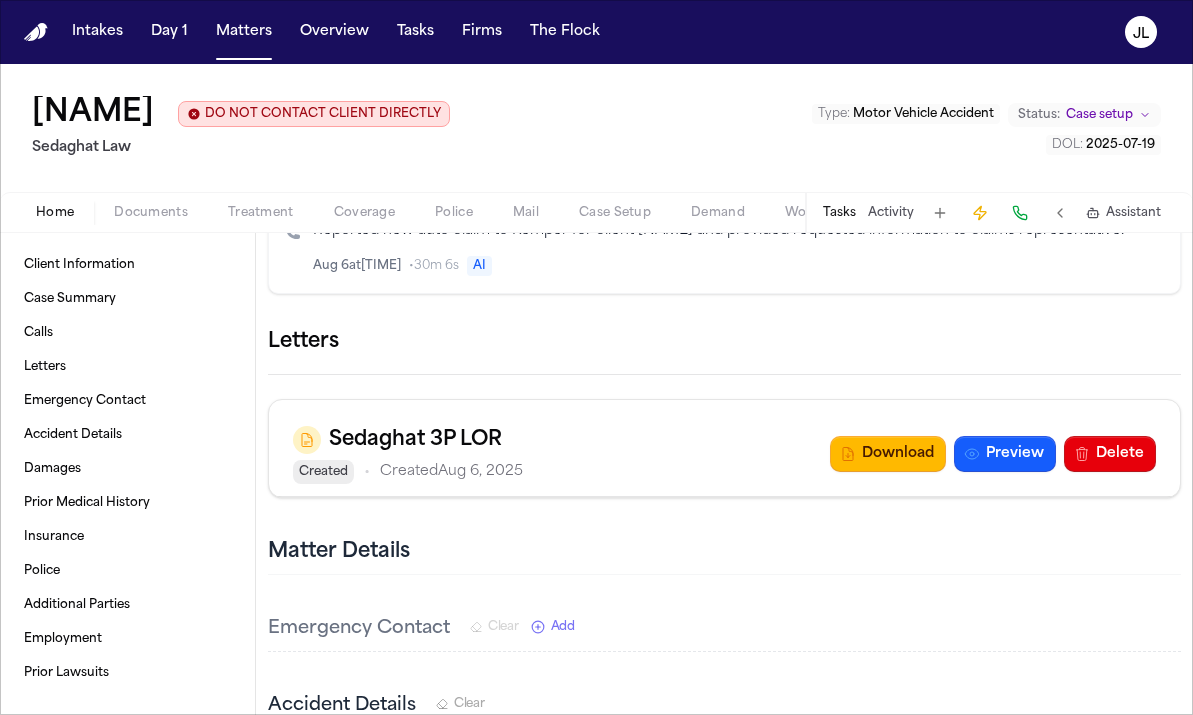 click 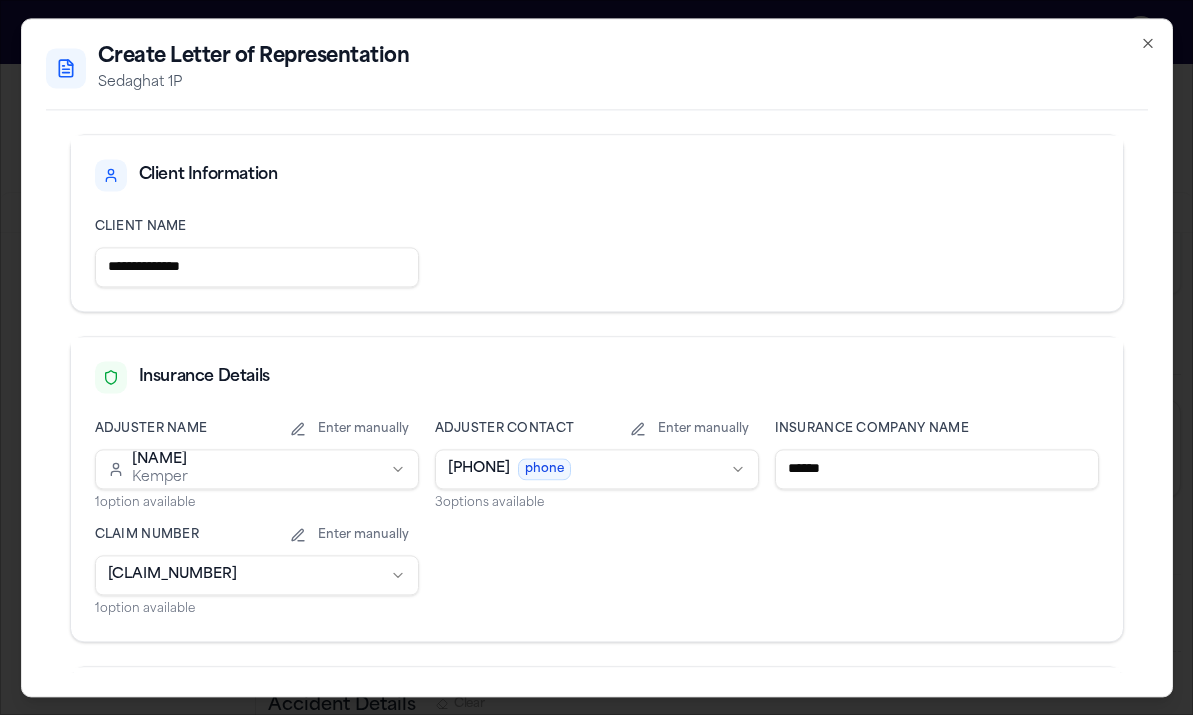 scroll, scrollTop: 532, scrollLeft: 0, axis: vertical 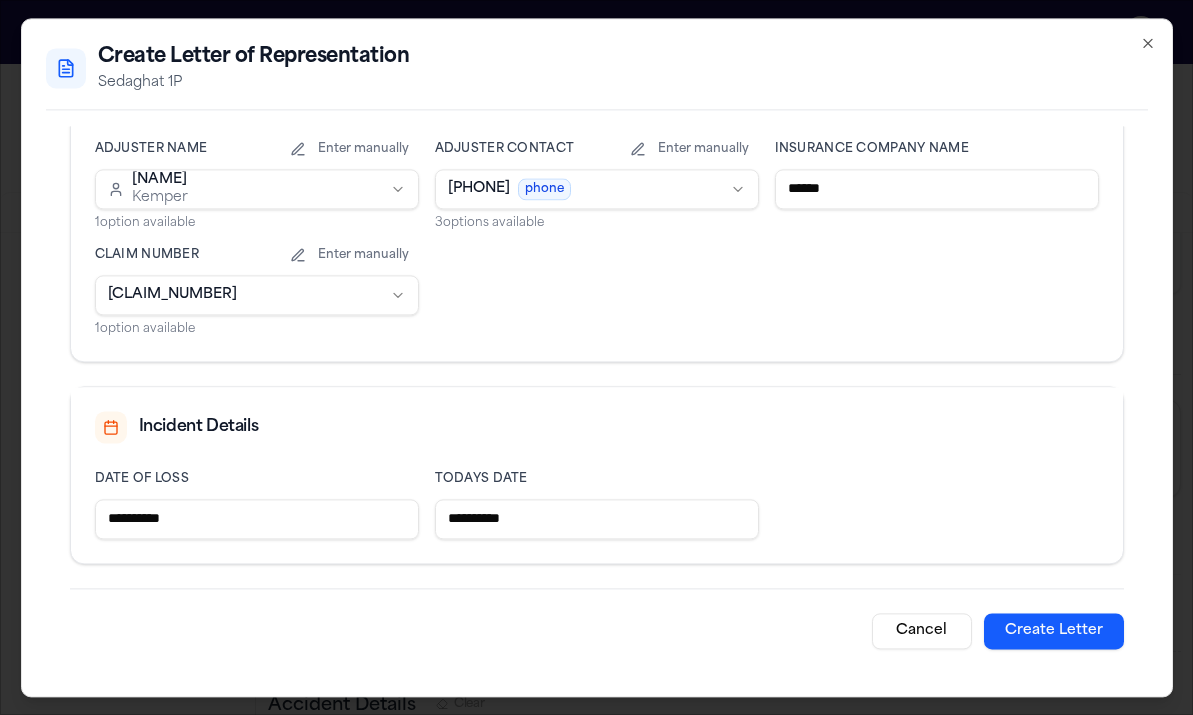 click on "Create Letter" at bounding box center (1054, 631) 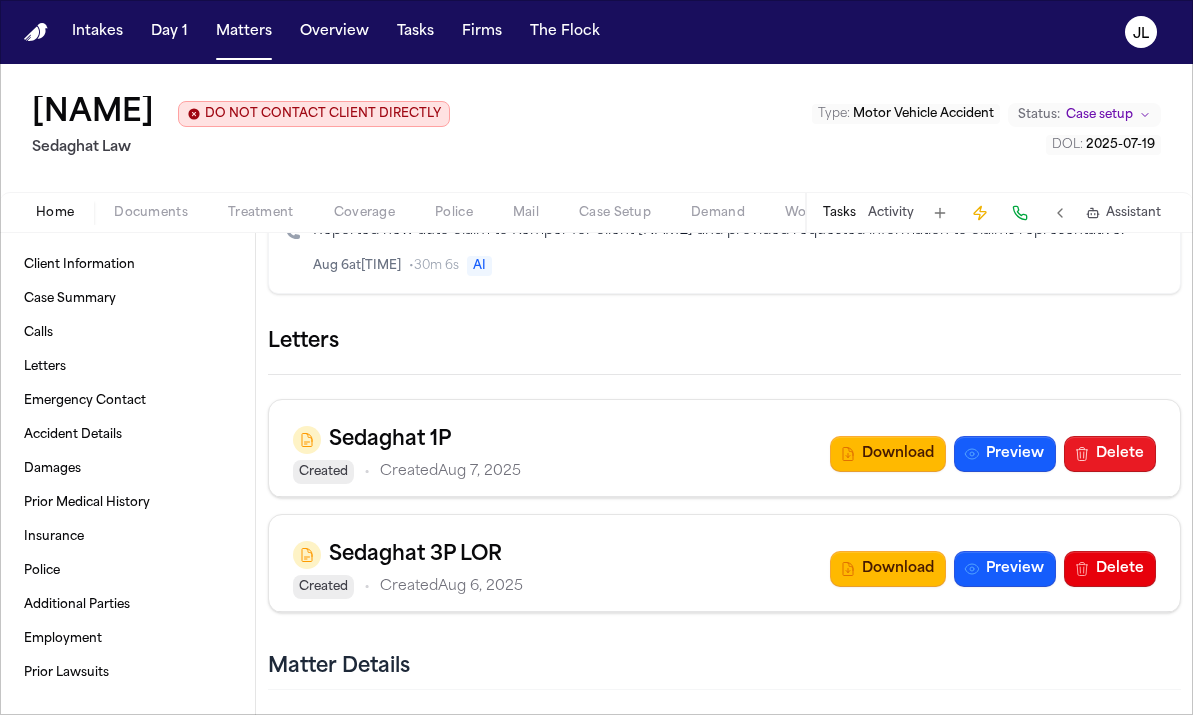 click on "Delete" at bounding box center [1110, 454] 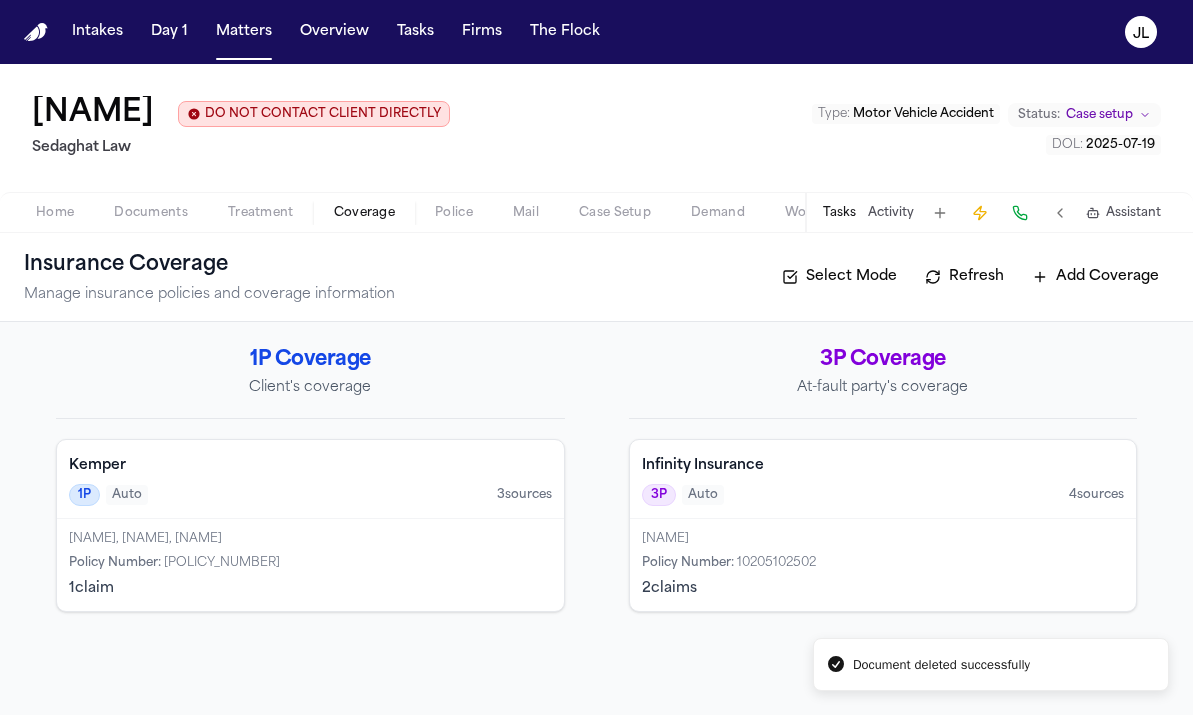 scroll, scrollTop: 0, scrollLeft: 0, axis: both 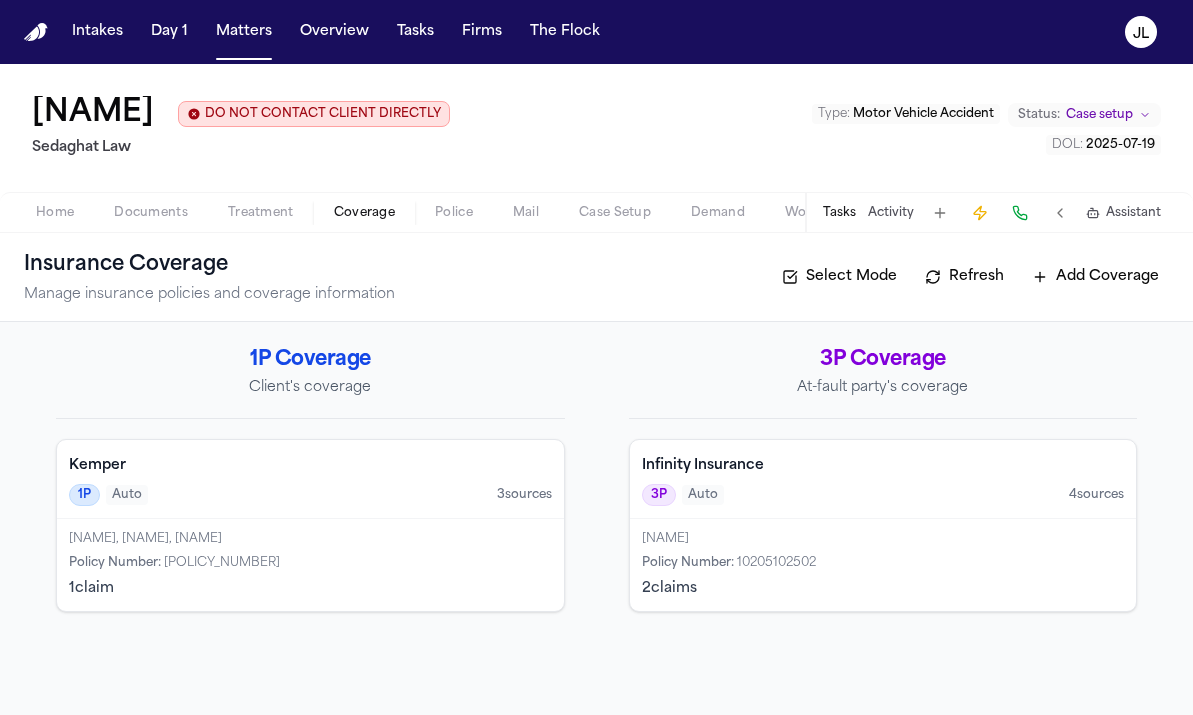 click on "1P Auto 3  source s" at bounding box center [310, 495] 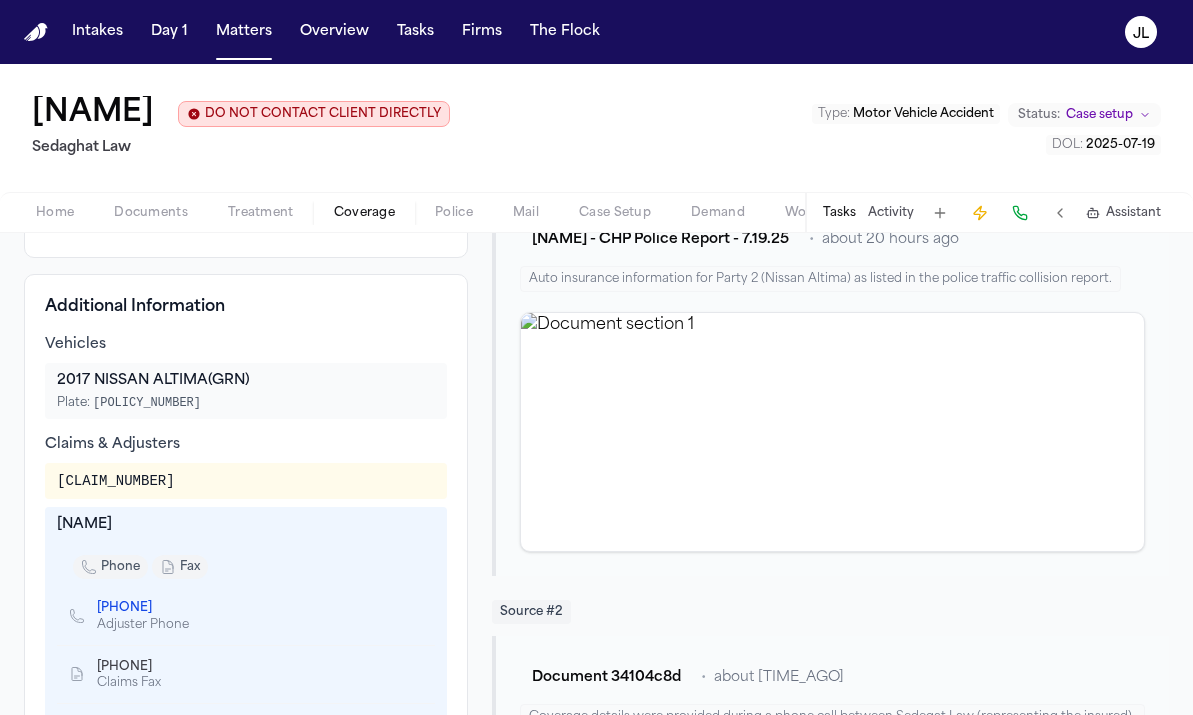 scroll, scrollTop: 0, scrollLeft: 0, axis: both 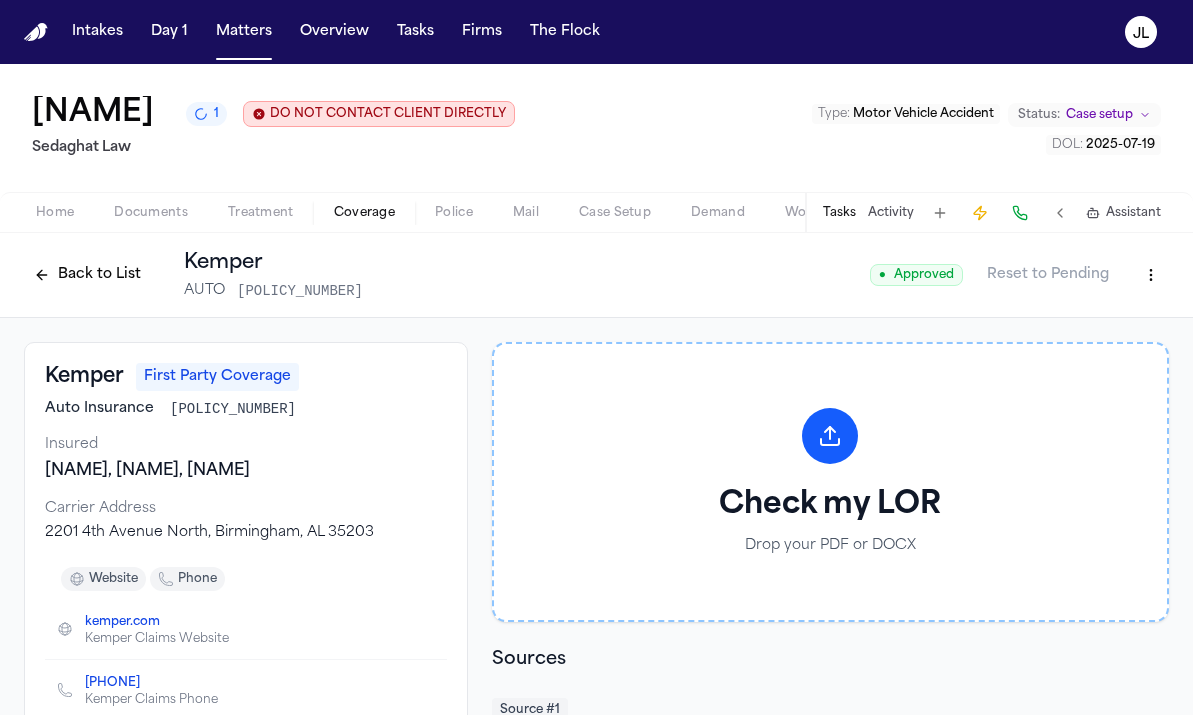 click on "Back to List" at bounding box center (87, 275) 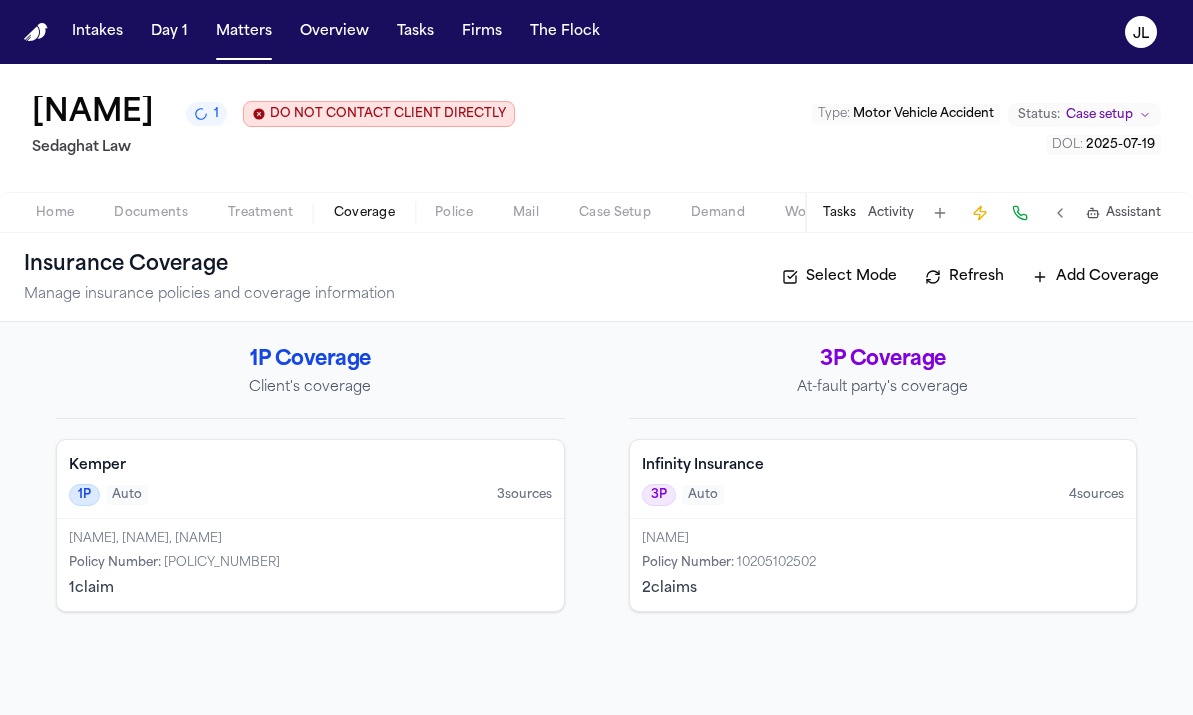 click on "3P Auto 4  source s" at bounding box center (883, 495) 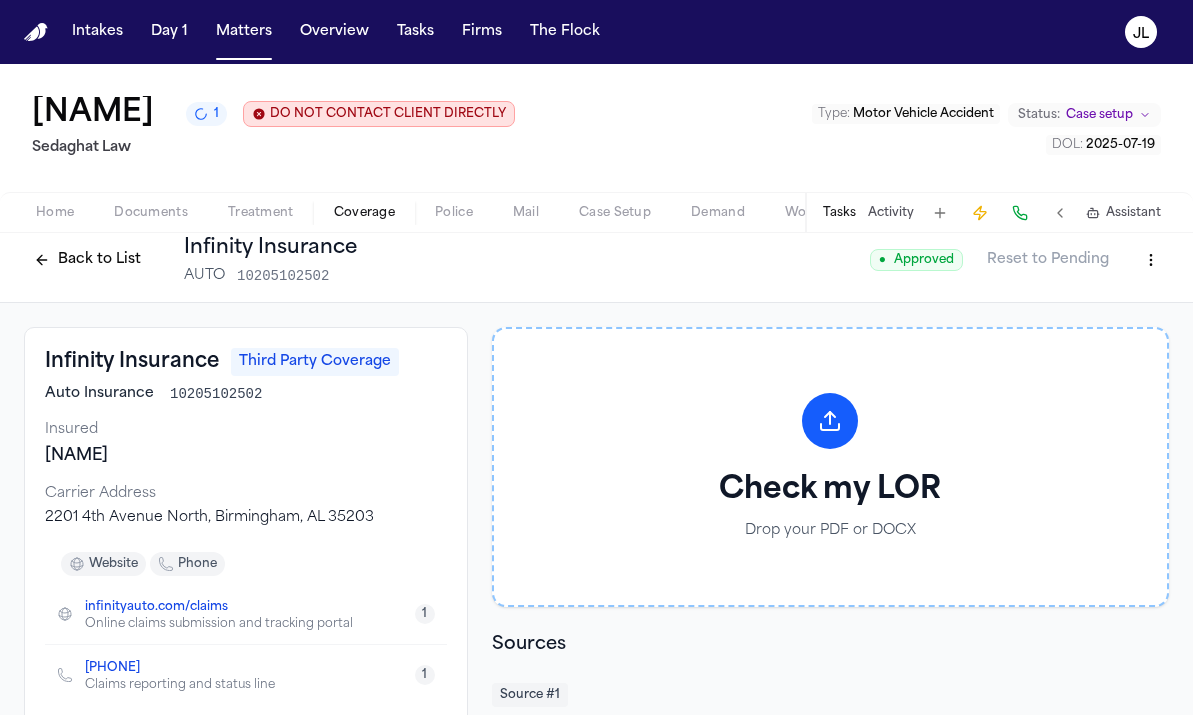 scroll, scrollTop: 0, scrollLeft: 0, axis: both 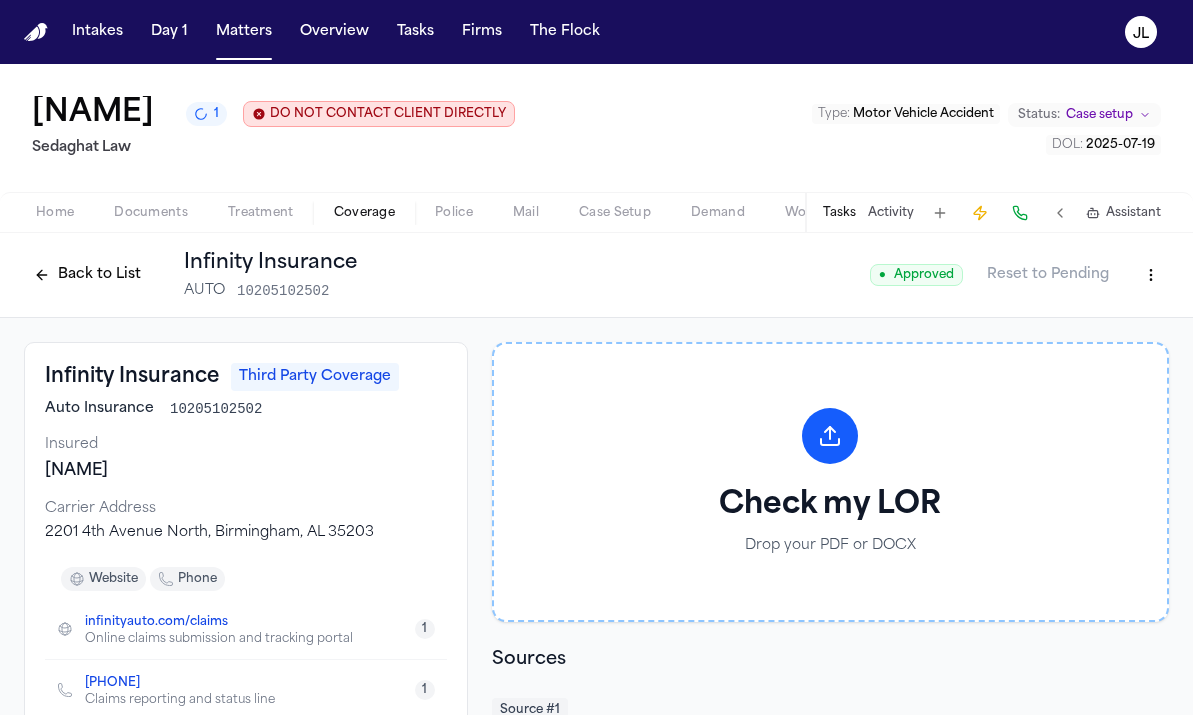 click on "Back to List" at bounding box center [87, 275] 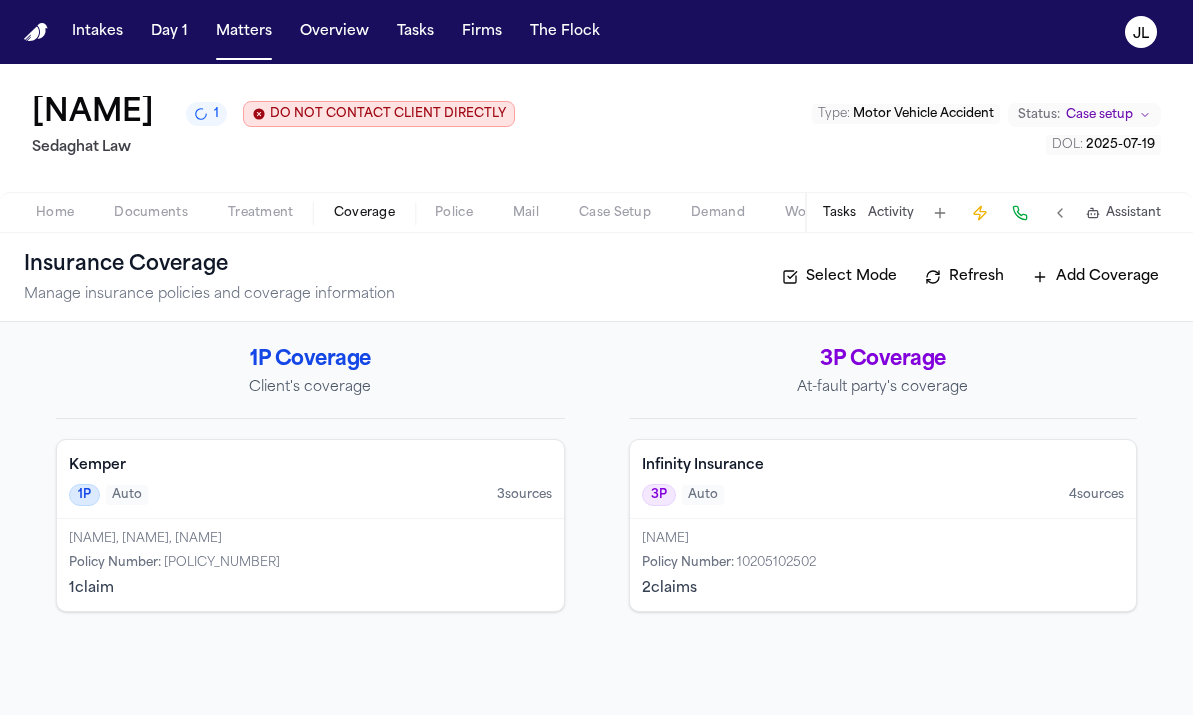 click on "Tasks" at bounding box center [839, 213] 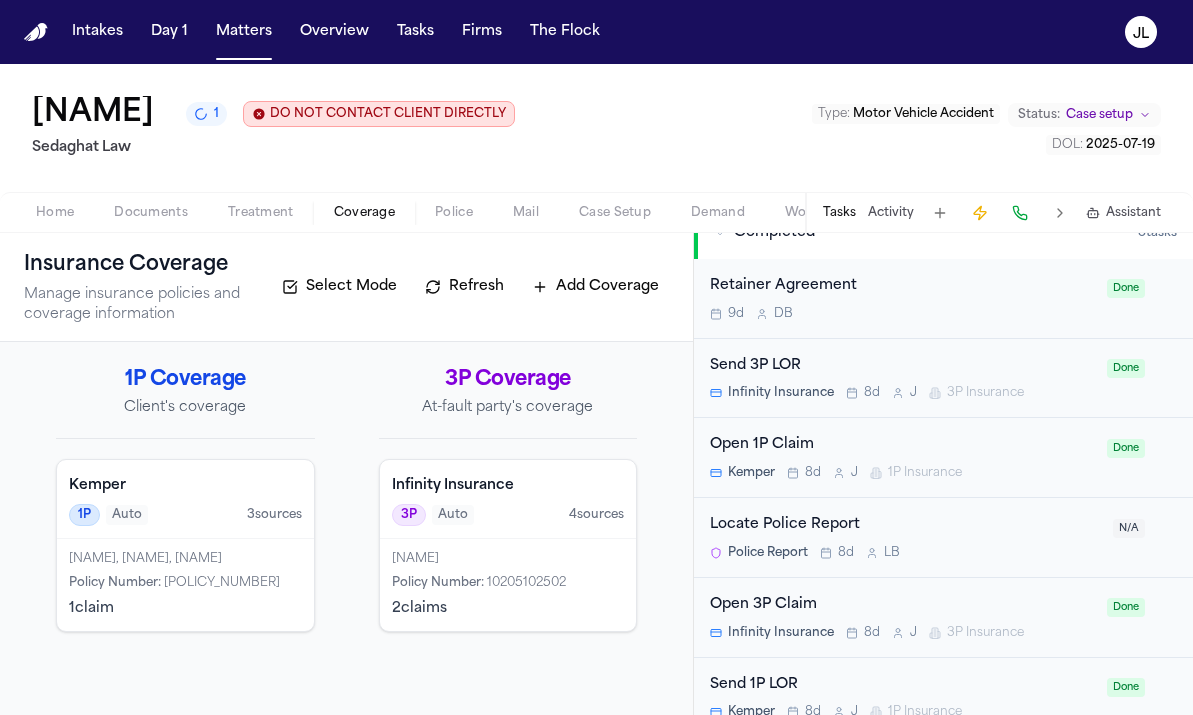 scroll, scrollTop: 1013, scrollLeft: 0, axis: vertical 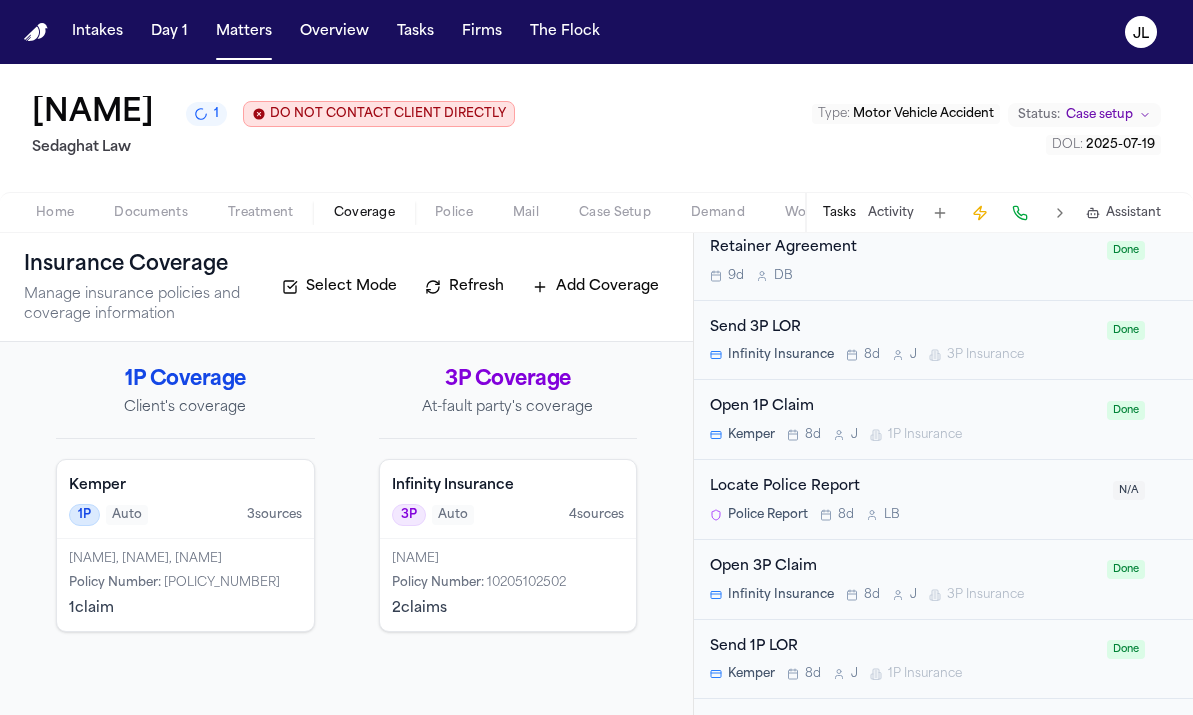 click on "Open 1P Claim Kemper 8d J 1P Insurance" at bounding box center [902, 419] 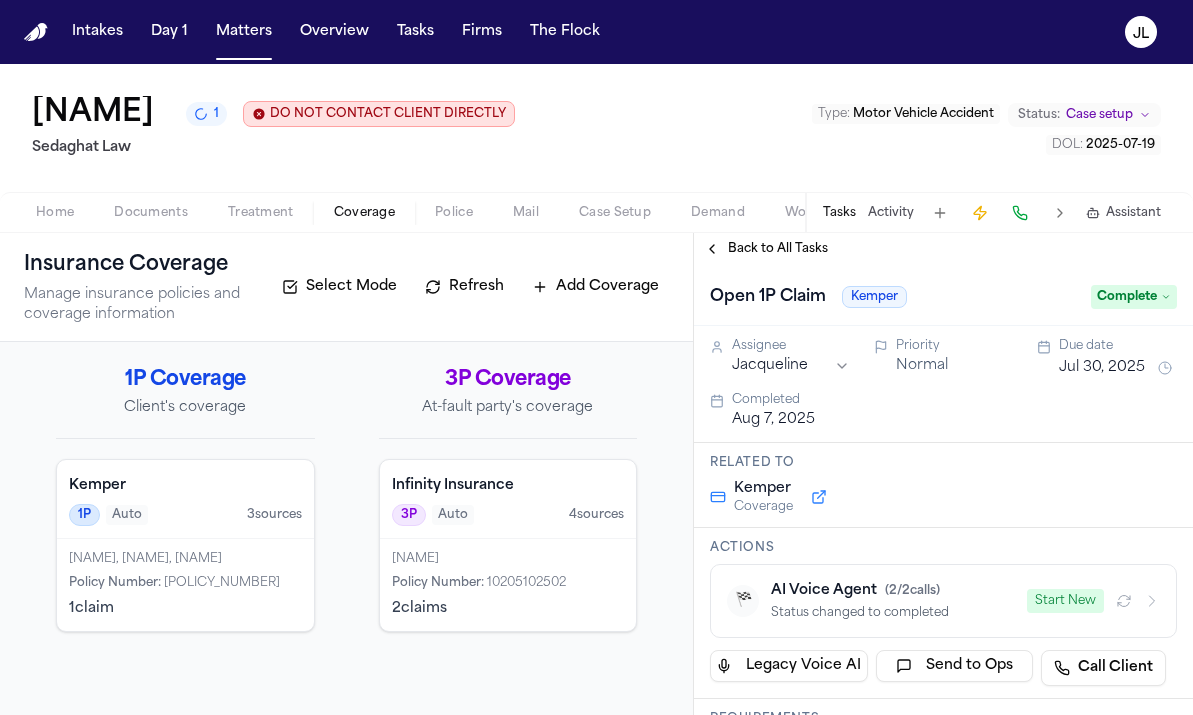 click on "Complete" at bounding box center (1134, 297) 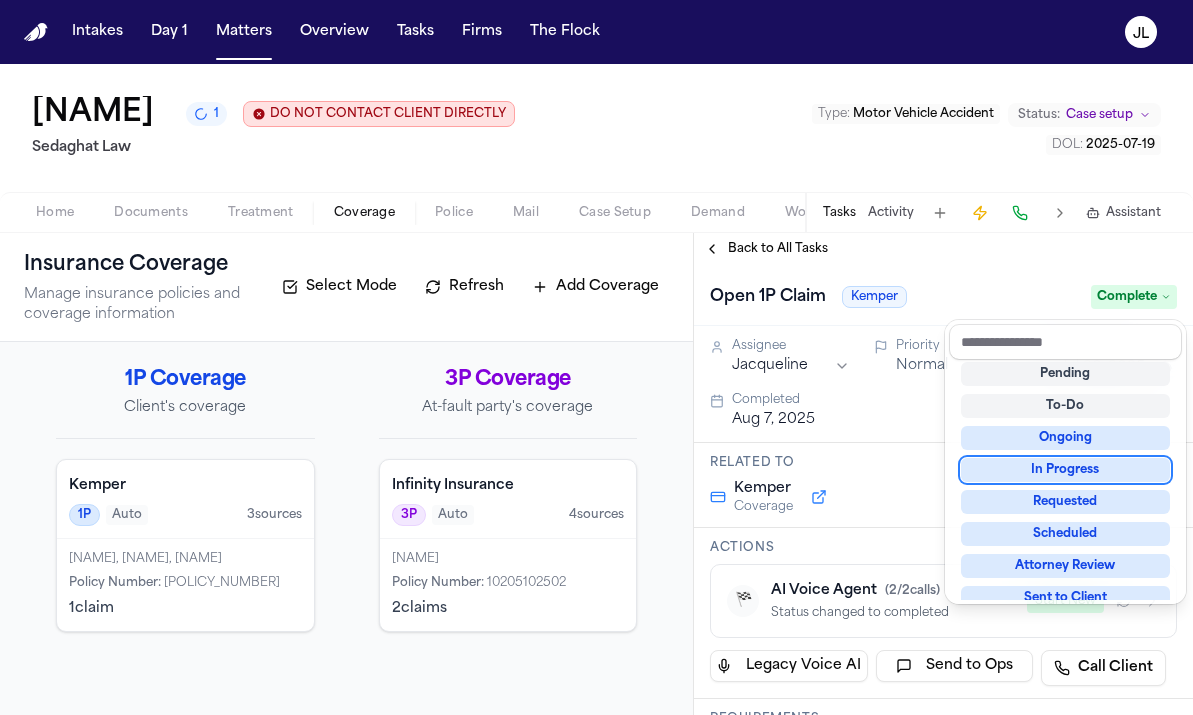 click on "In Progress" at bounding box center (1065, 470) 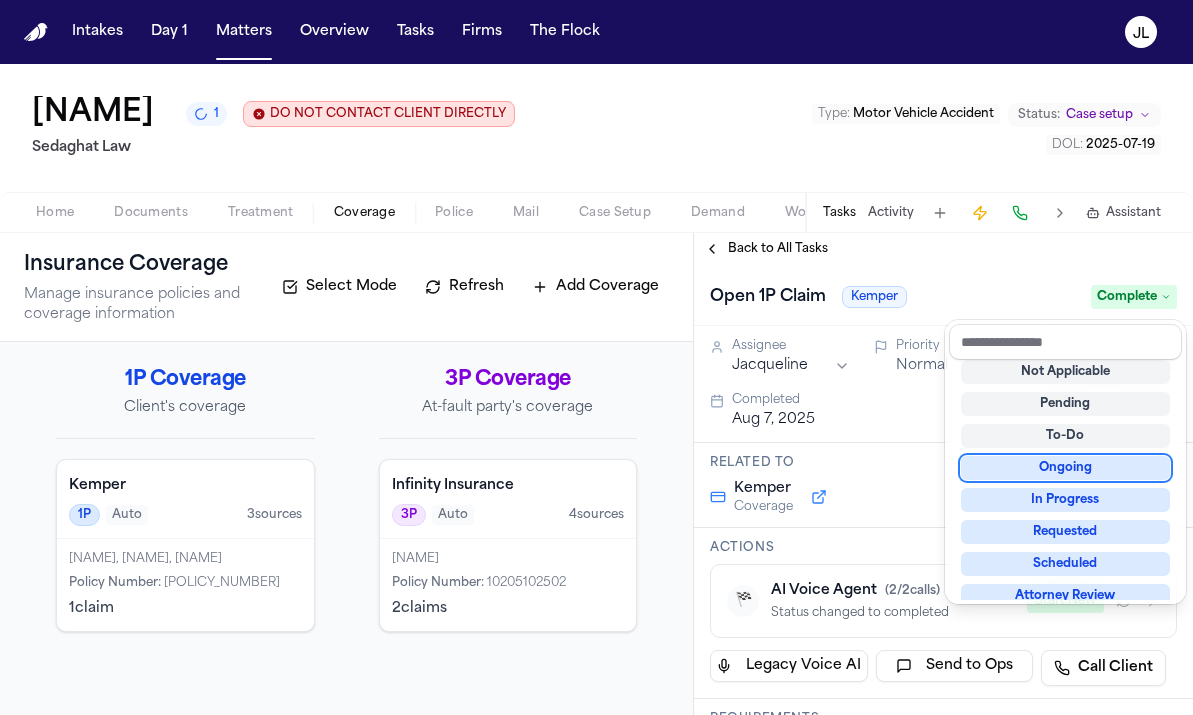 scroll, scrollTop: 8, scrollLeft: 0, axis: vertical 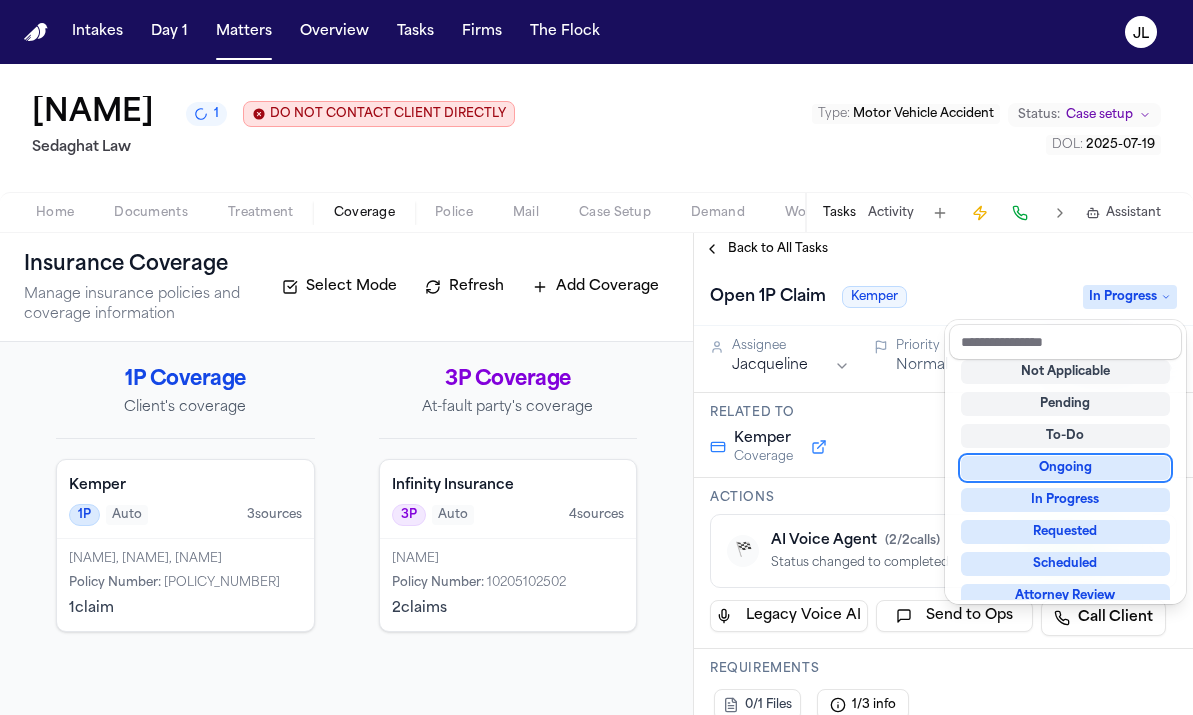 click on "Back to All Tasks Open 1P Claim Kemper In Progress Assignee Jacqueline Priority Normal Due date Jul 30, 2025 Related to Kemper Coverage Actions 🏁 AI Voice Agent ( 2 / 2 calls) Status changed to completed Start New Legacy Voice AI Send to Ops Call Client Requirements 0/1 Files 1/3 info Updates Bland Caller • 18h • Private Finished a Voice AI Call:
- Disposition: ❌ No Success
The agent reached a live Kemper claims representative but failed to obtain or confirm a claim number, adjuster details, or letter-of-representation address before the call stalled.
**Next Steps:** Call the carrier again with the correct policy details and clearly request the claim number, assigned adjuster contact information, and preferred email for the letter of representation.
Bland Caller • 19h • Private Bland Caller • 19h • Private Add update Attachments No attachments yet Add Attachment Notes These notes are only visible to your team and will not be shared with attorneys. Schedules Schedule Voice AI Call" at bounding box center (943, 474) 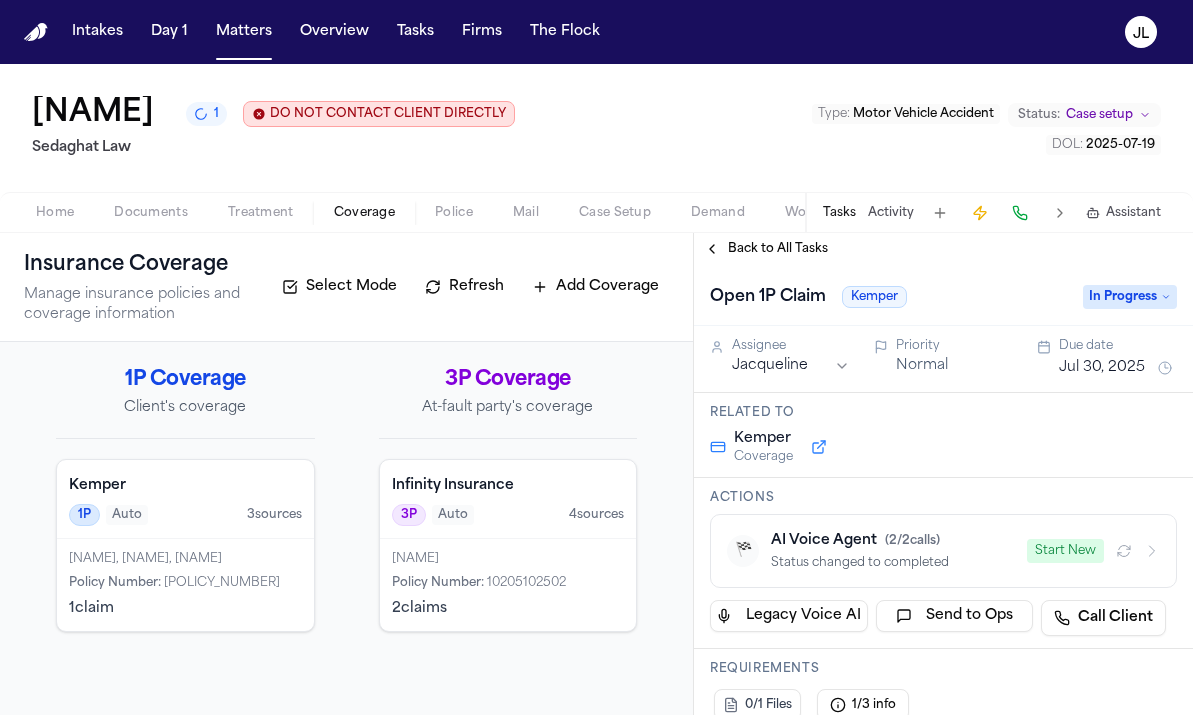 click on "Back to All Tasks" at bounding box center [766, 249] 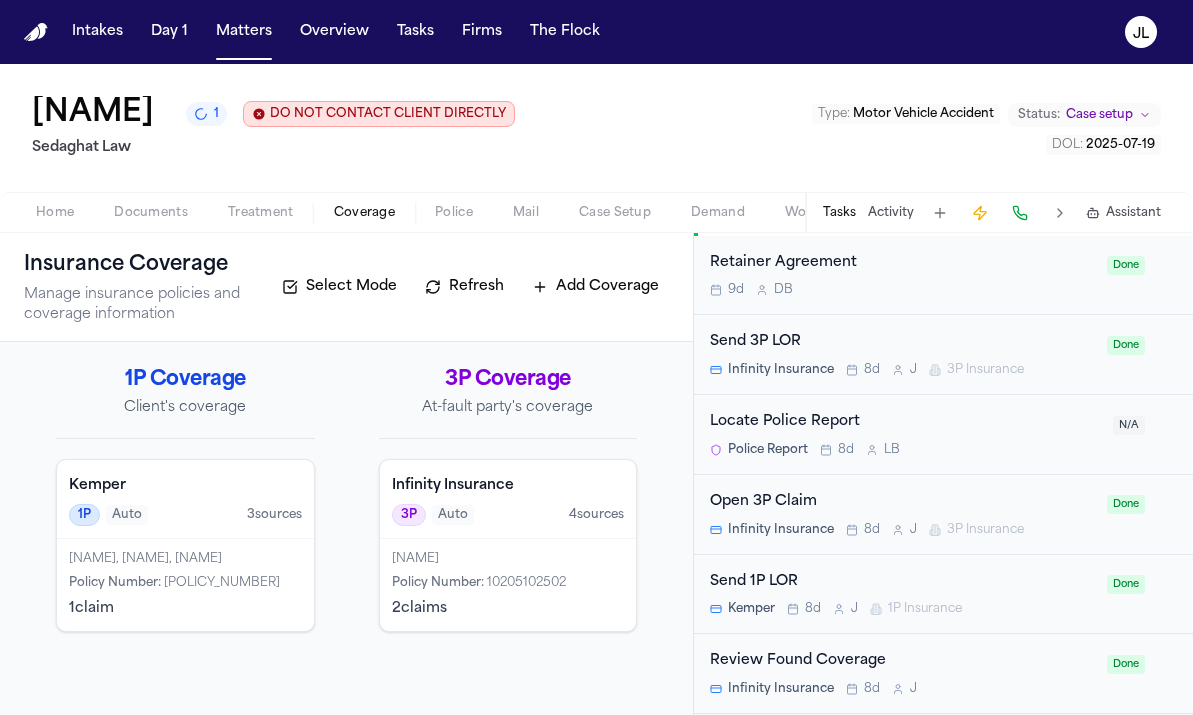 scroll, scrollTop: 1097, scrollLeft: 0, axis: vertical 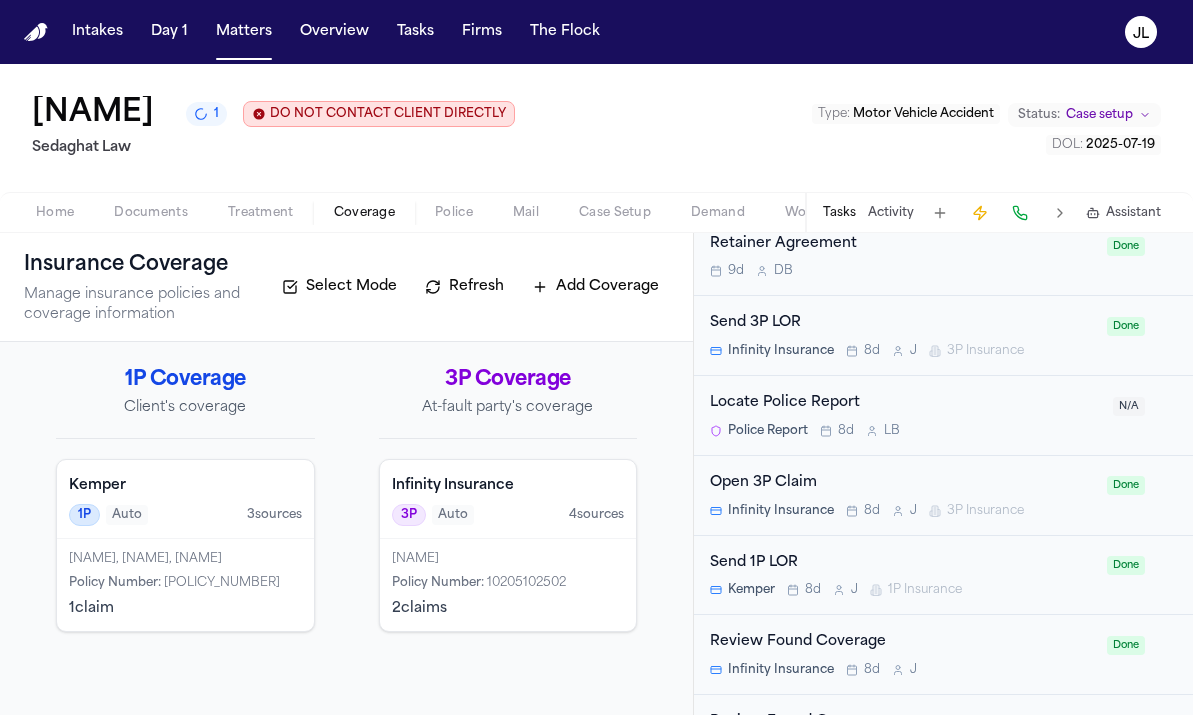 click on "Send 1P LOR" at bounding box center (902, 563) 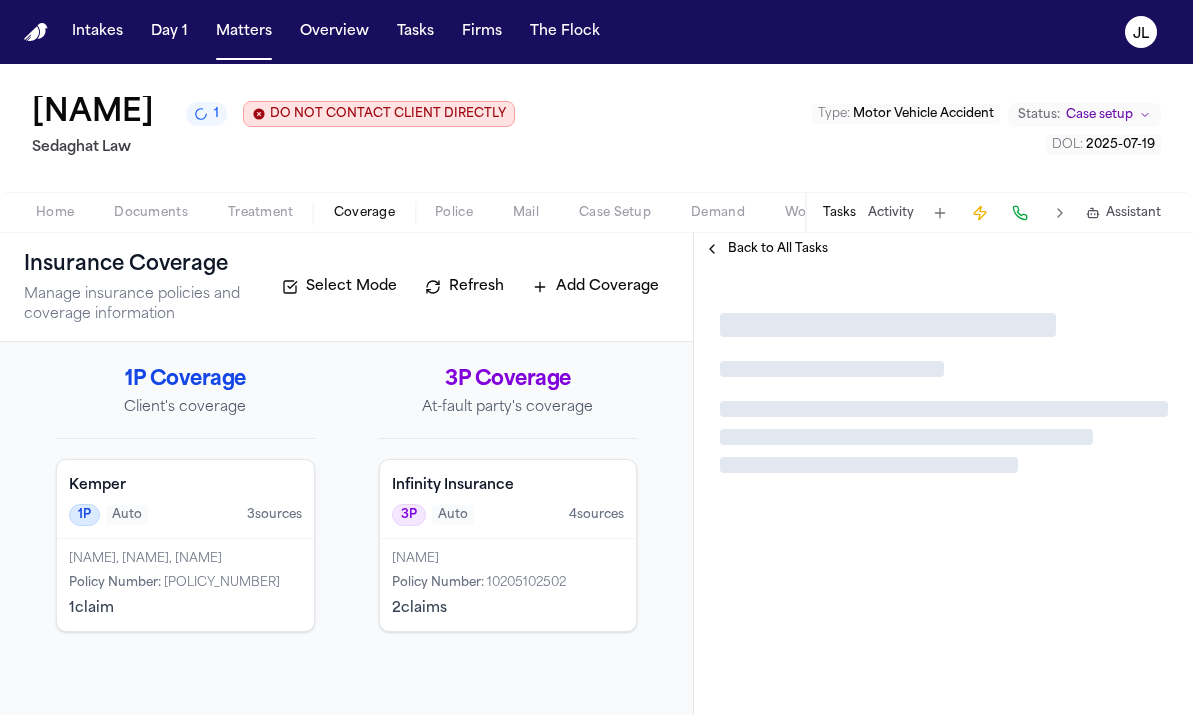 scroll, scrollTop: 0, scrollLeft: 0, axis: both 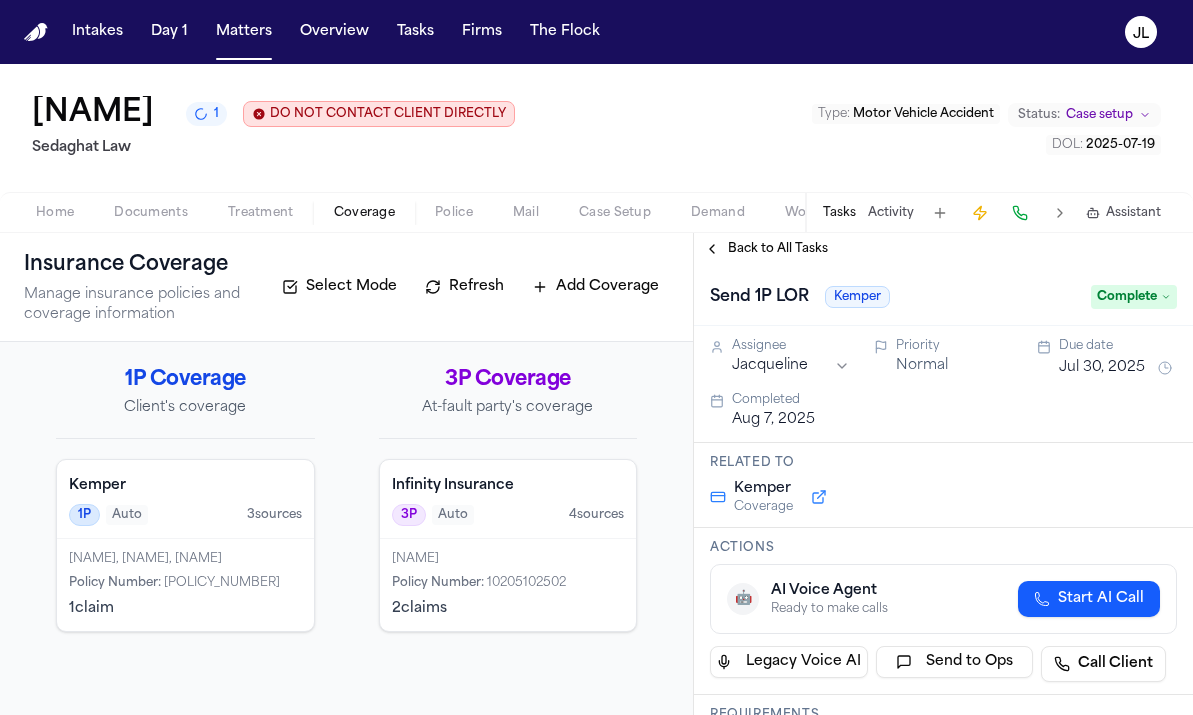 click on "Send 1P LOR Kemper Complete" at bounding box center [943, 297] 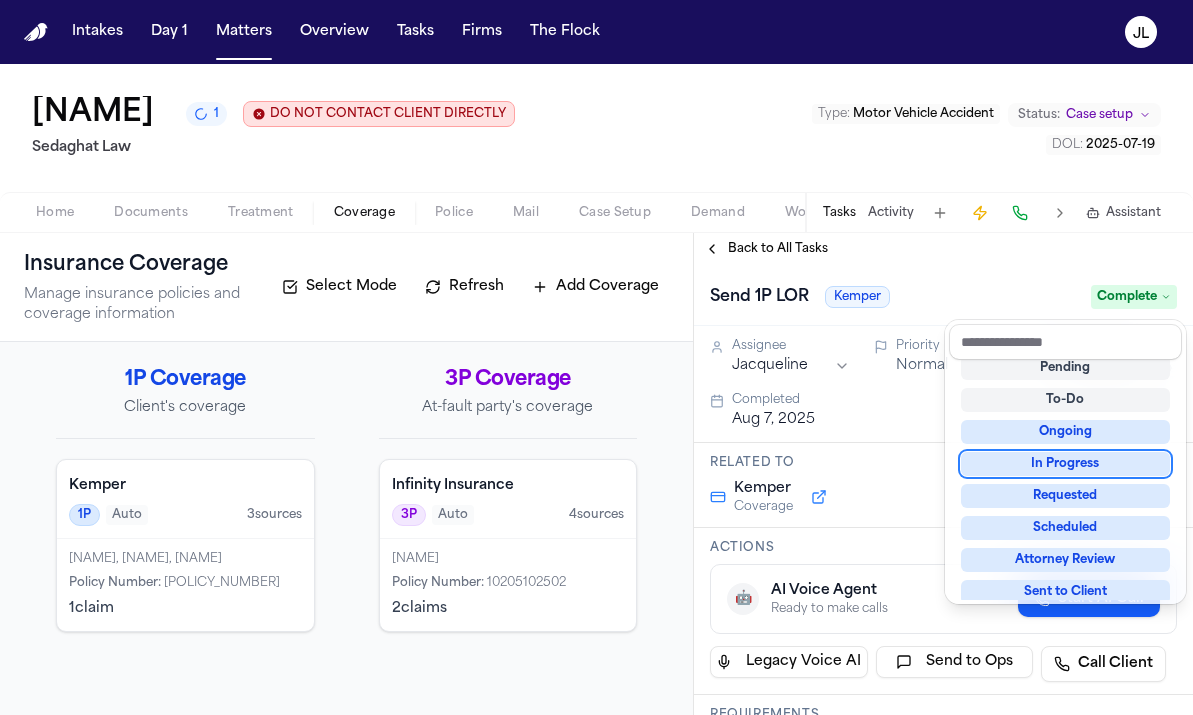 click on "In Progress" at bounding box center (1065, 464) 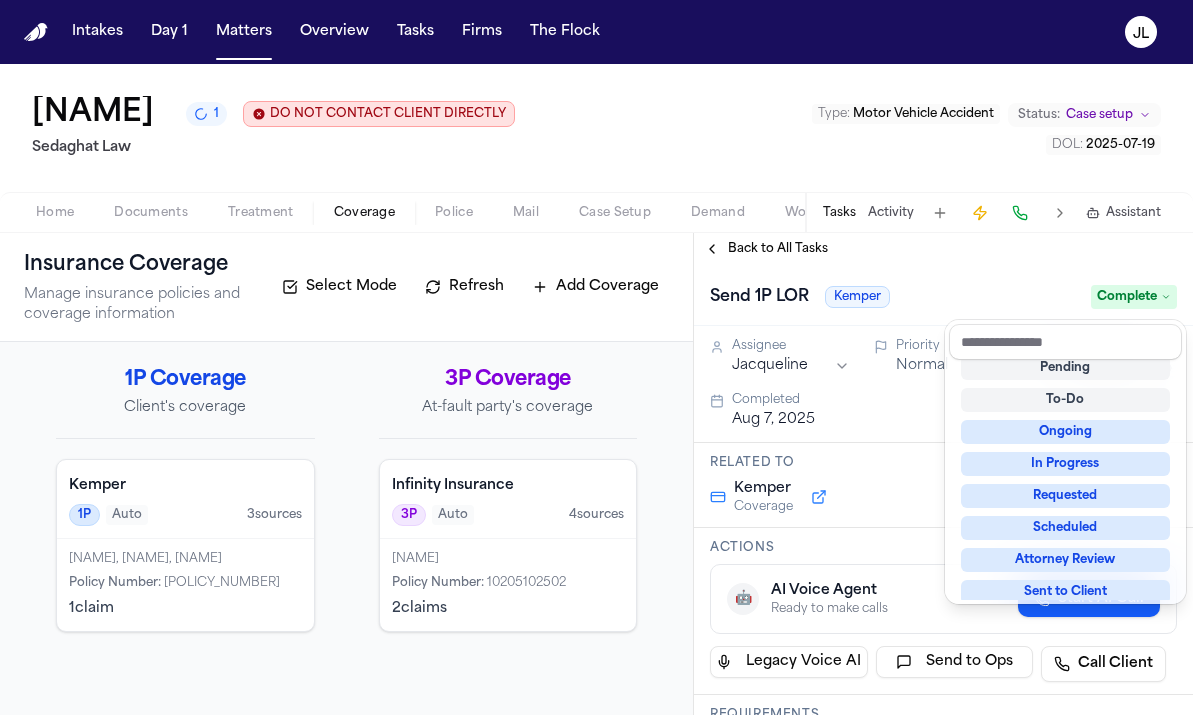 scroll, scrollTop: 8, scrollLeft: 0, axis: vertical 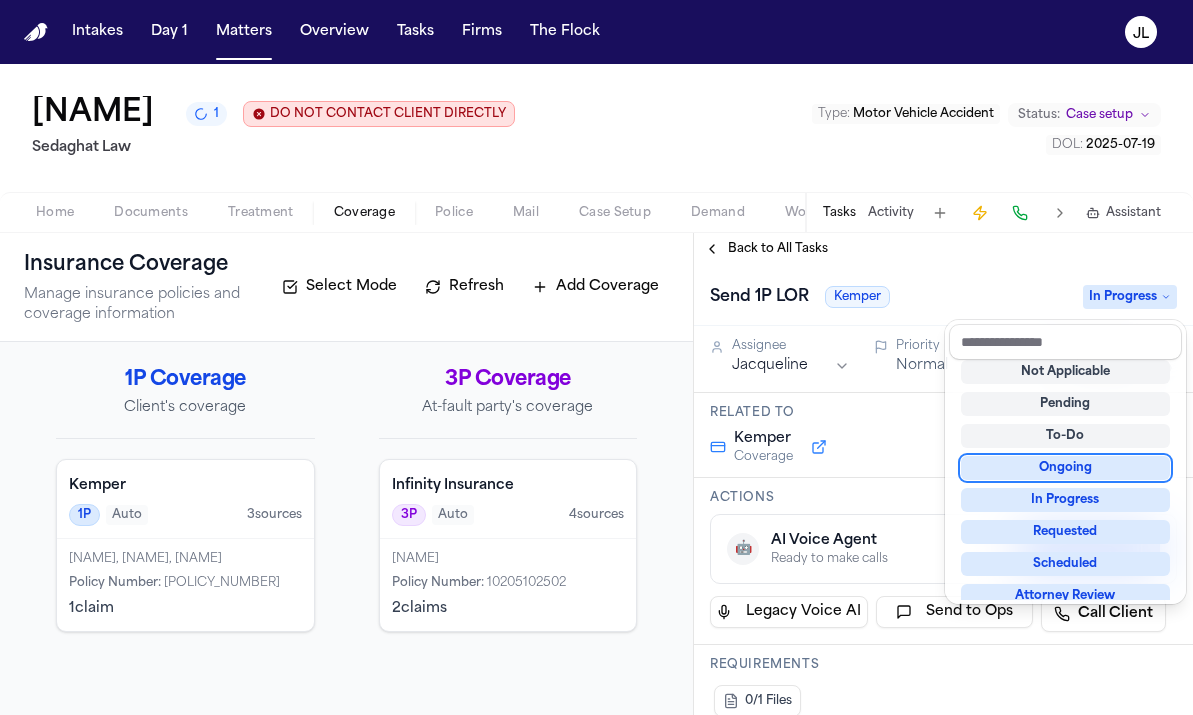 click on "Back to All Tasks Send 1P LOR Kemper In Progress Assignee Jacqueline Priority Normal Due date Jul 30, 2025 Related to Kemper Coverage Actions 🤖 AI Voice Agent Ready to make calls Start AI Call Legacy Voice AI Send to Ops Call Client Requirements 0/1 Files Updates No updates Add update Attachments No attachments yet Add Attachment Notes These notes are only visible to your team and will not be shared with attorneys. Schedules Schedule Voice AI Call No Scheduled Calls Delete Task" at bounding box center (943, 474) 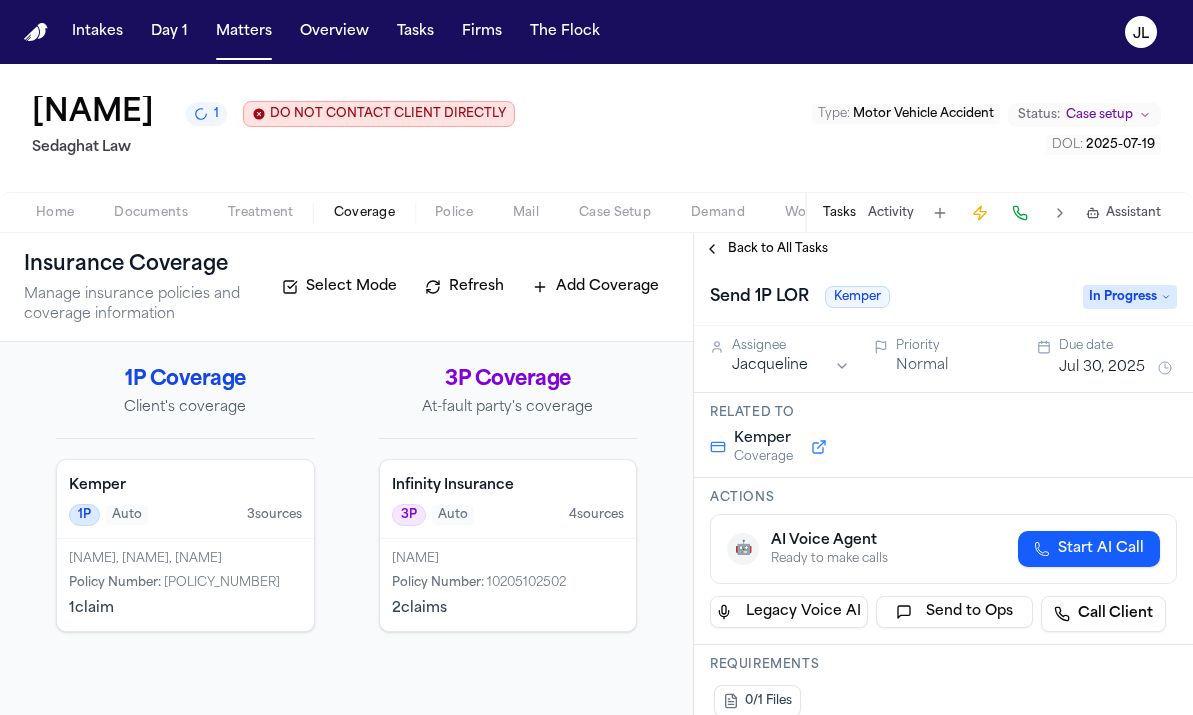 click on "Back to All Tasks" at bounding box center (766, 249) 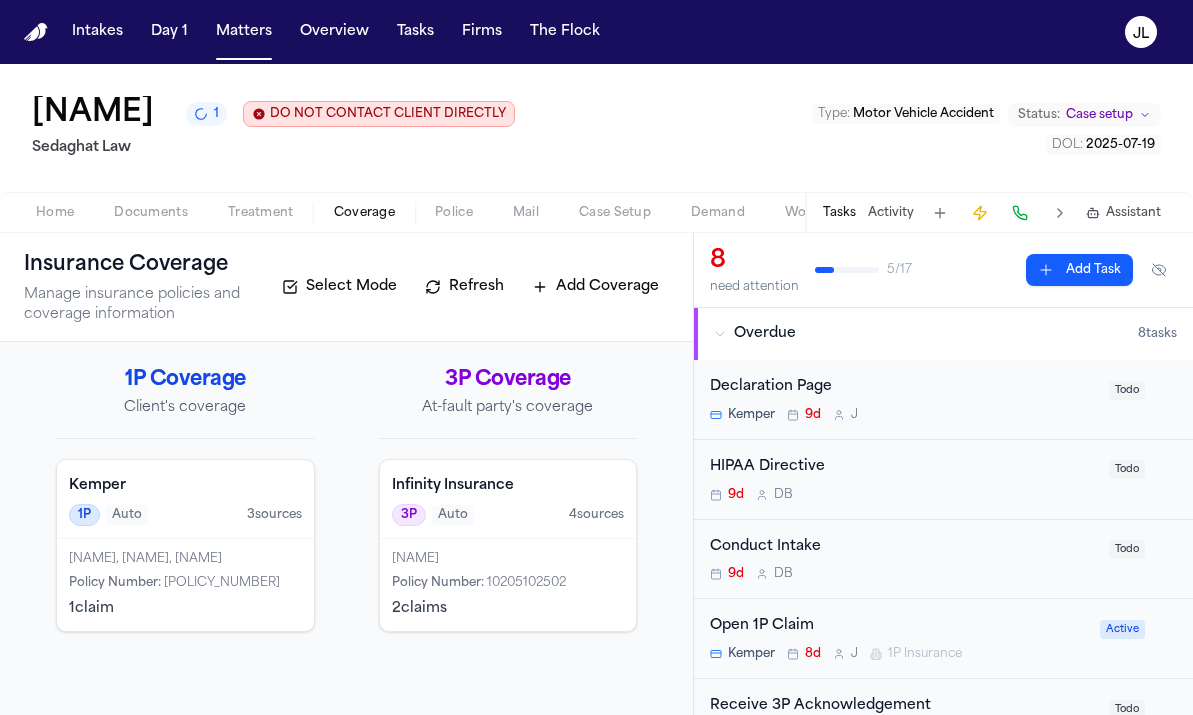 click on "1P Coverage Client's coverage Kemper 1P Auto 3 source s [NAME], [NAME], [NAME] Policy Number : 10200610102 1 claim 3P Coverage At-fault party's coverage Infinity Insurance 3P Auto 4 source s [NAME] Policy Number : 10205102502 2 claims" at bounding box center [346, 499] 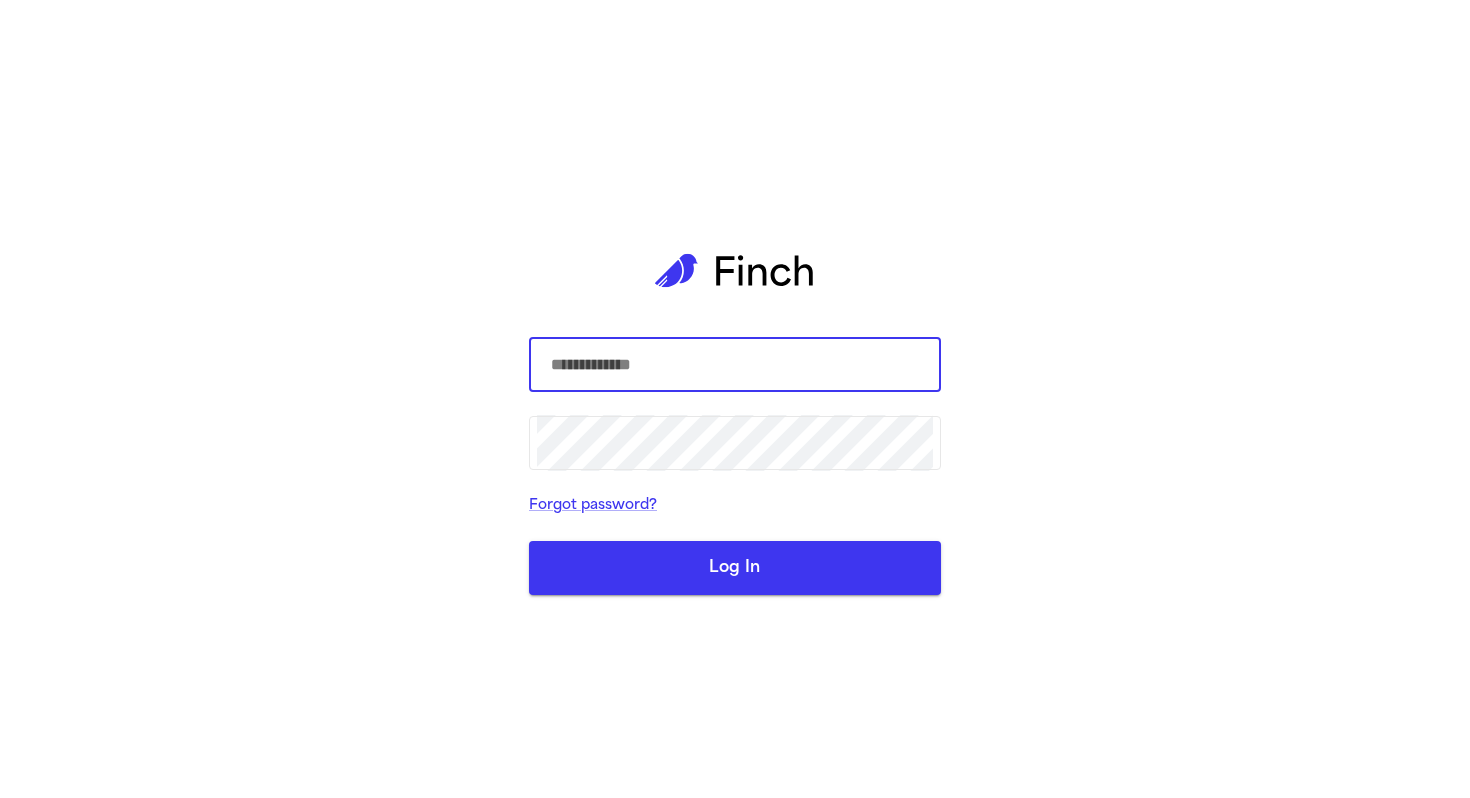 scroll, scrollTop: 0, scrollLeft: 0, axis: both 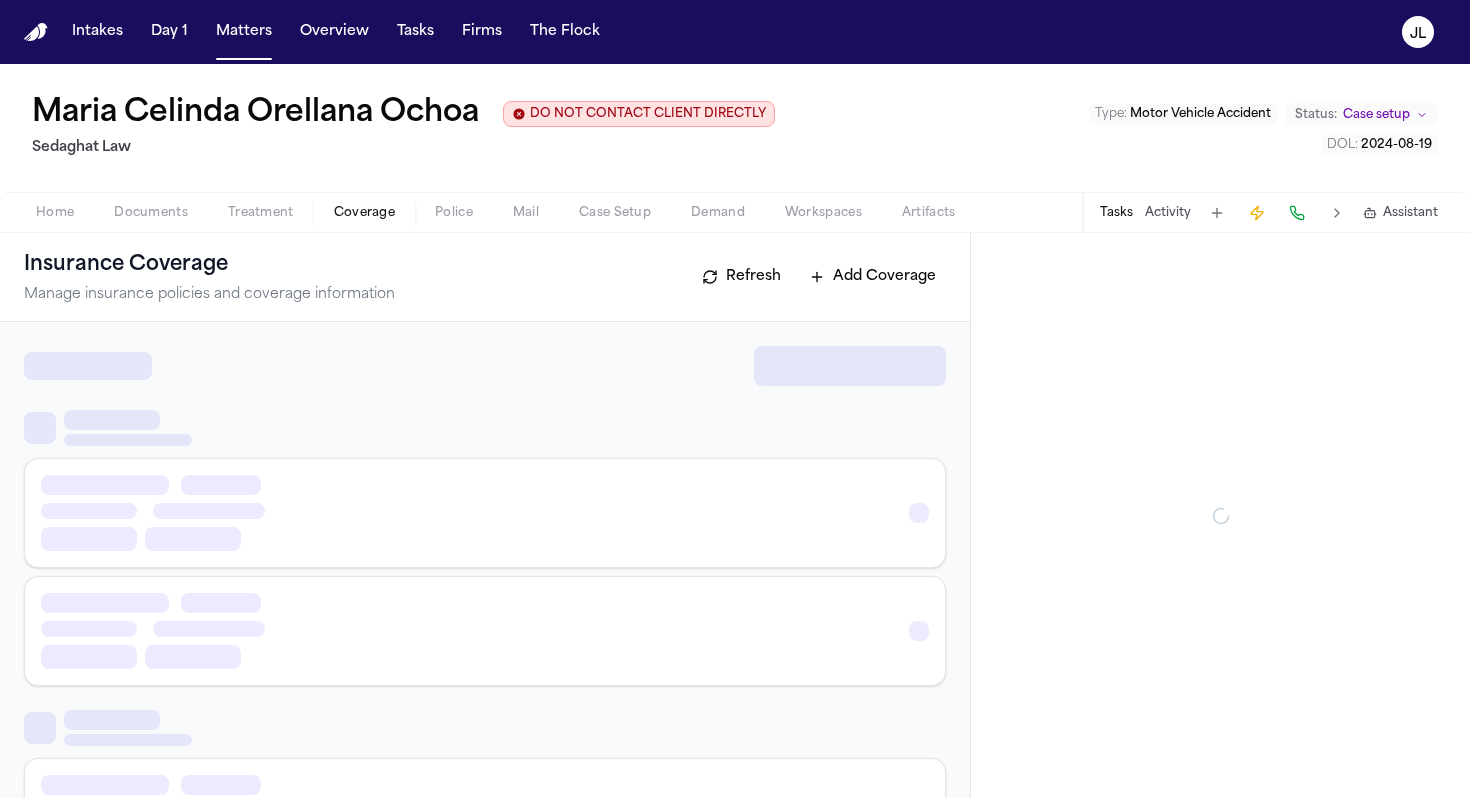 click on "Coverage" at bounding box center [364, 213] 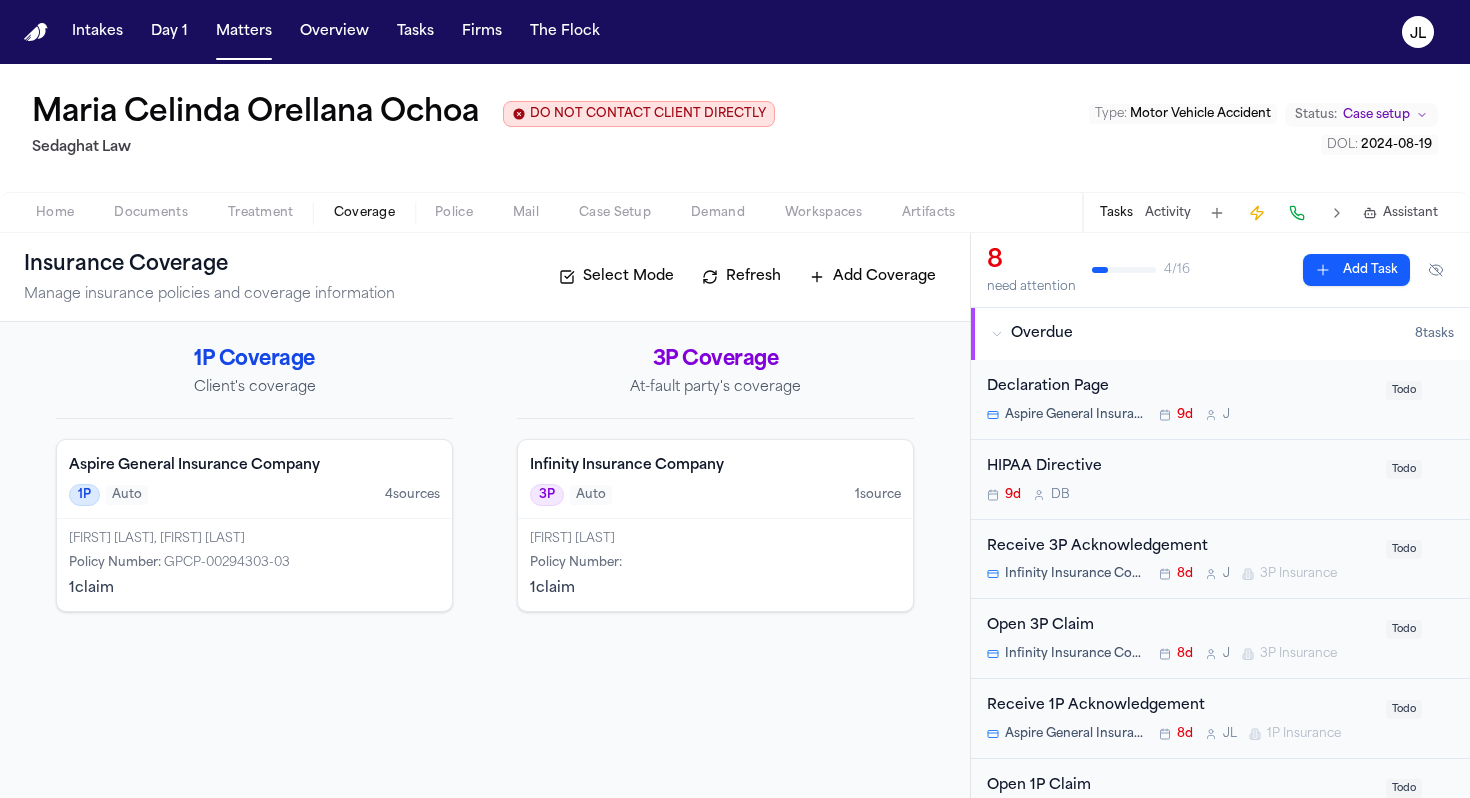 click on "Home Documents Treatment Coverage Police Mail Case Setup Demand Workspaces Artifacts Tasks Activity Assistant" at bounding box center [735, 212] 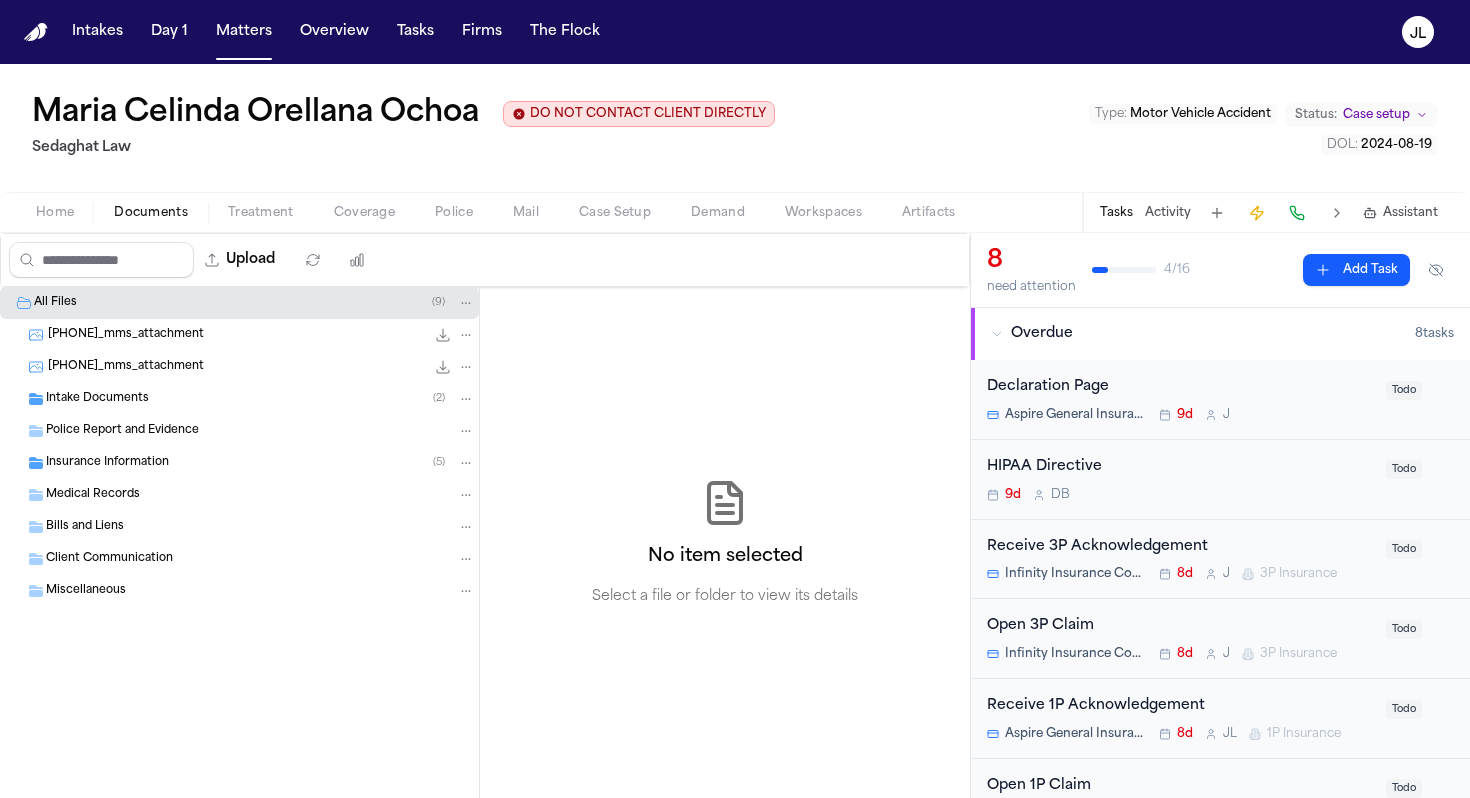 click at bounding box center (151, 224) 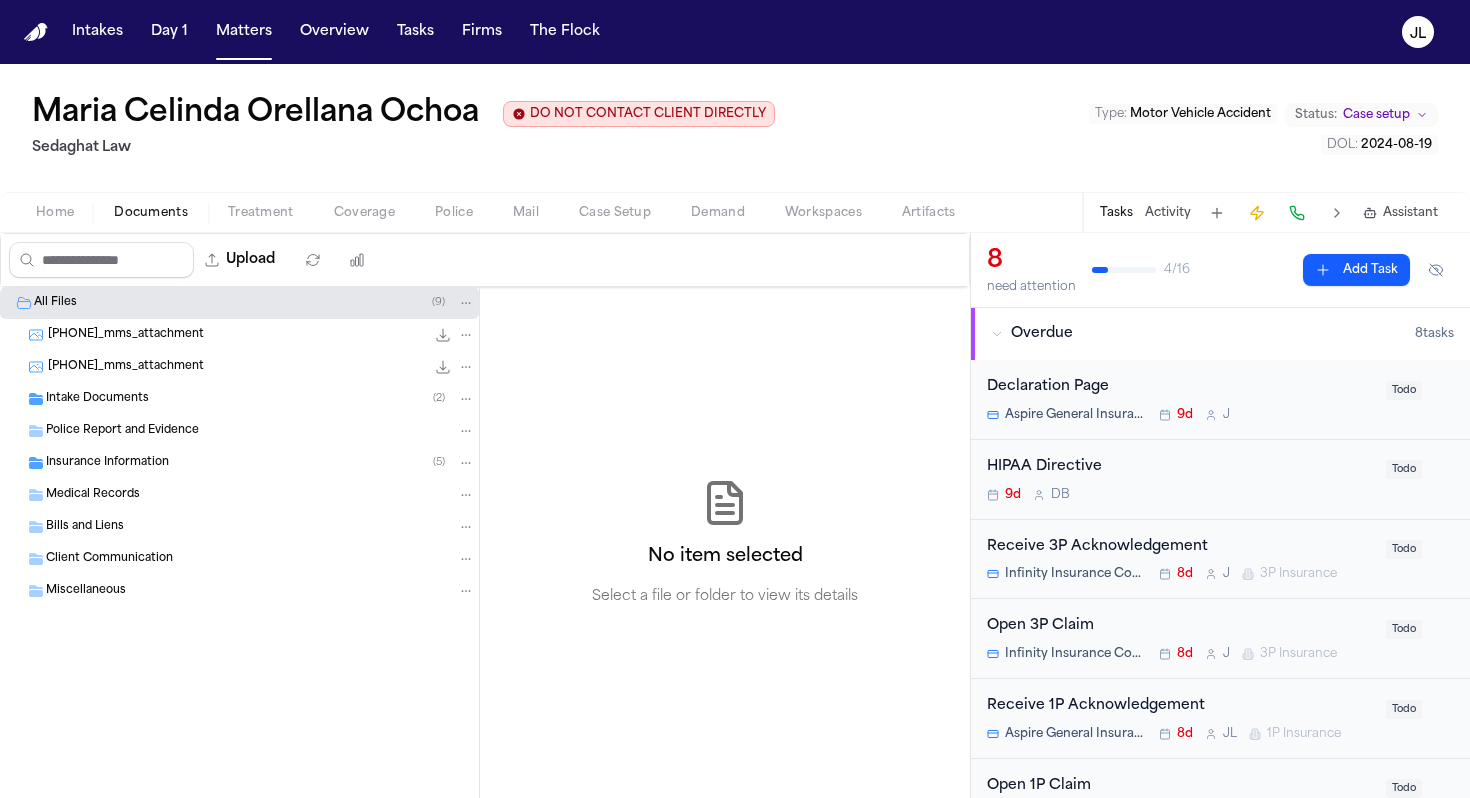 click on "Insurance Information" at bounding box center [107, 463] 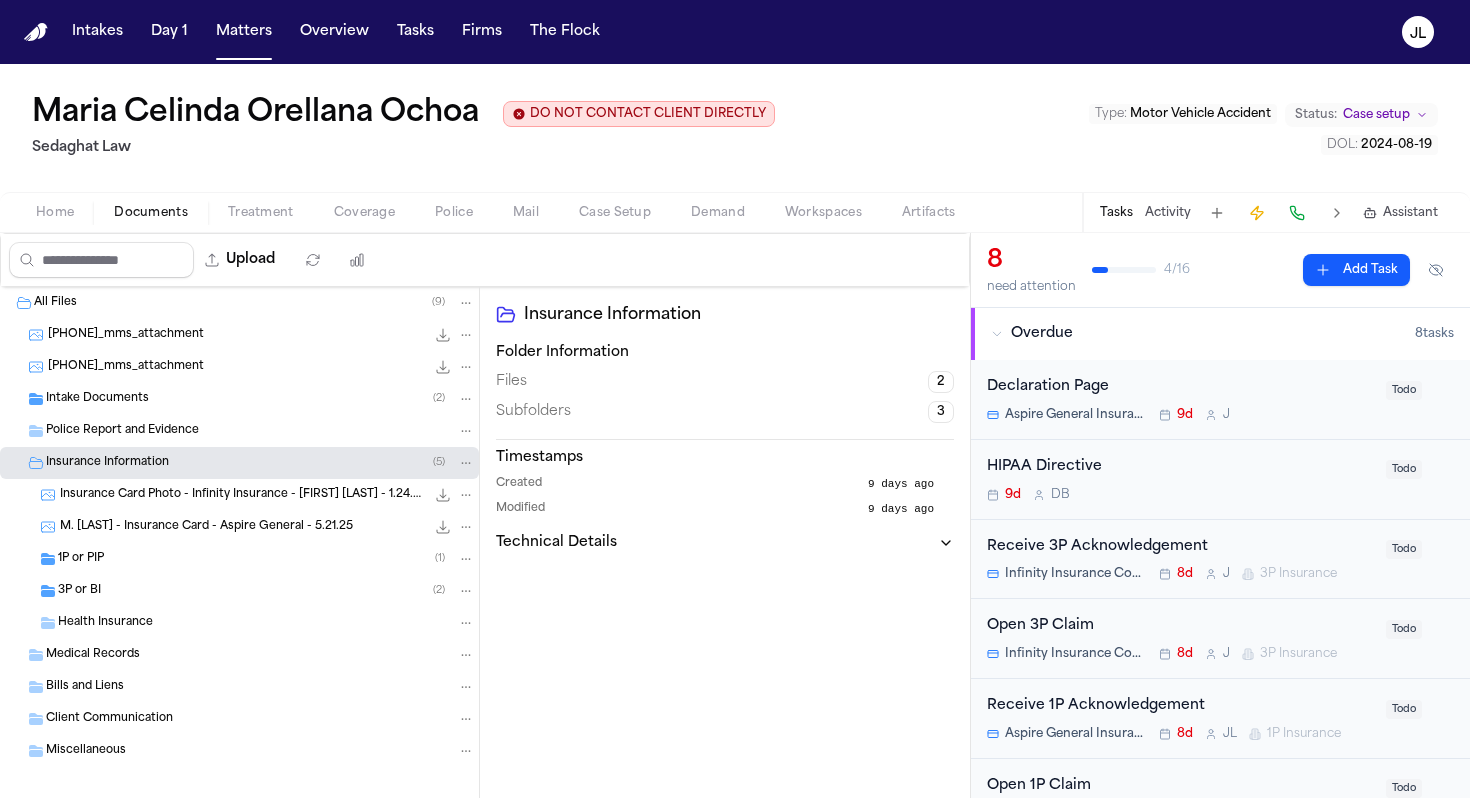click on "Insurance Card Photo - Infinity Insurance - [FIRST] [LAST] - 1.24.24 248.0 KB  • JPG" at bounding box center (239, 495) 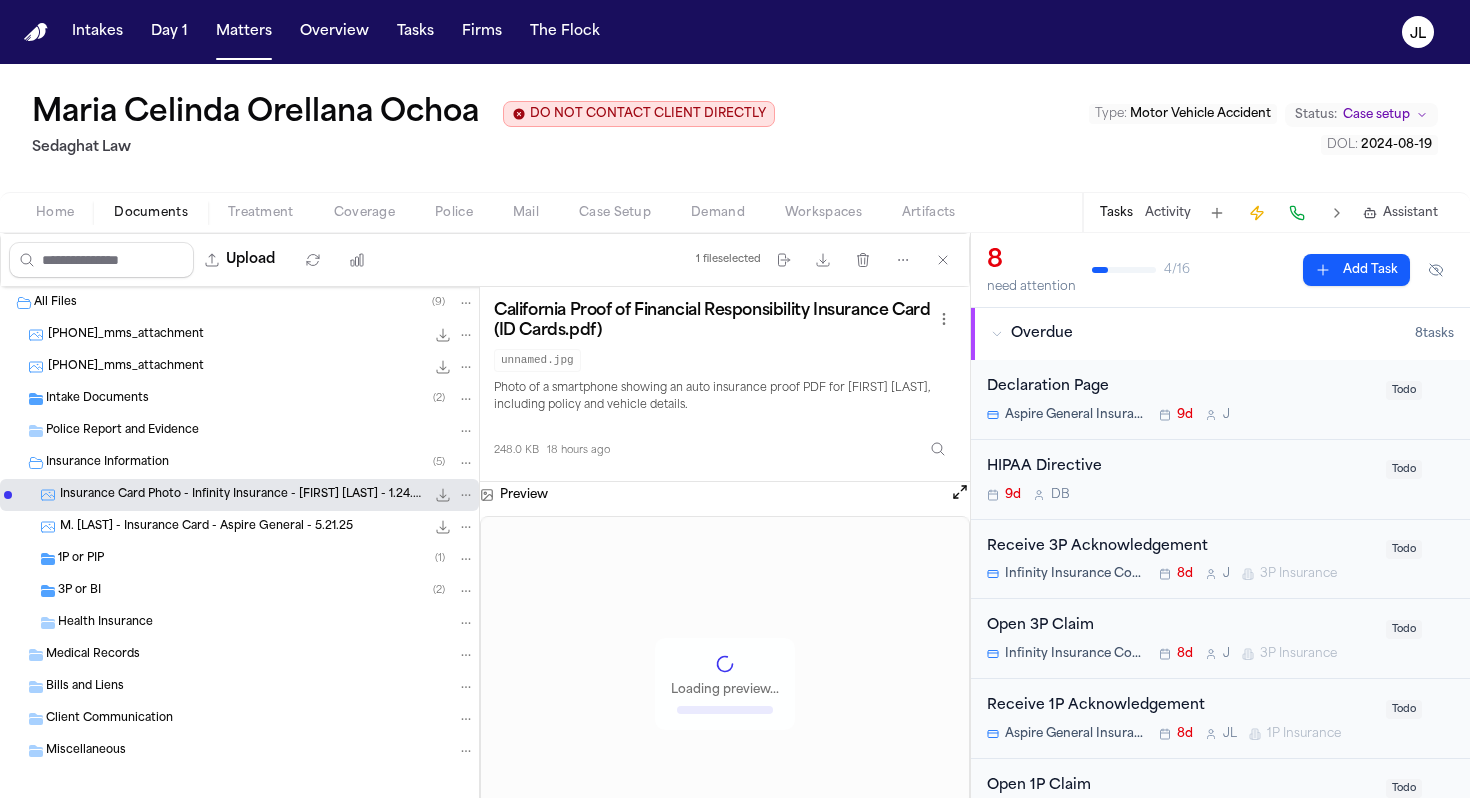click on "1P or PIP ( 1 )" at bounding box center (266, 559) 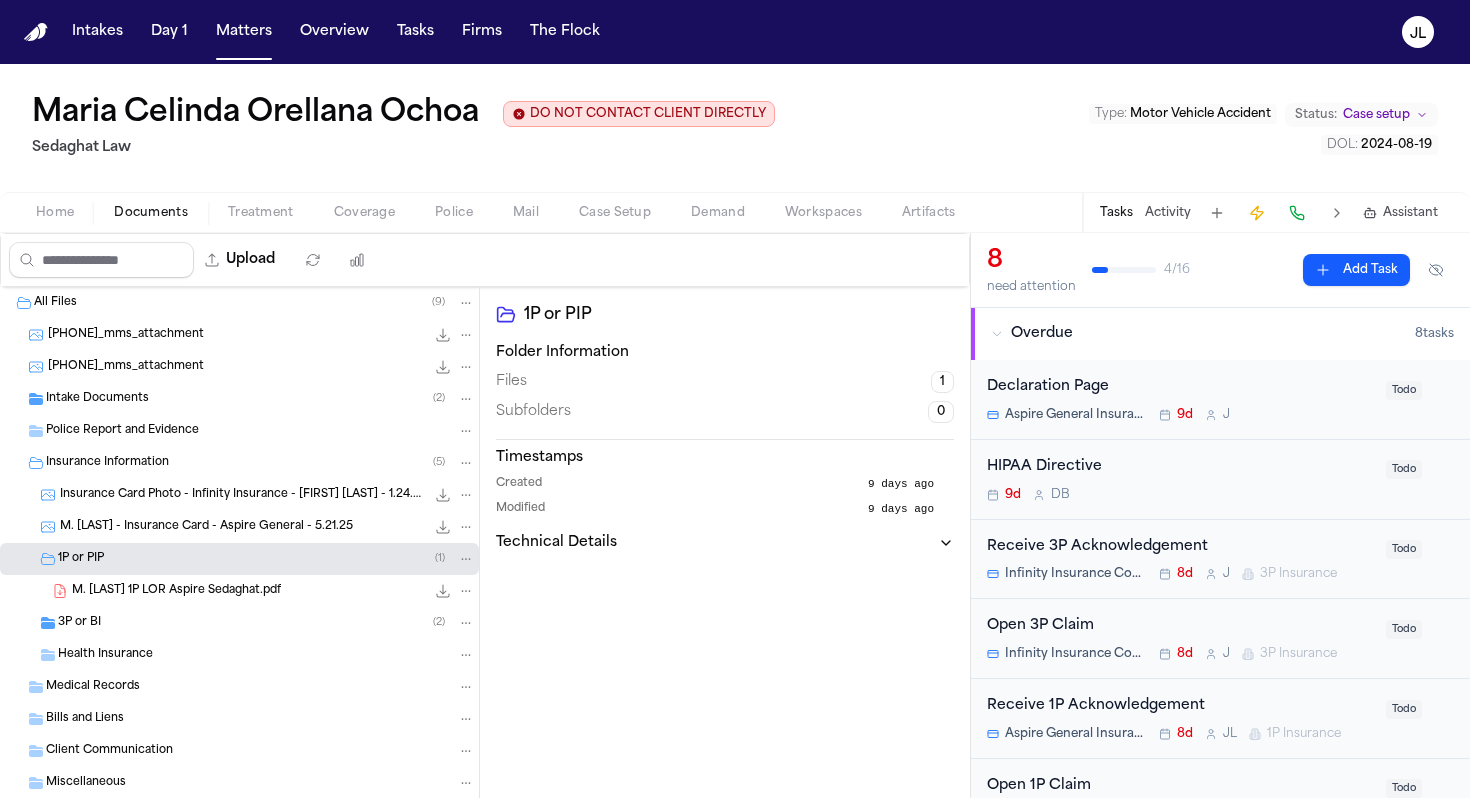 click on "3P or BI ( 2 )" at bounding box center [266, 623] 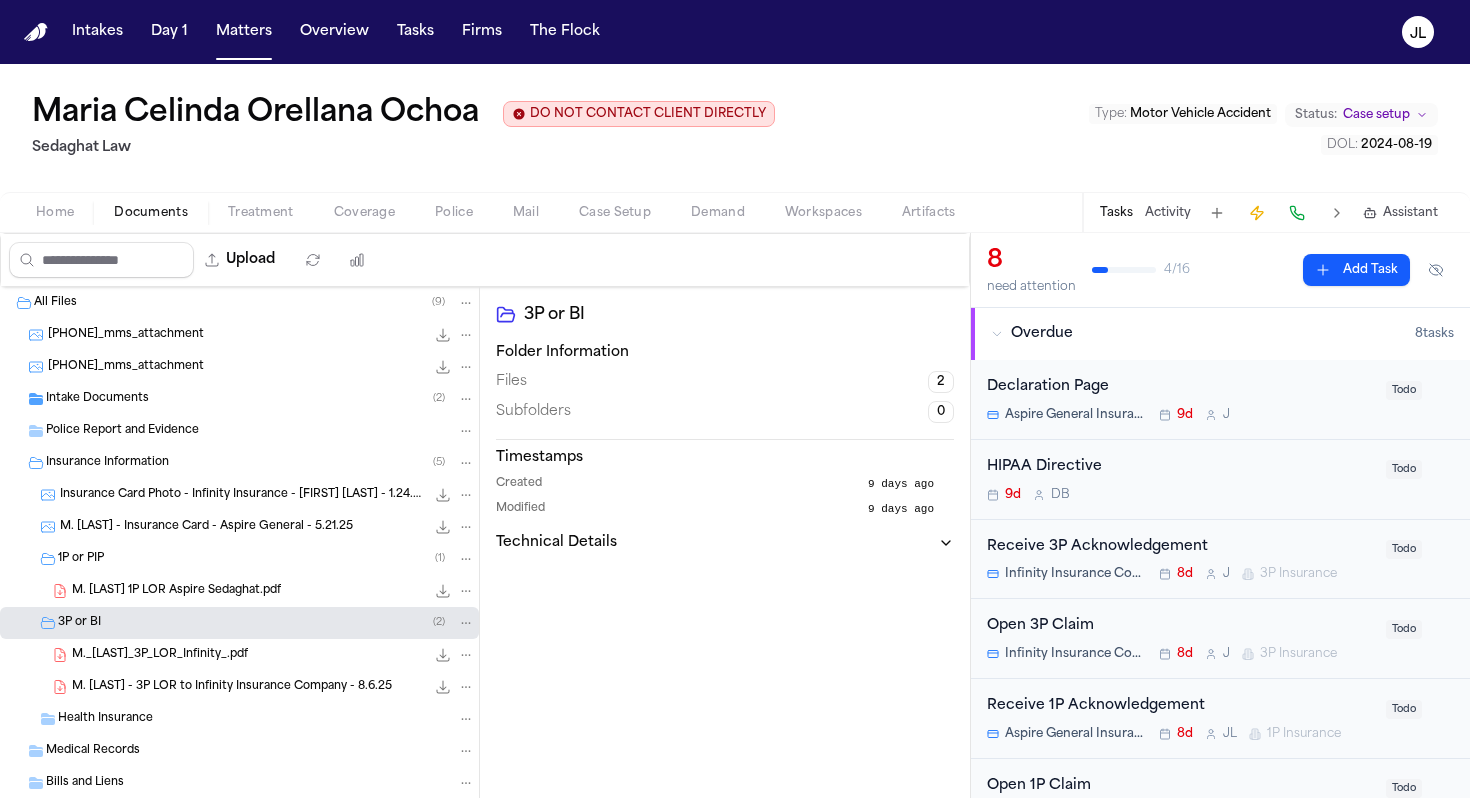 click on "J" at bounding box center (1226, 654) 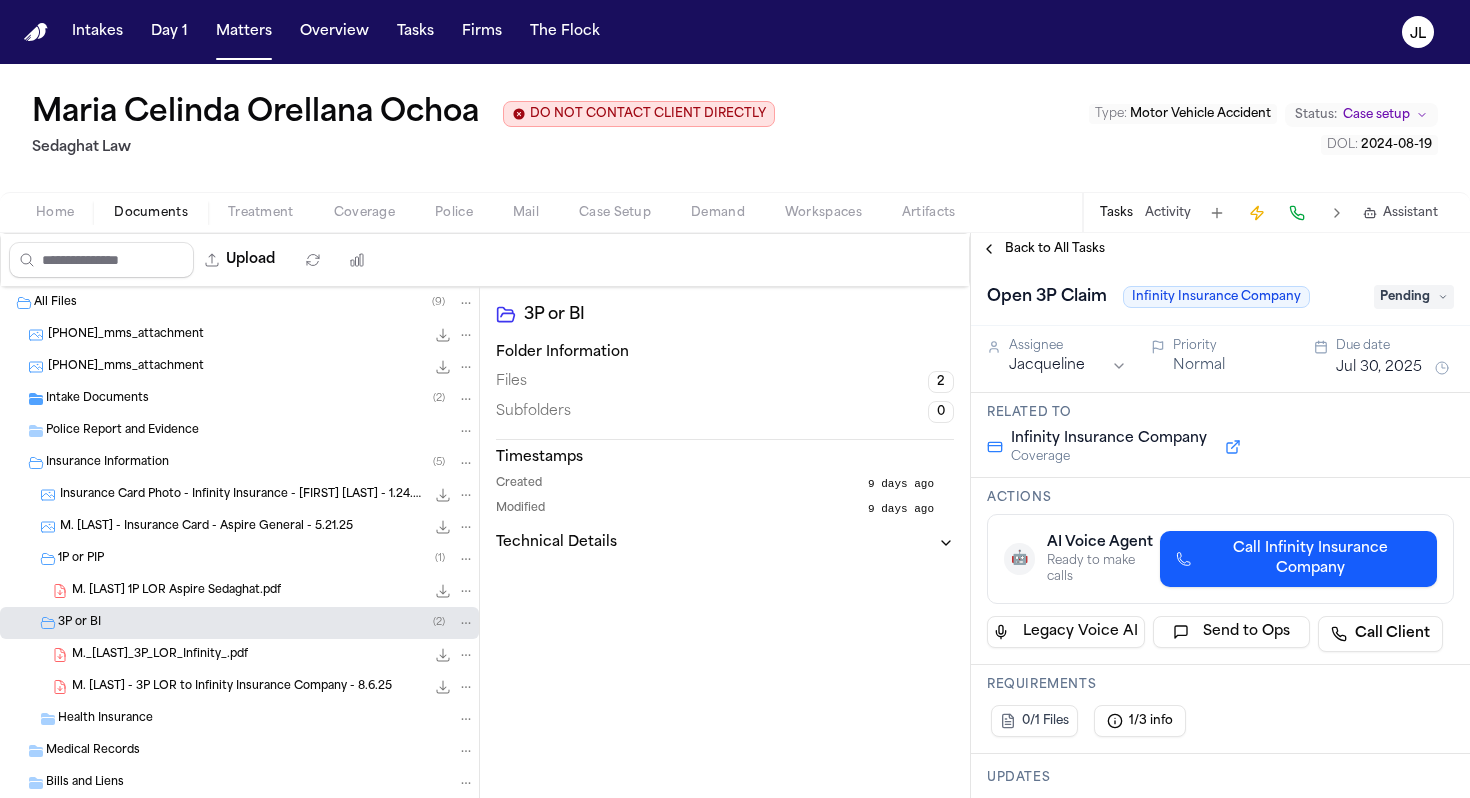 click on "Pending" at bounding box center (1414, 297) 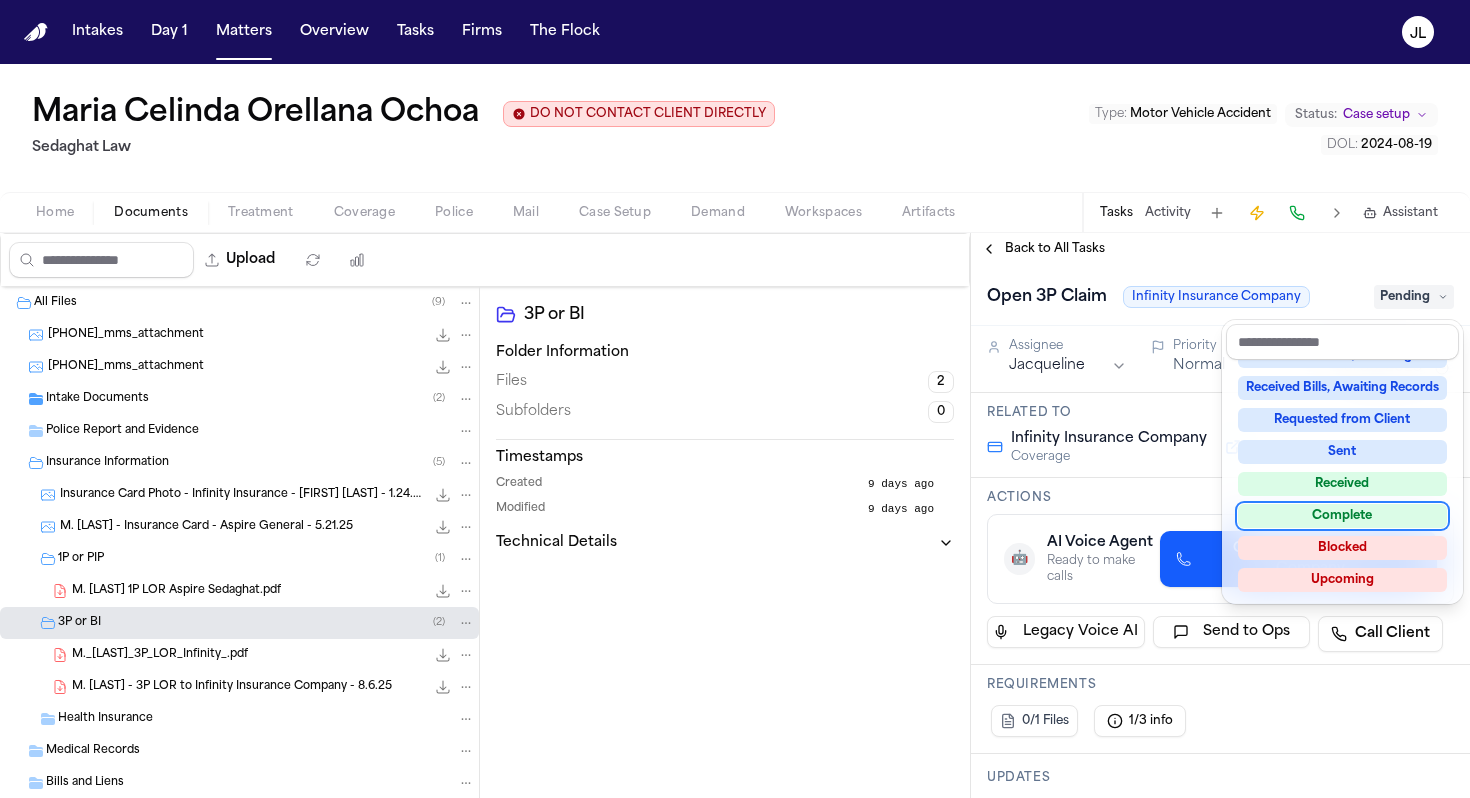 click on "Complete" at bounding box center [1342, 516] 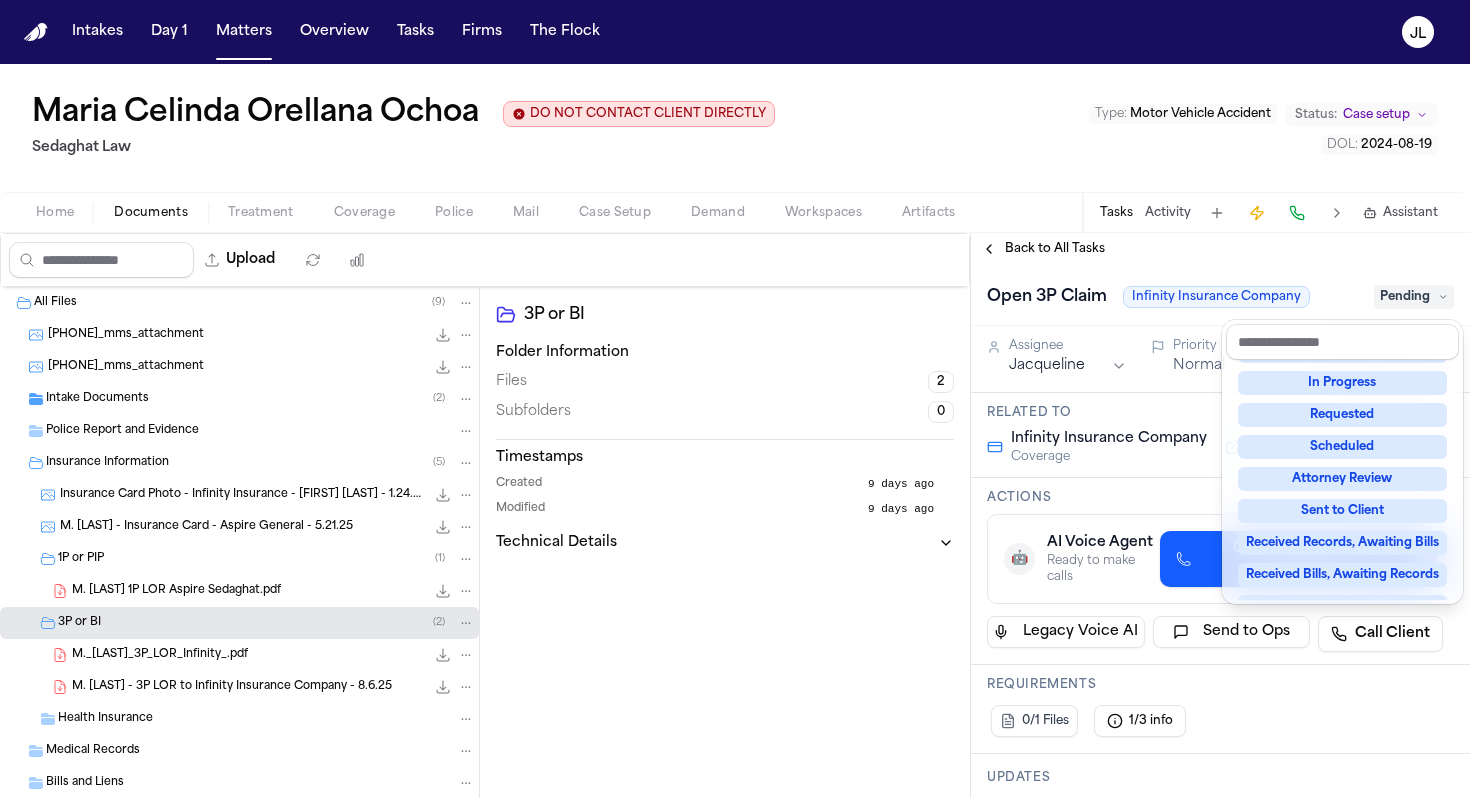 scroll, scrollTop: 54, scrollLeft: 0, axis: vertical 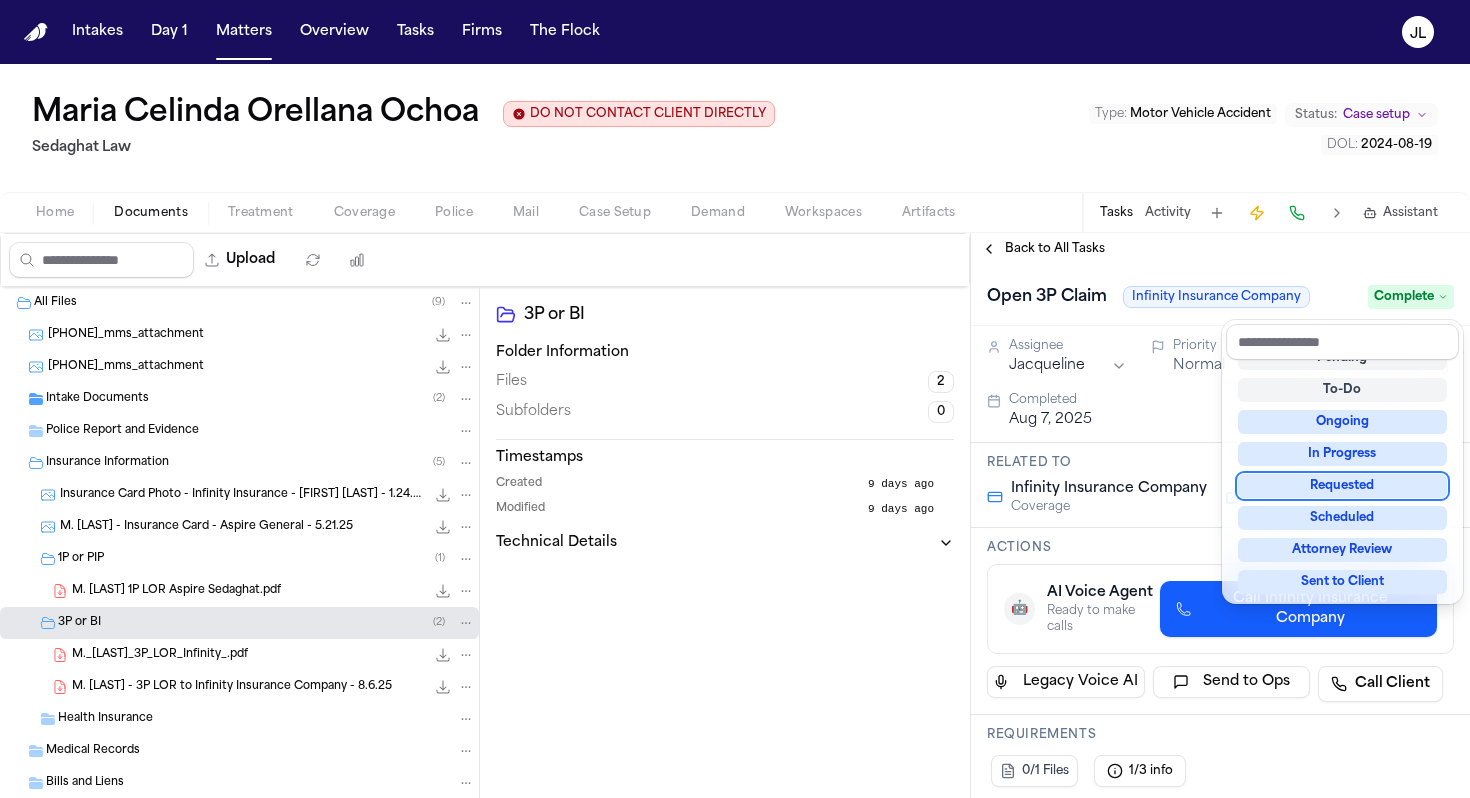 click on "**********" at bounding box center [1220, 515] 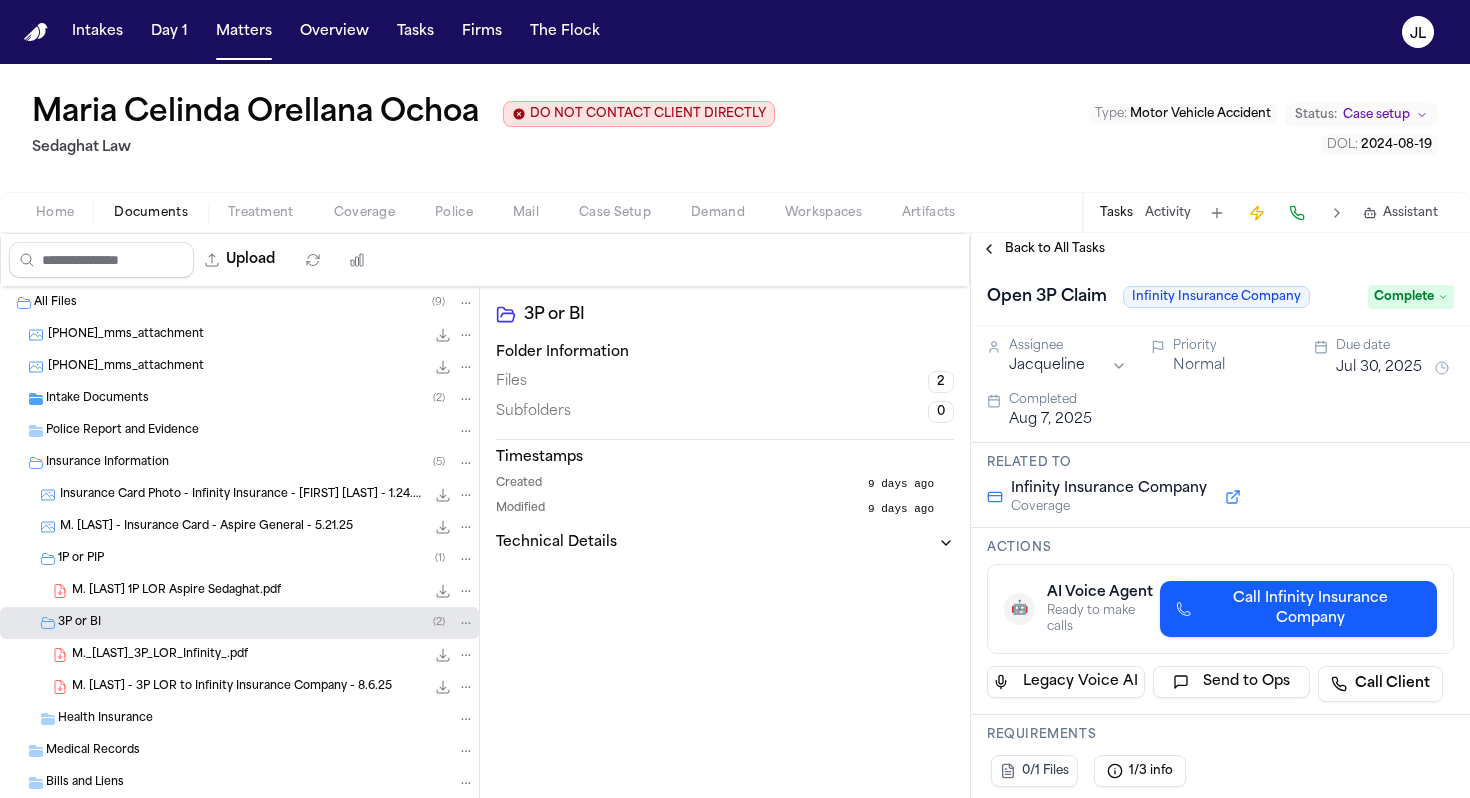 click on "Back to All Tasks" at bounding box center [1043, 249] 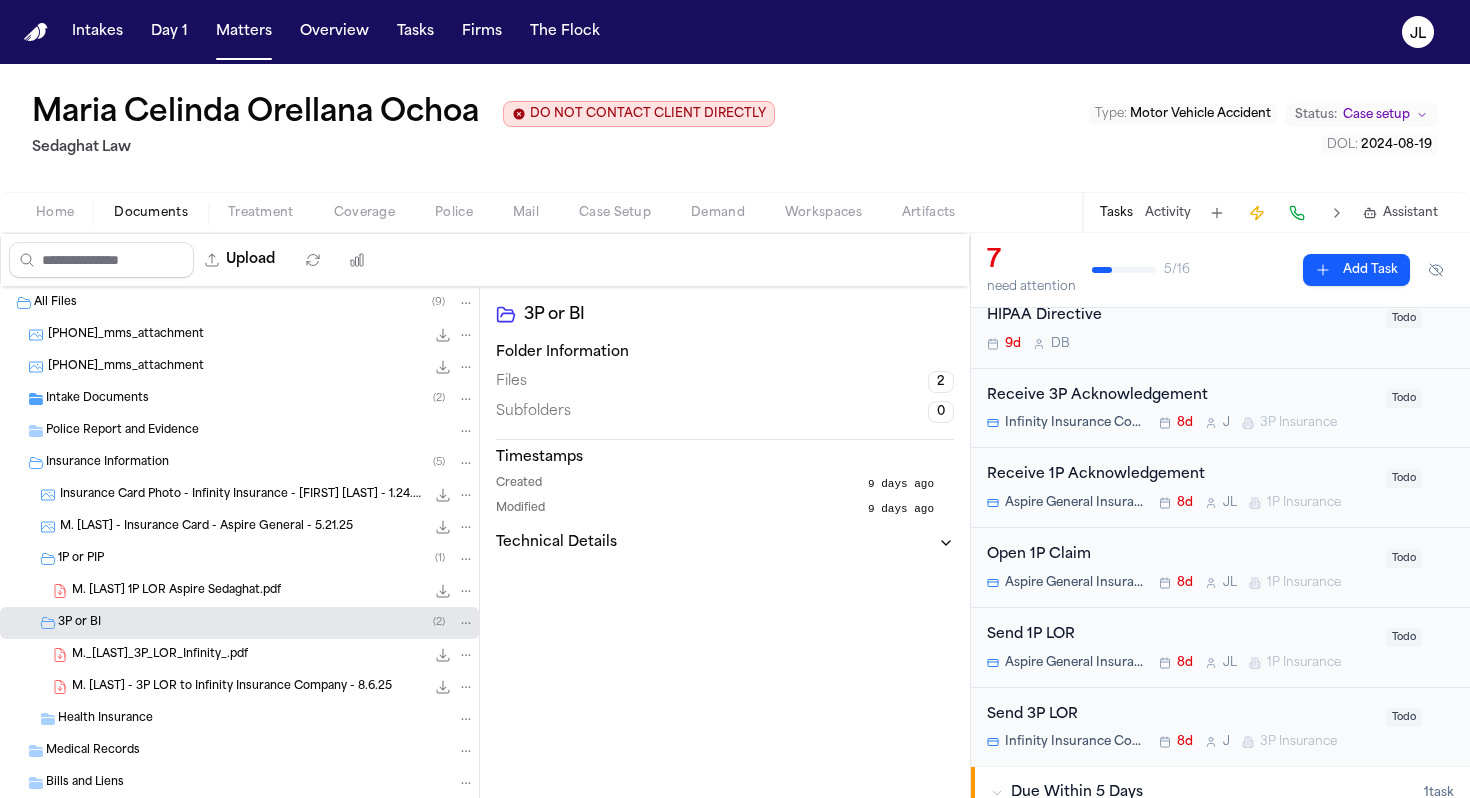 scroll, scrollTop: 186, scrollLeft: 0, axis: vertical 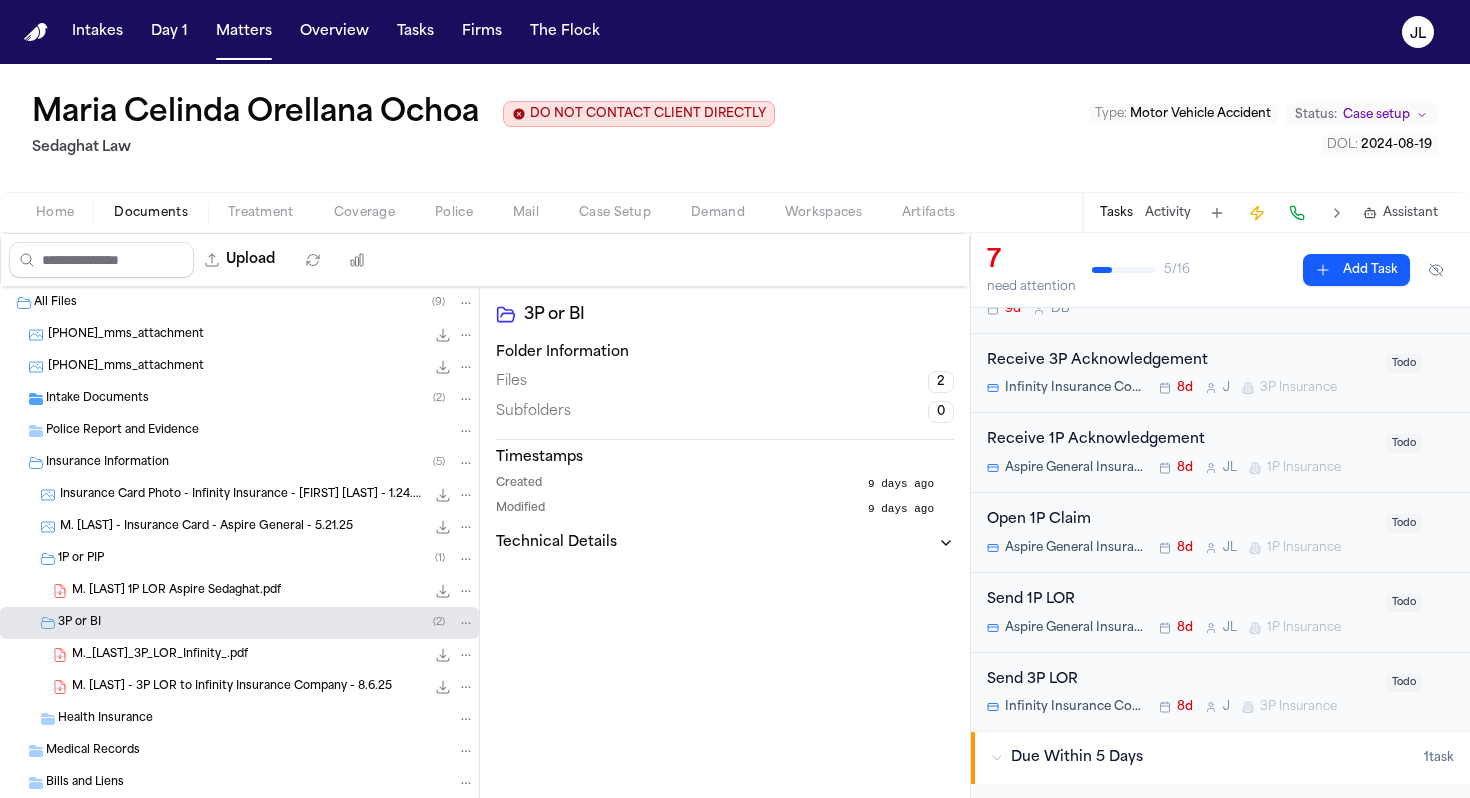 click on "8d" at bounding box center [1176, 548] 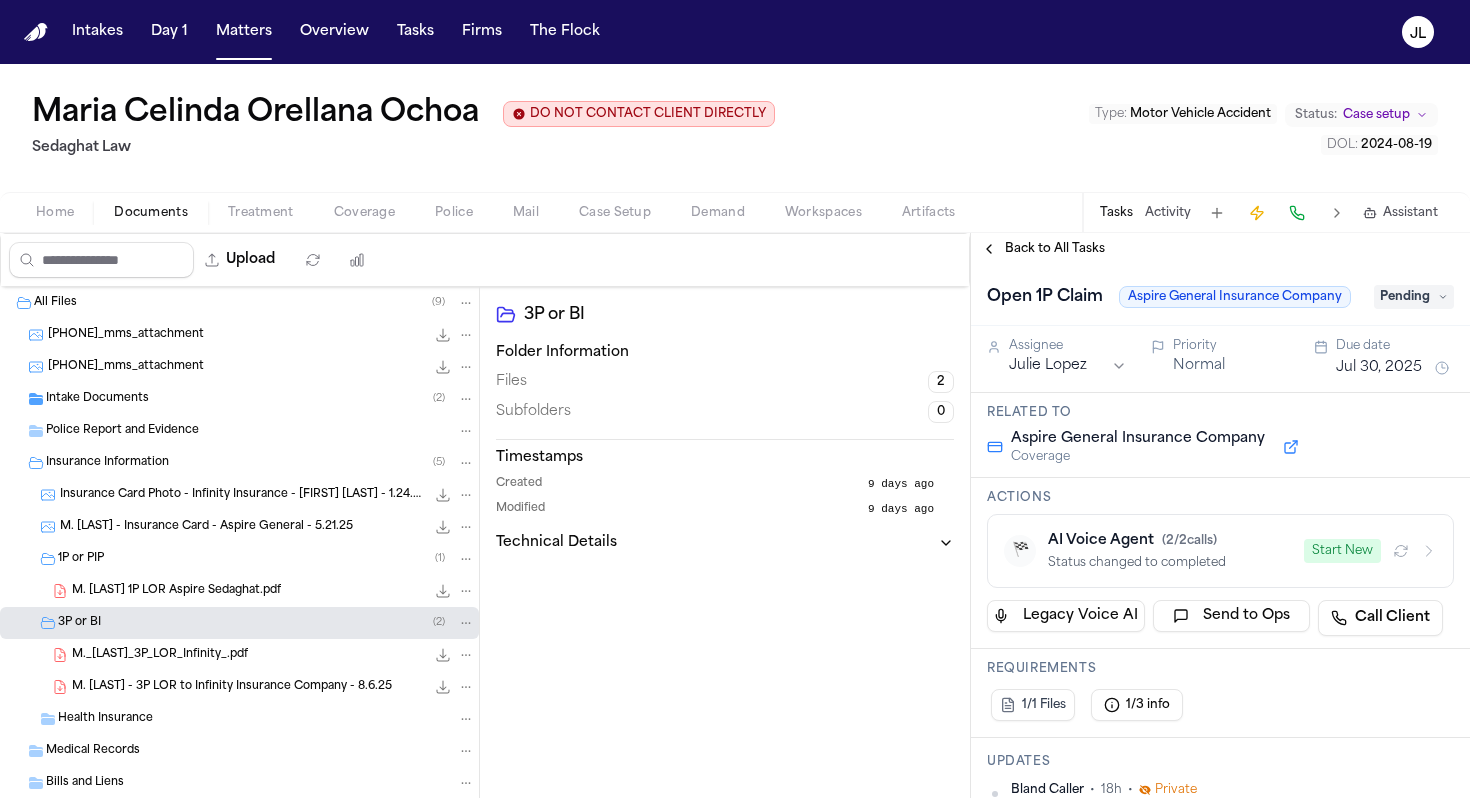 click on "Open 1P Claim Aspire General Insurance Company Pending" at bounding box center [1220, 295] 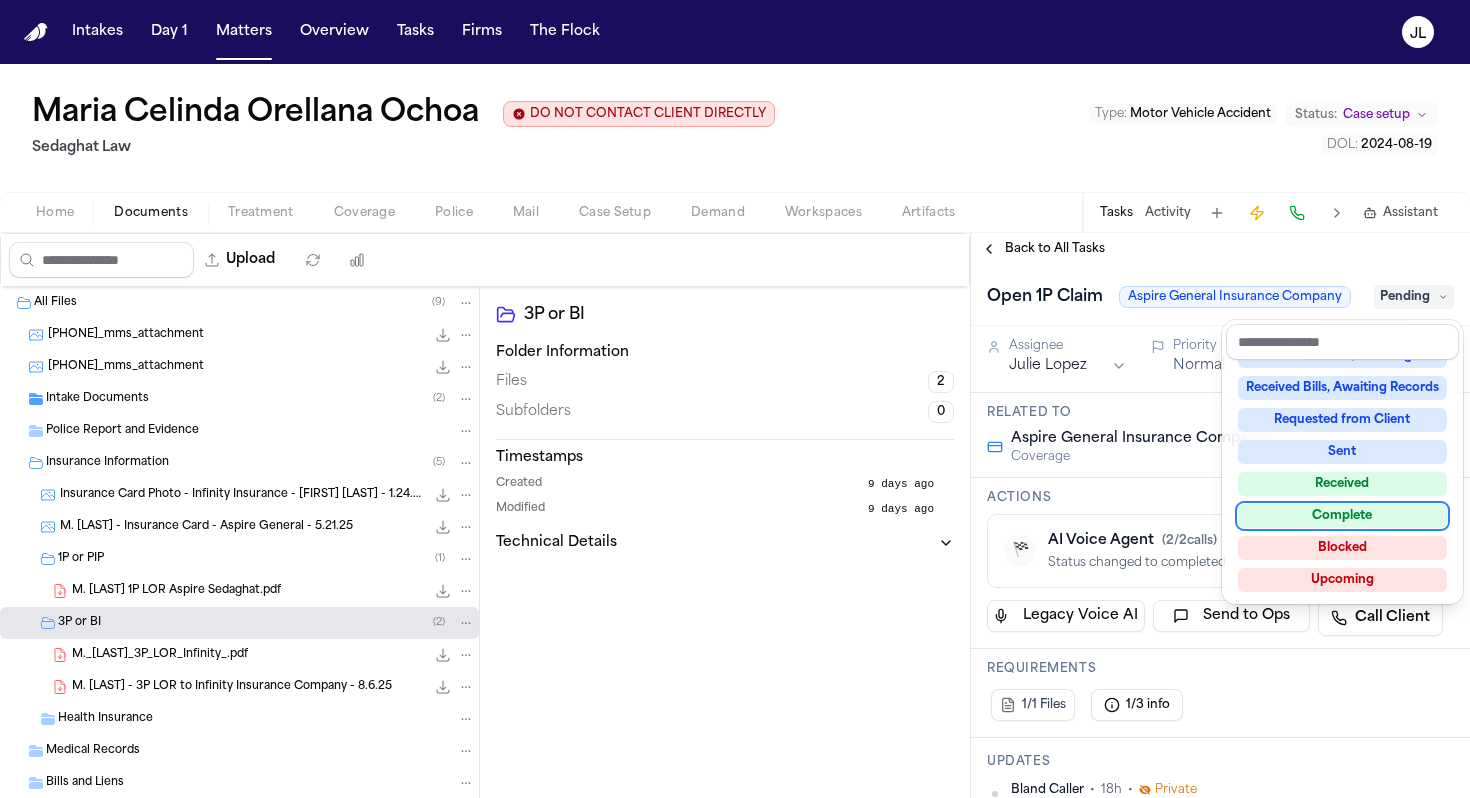click on "Complete" at bounding box center (1342, 516) 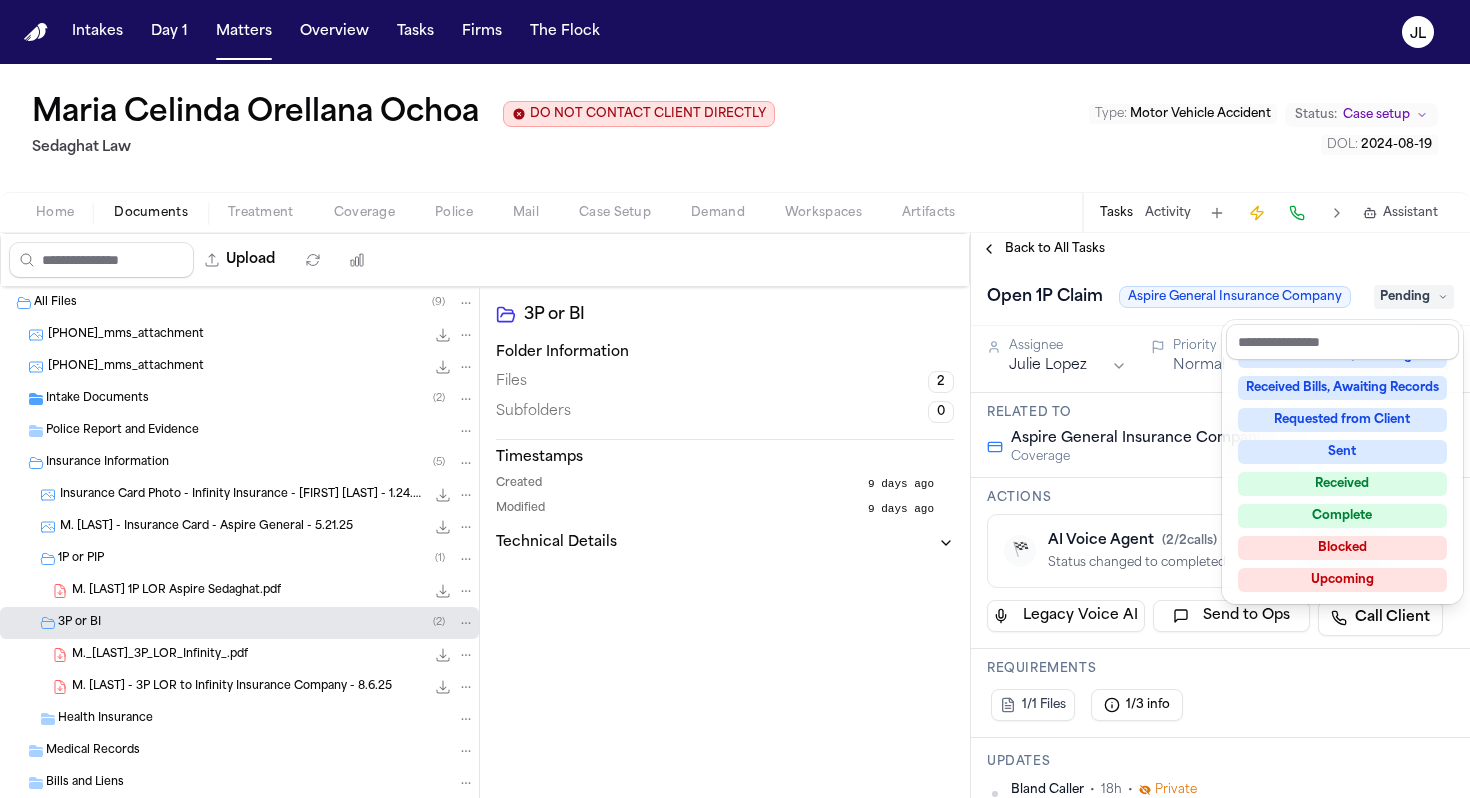 scroll, scrollTop: 146, scrollLeft: 0, axis: vertical 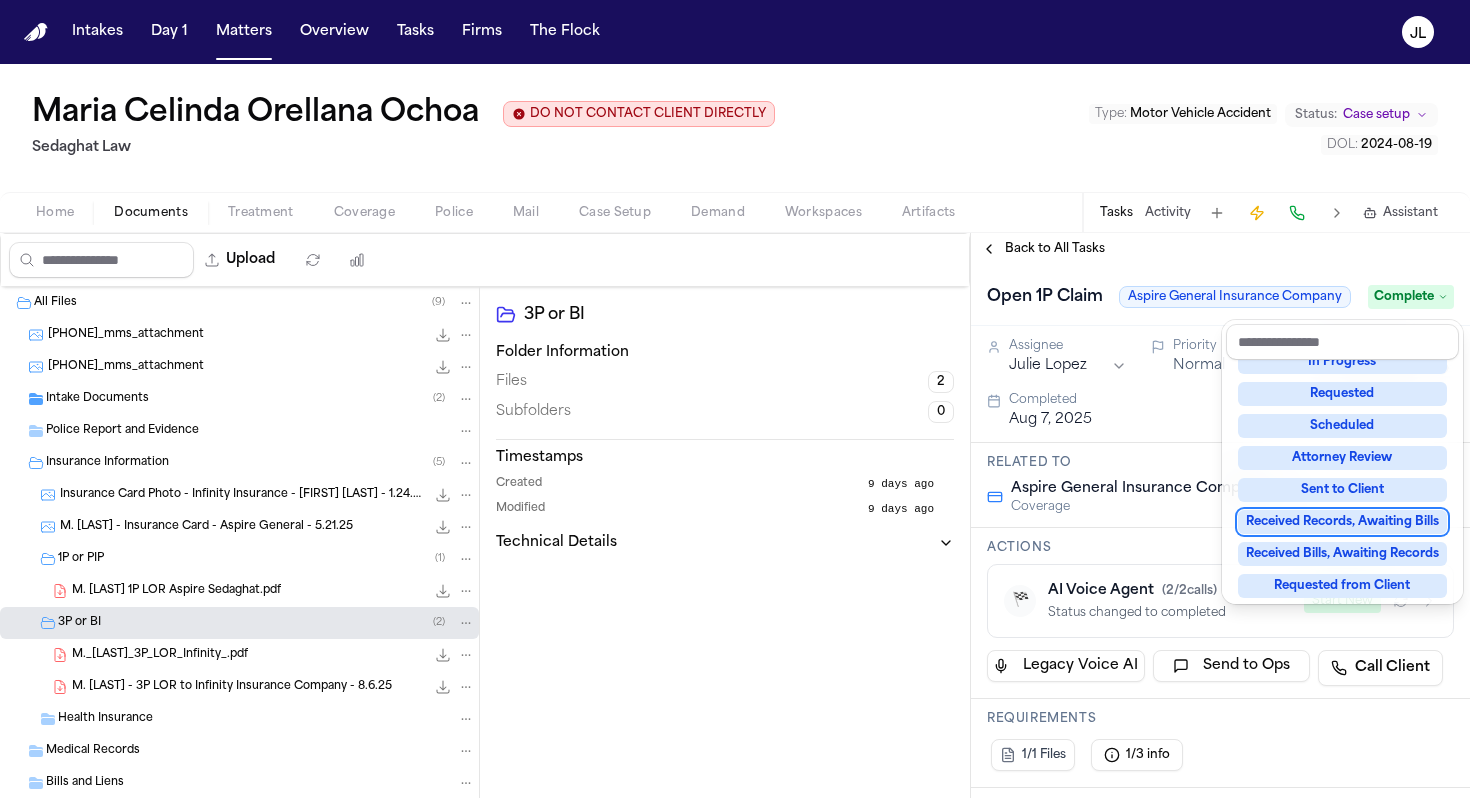click on "Back to All Tasks Open 1P Claim Aspire General Insurance Company Complete Assignee Julie Lopez Priority Normal Due date Jul 30, 2025 Completed Aug 7, 2025 Related to Aspire General Insurance Company Coverage Actions 🏁 AI Voice Agent ( 2 / 2  calls) Status changed to completed Start New Legacy Voice AI Send to Ops Call Client Requirements 1/1 Files 1/3 info Updates Bland Caller • 18h • Private Finished a Voice AI Call:
- Disposition: ✅ Full Success
The agent successfully opened a new claim (311624CAG) and captured the adjuster’s name and phone/extension, but did not obtain an email or any other explicit address for sending the letter of representation.
**Next Steps:** Contact adjuster [FIRST] [LAST] to request a preferred email or fax address for rapid delivery of the letter of representation.
Bland Caller • 19h • Private AI Agent Update:
First number no longer in service. Will call updated claims number [PHONE] now. Bland Caller • 19h • Private Bland Caller • 19h • Private Notes" at bounding box center (1220, 515) 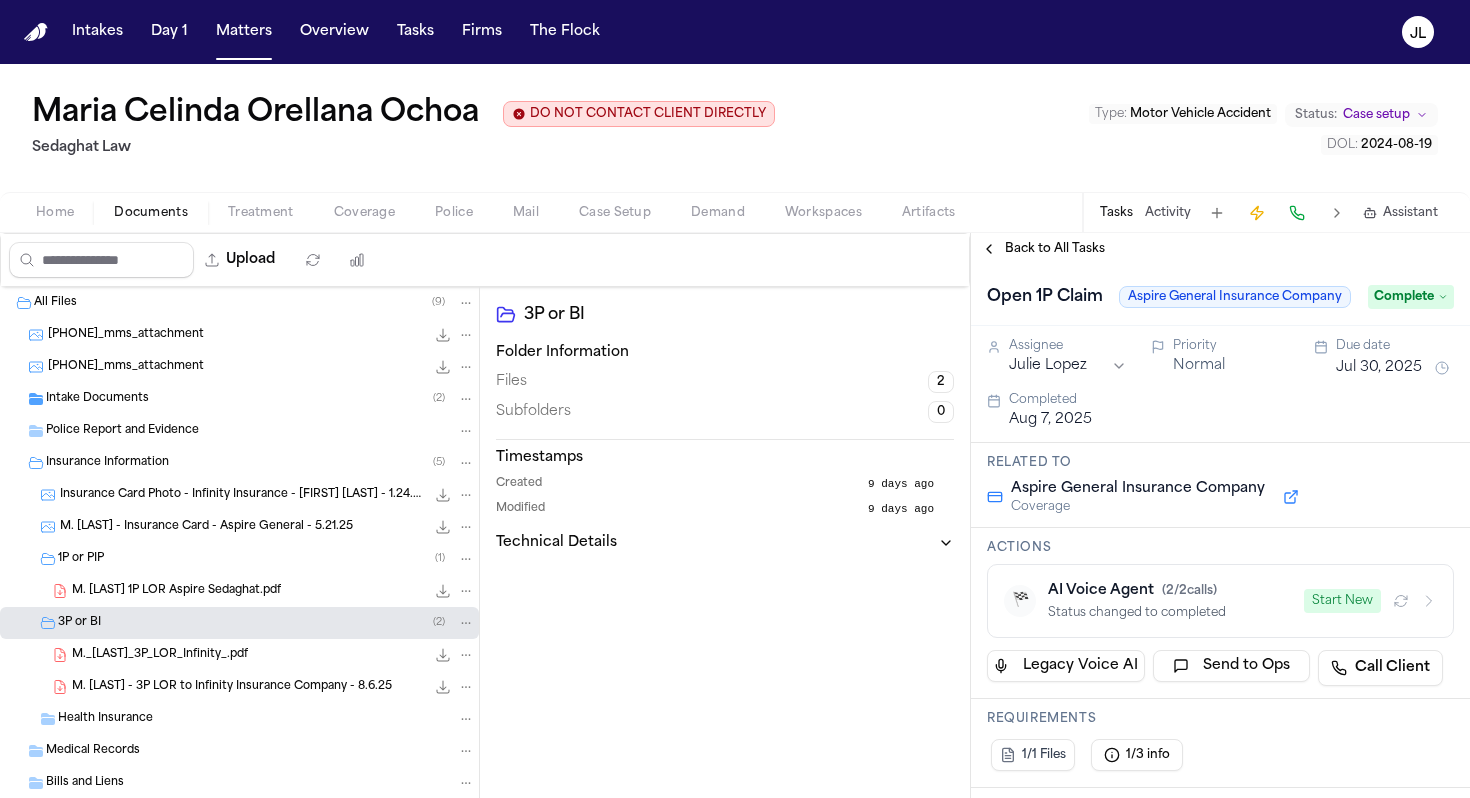 click on "Back to All Tasks" at bounding box center [1043, 249] 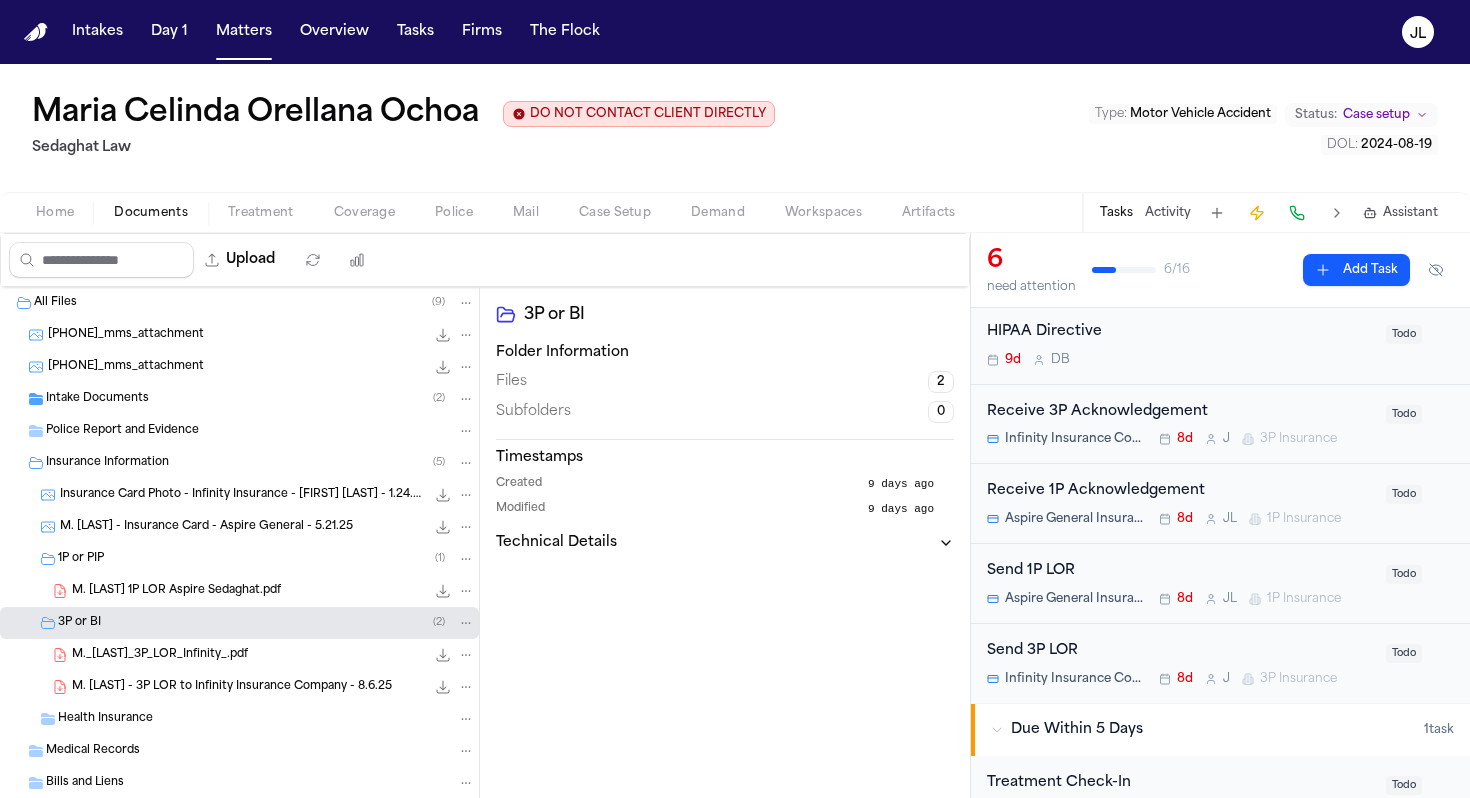 scroll, scrollTop: 141, scrollLeft: 0, axis: vertical 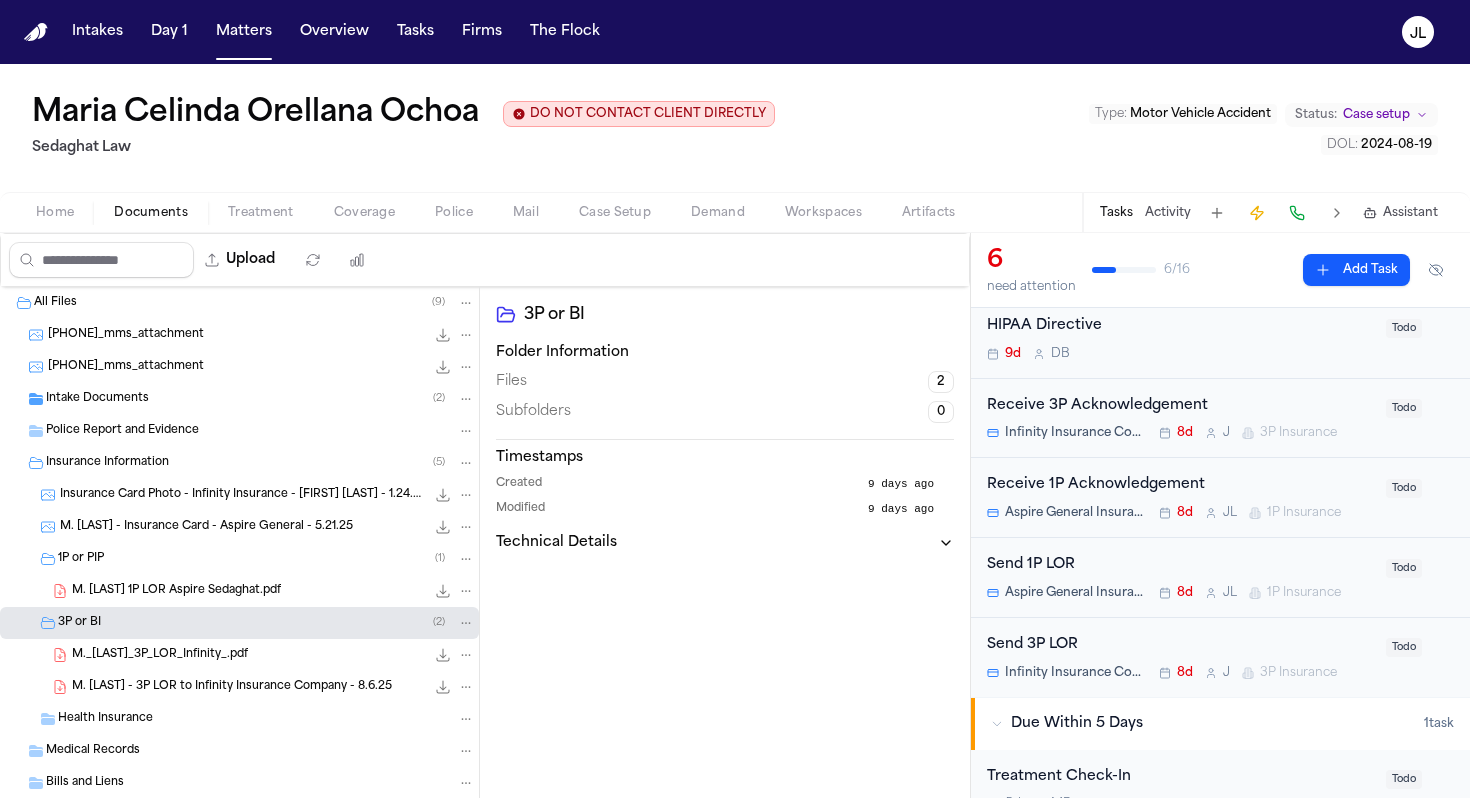 click on "Aspire General Insurance Company" at bounding box center (1076, 593) 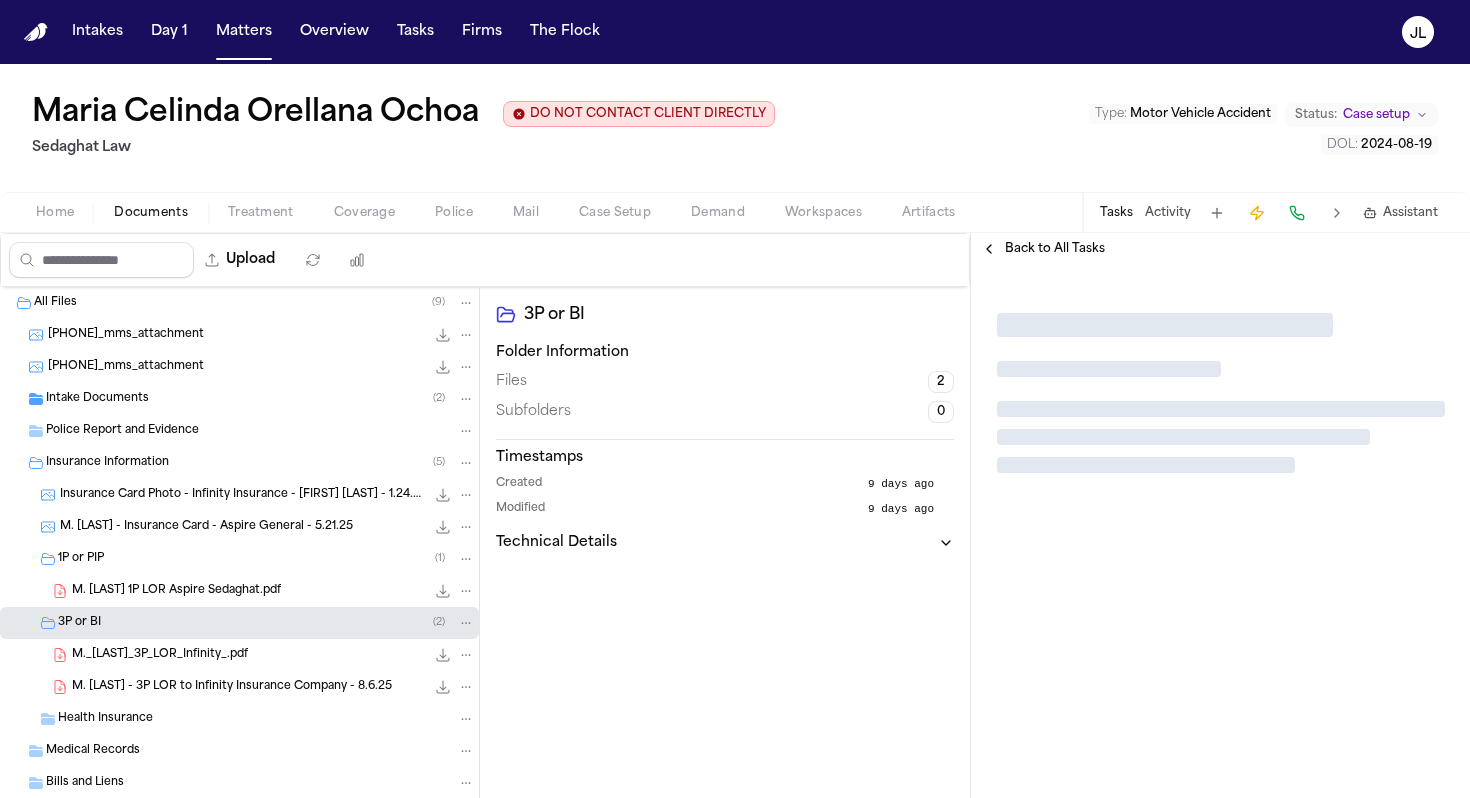 scroll, scrollTop: 0, scrollLeft: 0, axis: both 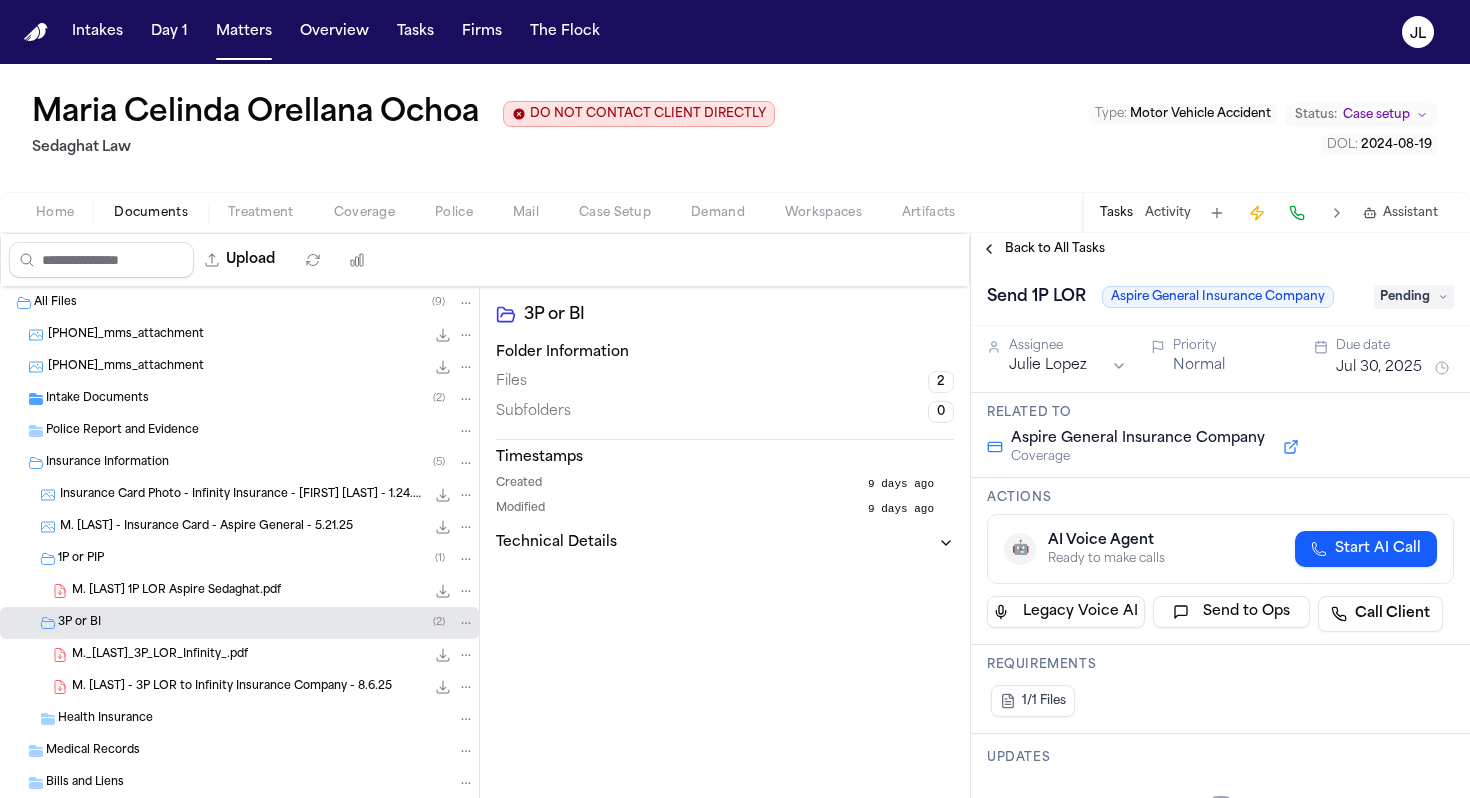 click on "Pending" at bounding box center [1414, 297] 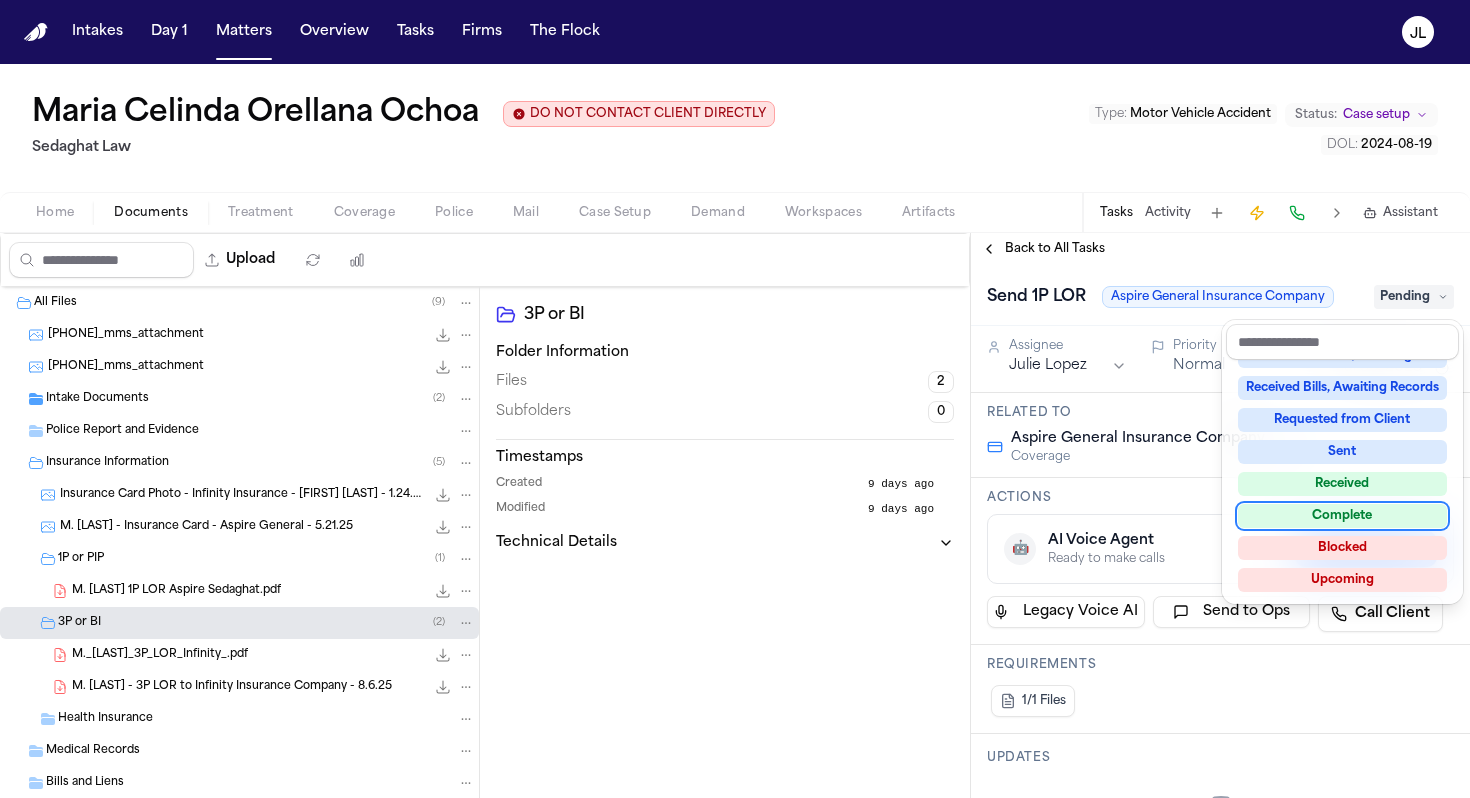 click on "Complete" at bounding box center (1342, 516) 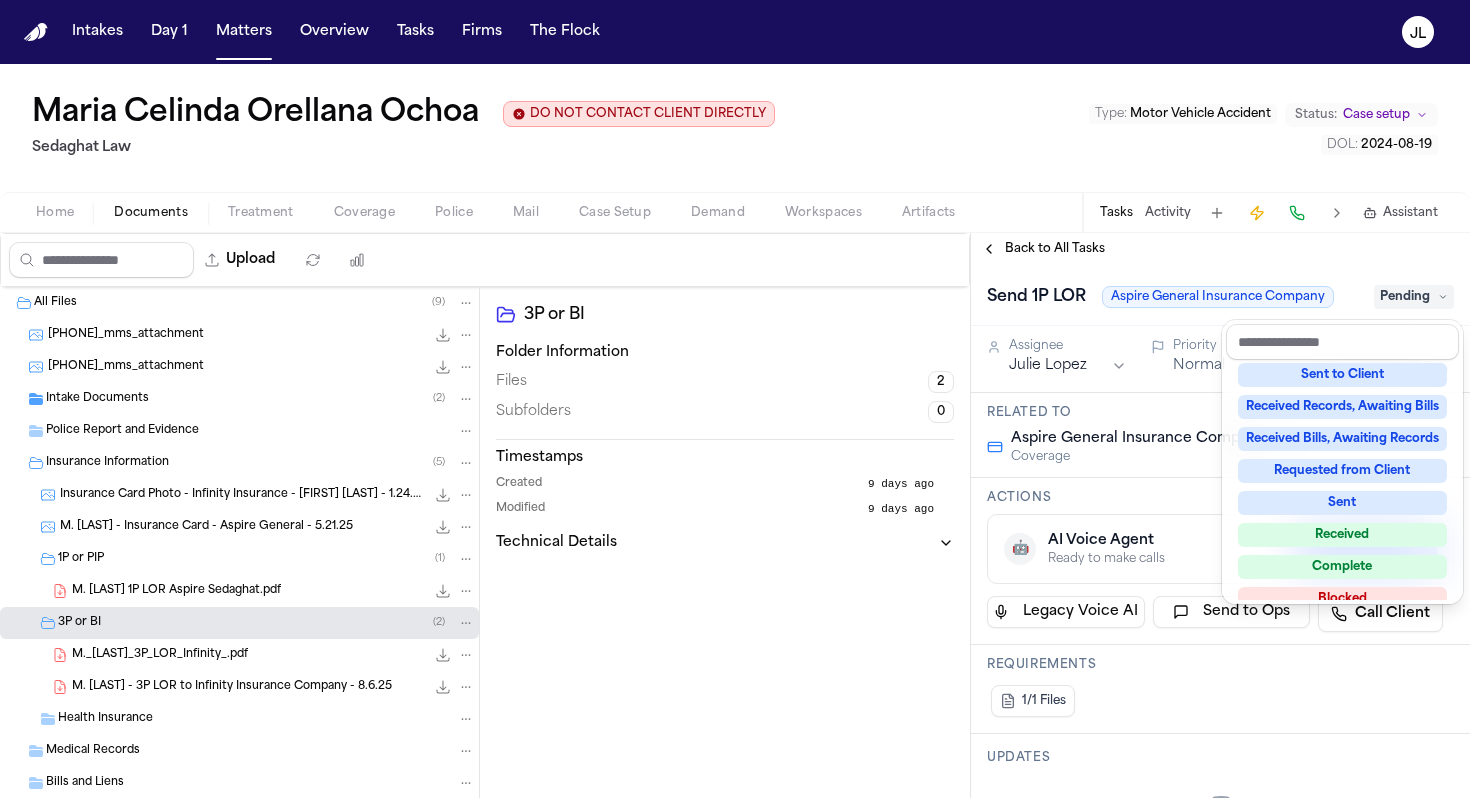 scroll, scrollTop: 146, scrollLeft: 0, axis: vertical 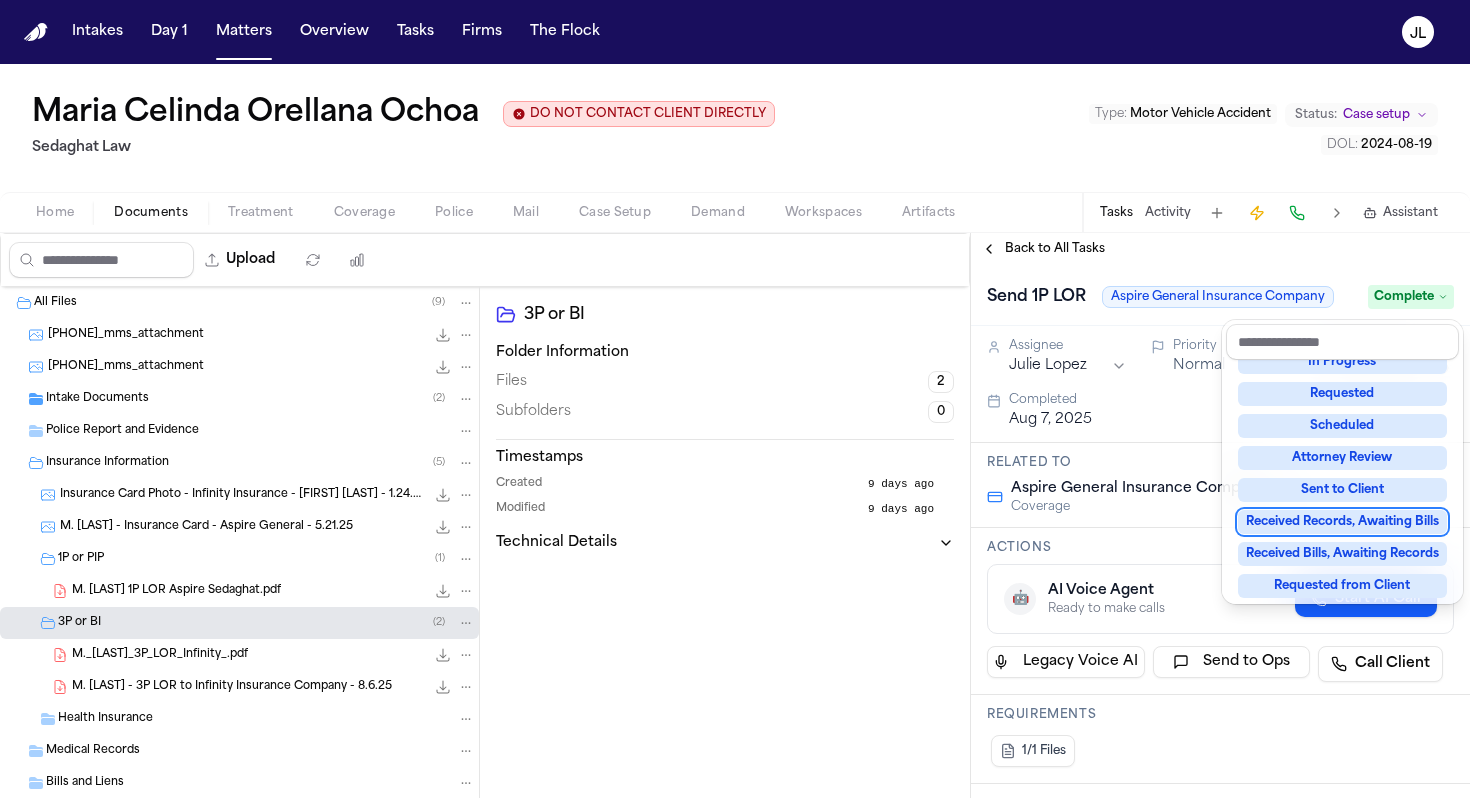 click on "Back to All Tasks Send 1P LOR Aspire General Insurance Company Complete Assignee Julie Lopez Priority Normal Due date Jul 30, 2025 Completed Aug 7, 2025 Related to Aspire General Insurance Company Coverage Actions 🤖 AI Voice Agent Ready to make calls Start AI Call Legacy Voice AI Send to Ops Call Client Requirements 1/1 Files Updates No updates Add update Attachments No attachments yet Add Attachment Notes These notes are only visible to your team and will not be shared with attorneys. Schedules Schedule Voice AI Call No Scheduled Calls You haven't set up any scheduled calls for this task yet. Create a schedule to automatically run this task at specific times. Delete Task" at bounding box center (1220, 515) 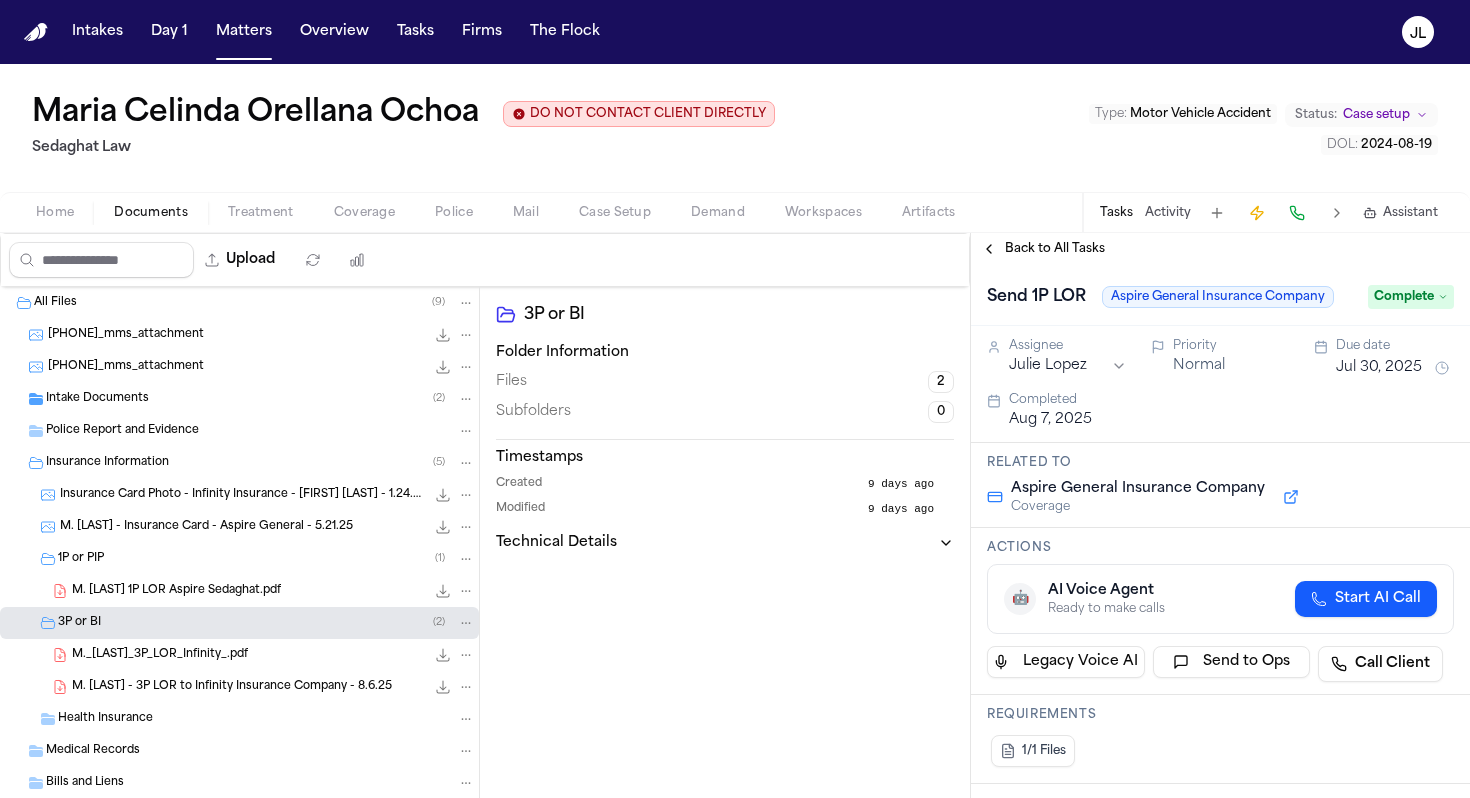 click on "Back to All Tasks" at bounding box center (1043, 249) 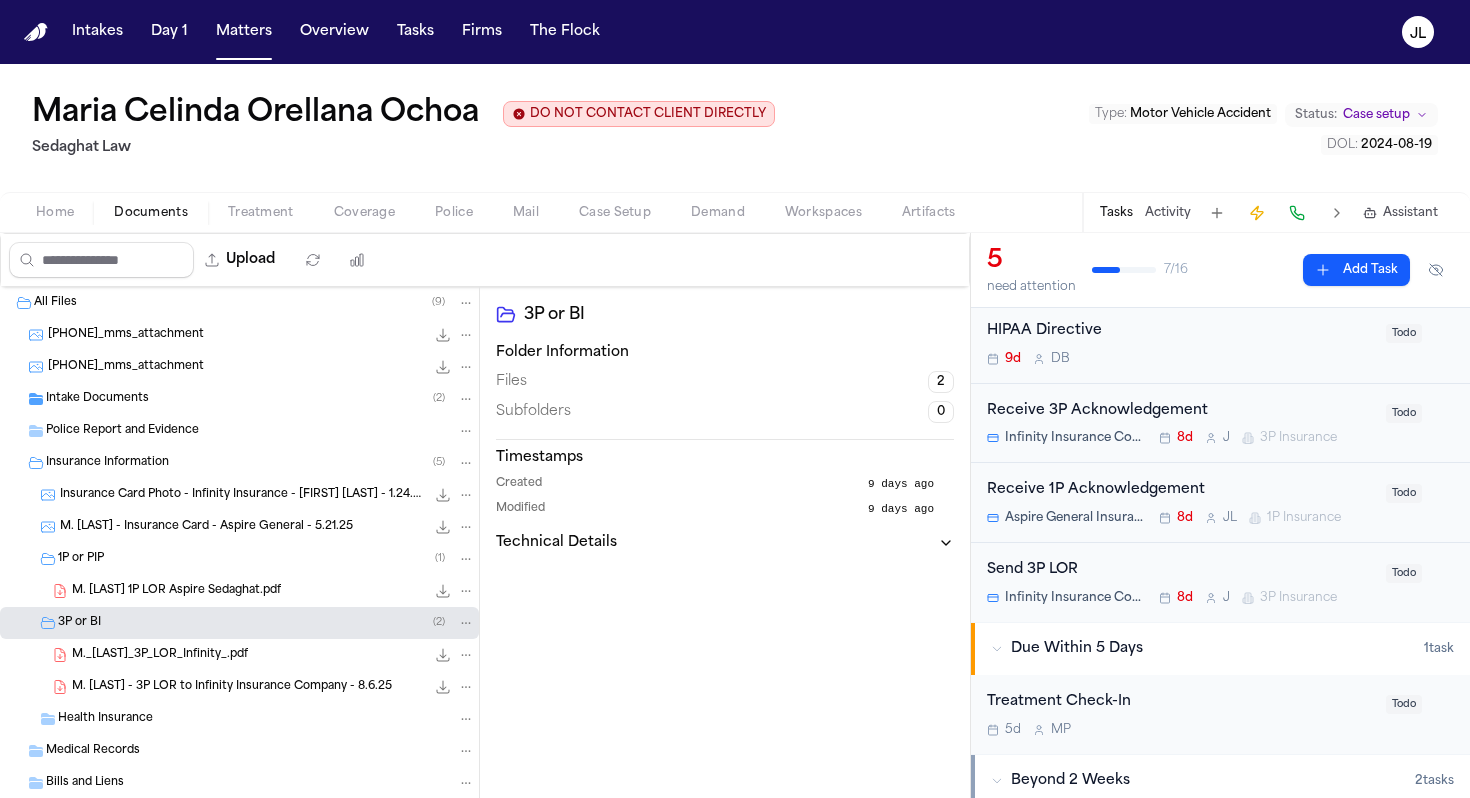 scroll, scrollTop: 142, scrollLeft: 0, axis: vertical 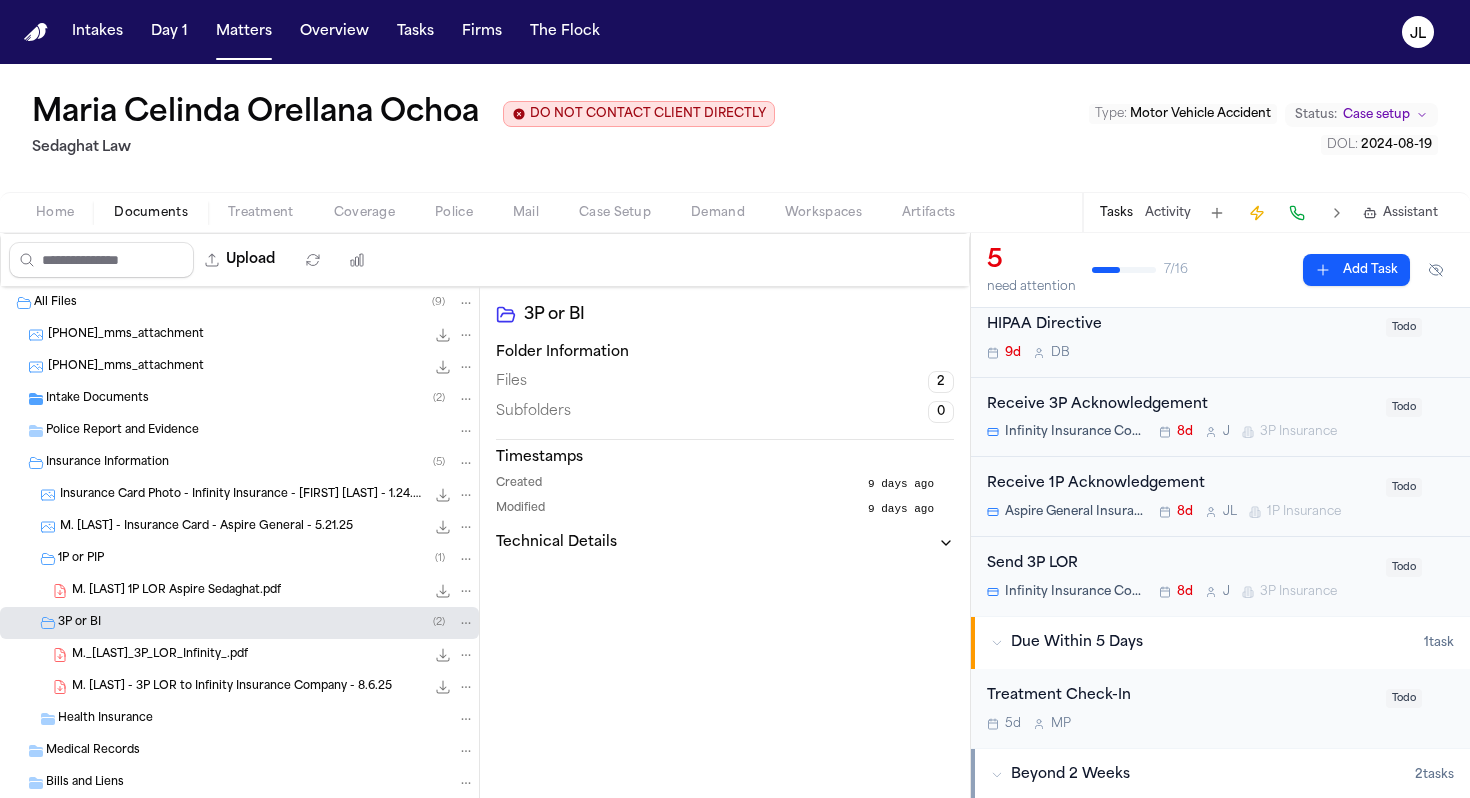 click on "Send 3P LOR Infinity Insurance Company 8d J 3P Insurance Todo" at bounding box center (1220, 576) 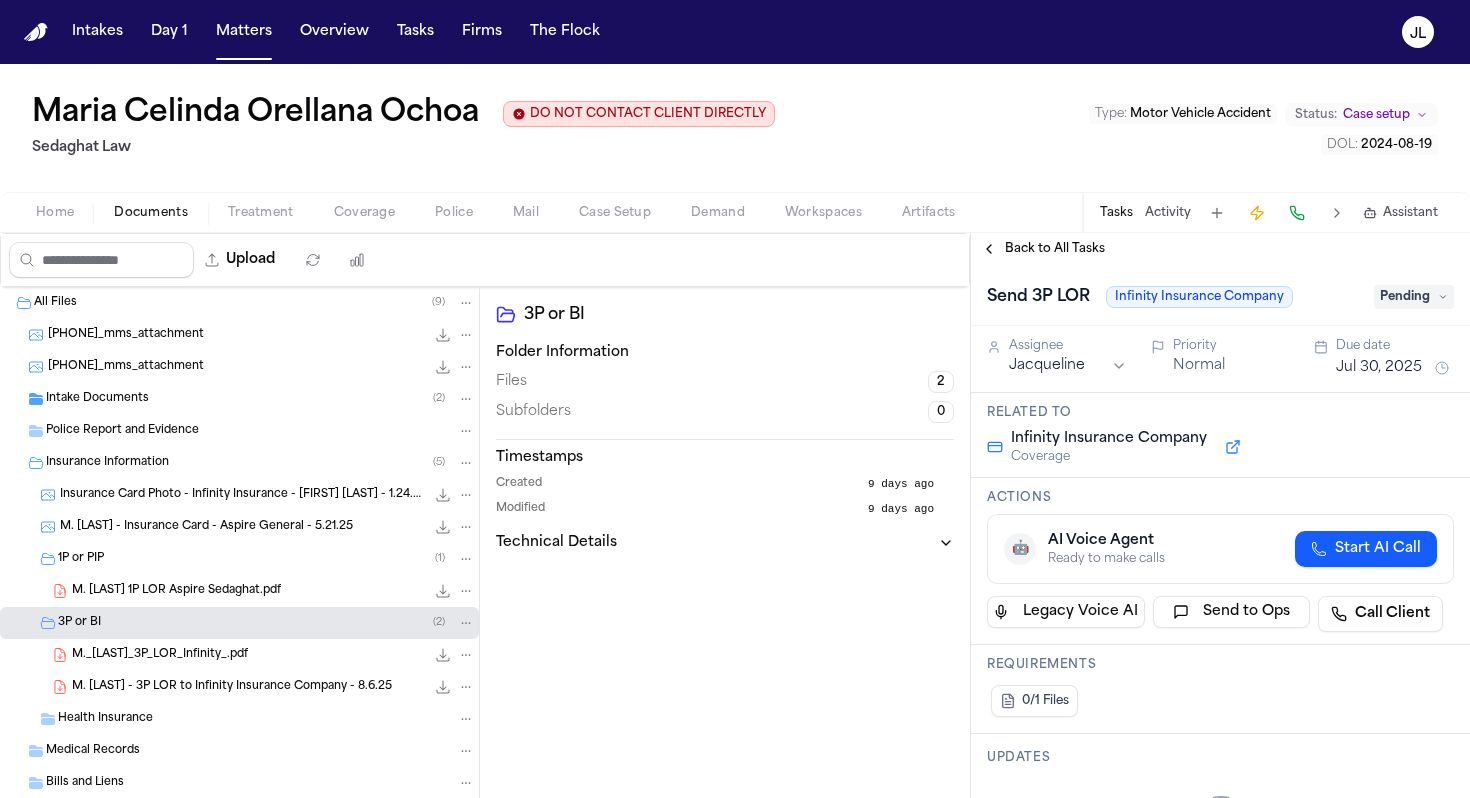 click on "Pending" at bounding box center [1414, 297] 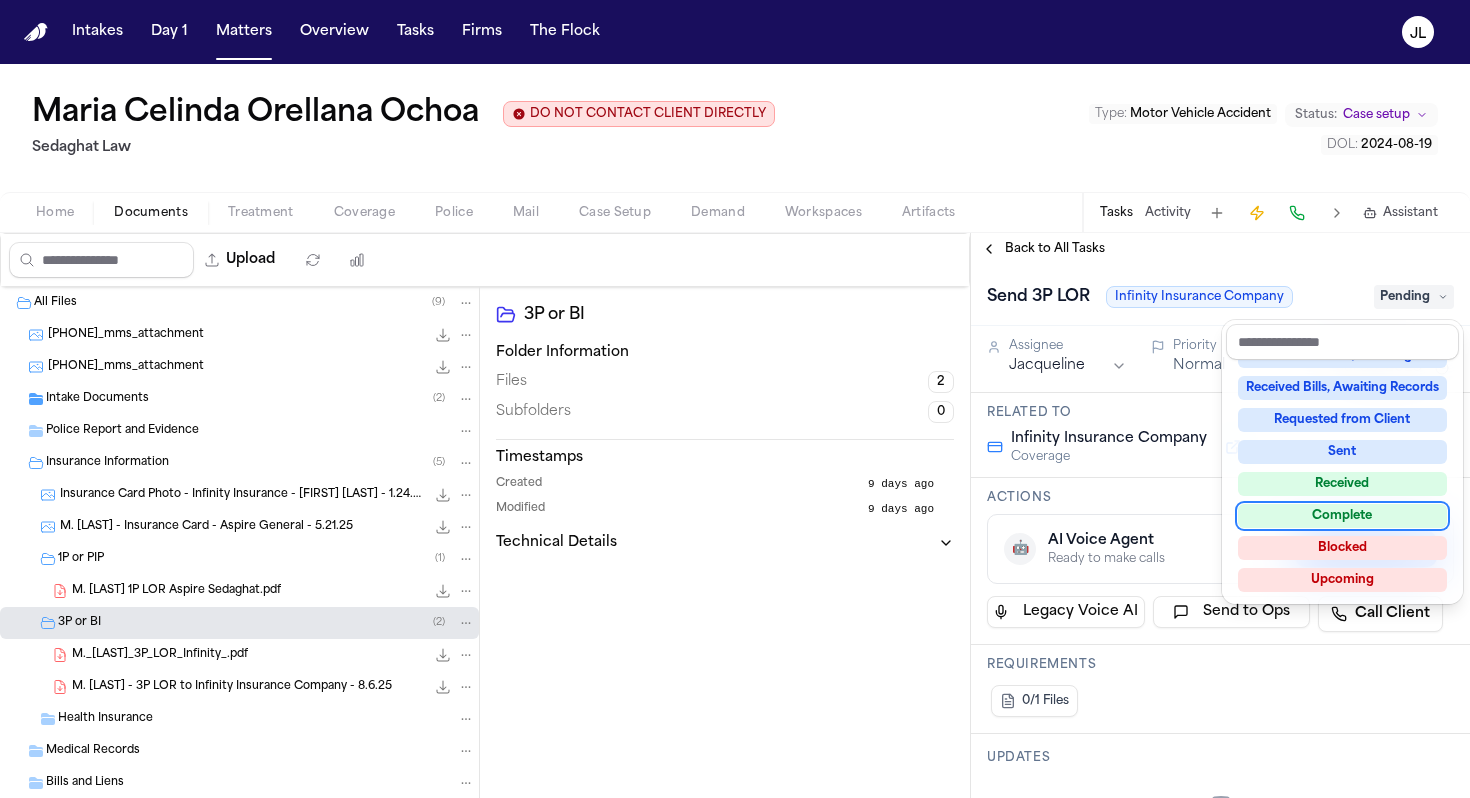 click on "Complete" at bounding box center (1342, 516) 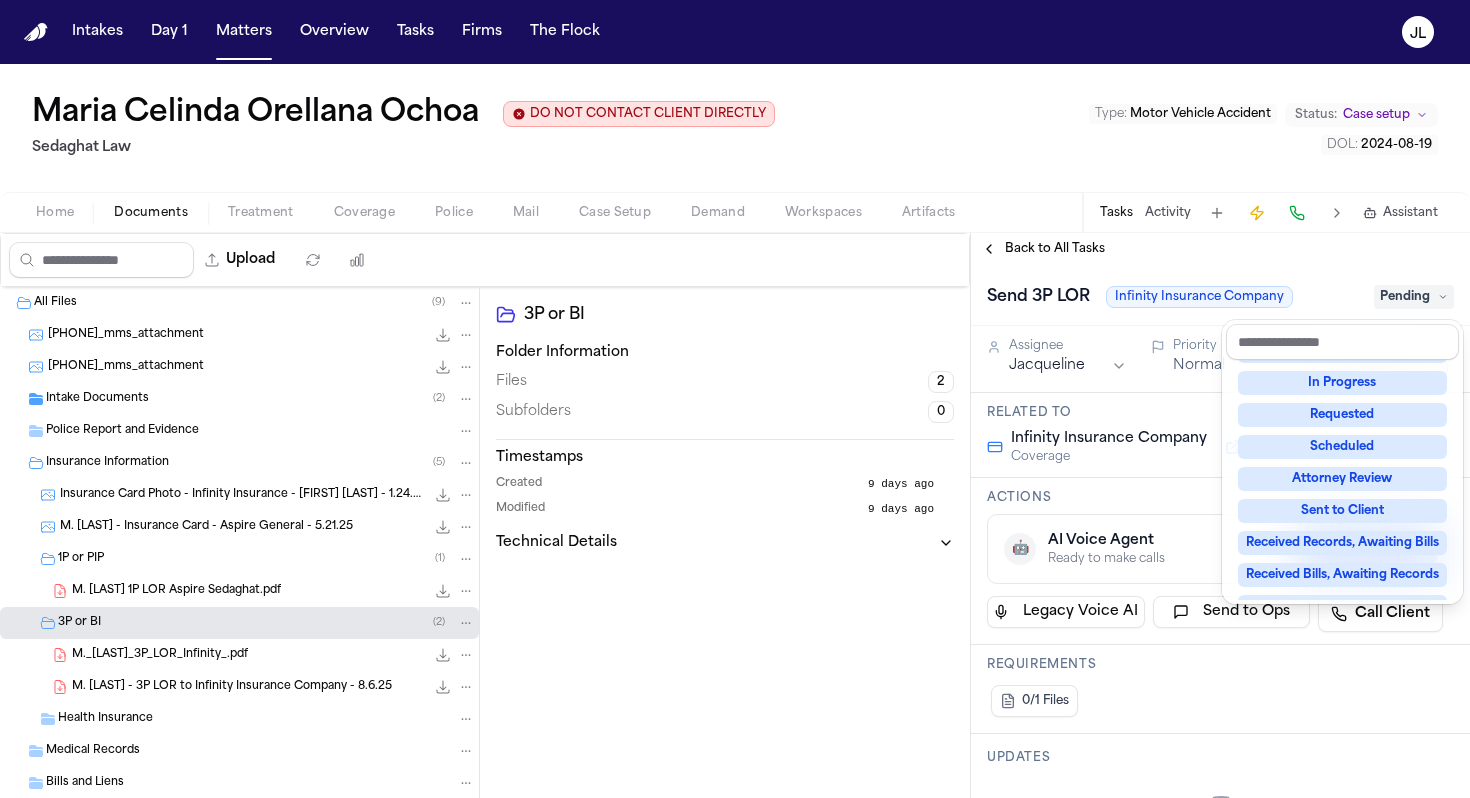 scroll, scrollTop: 54, scrollLeft: 0, axis: vertical 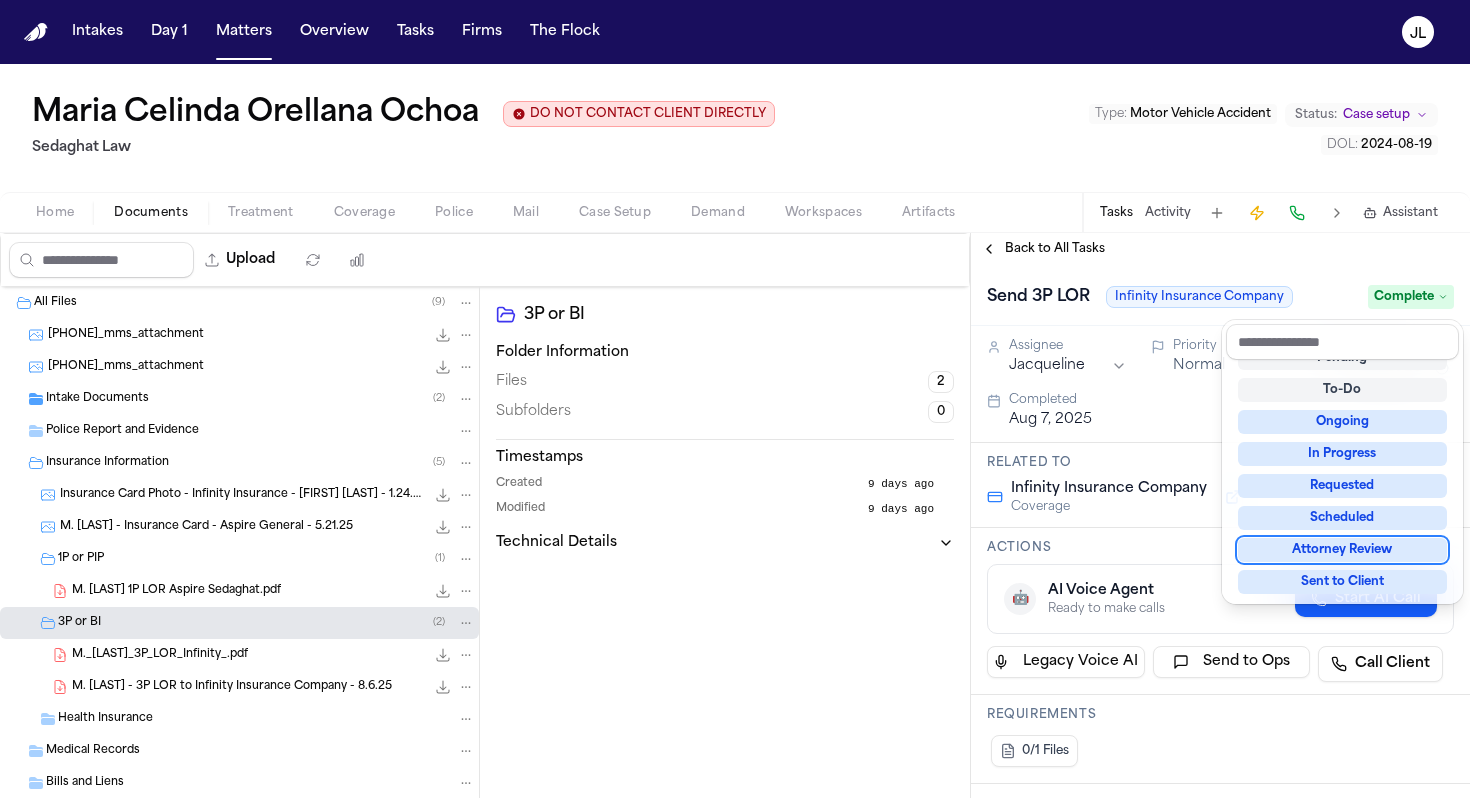 click on "**********" at bounding box center (1220, 515) 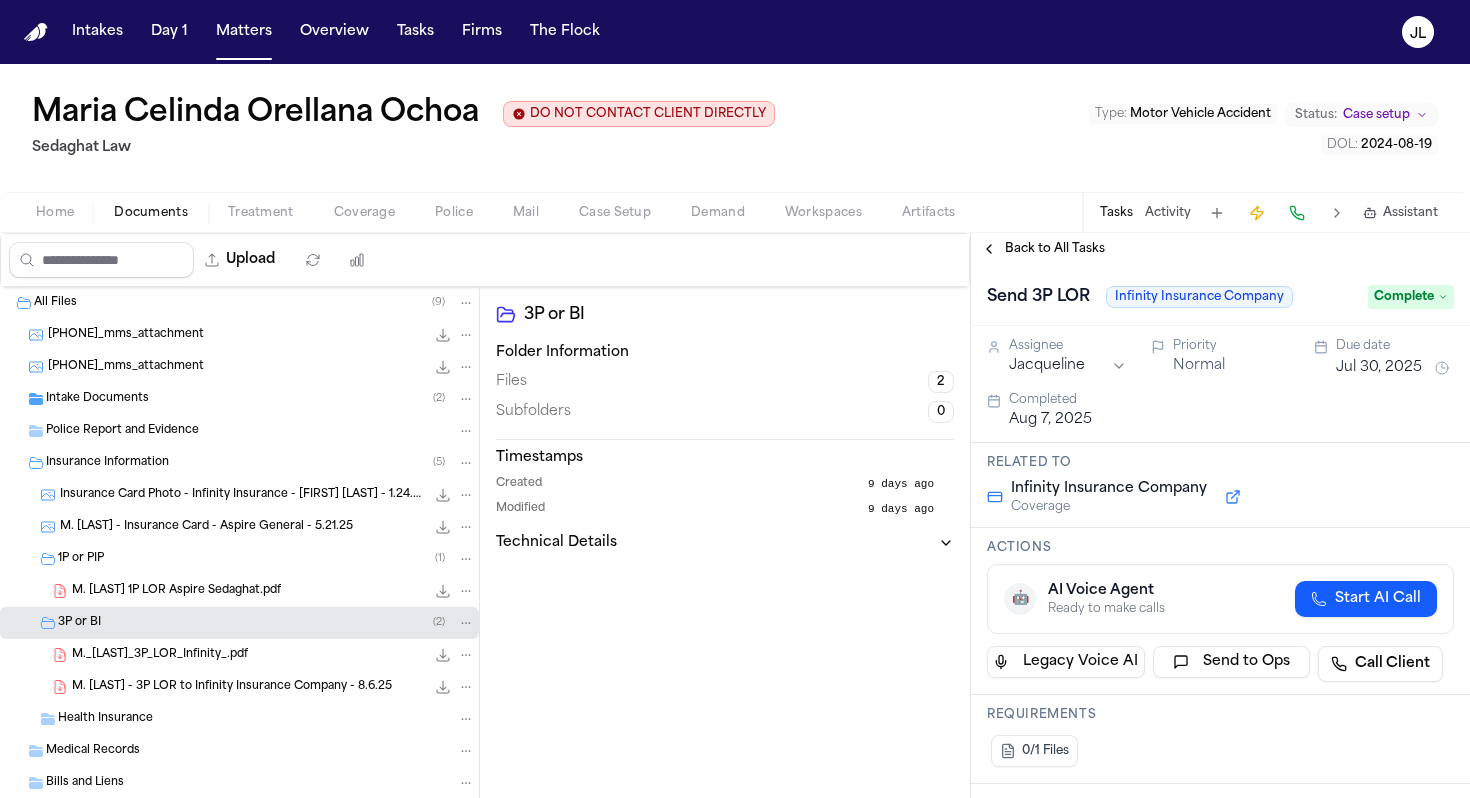click on "Back to All Tasks" at bounding box center (1043, 249) 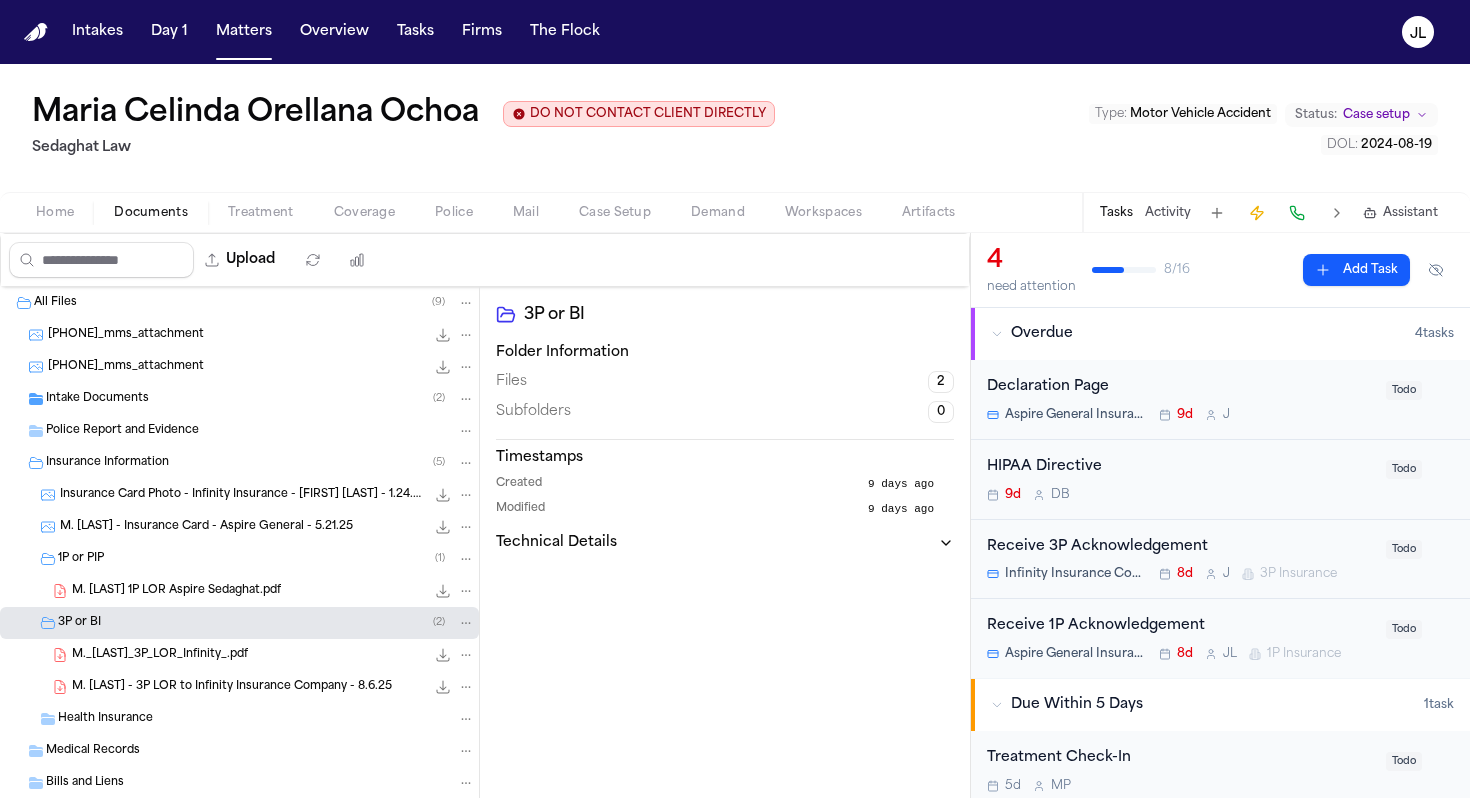 click on "M. [LAST] 1P LOR Aspire Sedaghat.pdf 281.1 KB  • PDF" at bounding box center (273, 591) 